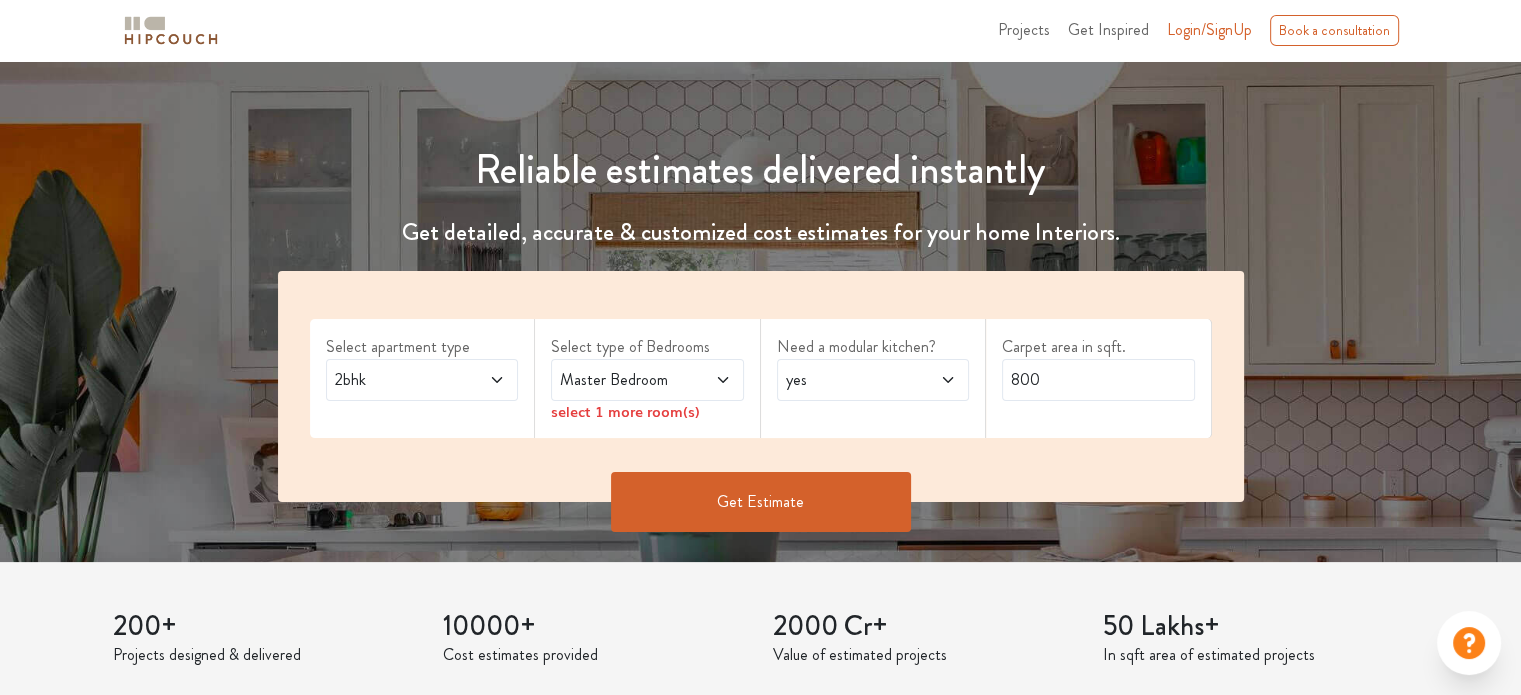 scroll, scrollTop: 200, scrollLeft: 0, axis: vertical 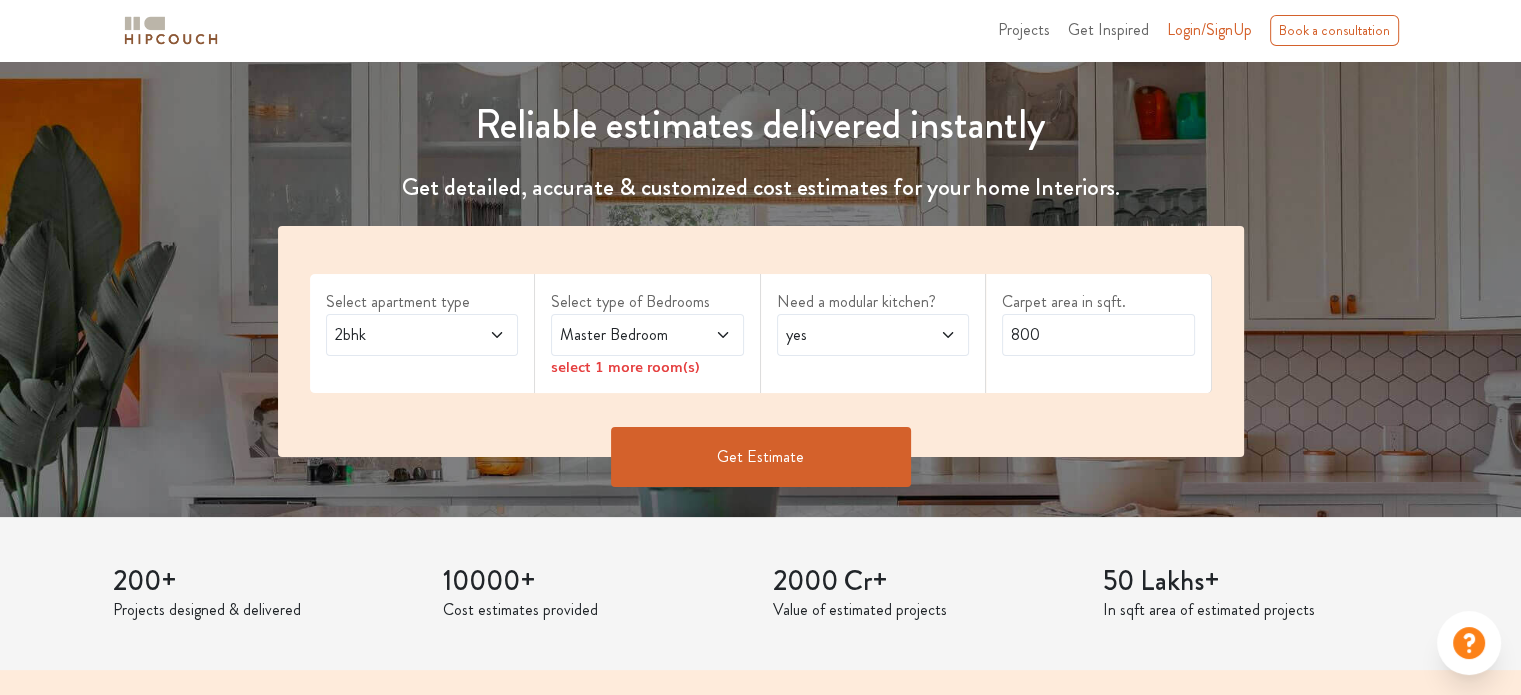 click on "2bhk" at bounding box center (396, 335) 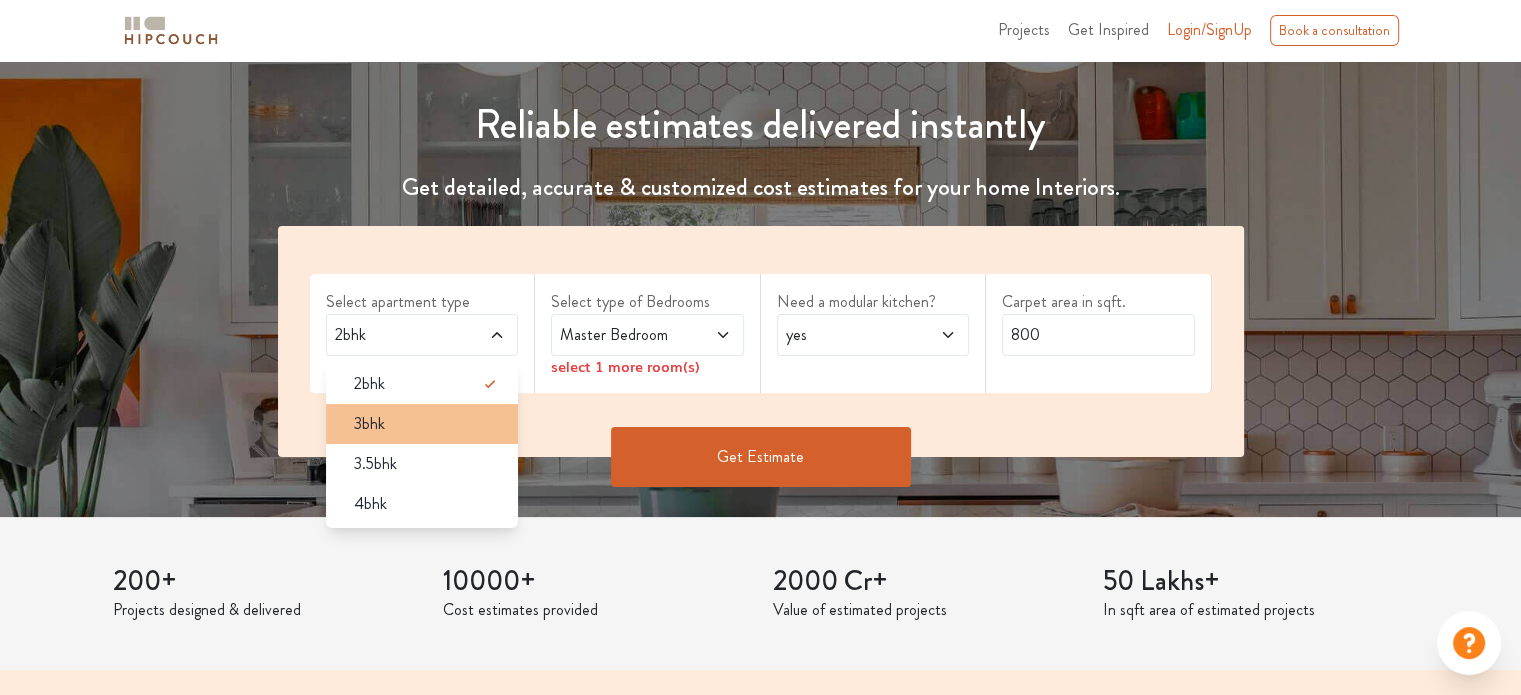click on "3bhk" at bounding box center [428, 424] 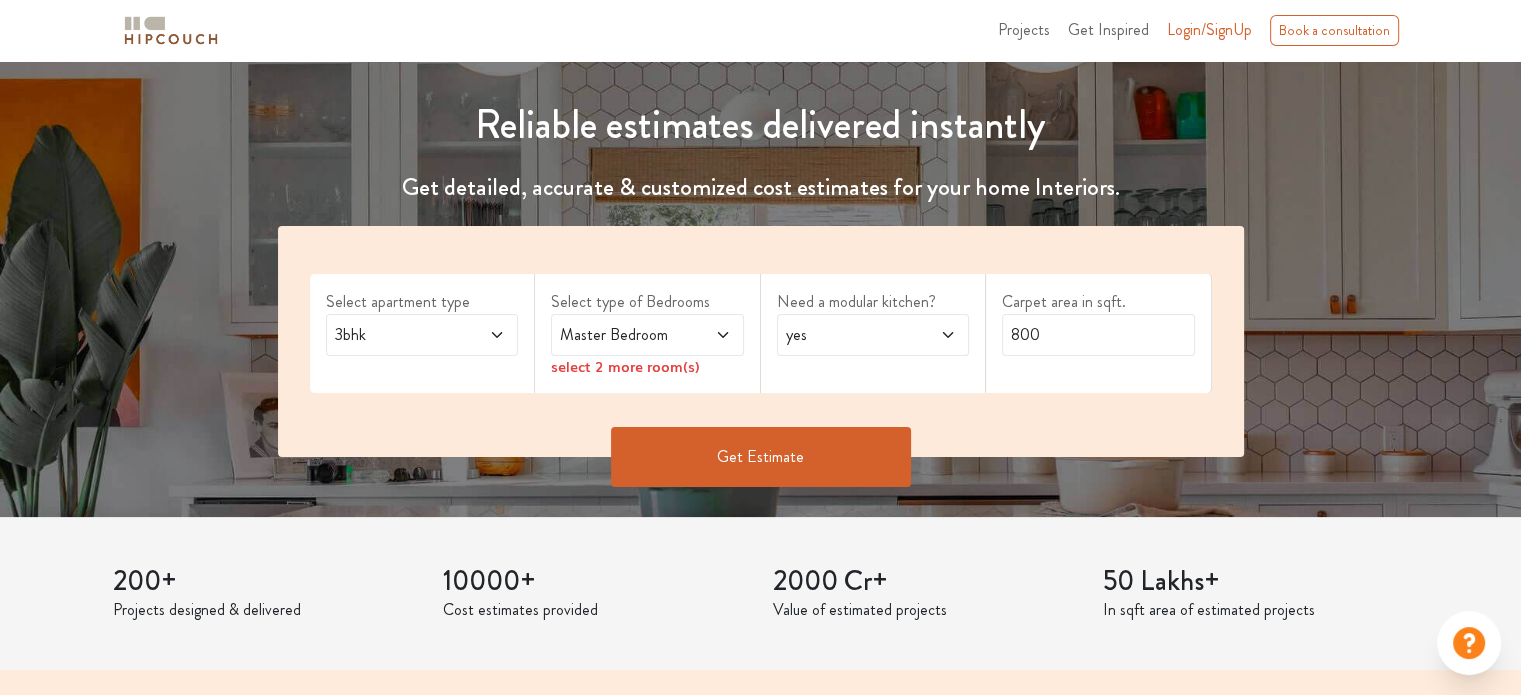click at bounding box center [709, 335] 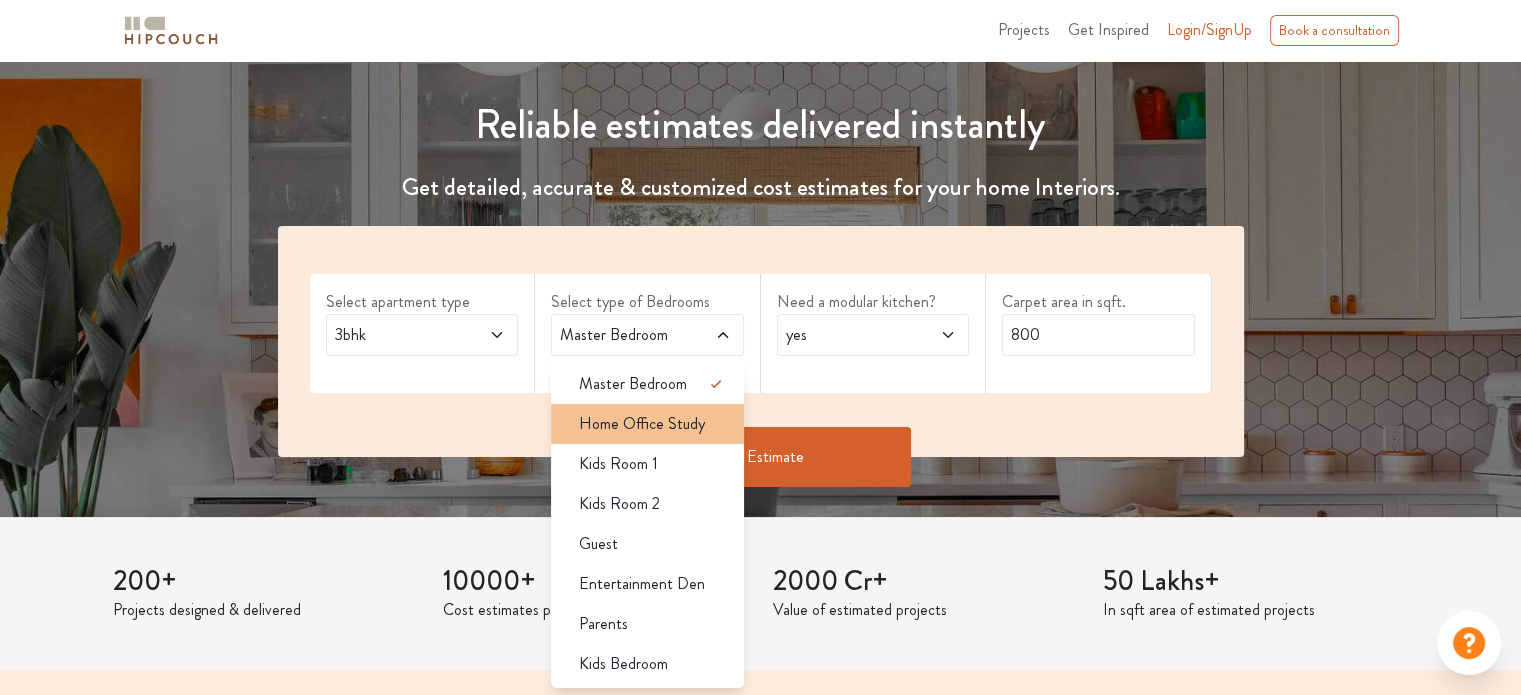 click on "Home Office Study" at bounding box center (647, 424) 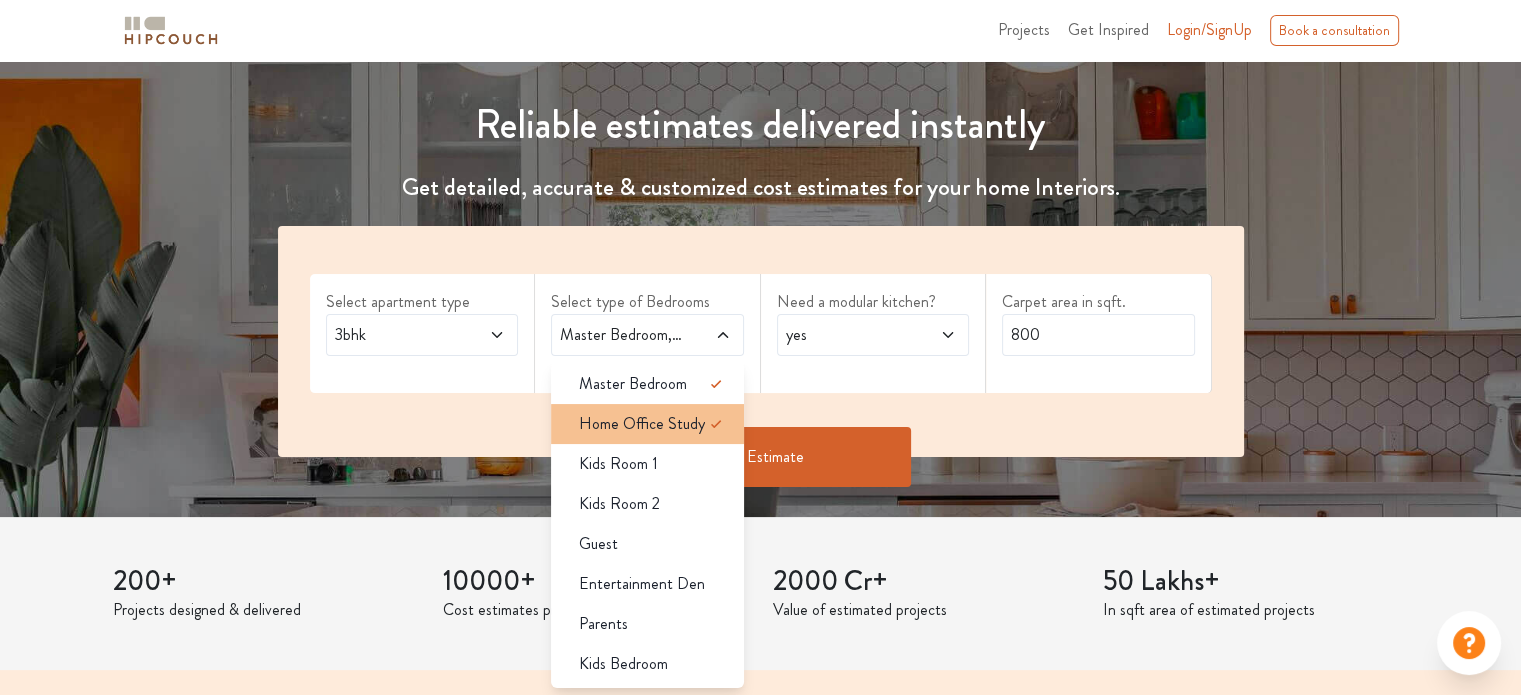 click on "Home Office Study" at bounding box center [642, 424] 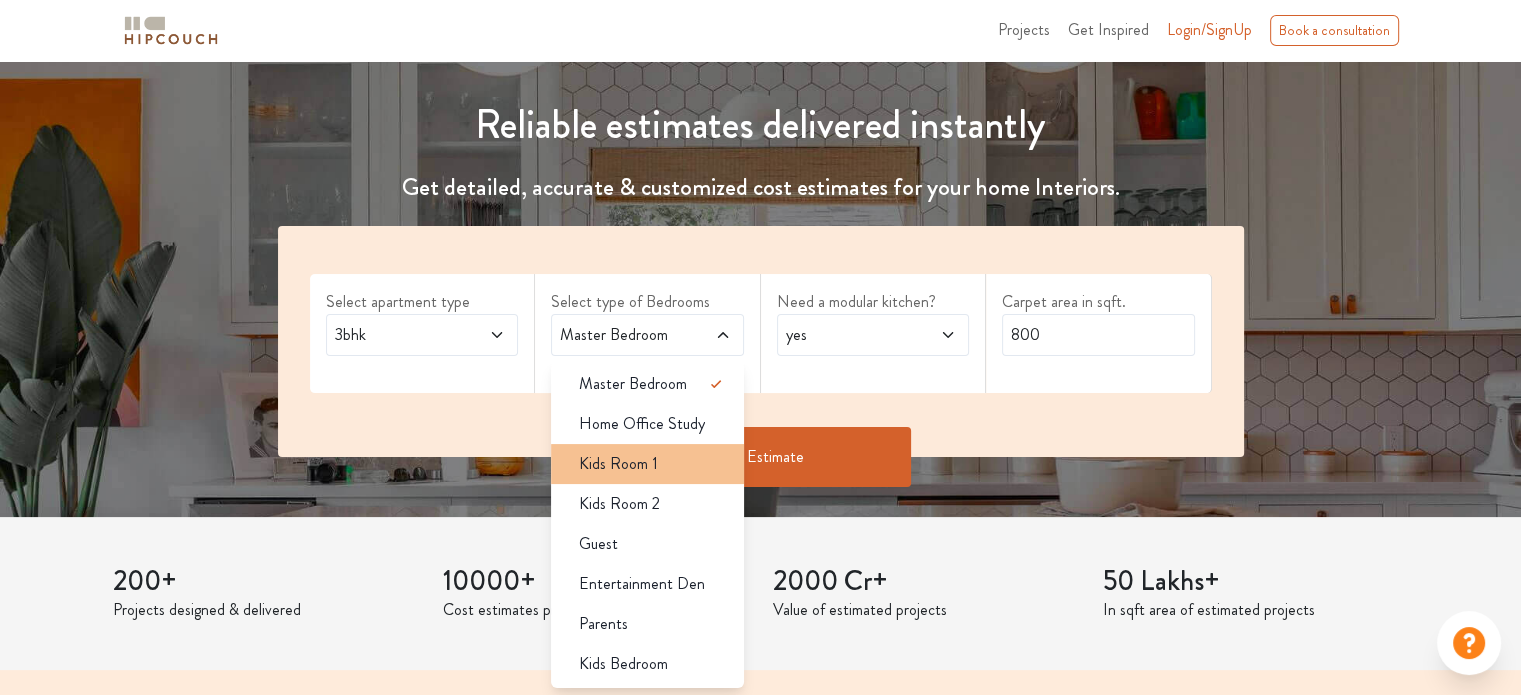 click on "Kids Room 1" at bounding box center [653, 464] 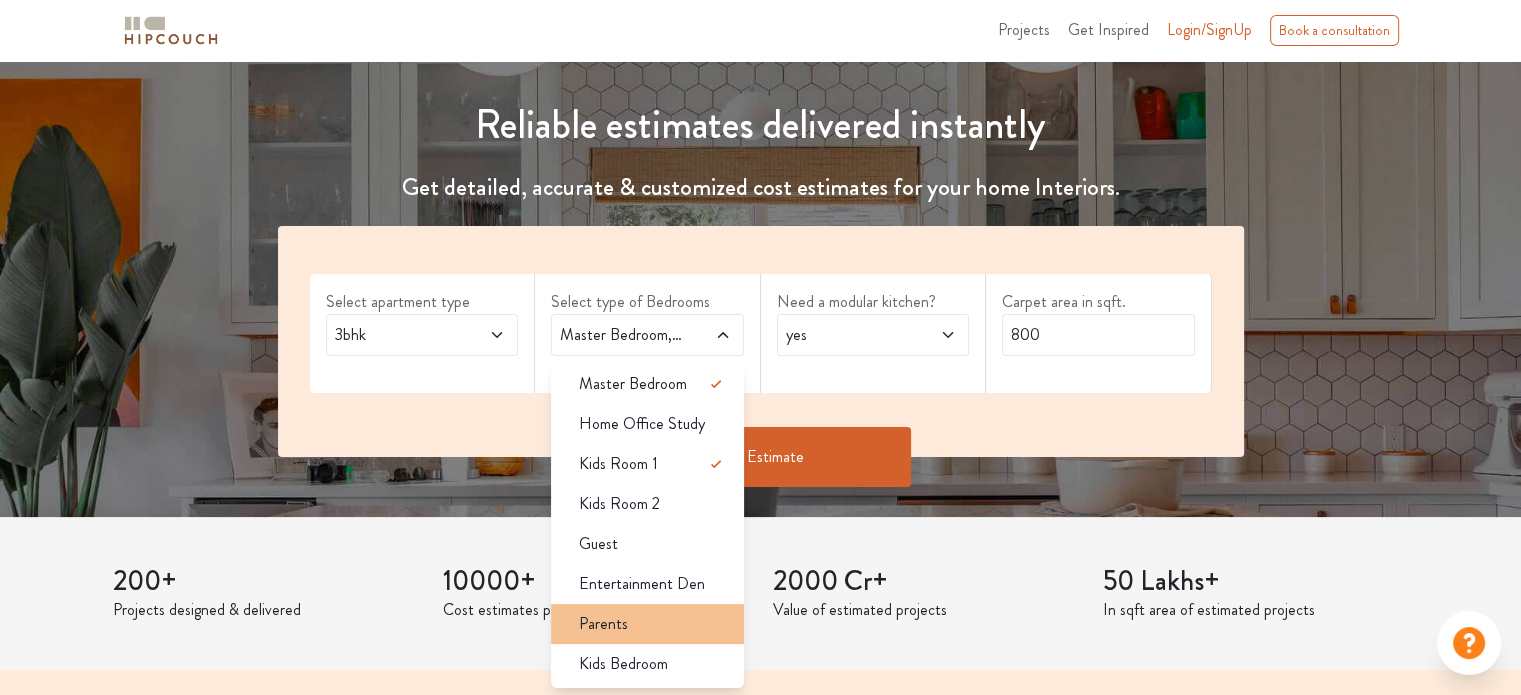 click on "Parents" at bounding box center (653, 624) 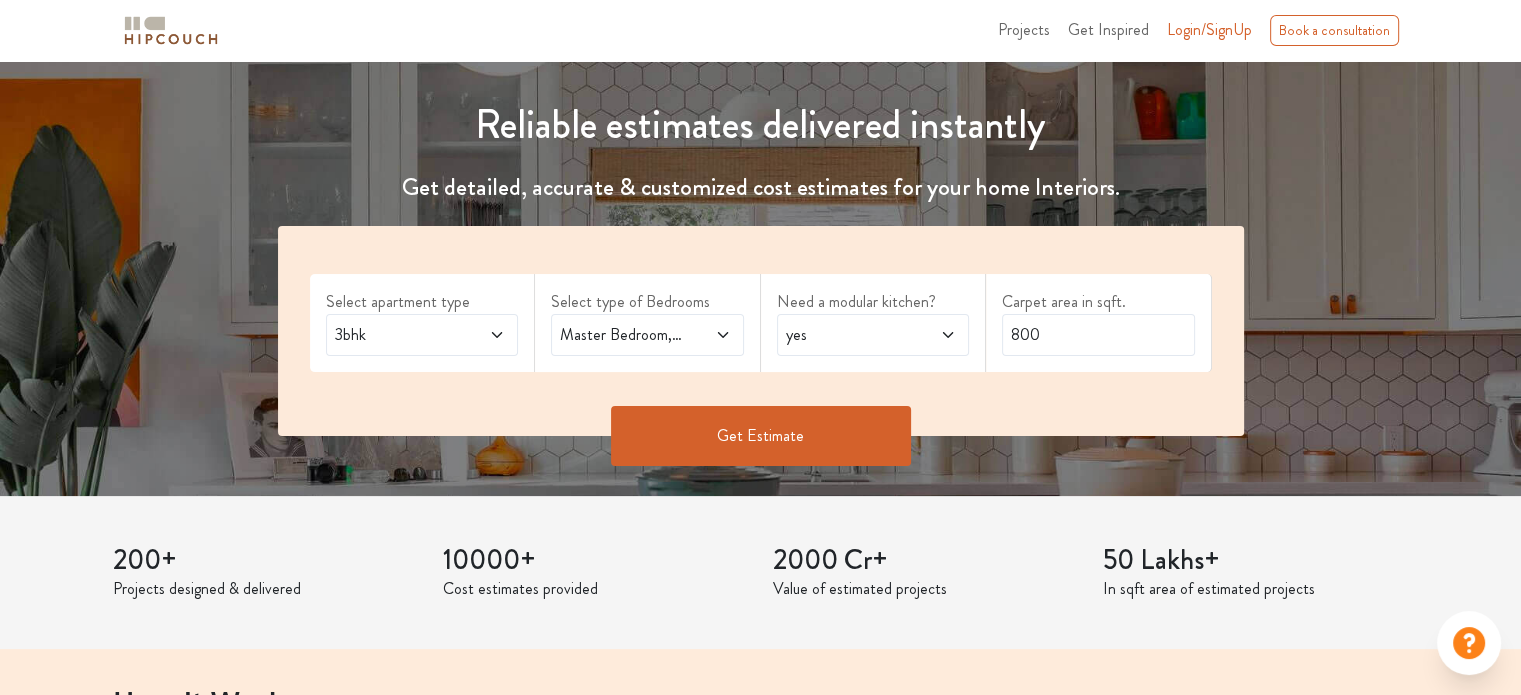 click on "Master Bedroom,Kids Room 1,Parents" at bounding box center (621, 335) 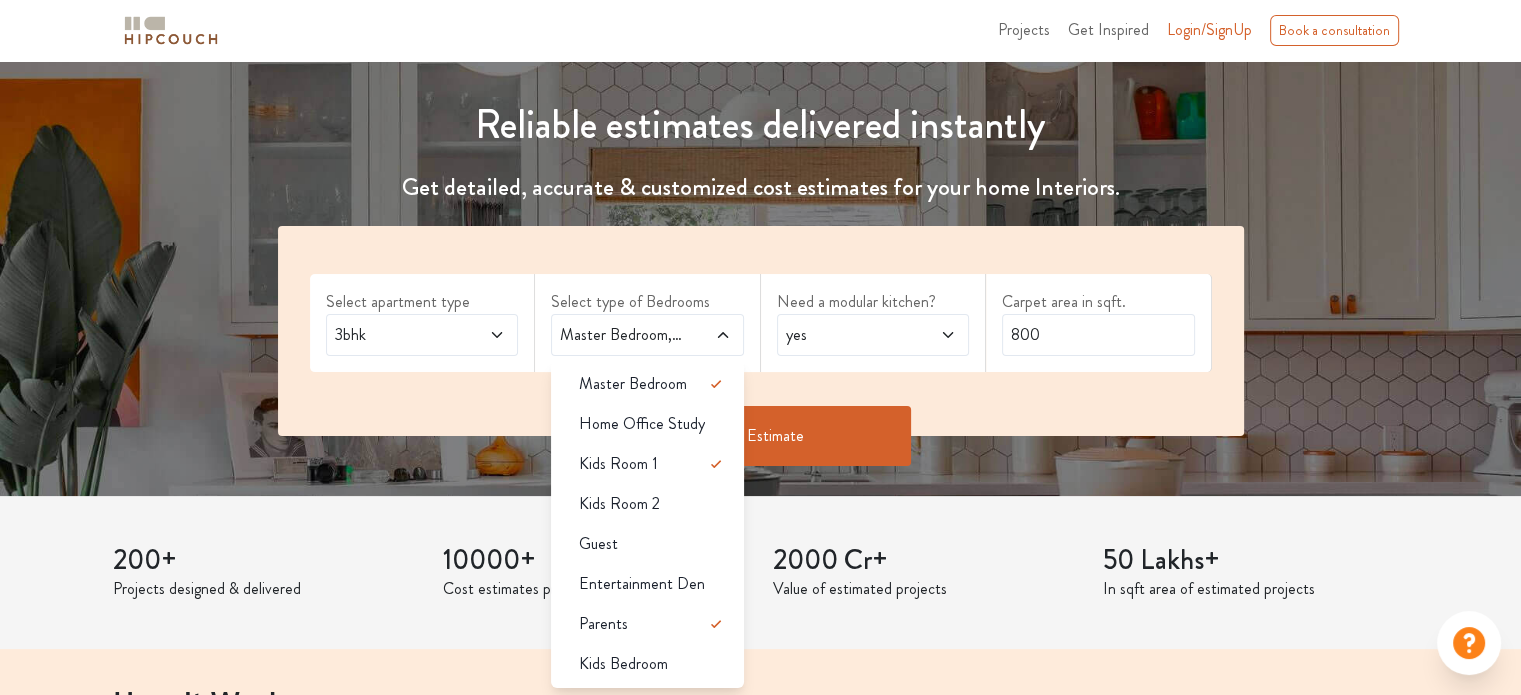 click on "yes" at bounding box center (847, 335) 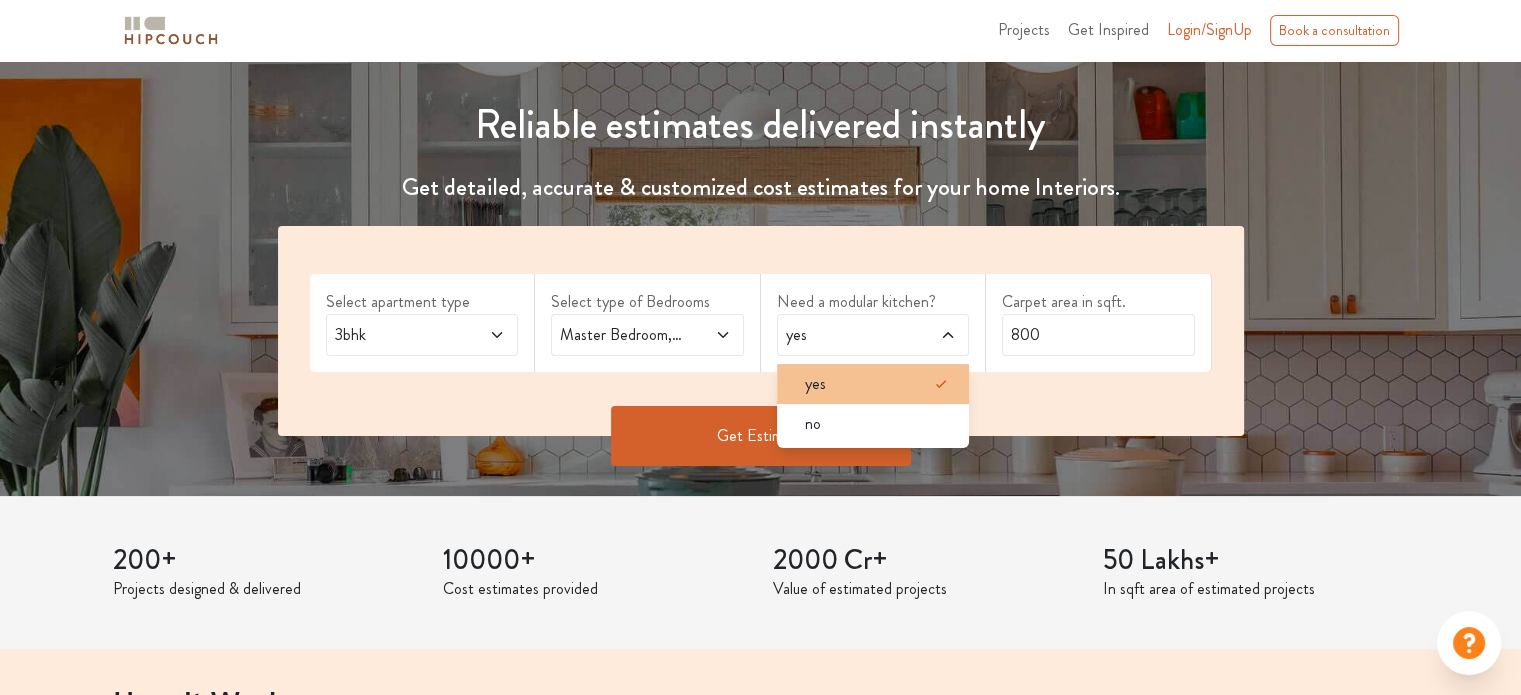 click on "yes" at bounding box center (879, 384) 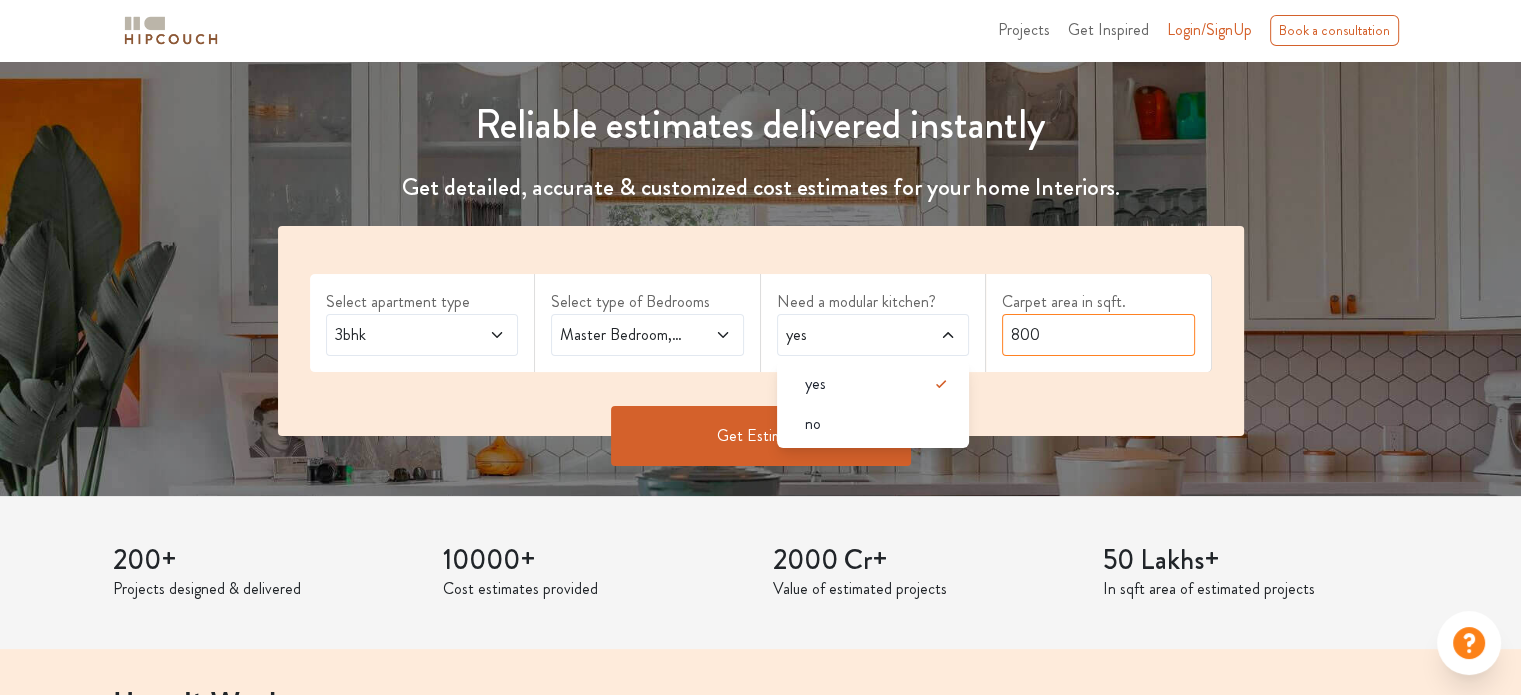 click on "800" at bounding box center (1098, 335) 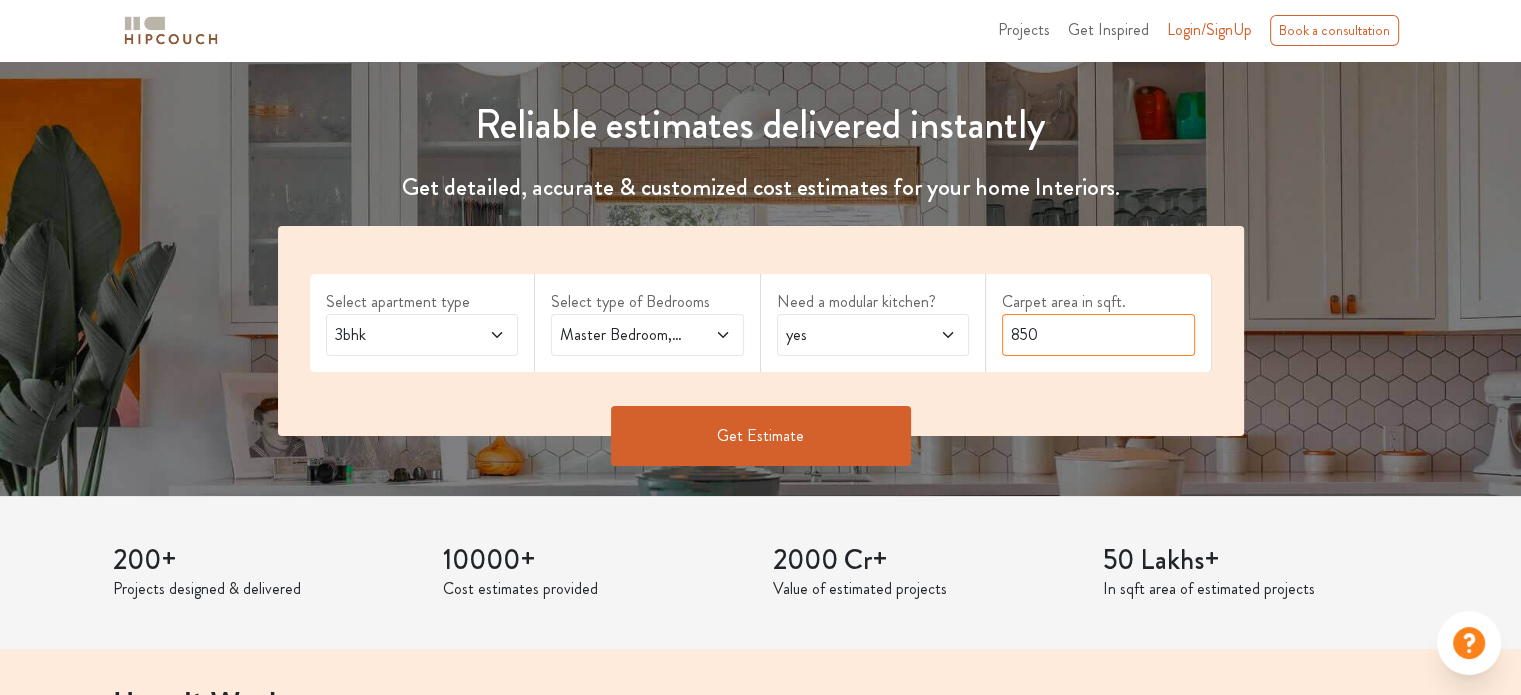 type on "850" 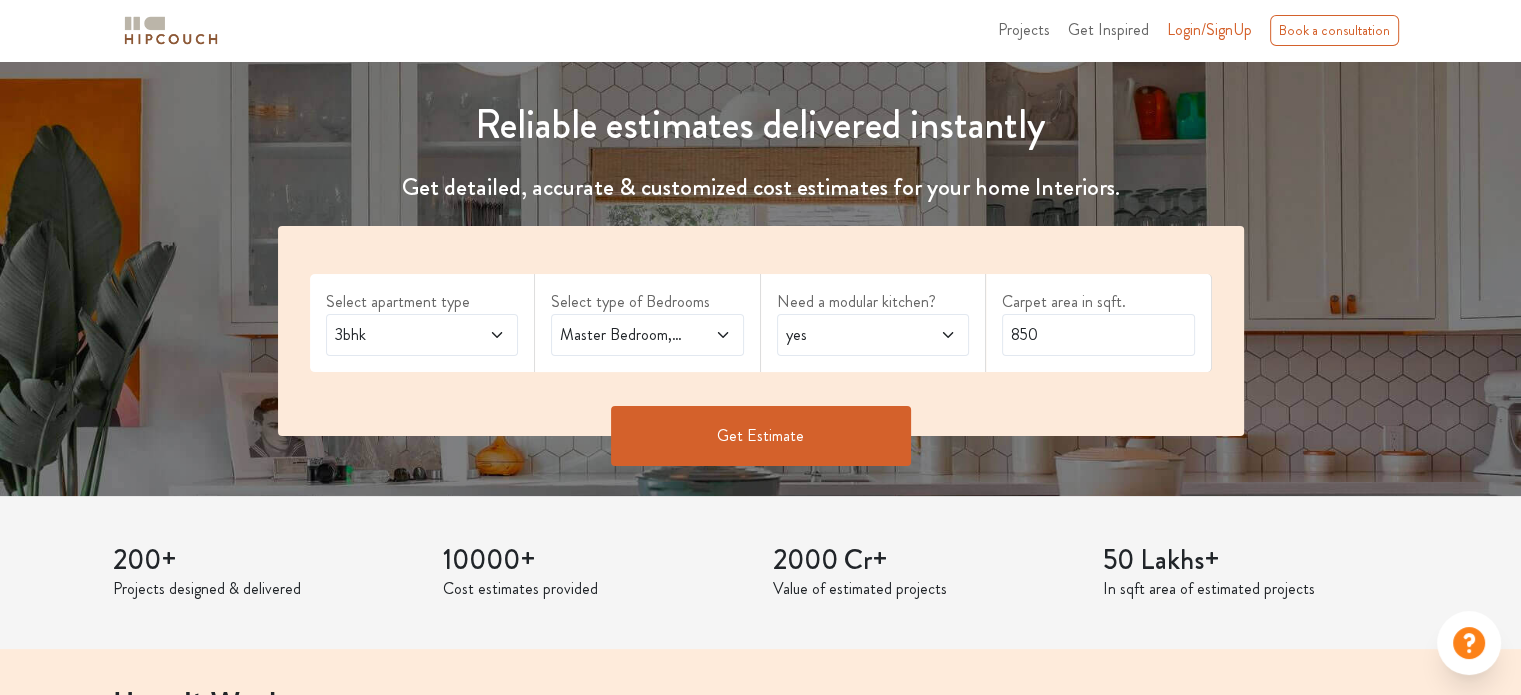 click on "Get Estimate" at bounding box center (761, 436) 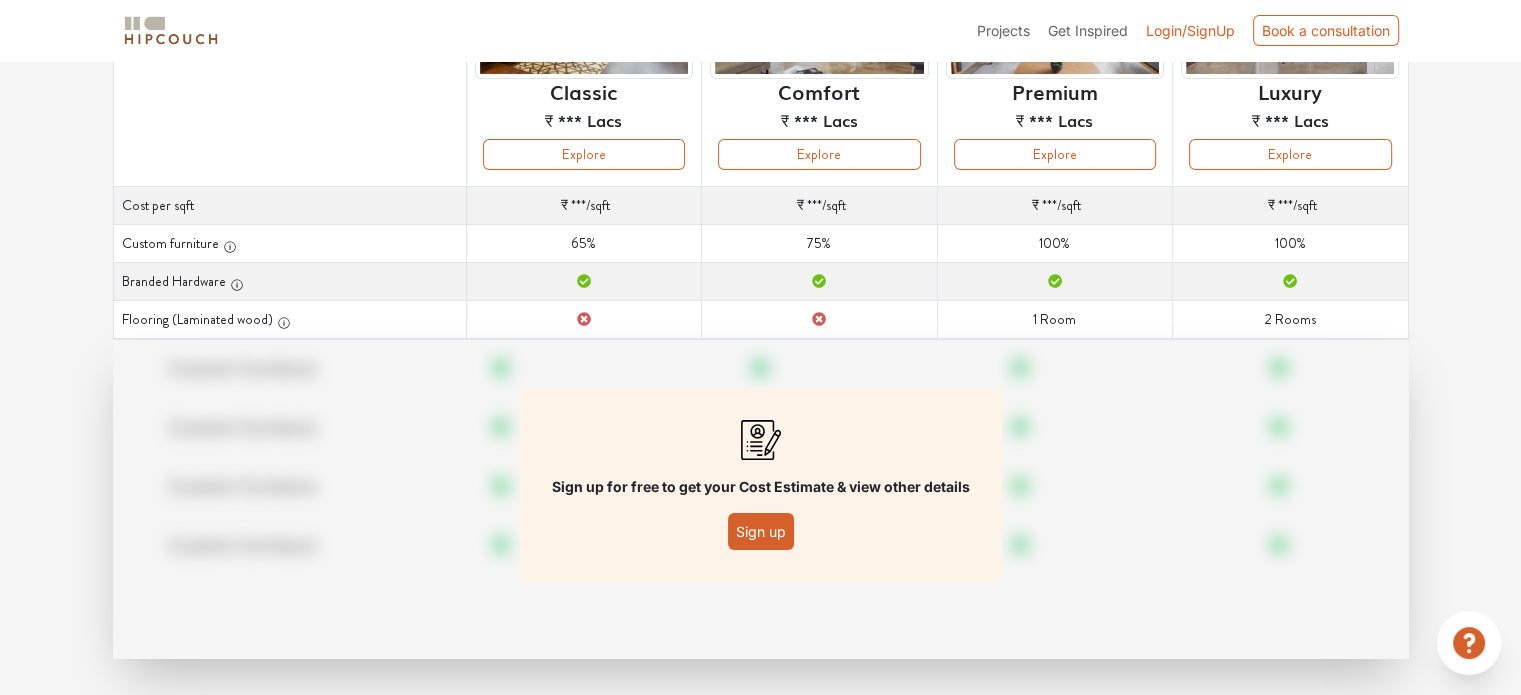 scroll, scrollTop: 288, scrollLeft: 0, axis: vertical 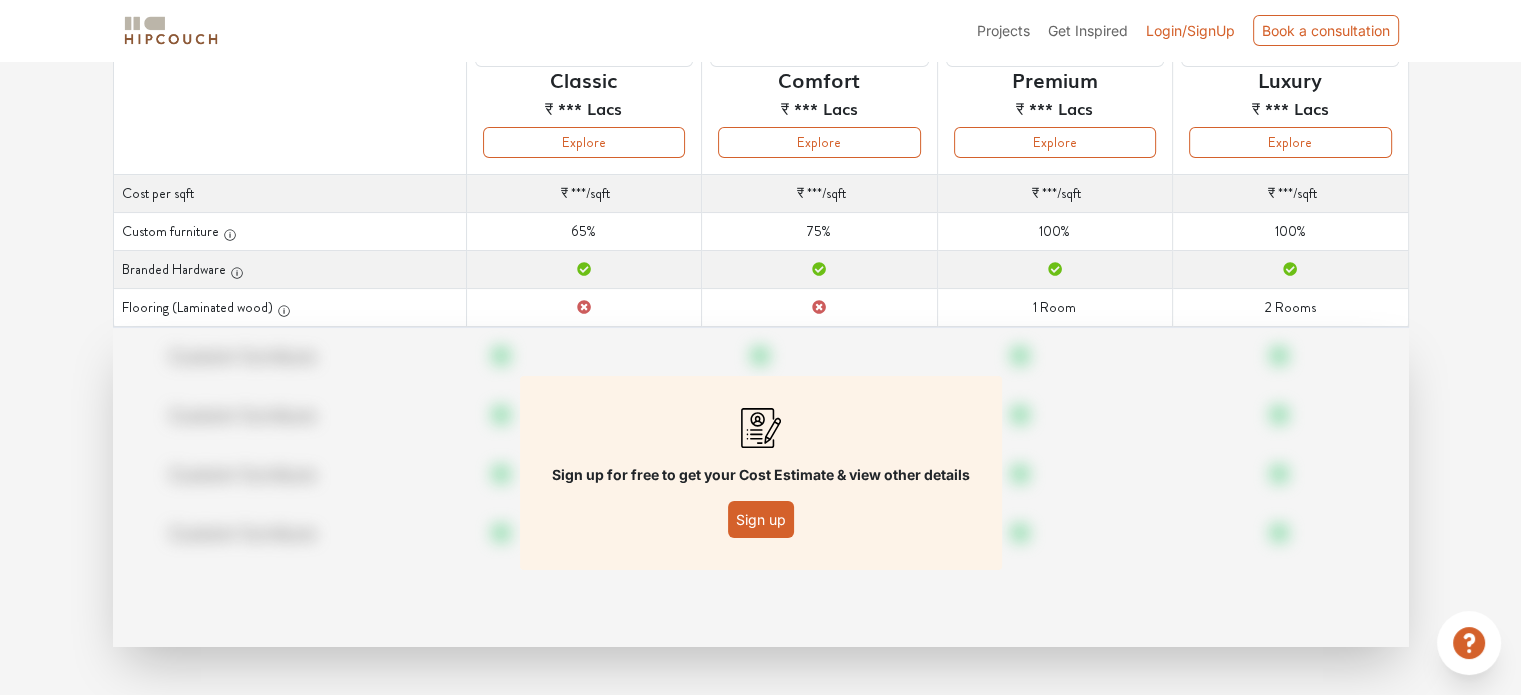 click on "Sign up" at bounding box center [761, 519] 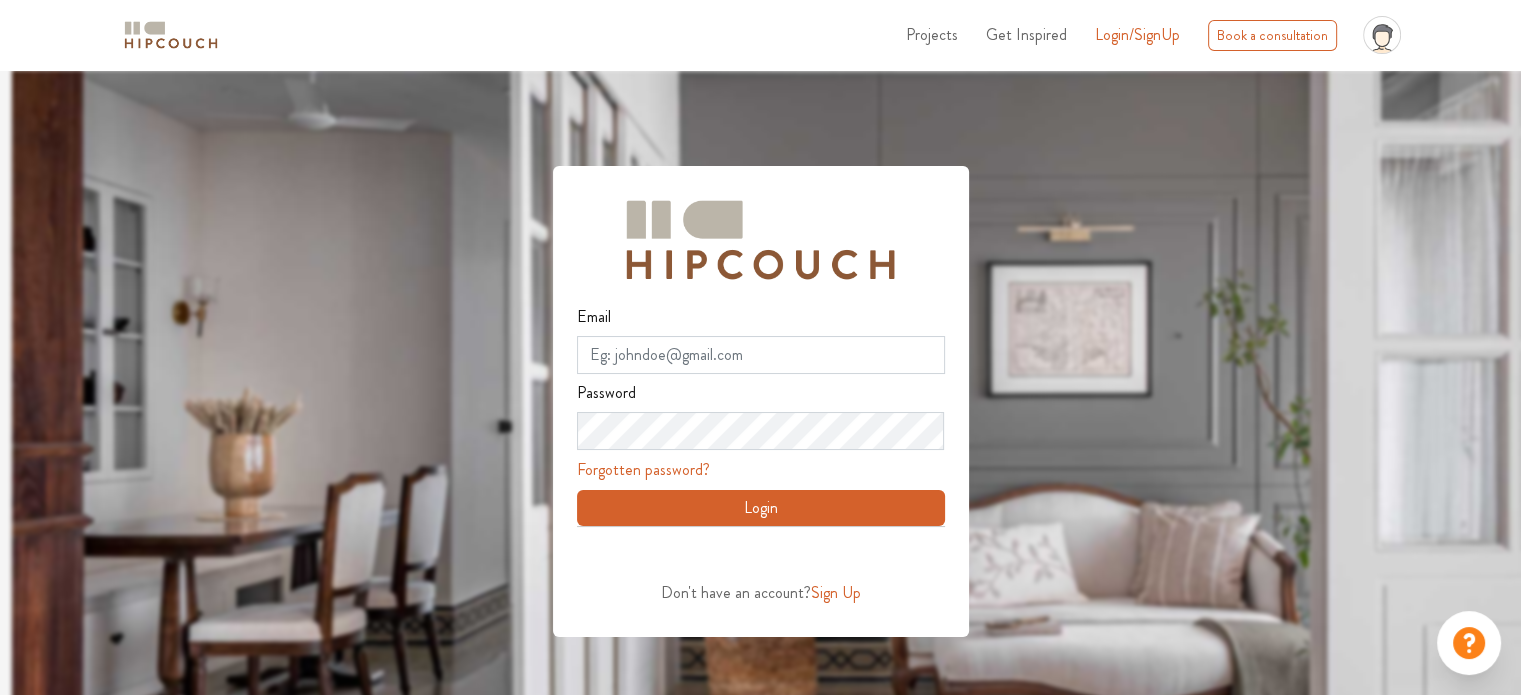 scroll, scrollTop: 70, scrollLeft: 0, axis: vertical 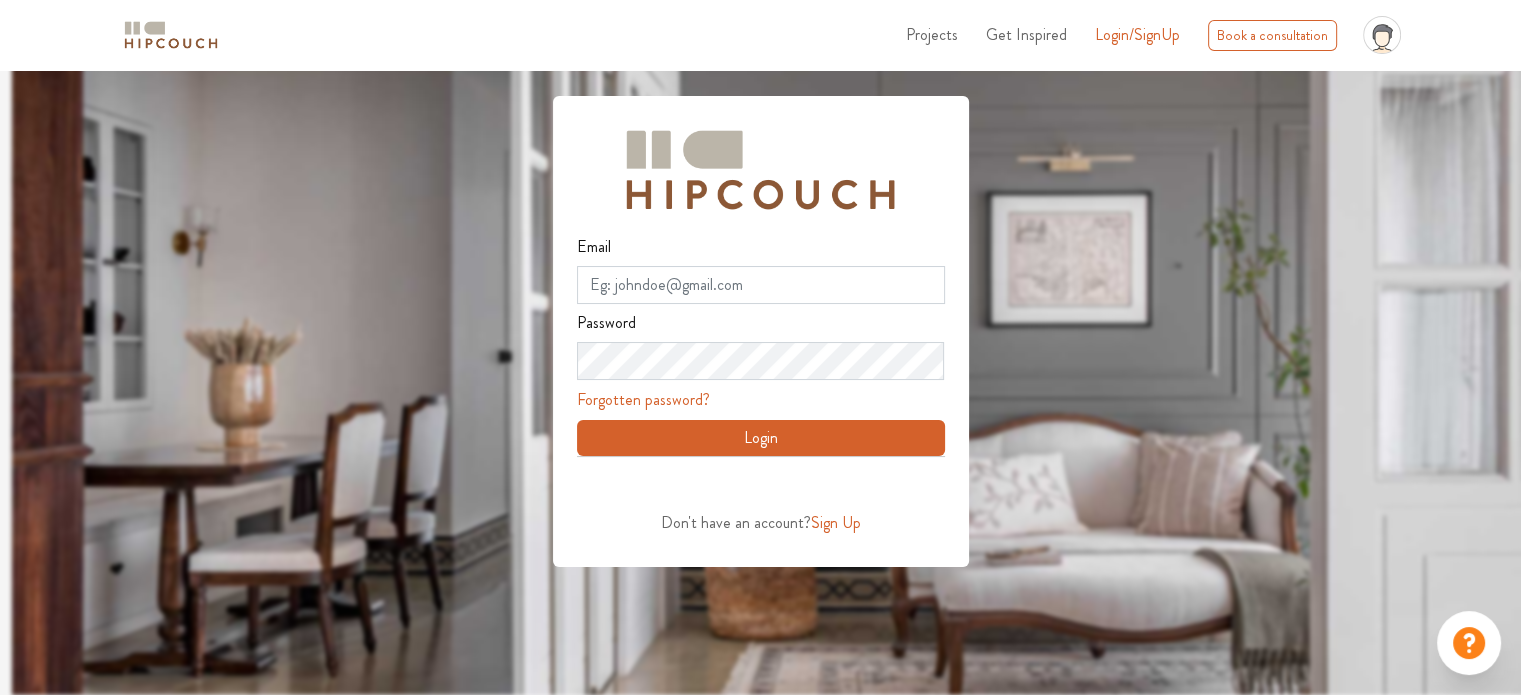 click on "Sign Up" at bounding box center [836, 522] 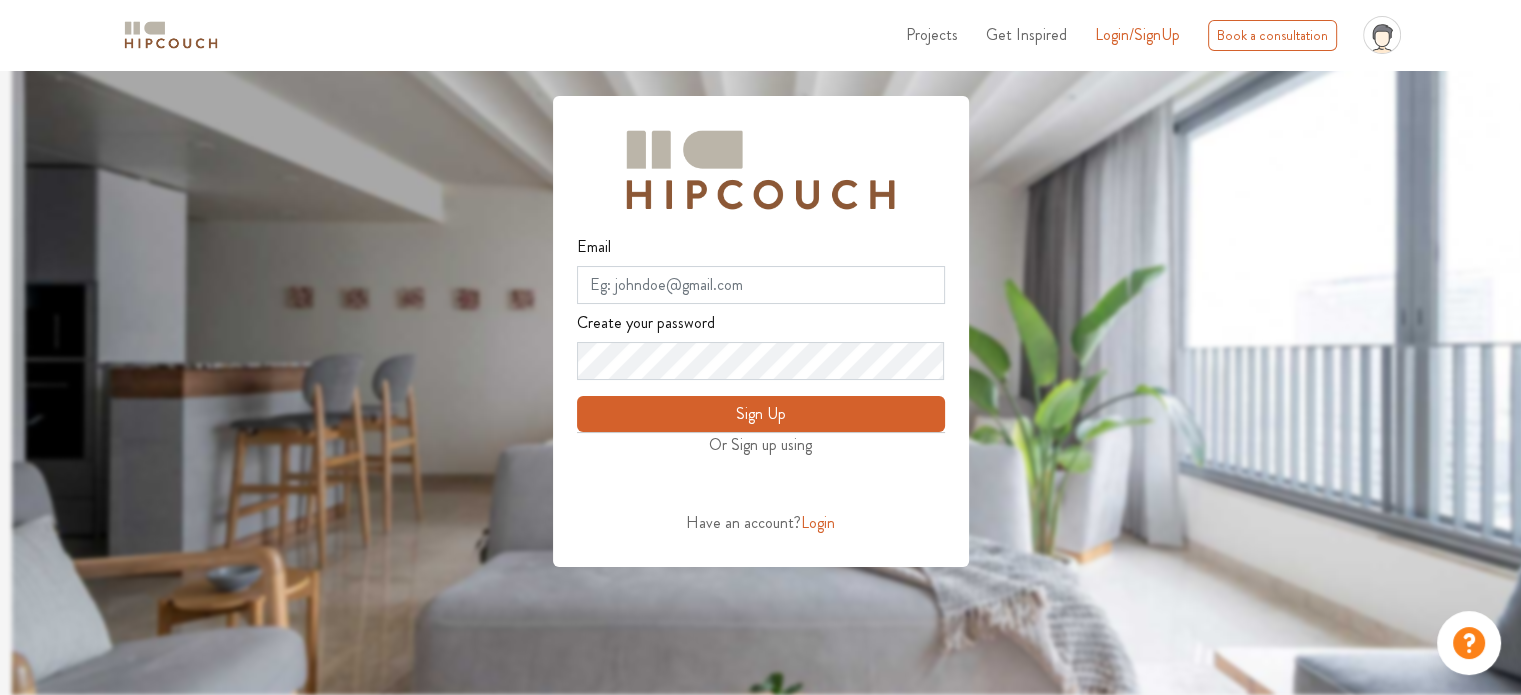 click on "Login" at bounding box center (818, 522) 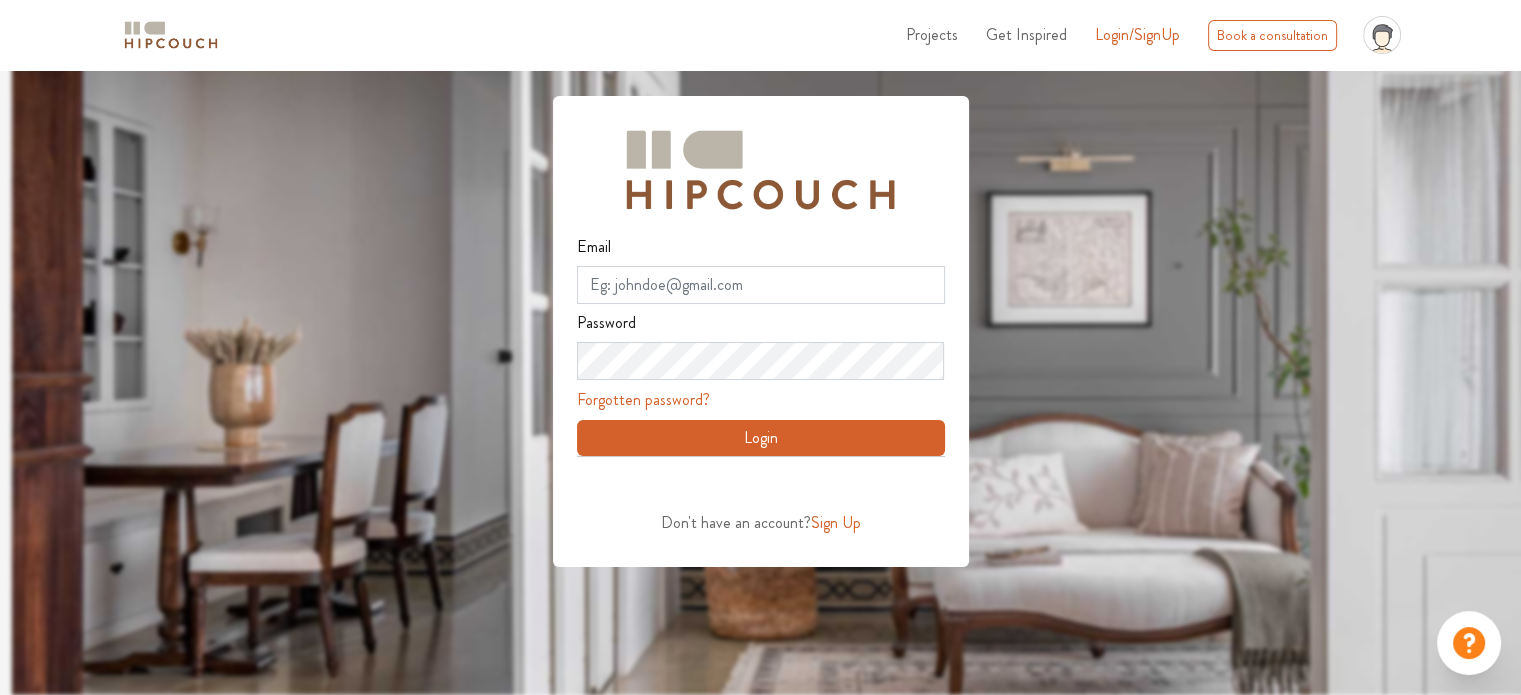 click on "Sign Up" at bounding box center (836, 522) 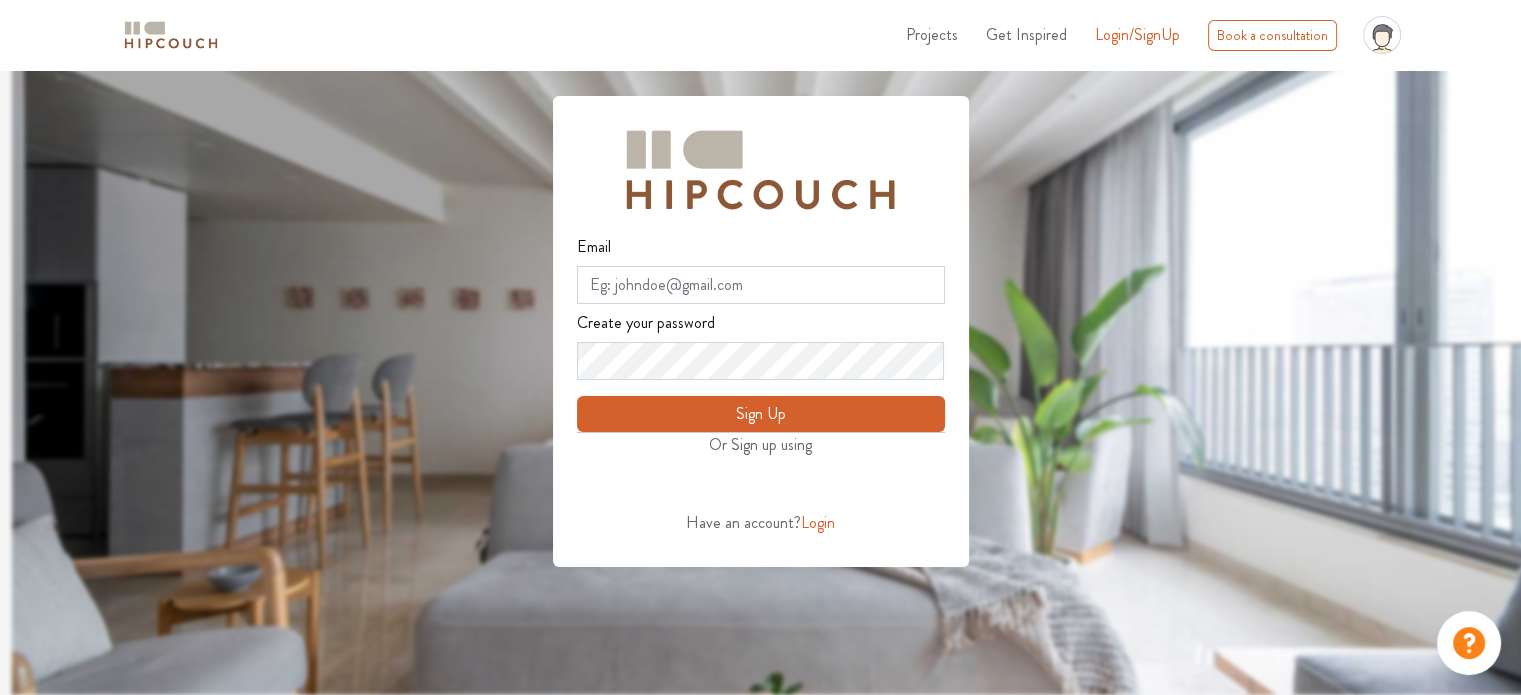 click on "Sign Up" at bounding box center (761, 414) 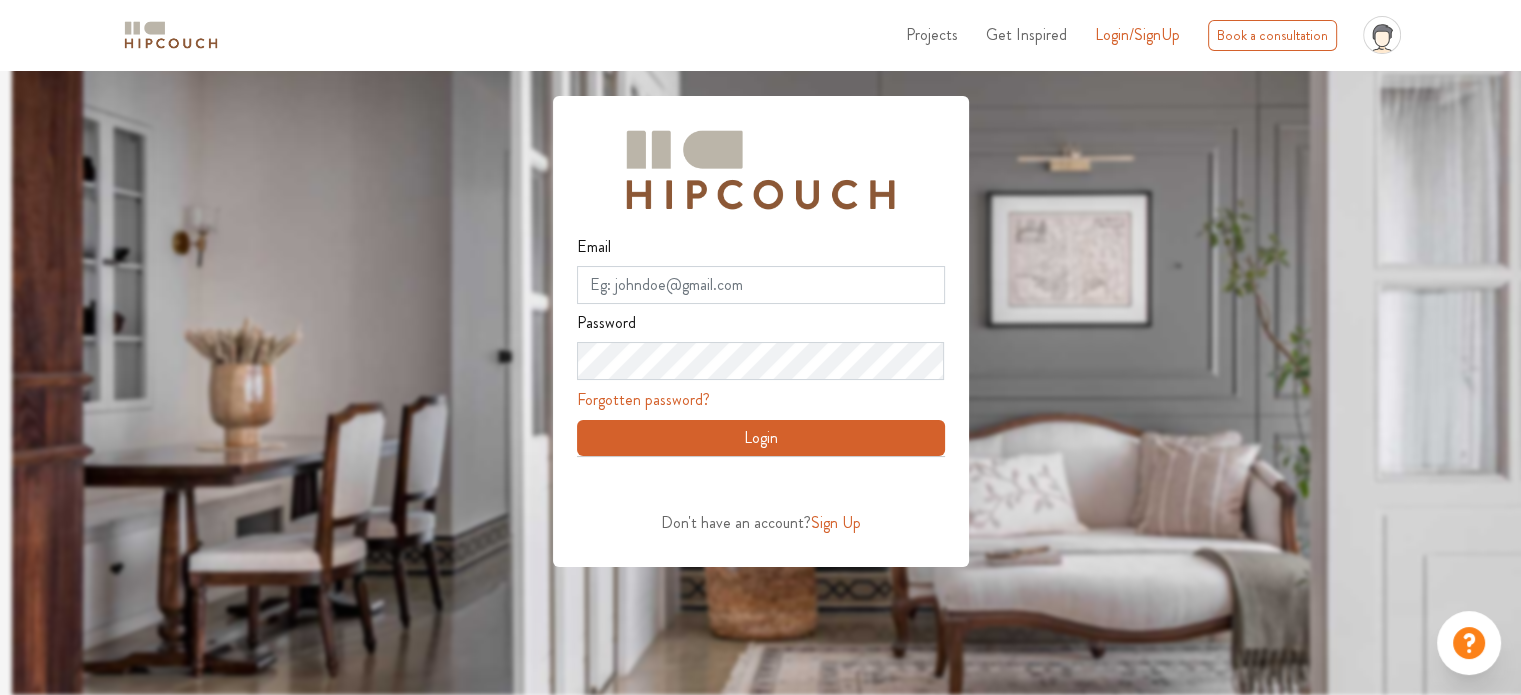 click on "Sign Up" at bounding box center (836, 522) 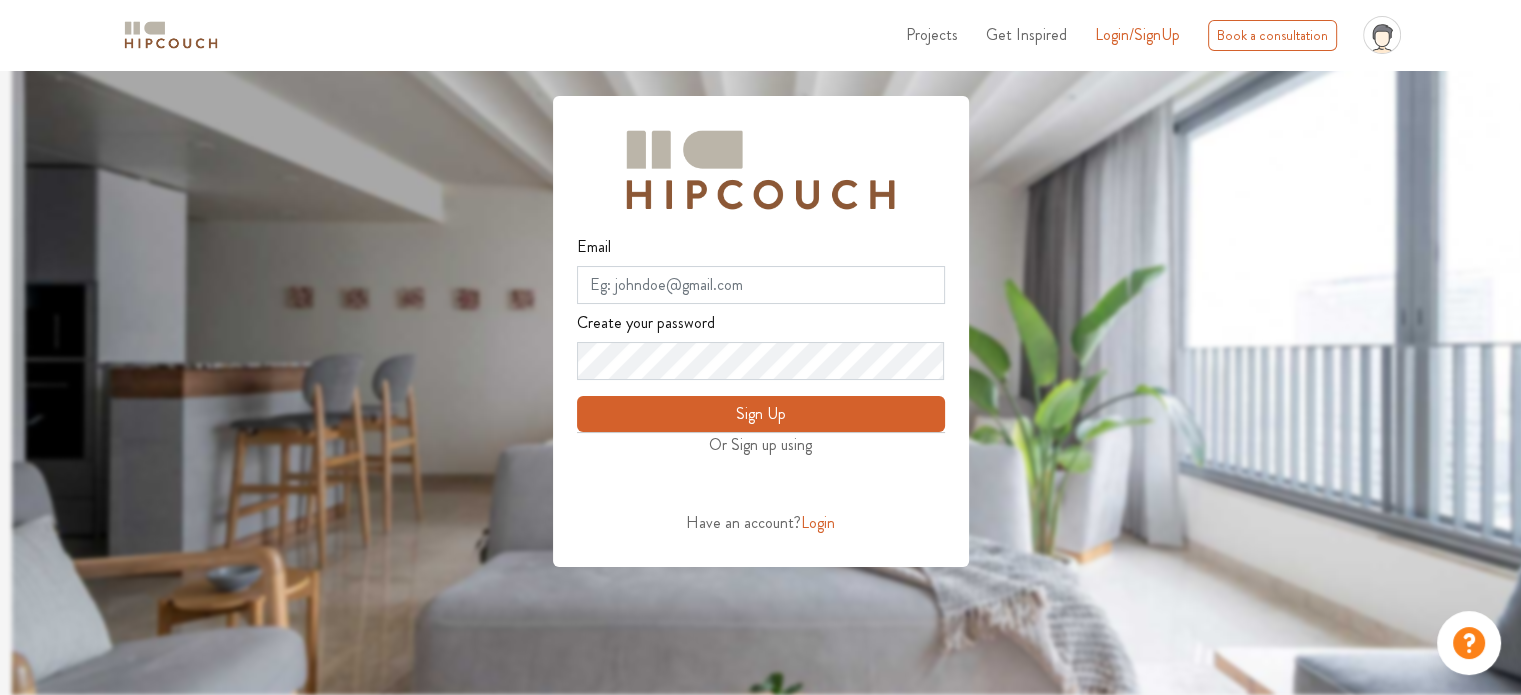 click on "Or Sign up using" at bounding box center [761, 445] 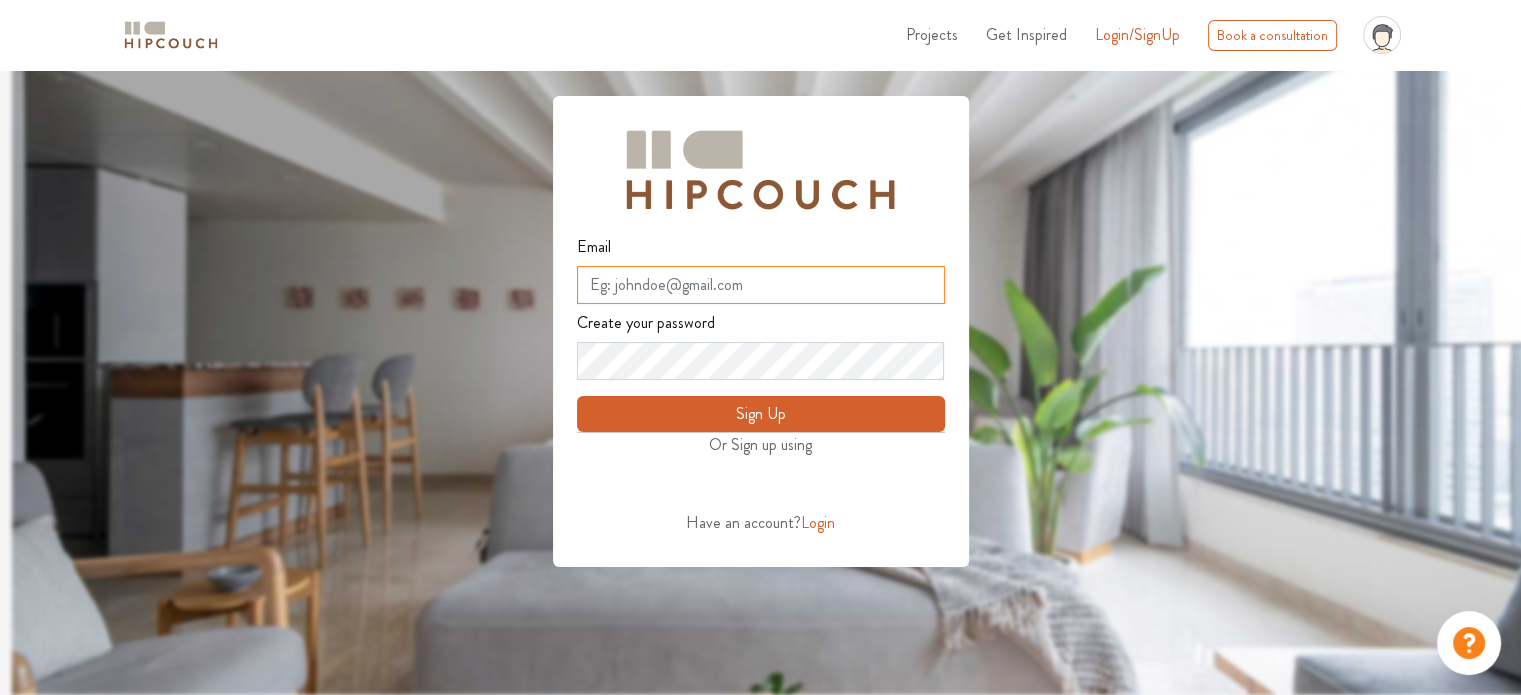 click on "Email" at bounding box center [761, 285] 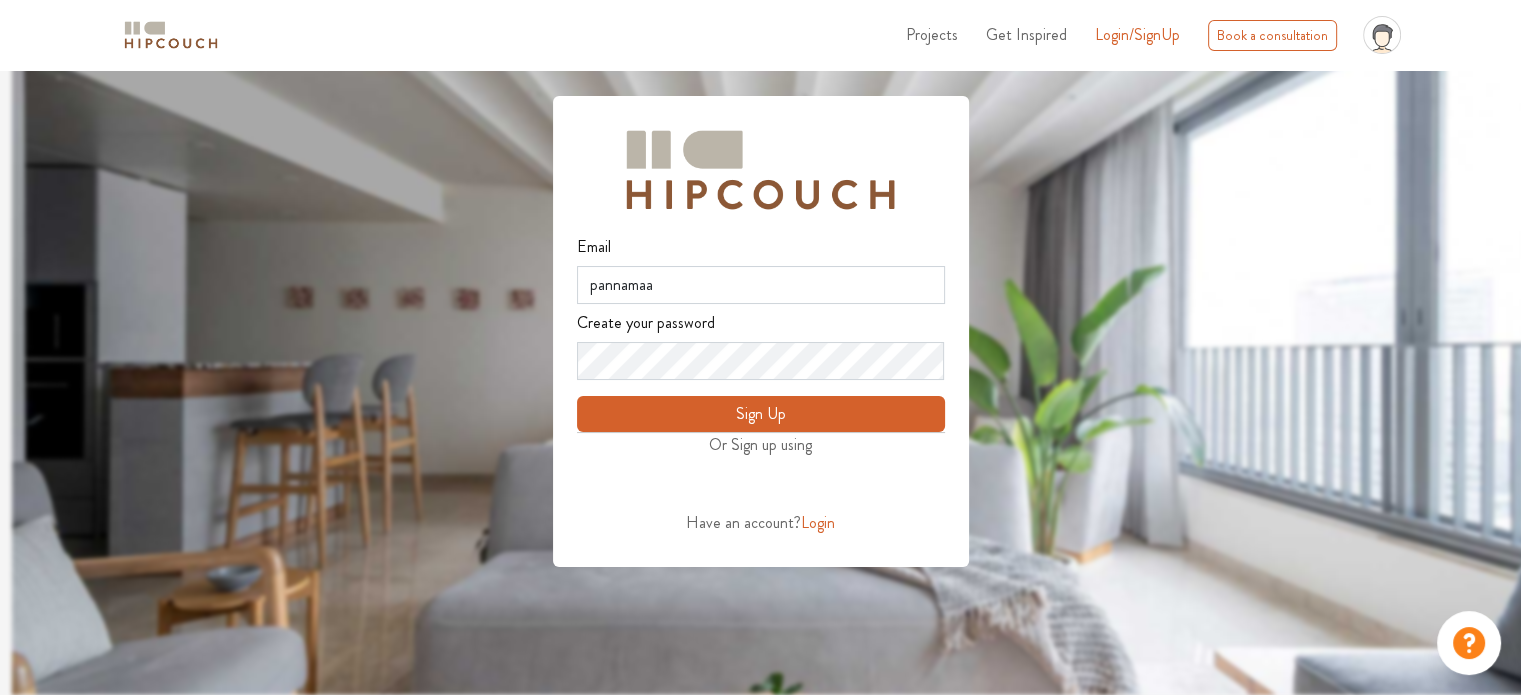 drag, startPoint x: 682, startPoint y: 290, endPoint x: 1179, endPoint y: 73, distance: 542.30804 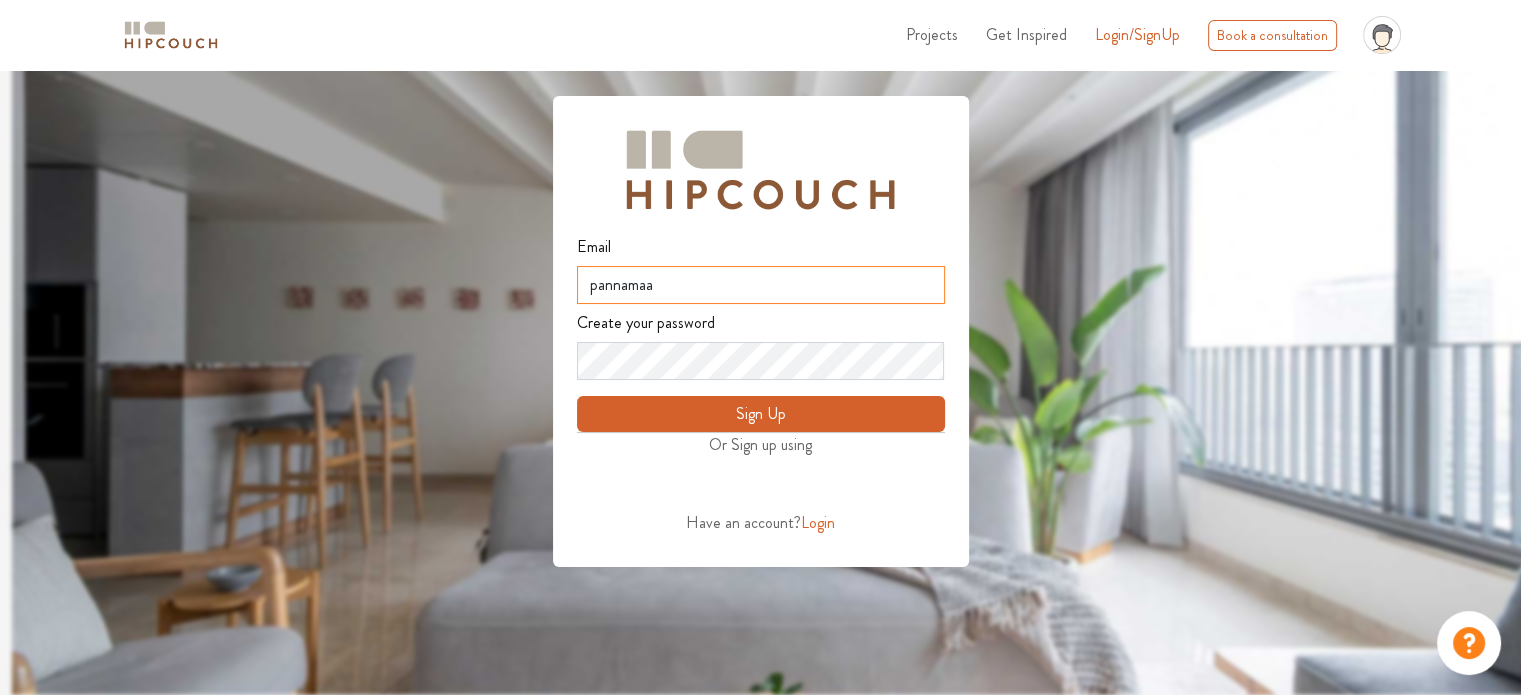 click on "pannamaa" at bounding box center (761, 285) 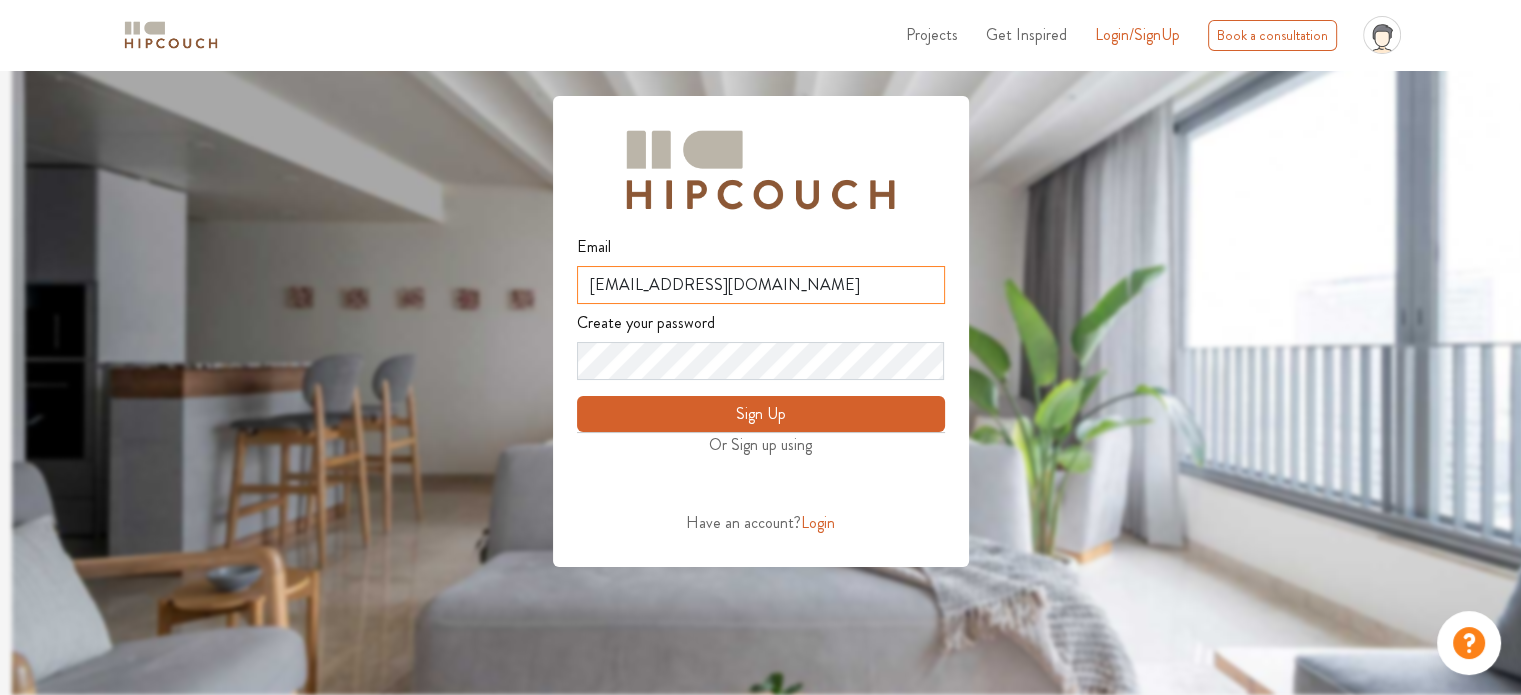 type on "[EMAIL_ADDRESS][DOMAIN_NAME]" 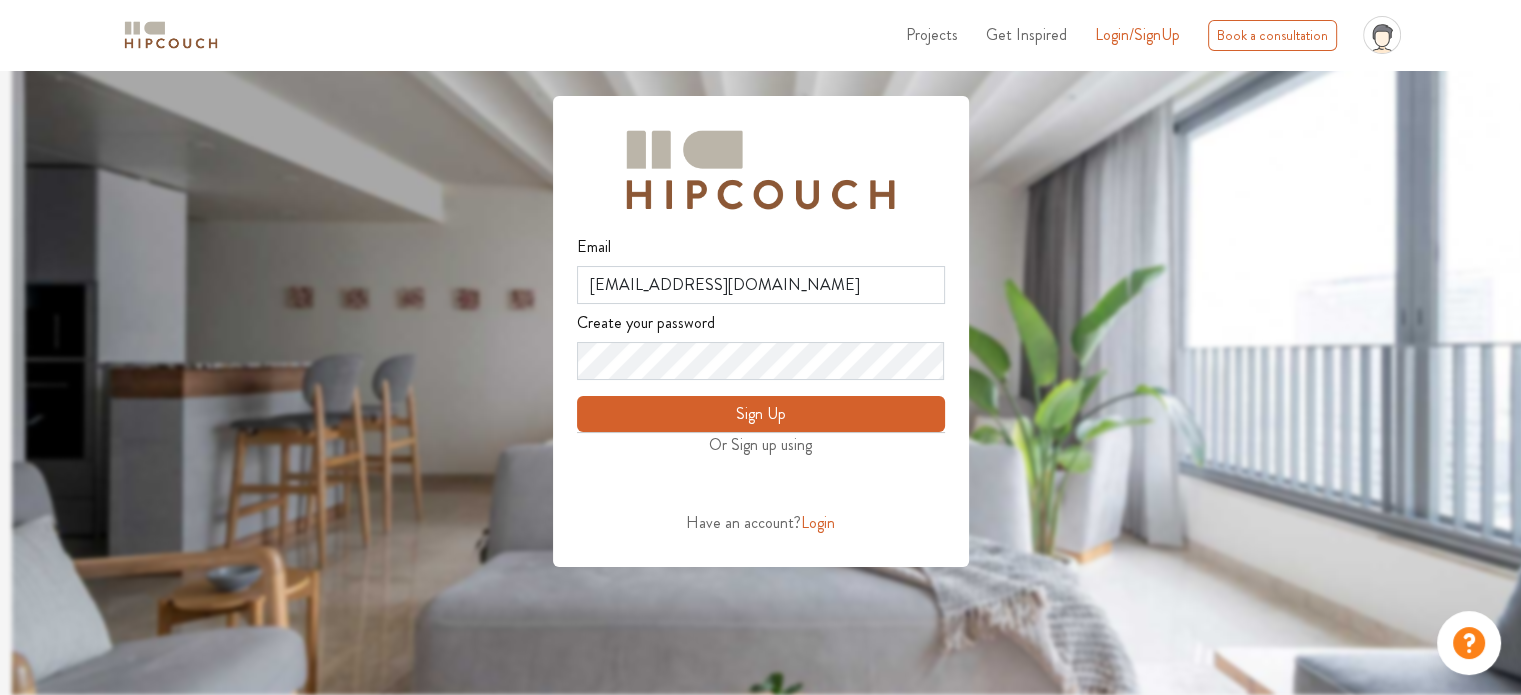 click on "Sign Up" at bounding box center [761, 414] 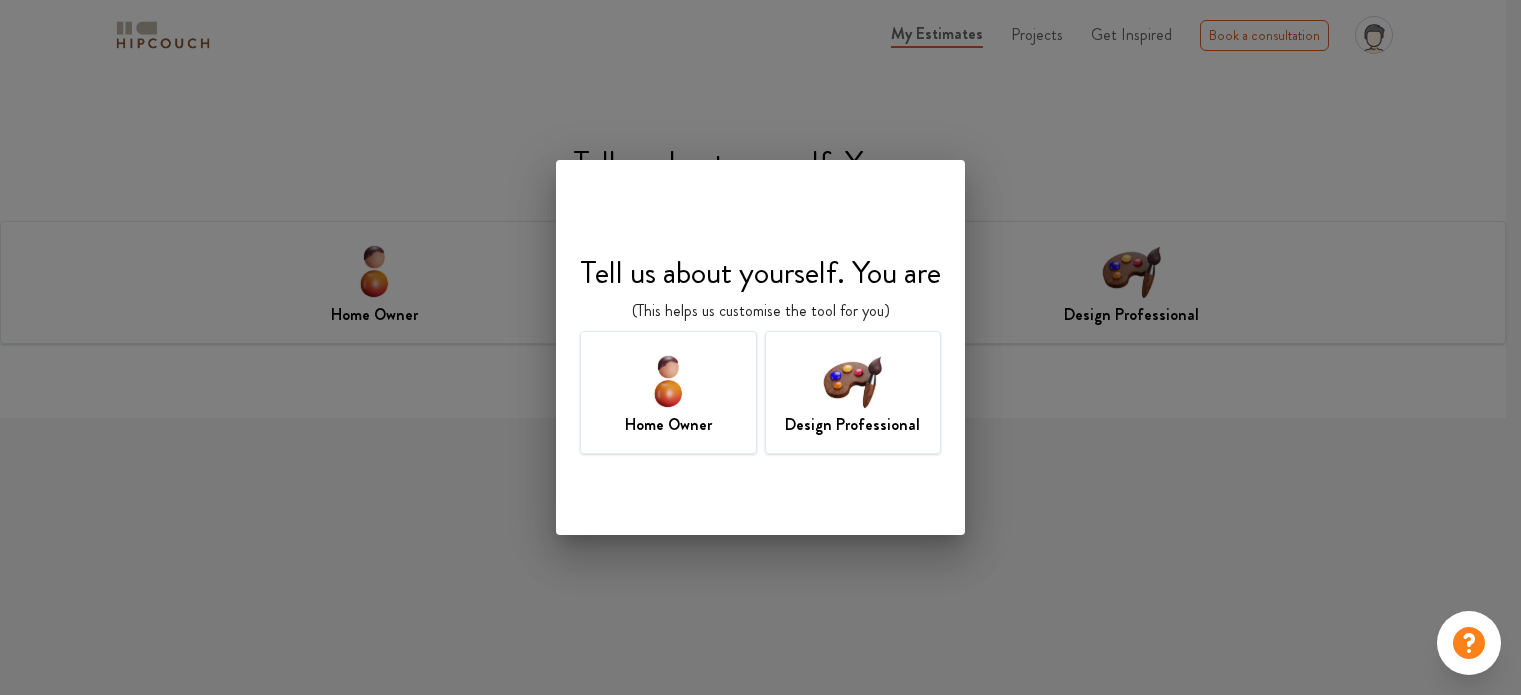 scroll, scrollTop: 0, scrollLeft: 0, axis: both 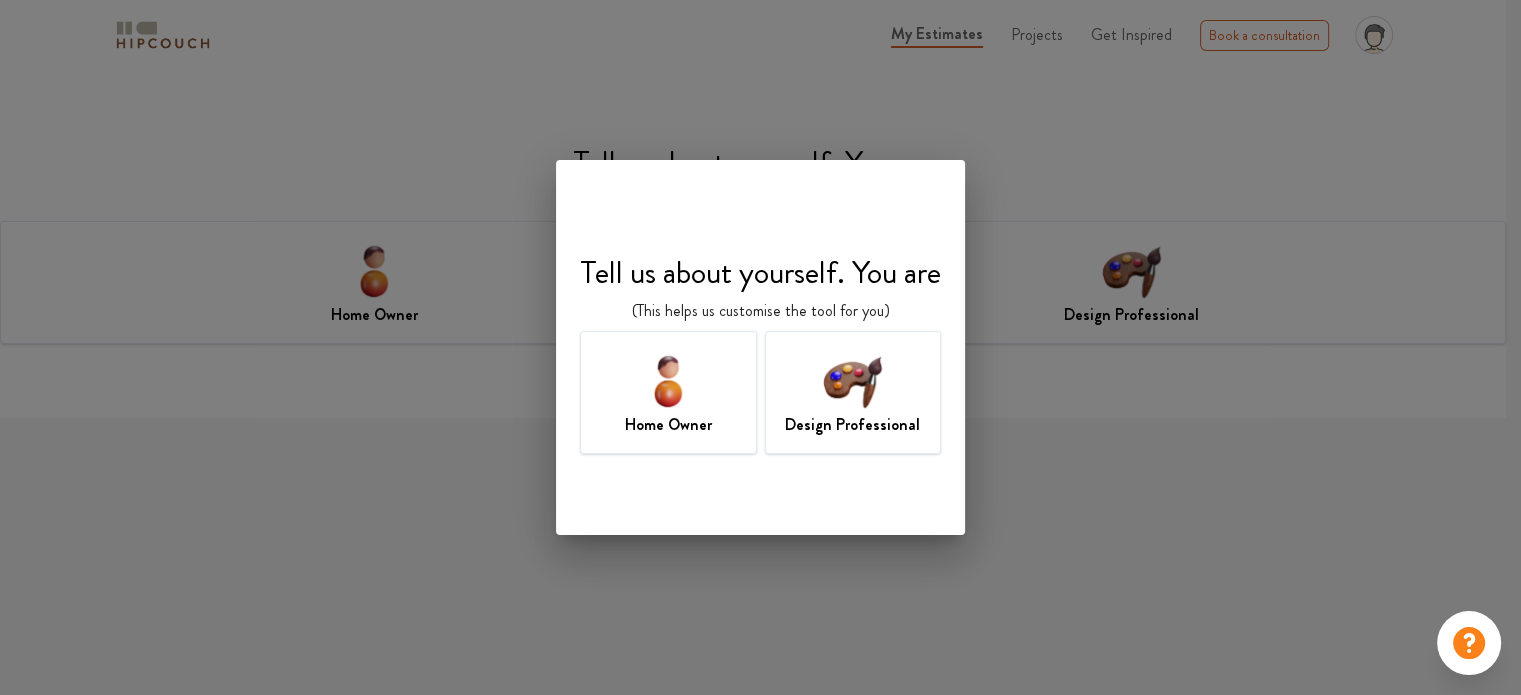 click on "Design Professional" at bounding box center [853, 392] 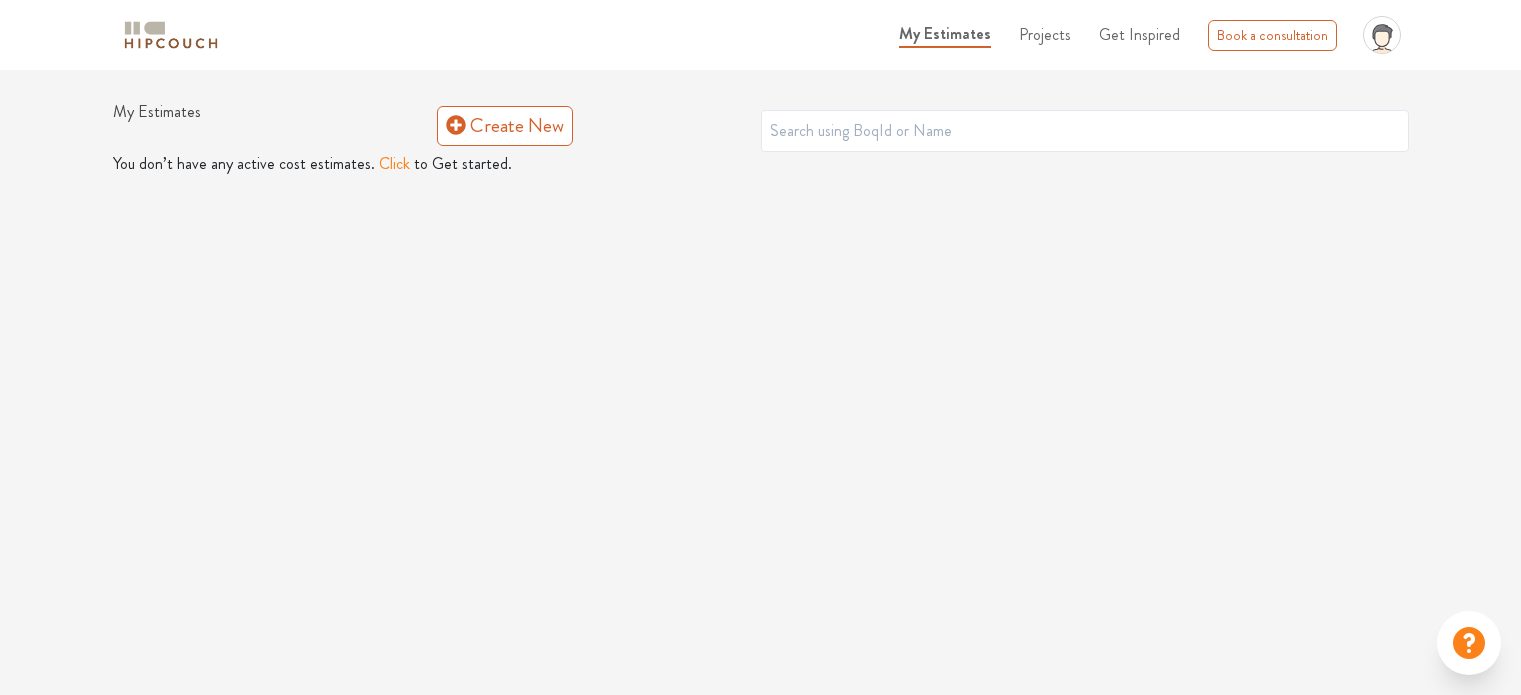 scroll, scrollTop: 0, scrollLeft: 0, axis: both 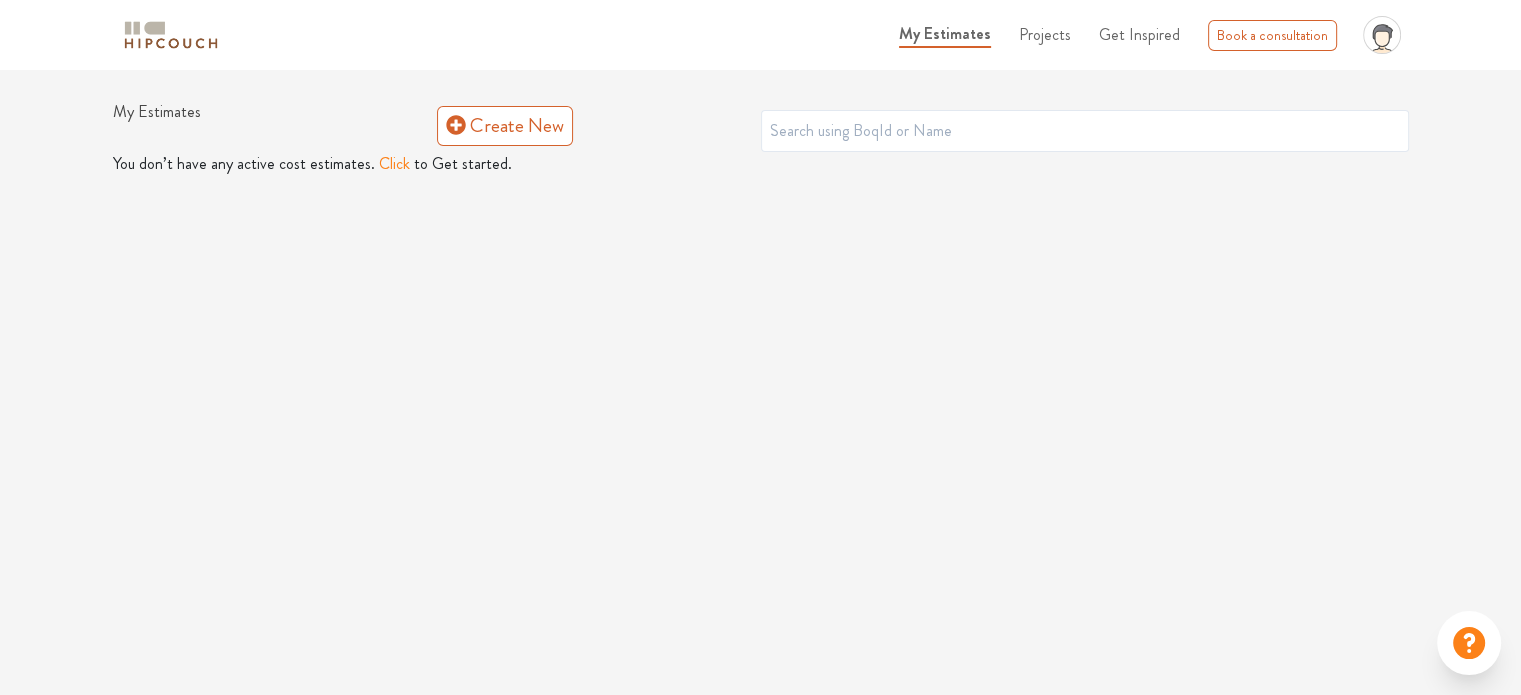 click on "Click" at bounding box center [394, 164] 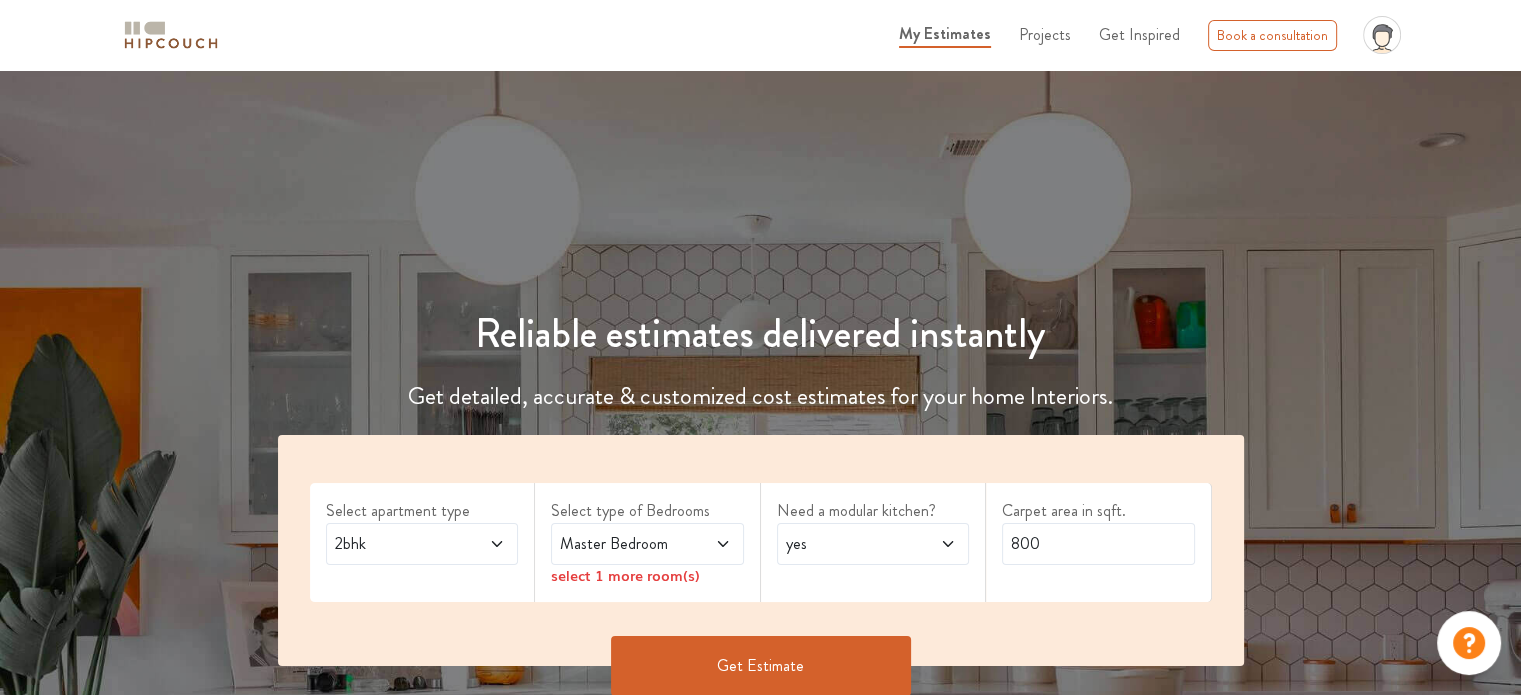 click at bounding box center [483, 544] 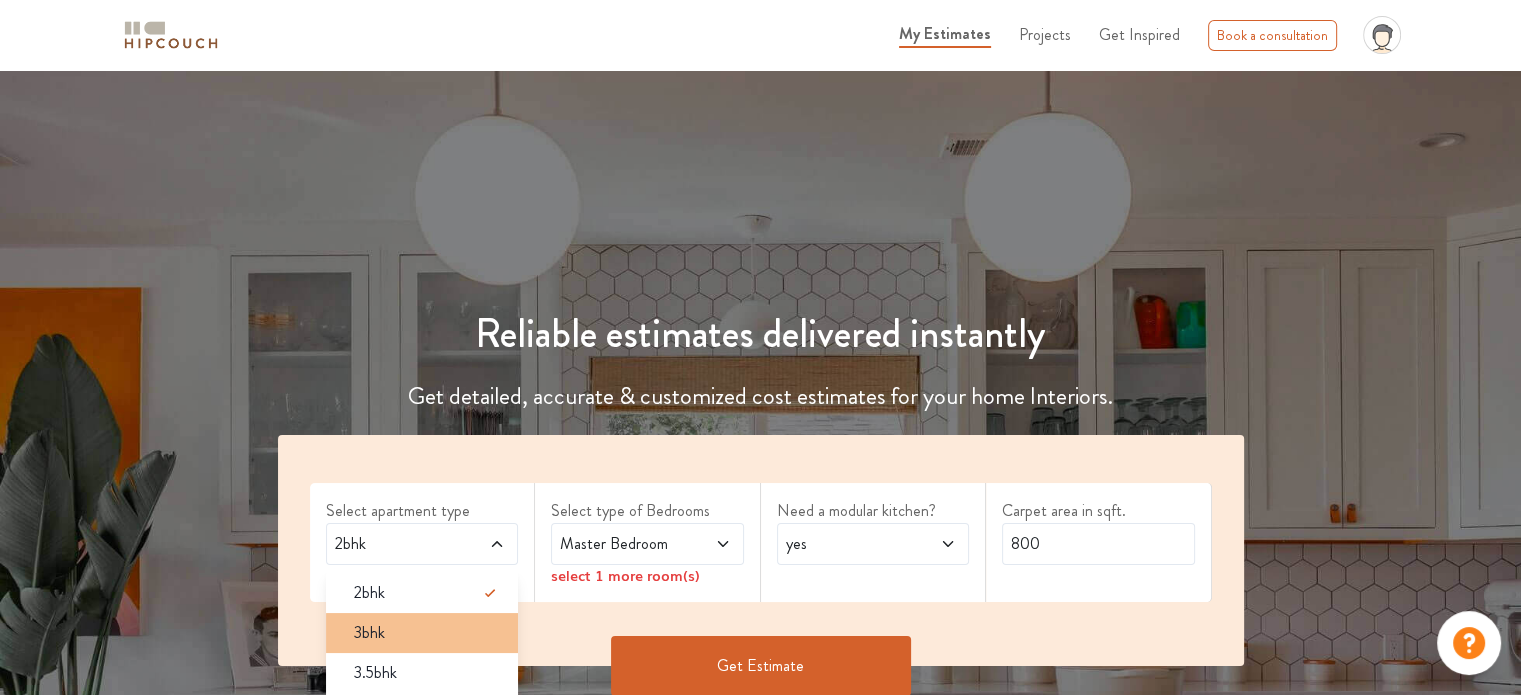 drag, startPoint x: 432, startPoint y: 640, endPoint x: 617, endPoint y: 582, distance: 193.87883 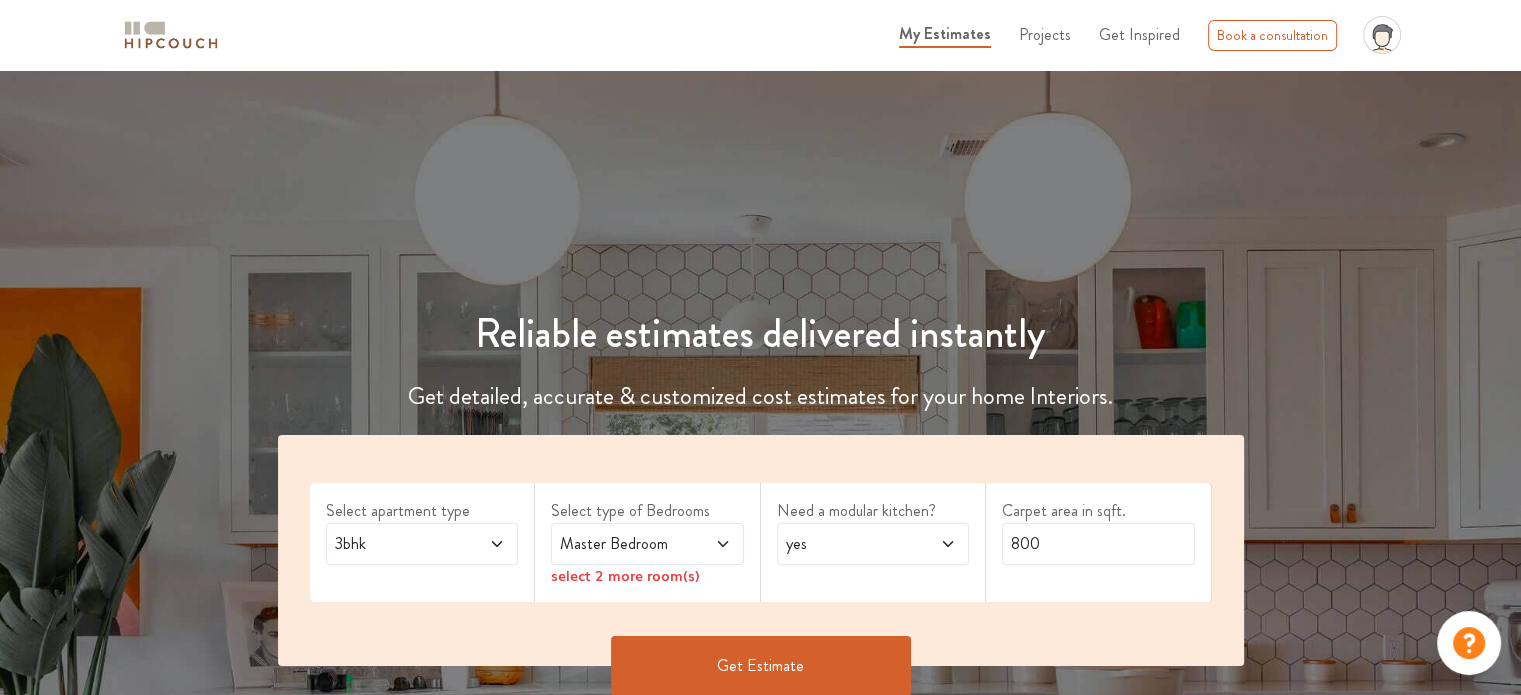 click on "Master Bedroom" at bounding box center (621, 544) 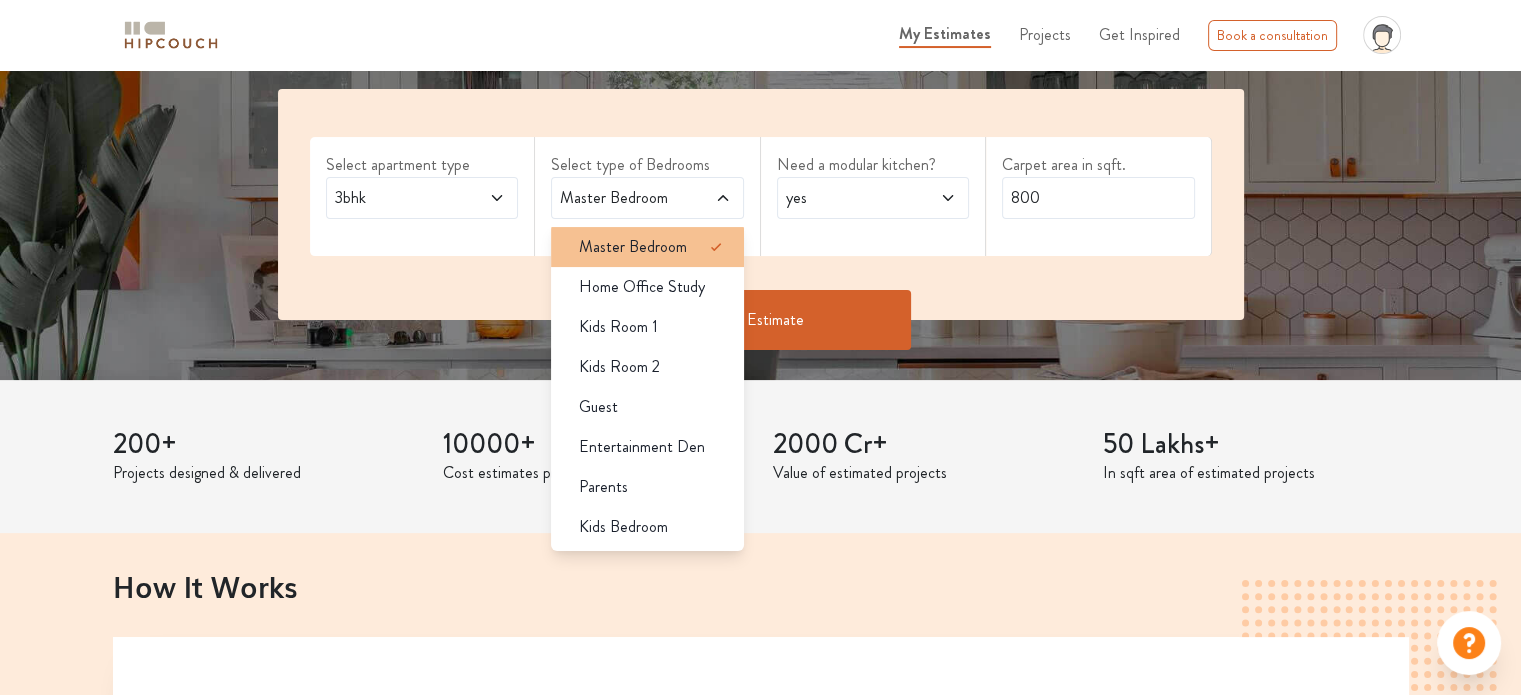 scroll, scrollTop: 400, scrollLeft: 0, axis: vertical 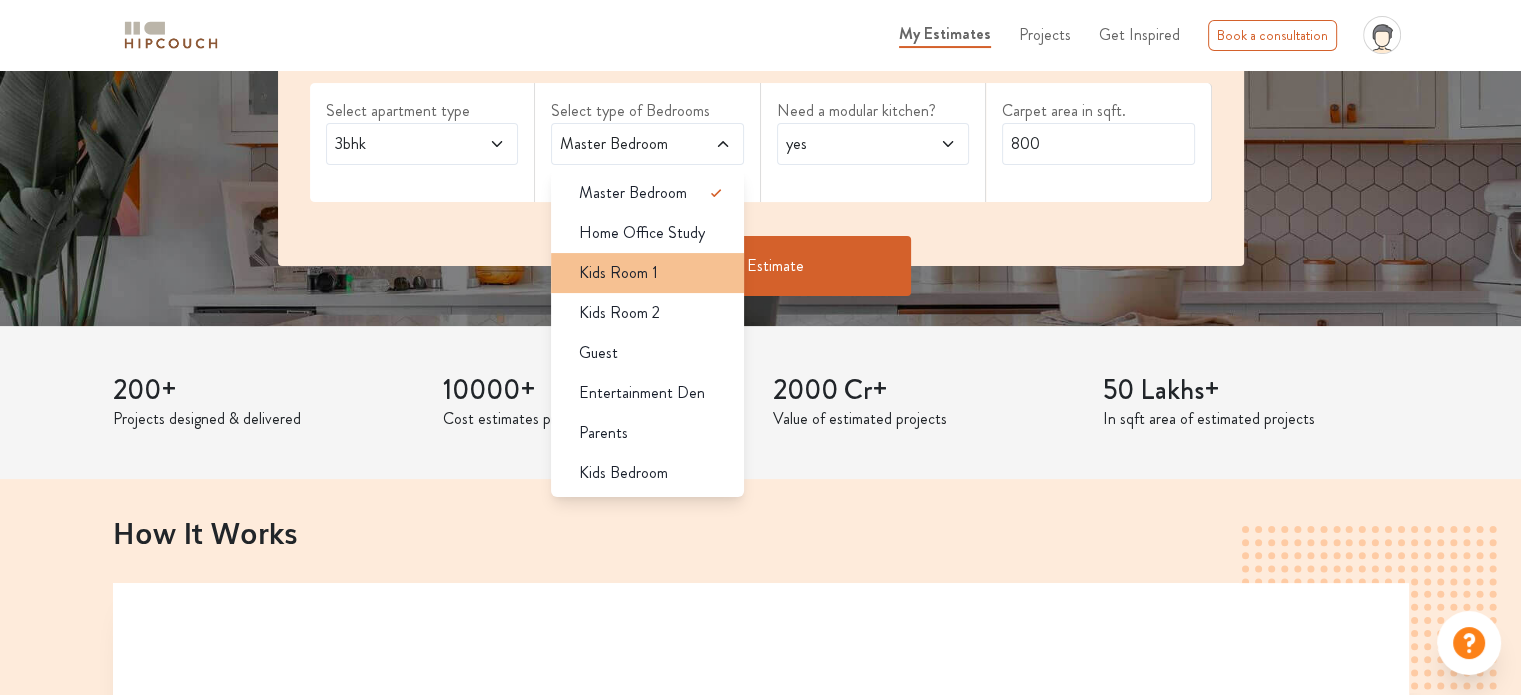 click on "Kids Room 1" at bounding box center [653, 273] 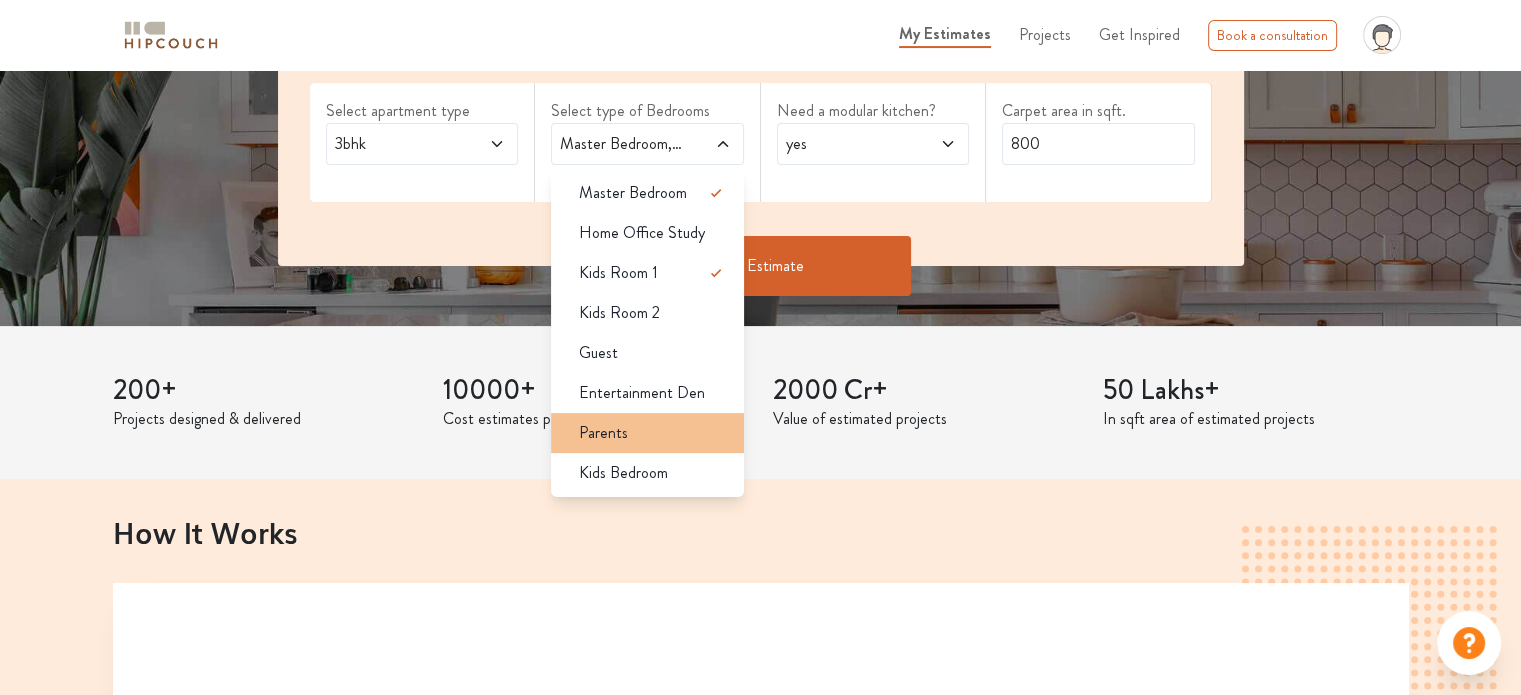 click on "Parents" at bounding box center (653, 433) 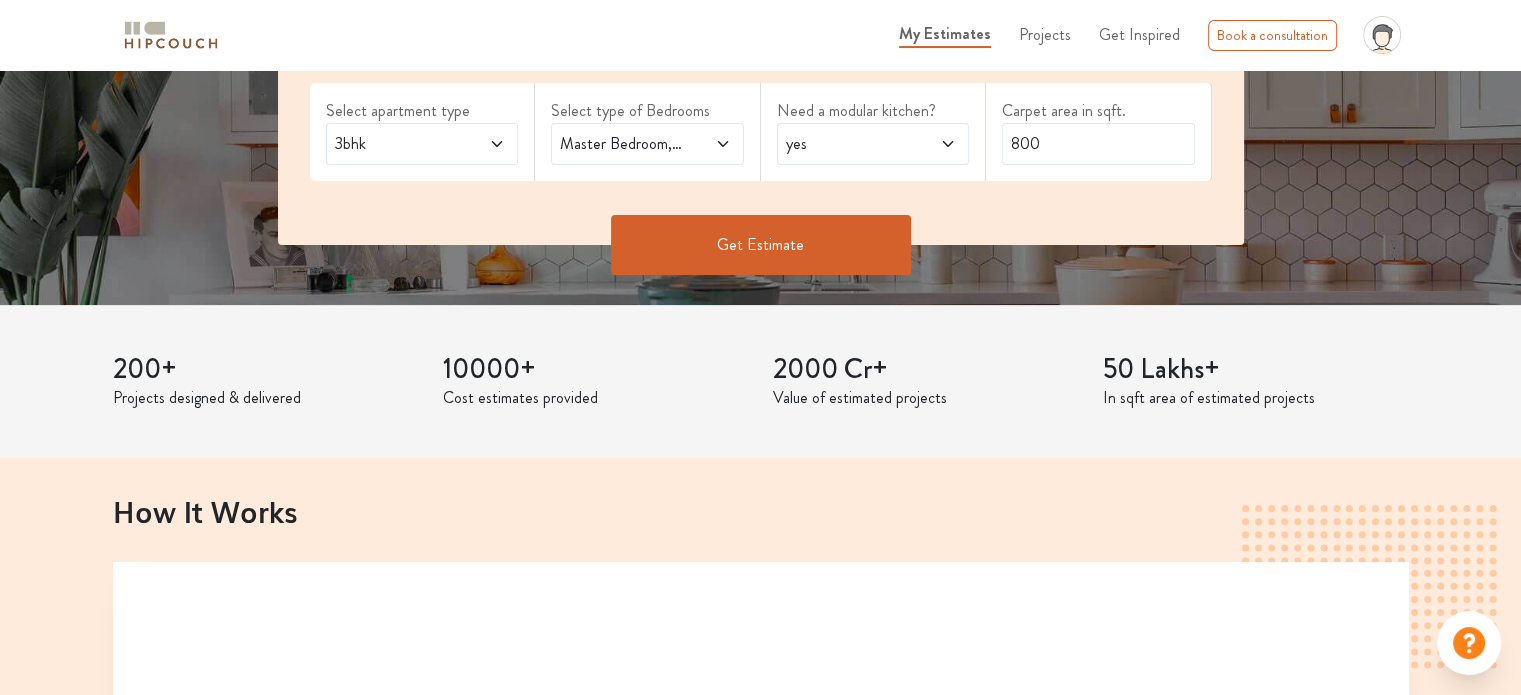 click on "Master Bedroom,Kids Room 1,Parents" at bounding box center (621, 144) 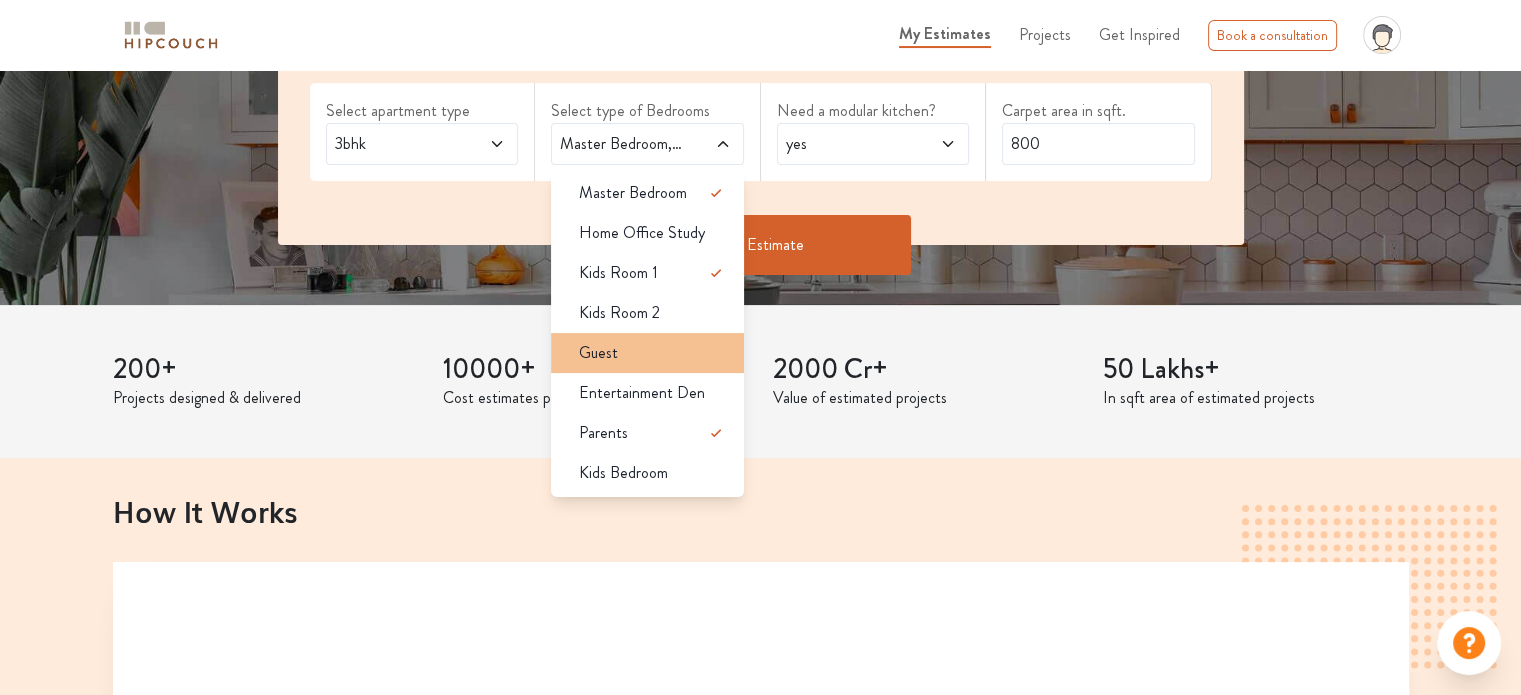 click on "Guest" at bounding box center (653, 353) 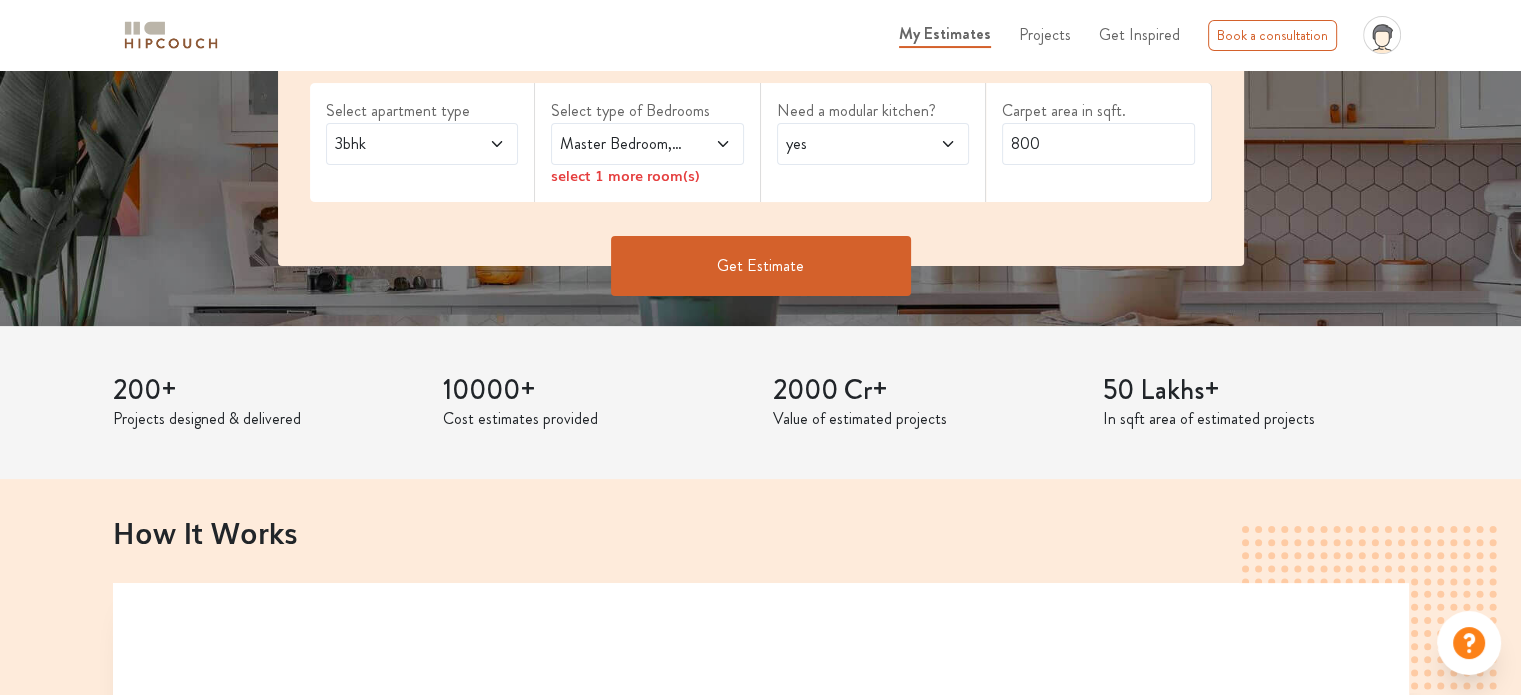 click at bounding box center (709, 144) 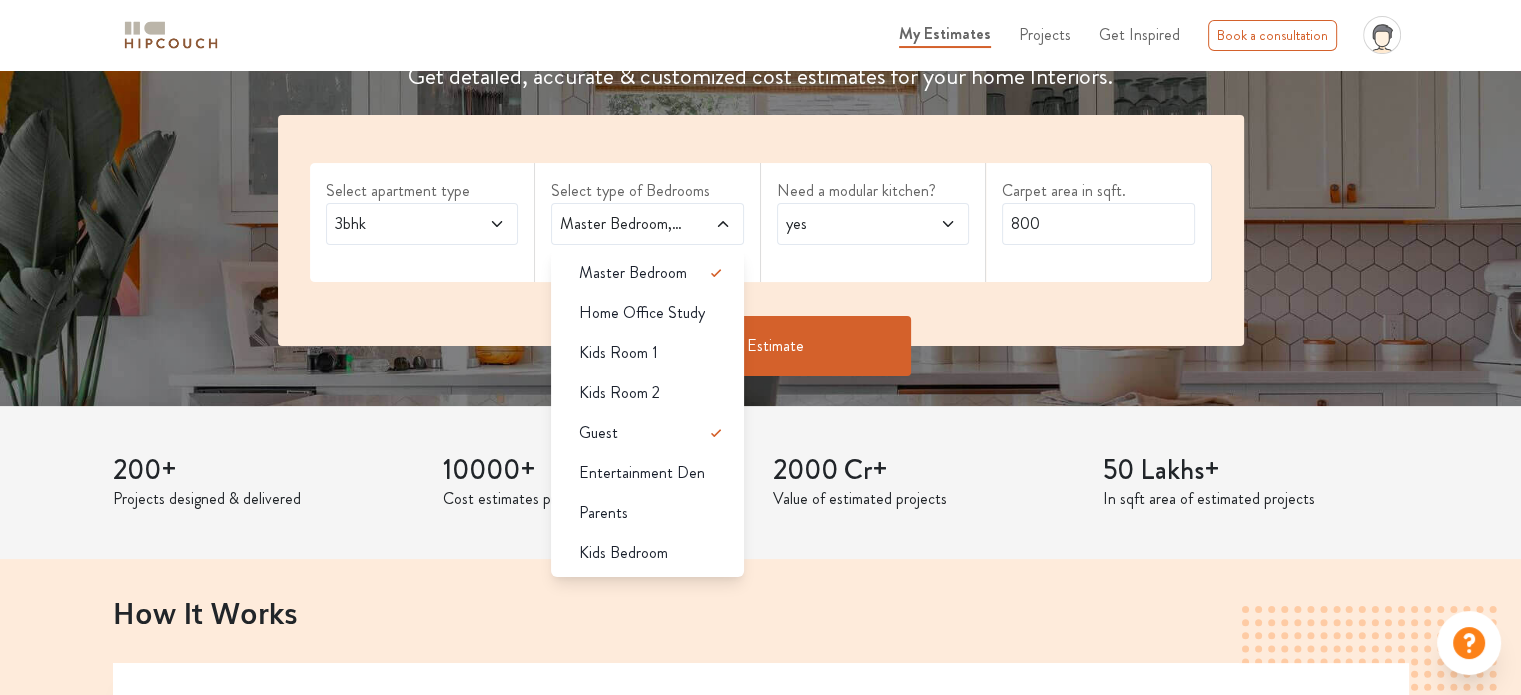 scroll, scrollTop: 200, scrollLeft: 0, axis: vertical 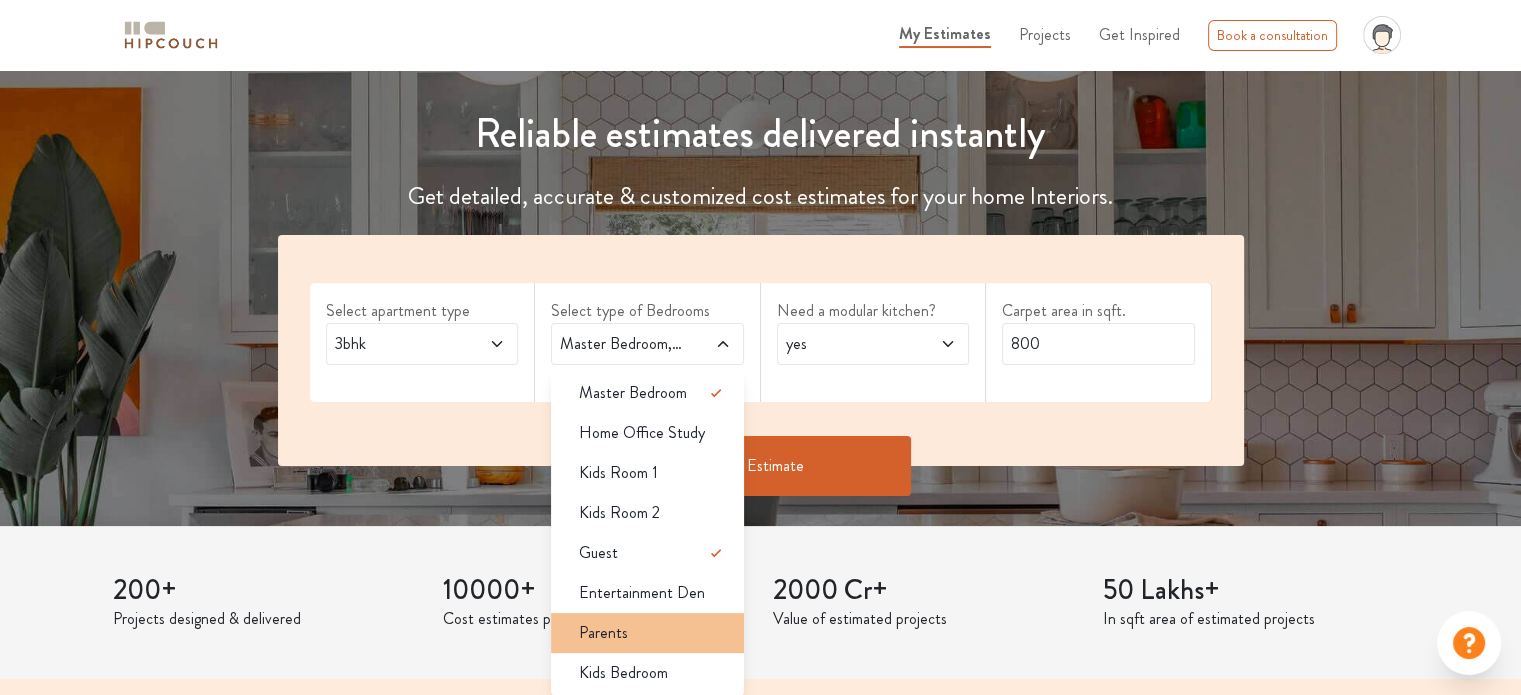 click on "Parents" at bounding box center [653, 633] 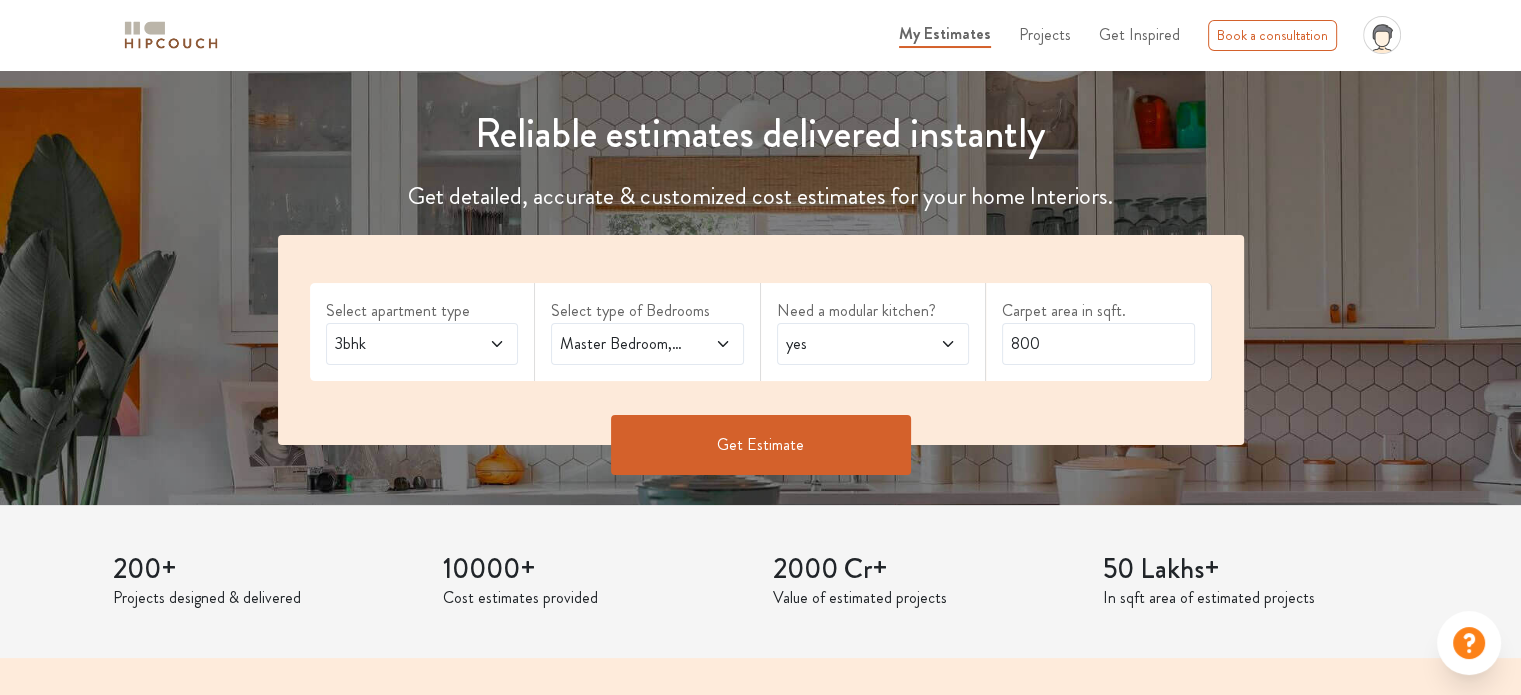 click at bounding box center (709, 344) 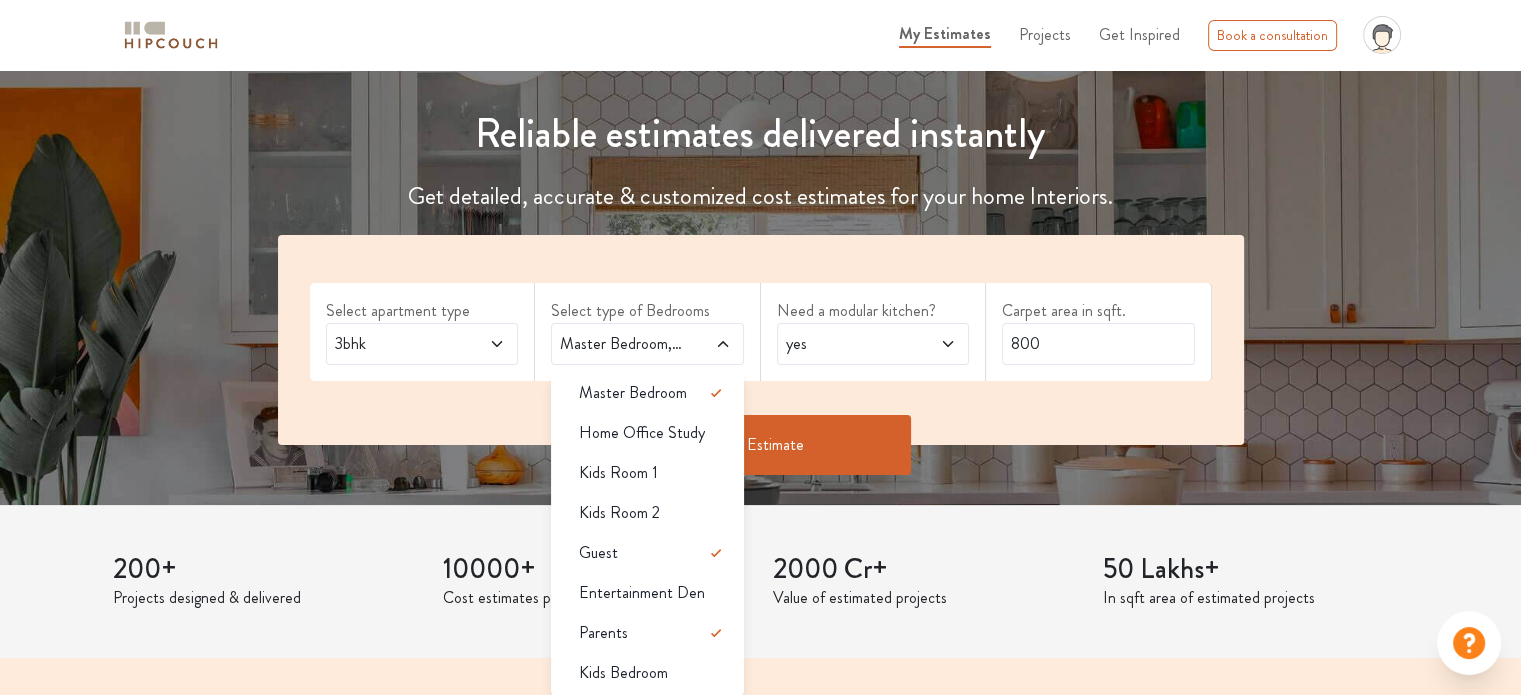 click at bounding box center (934, 344) 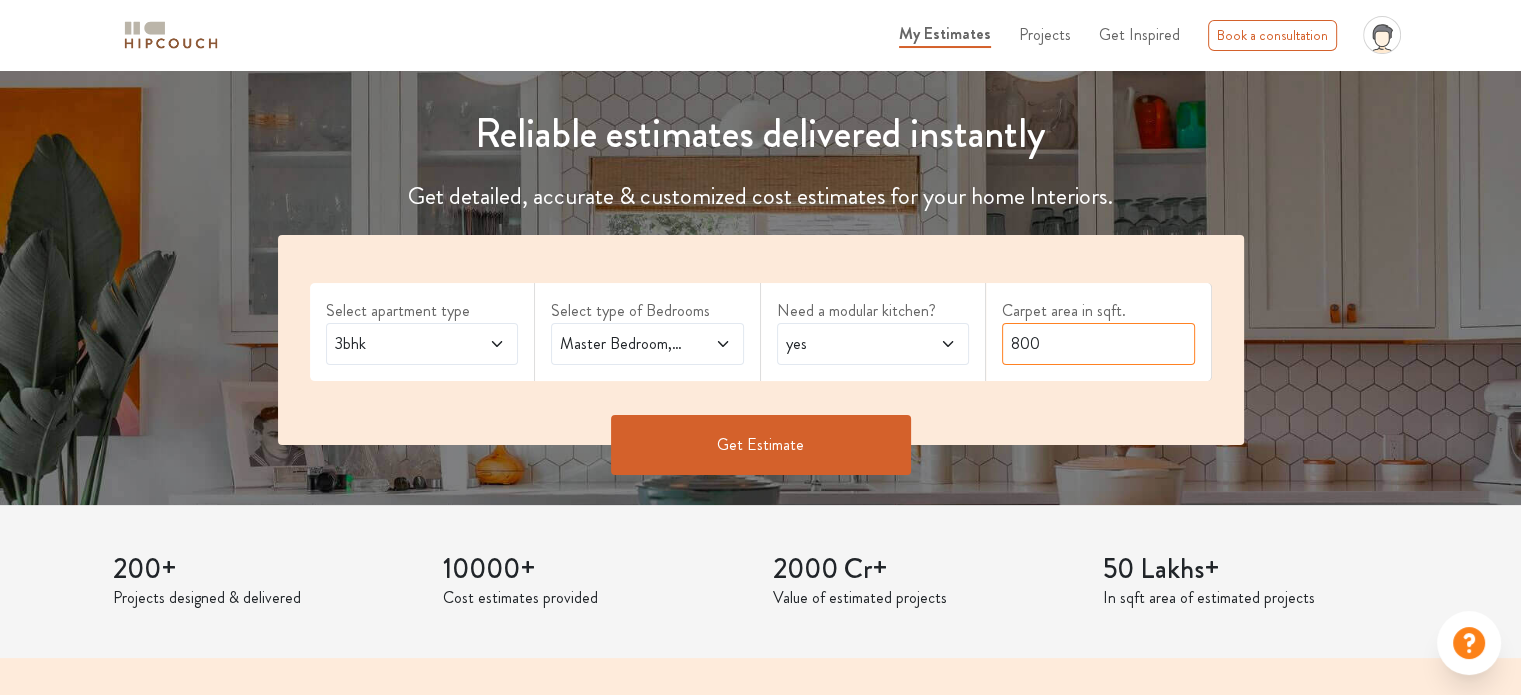 click on "800" at bounding box center [1098, 344] 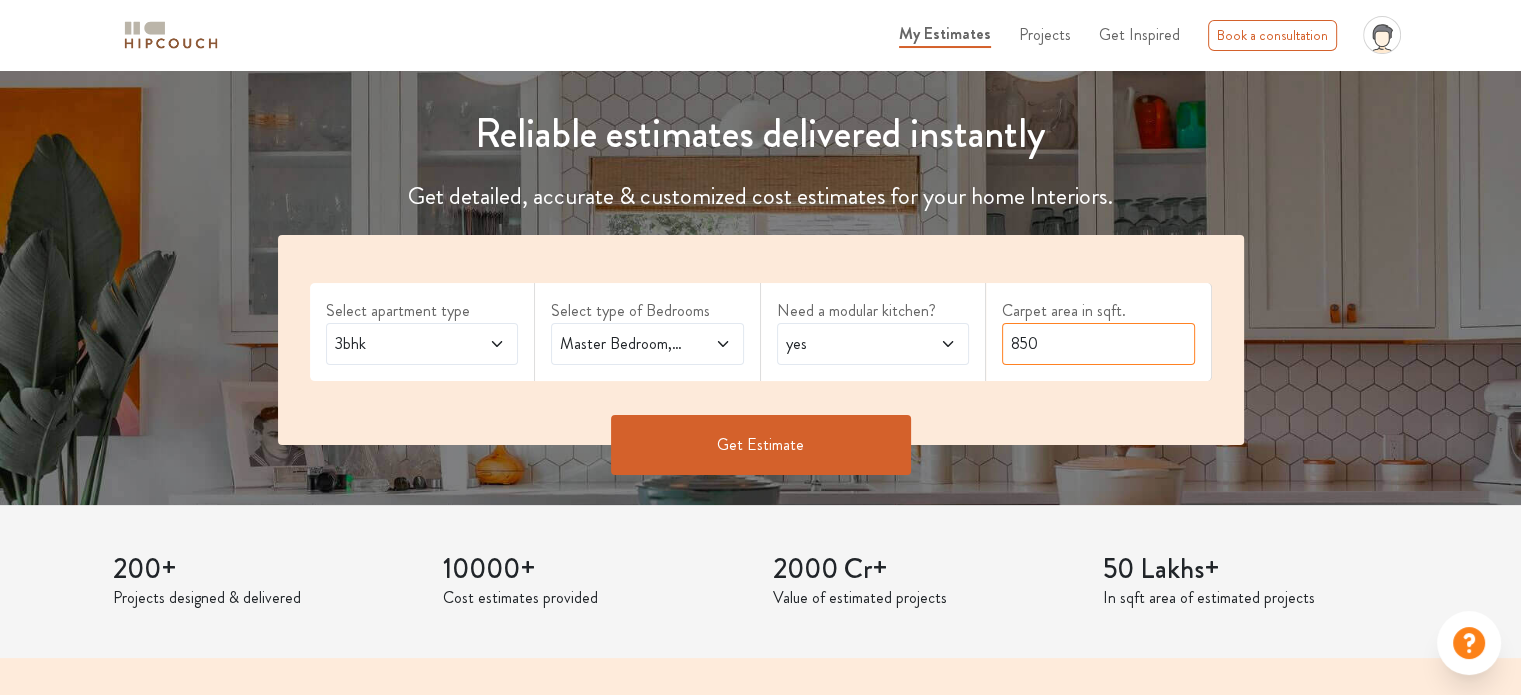 type on "850" 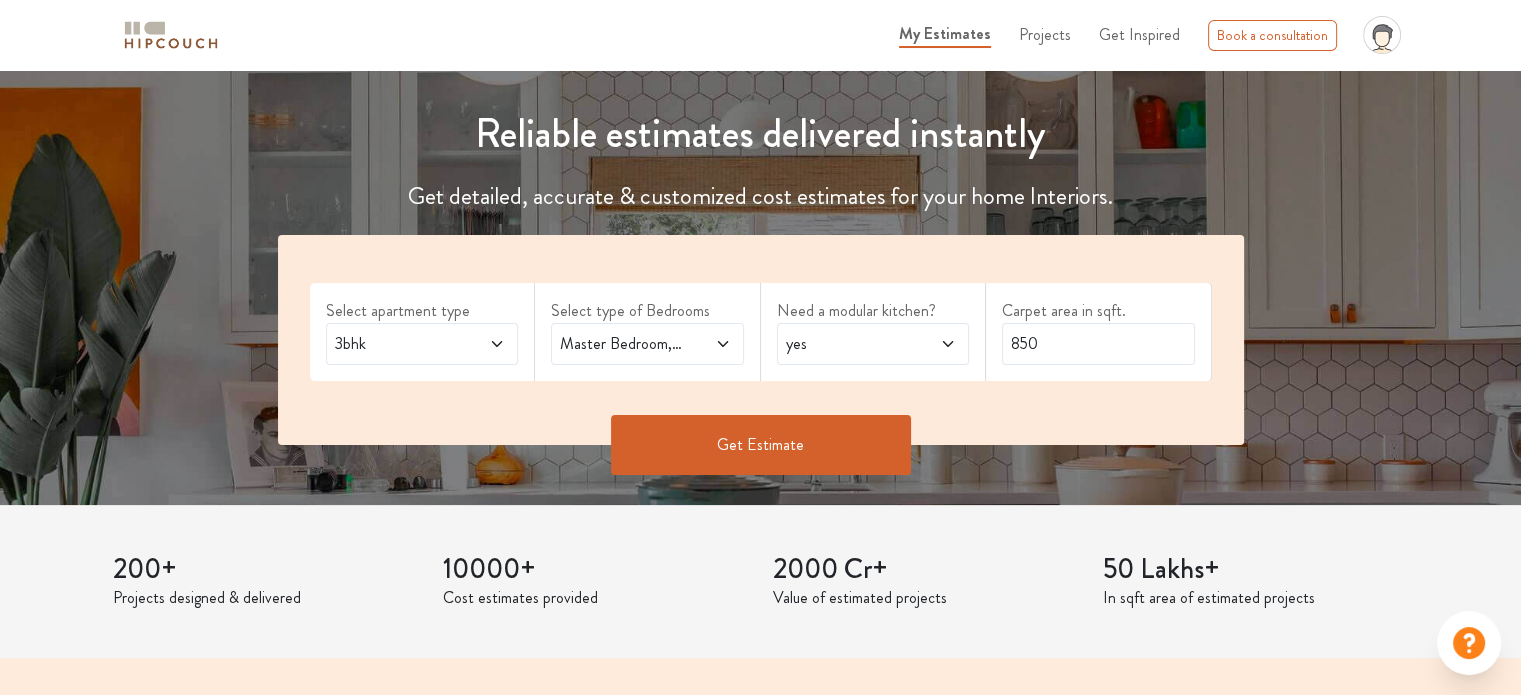 click on "Get Estimate" at bounding box center (761, 445) 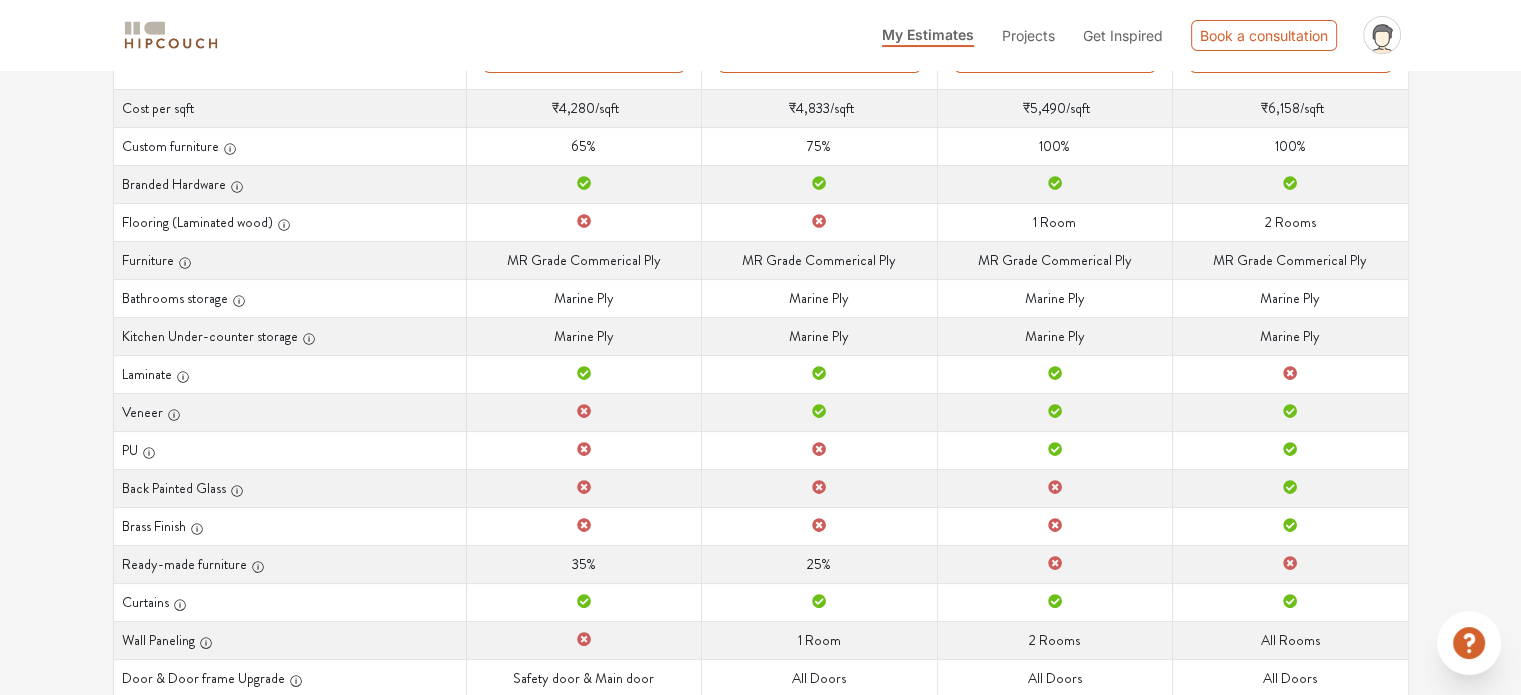 scroll, scrollTop: 168, scrollLeft: 0, axis: vertical 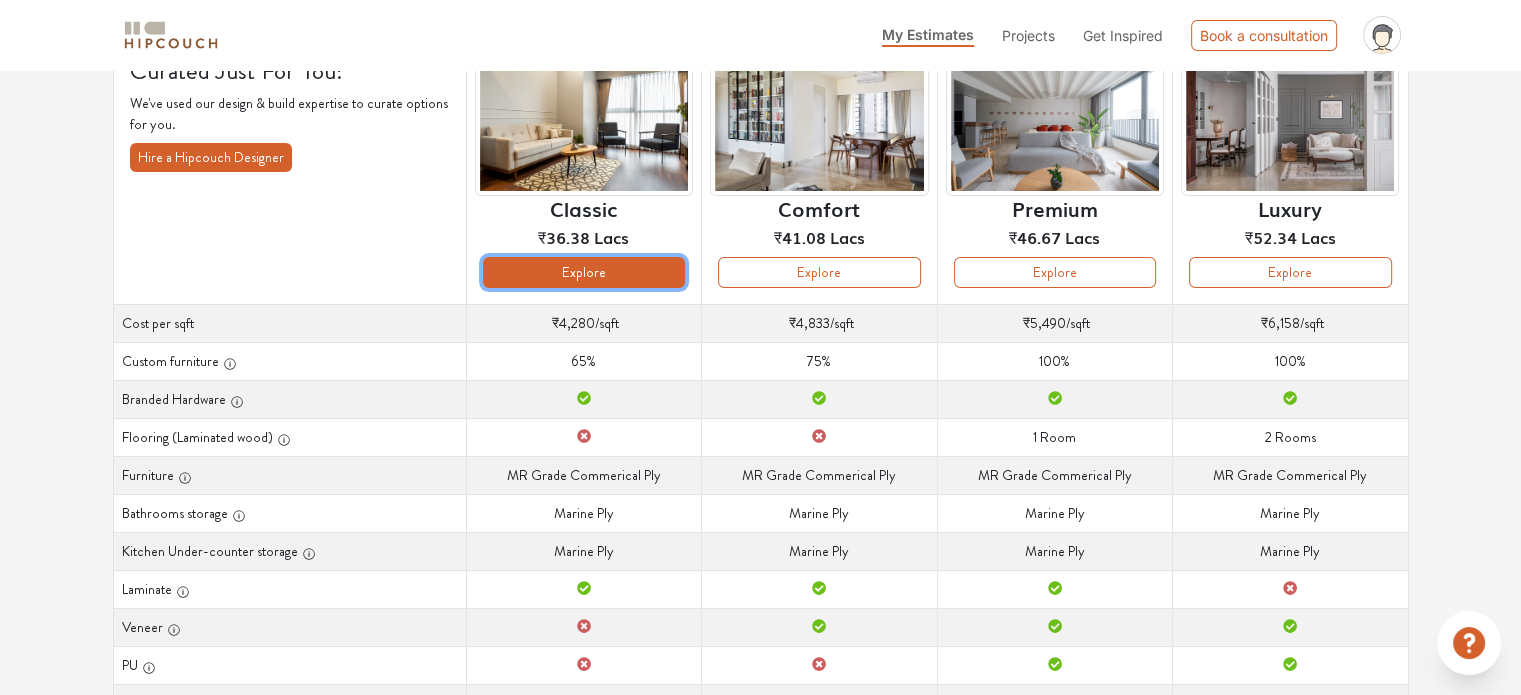 click on "Explore" at bounding box center (584, 272) 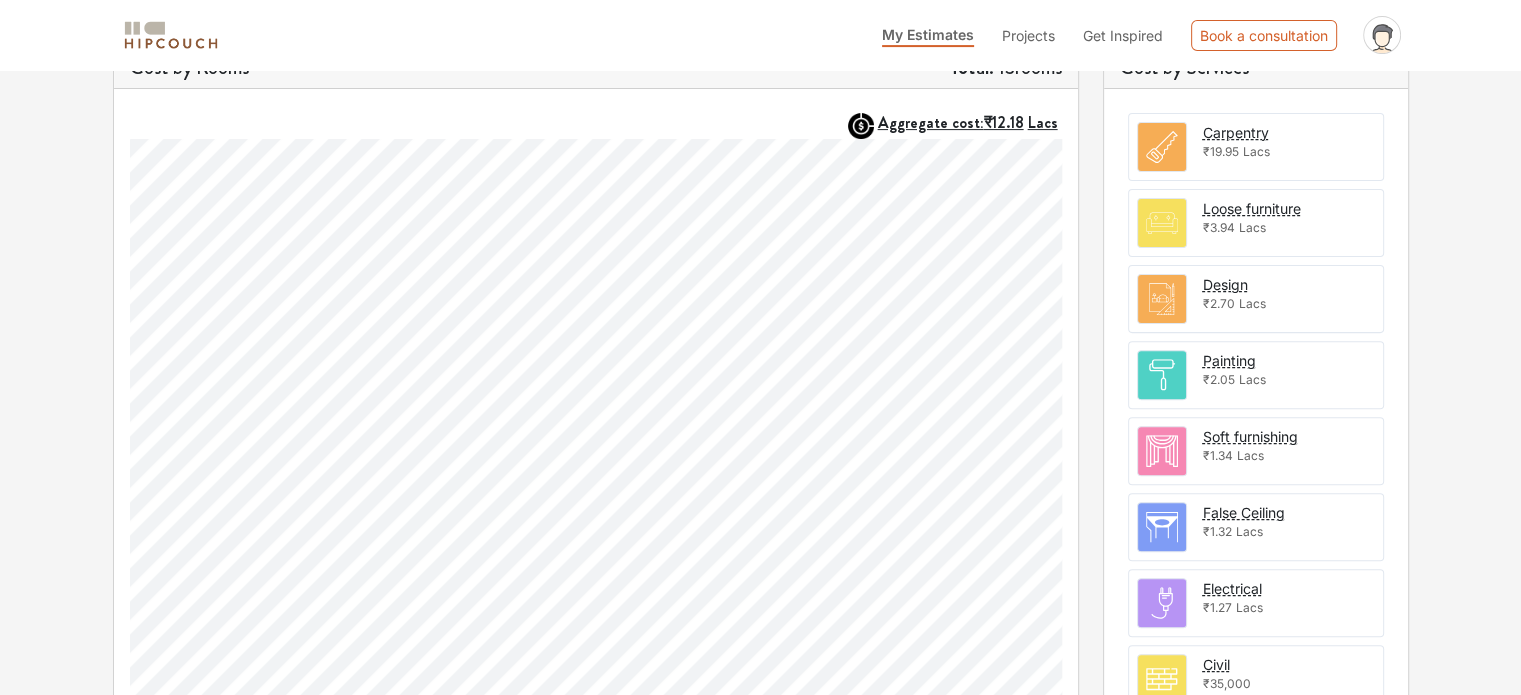 scroll, scrollTop: 484, scrollLeft: 0, axis: vertical 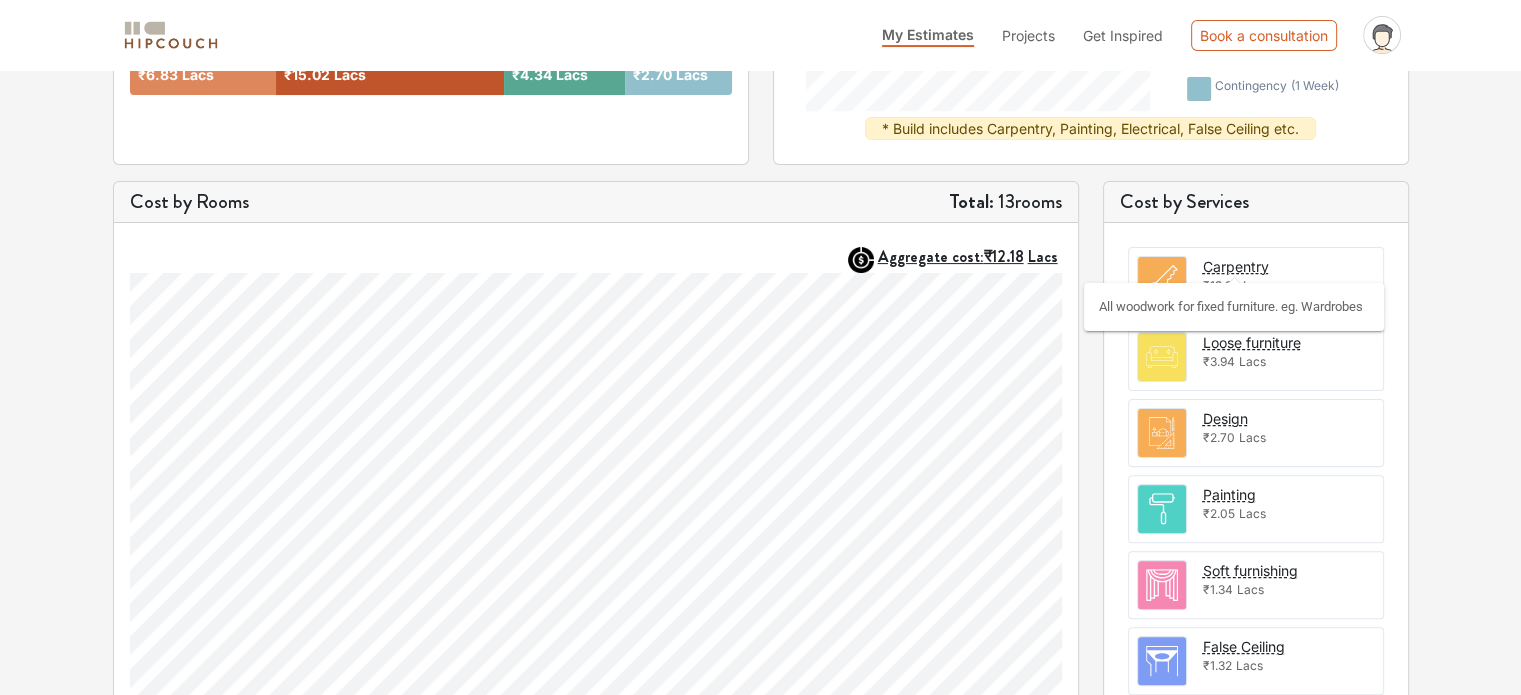 click on "Carpentry" at bounding box center (1236, 266) 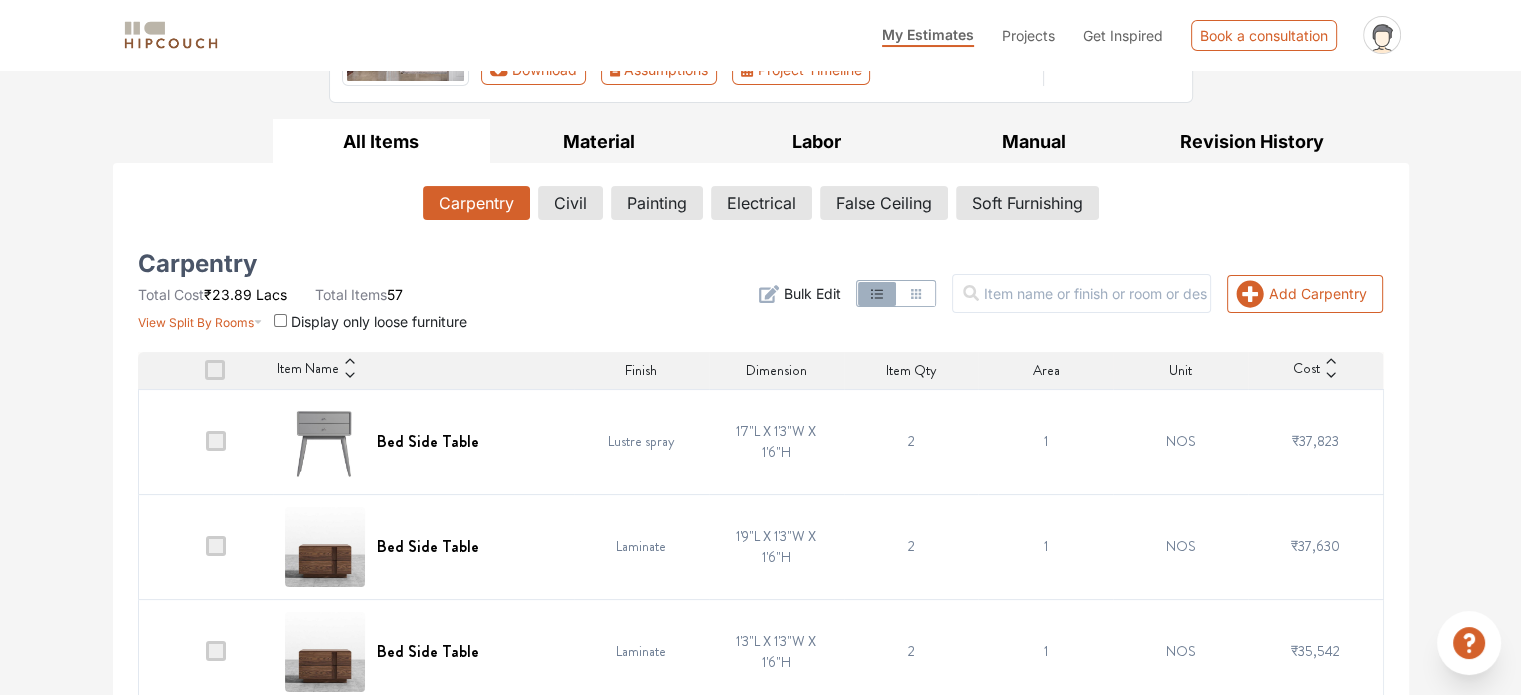scroll, scrollTop: 0, scrollLeft: 0, axis: both 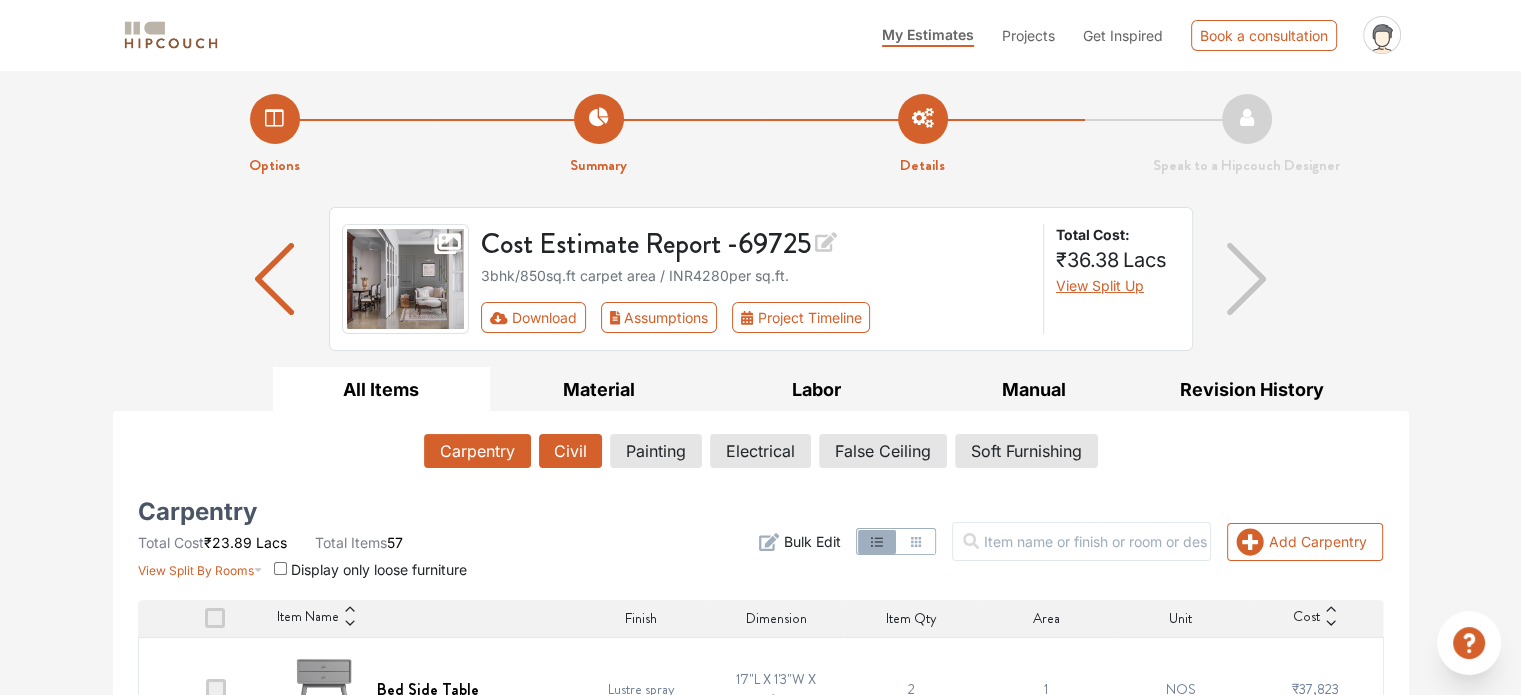 click on "Civil" at bounding box center [570, 451] 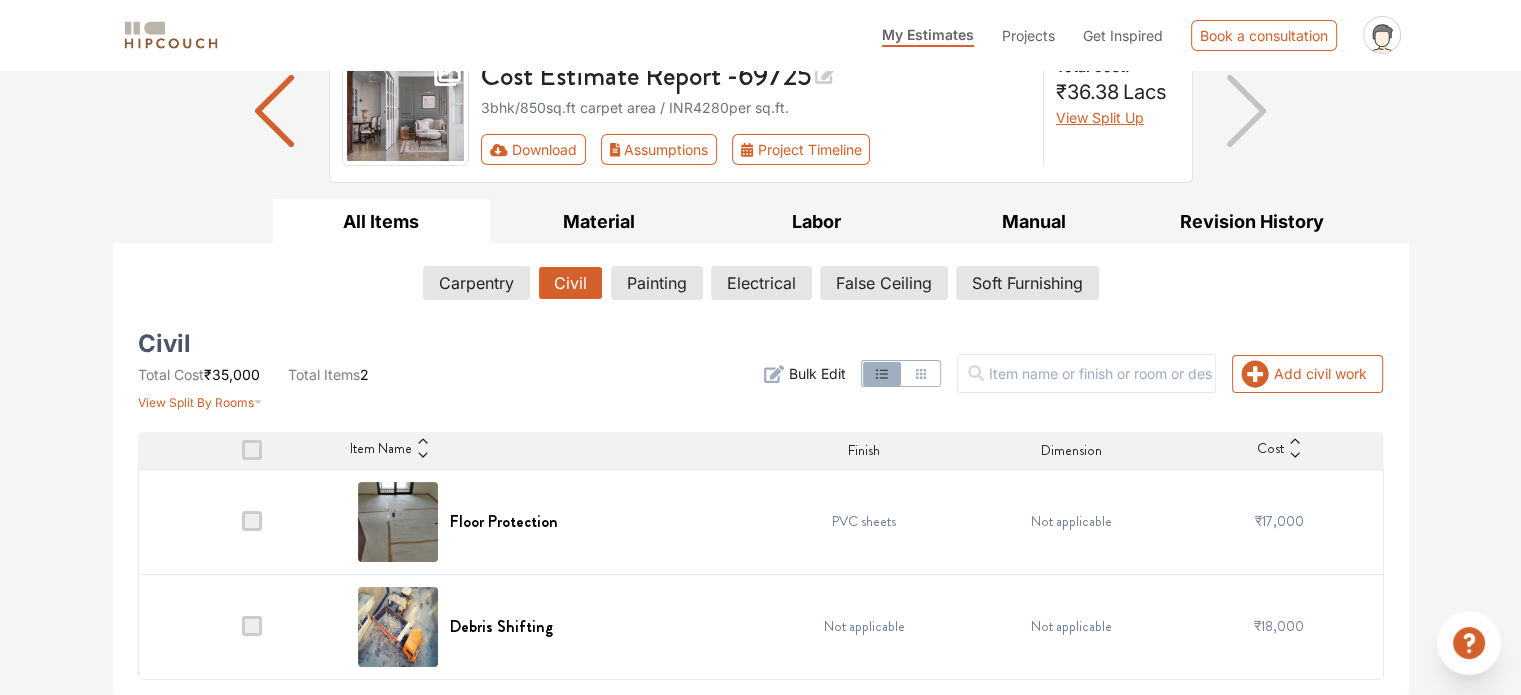 scroll, scrollTop: 166, scrollLeft: 0, axis: vertical 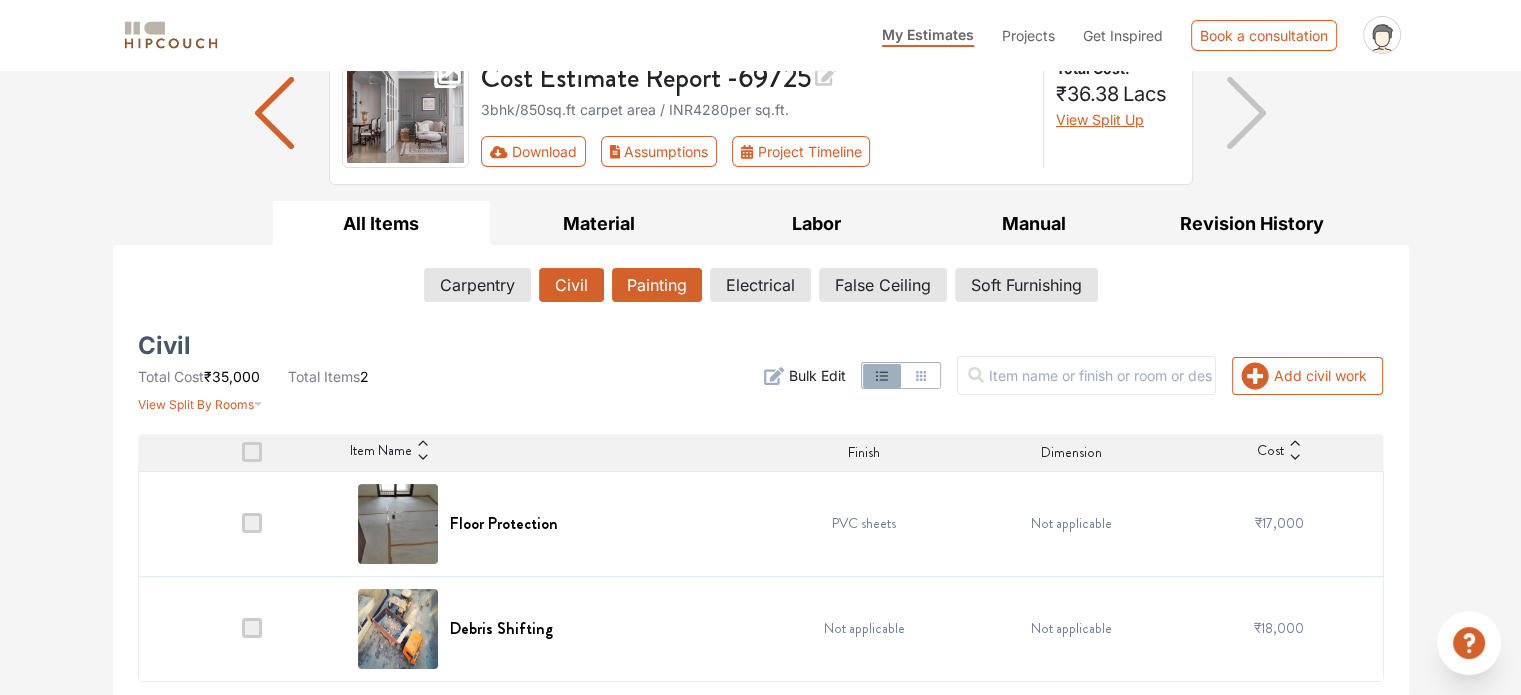 click on "Painting" at bounding box center [657, 285] 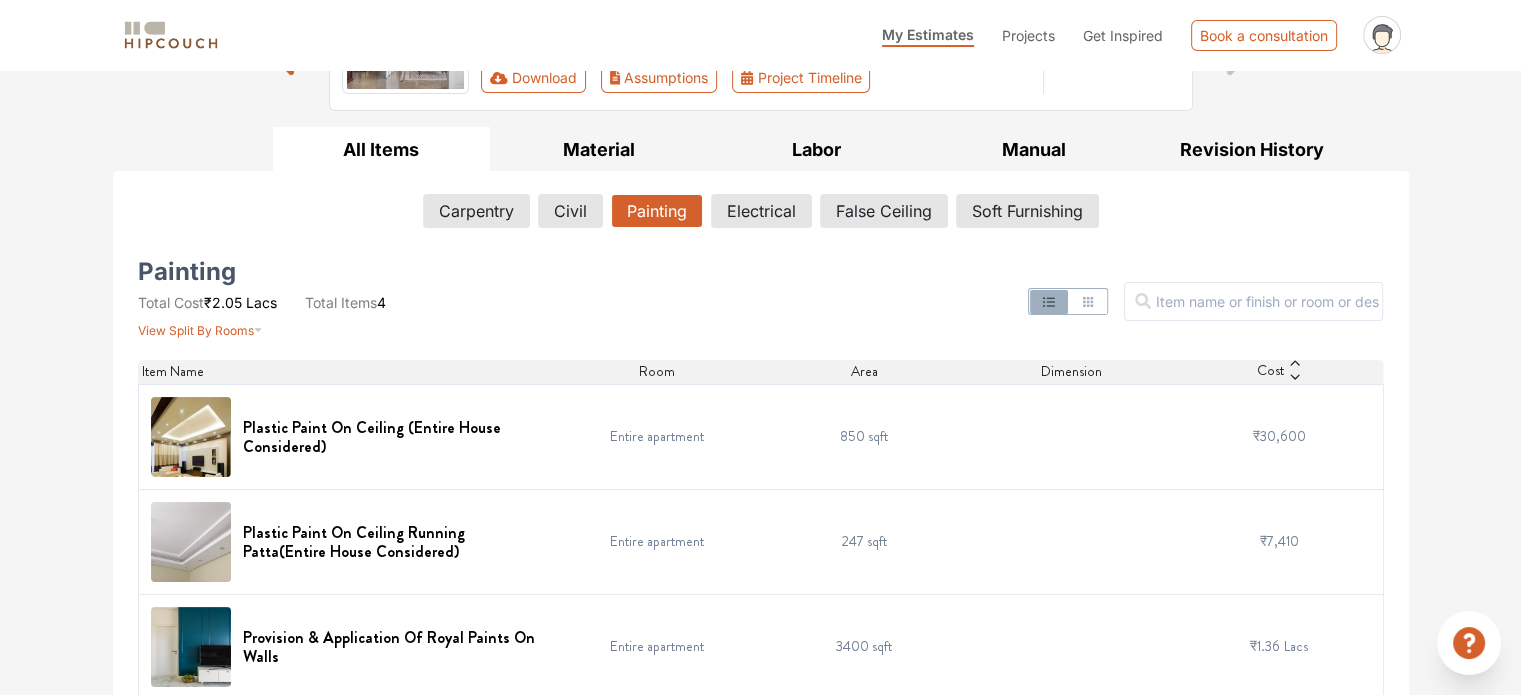 scroll, scrollTop: 363, scrollLeft: 0, axis: vertical 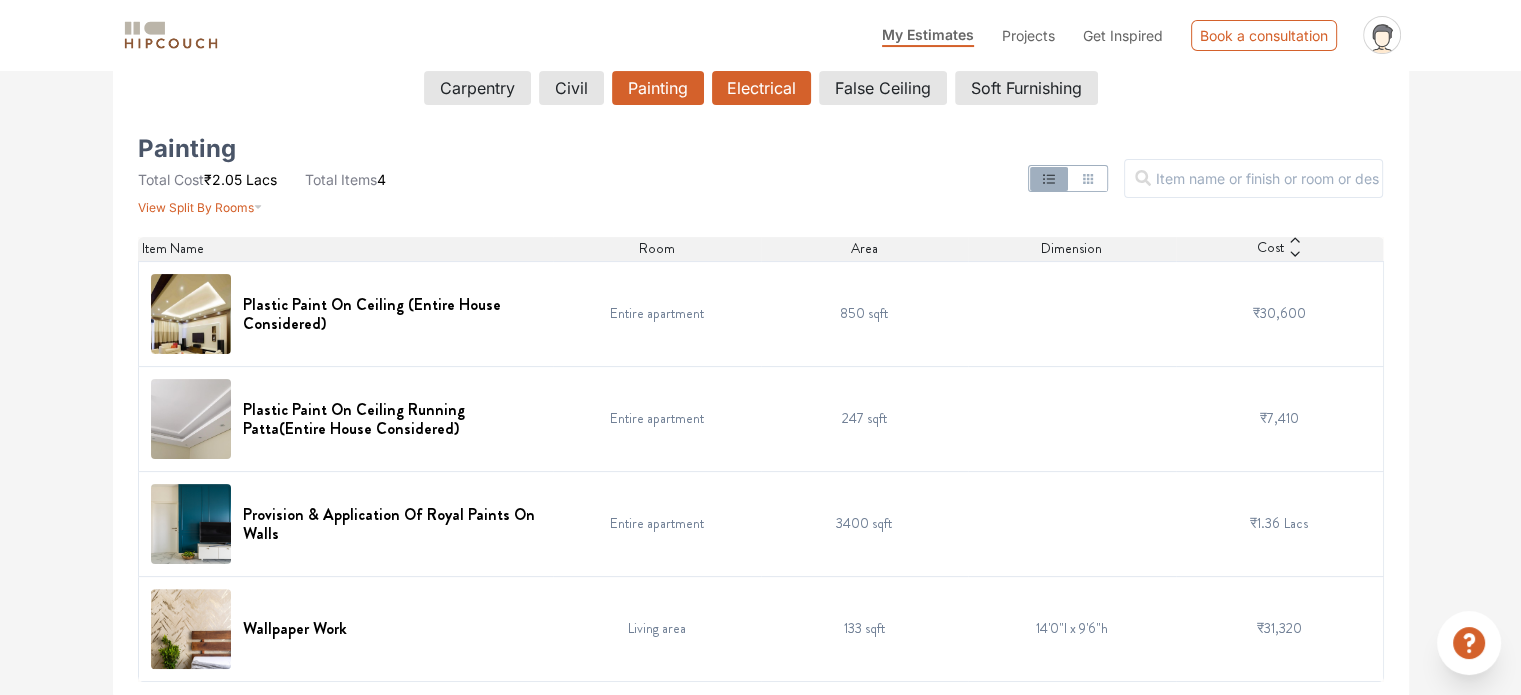 click on "Electrical" at bounding box center [761, 88] 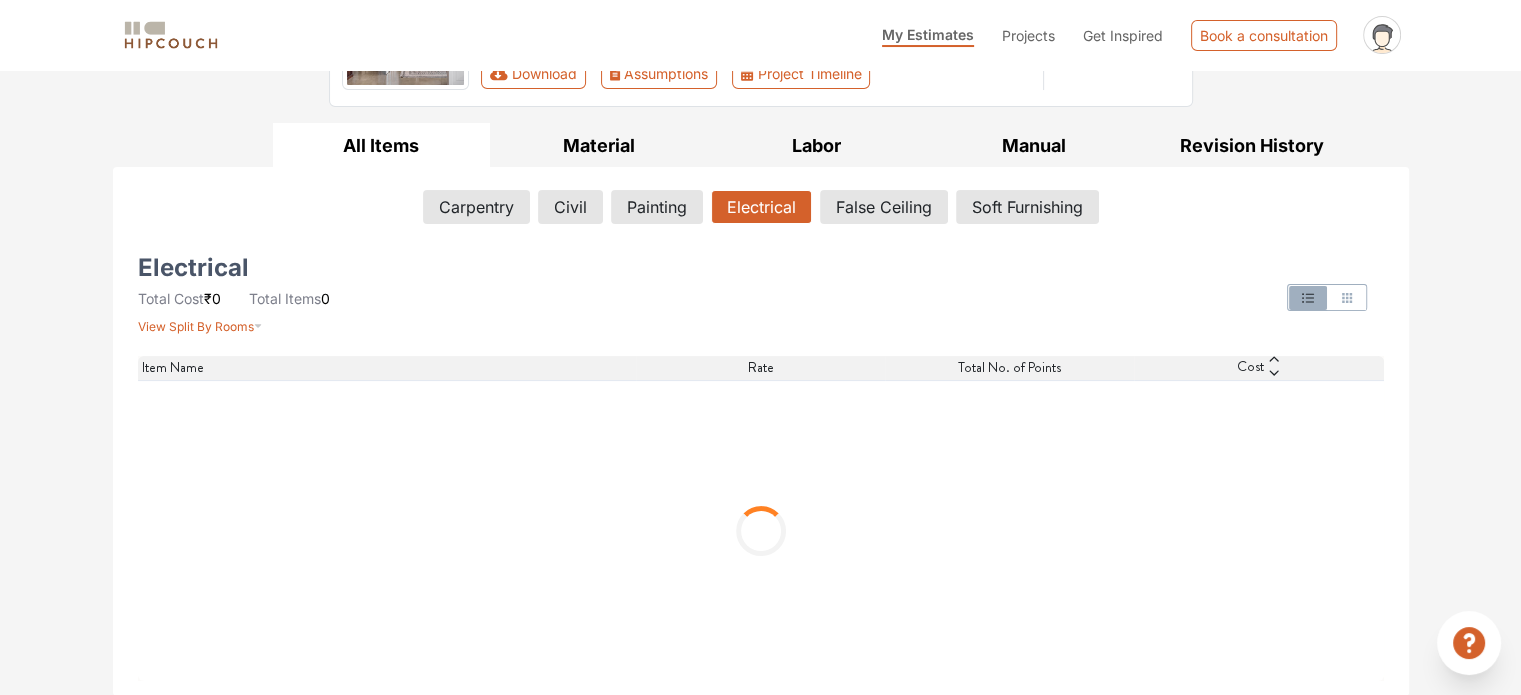 scroll, scrollTop: 48, scrollLeft: 0, axis: vertical 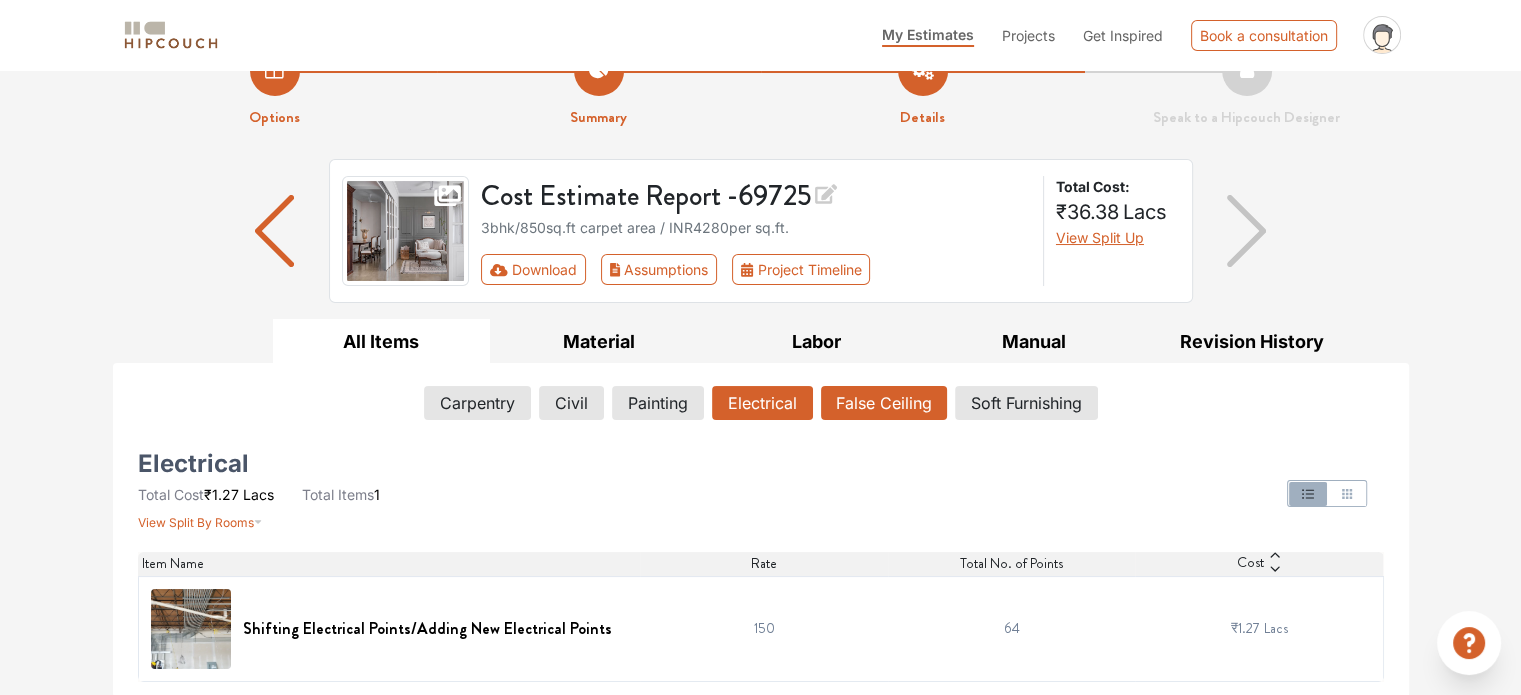 click on "False Ceiling" at bounding box center (884, 403) 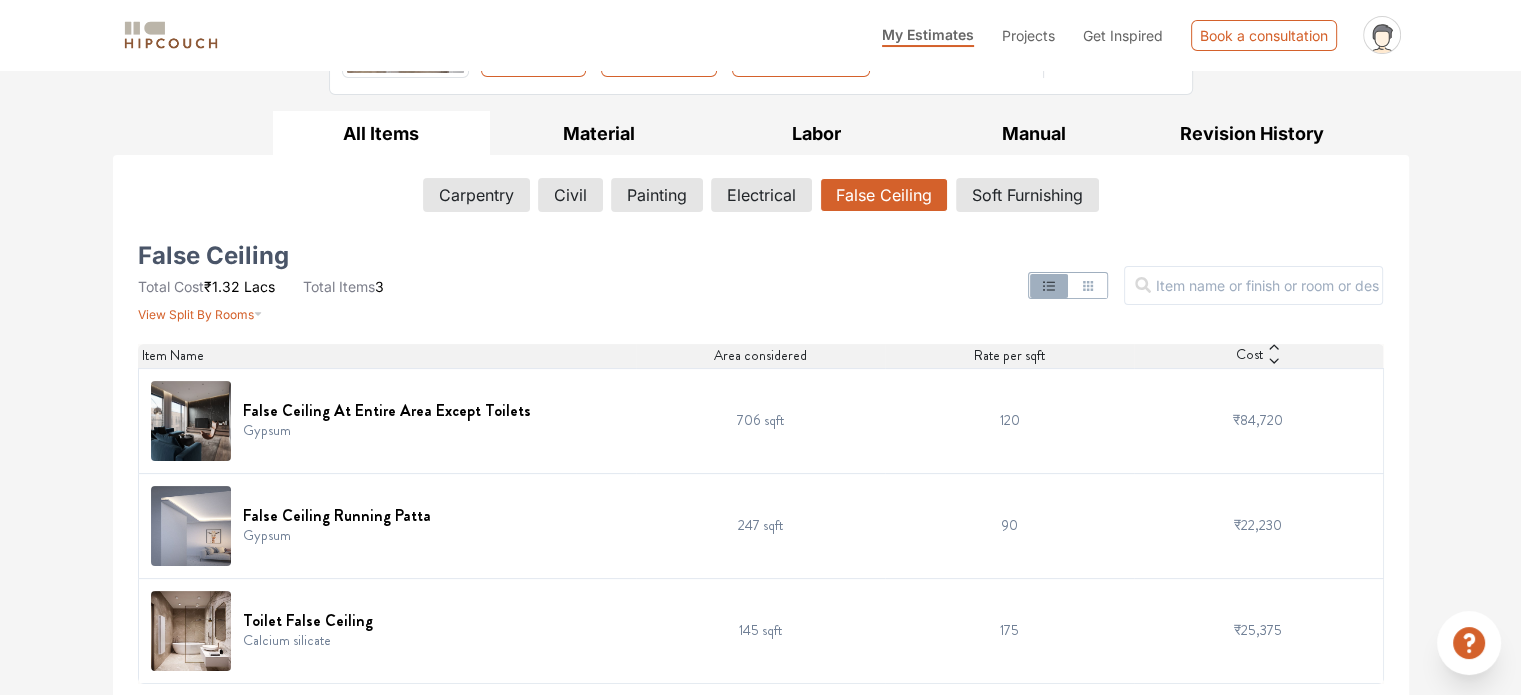 scroll, scrollTop: 258, scrollLeft: 0, axis: vertical 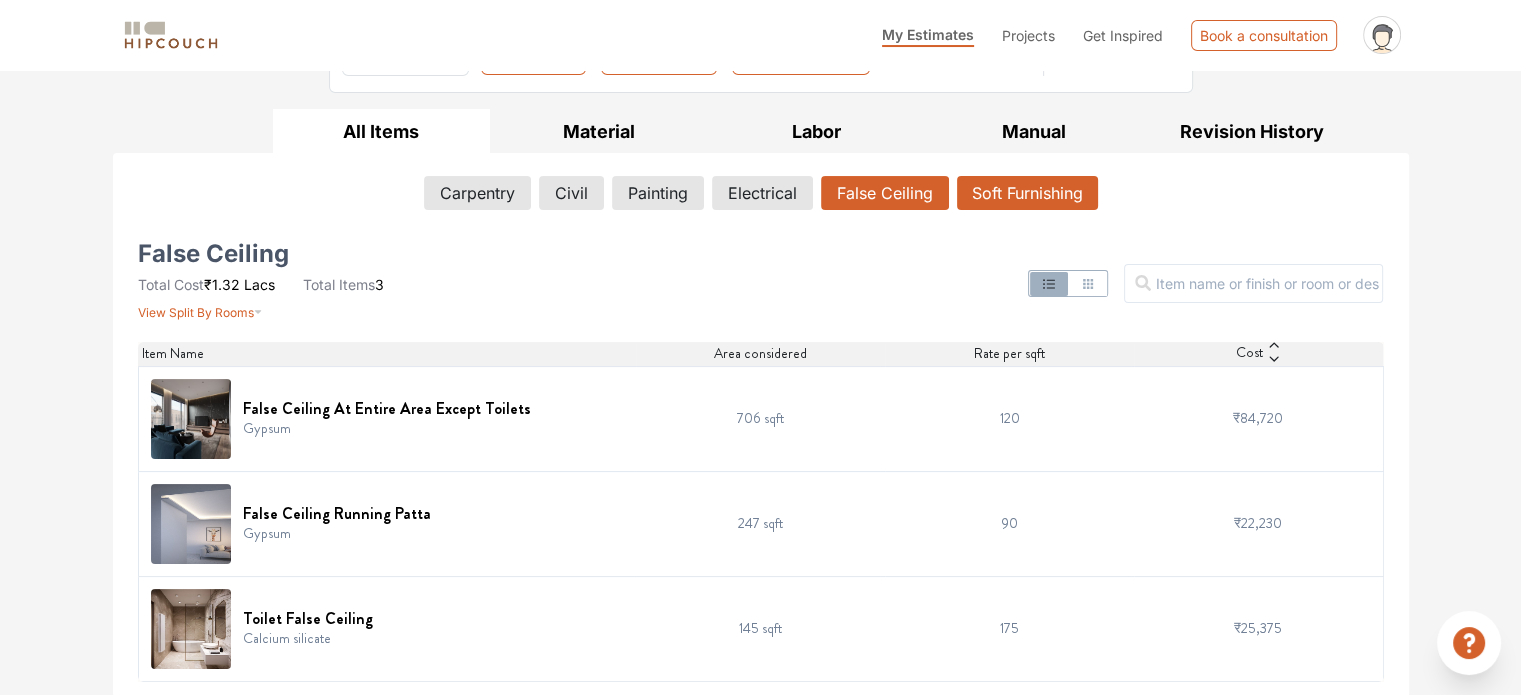 click on "Soft Furnishing" at bounding box center [1027, 193] 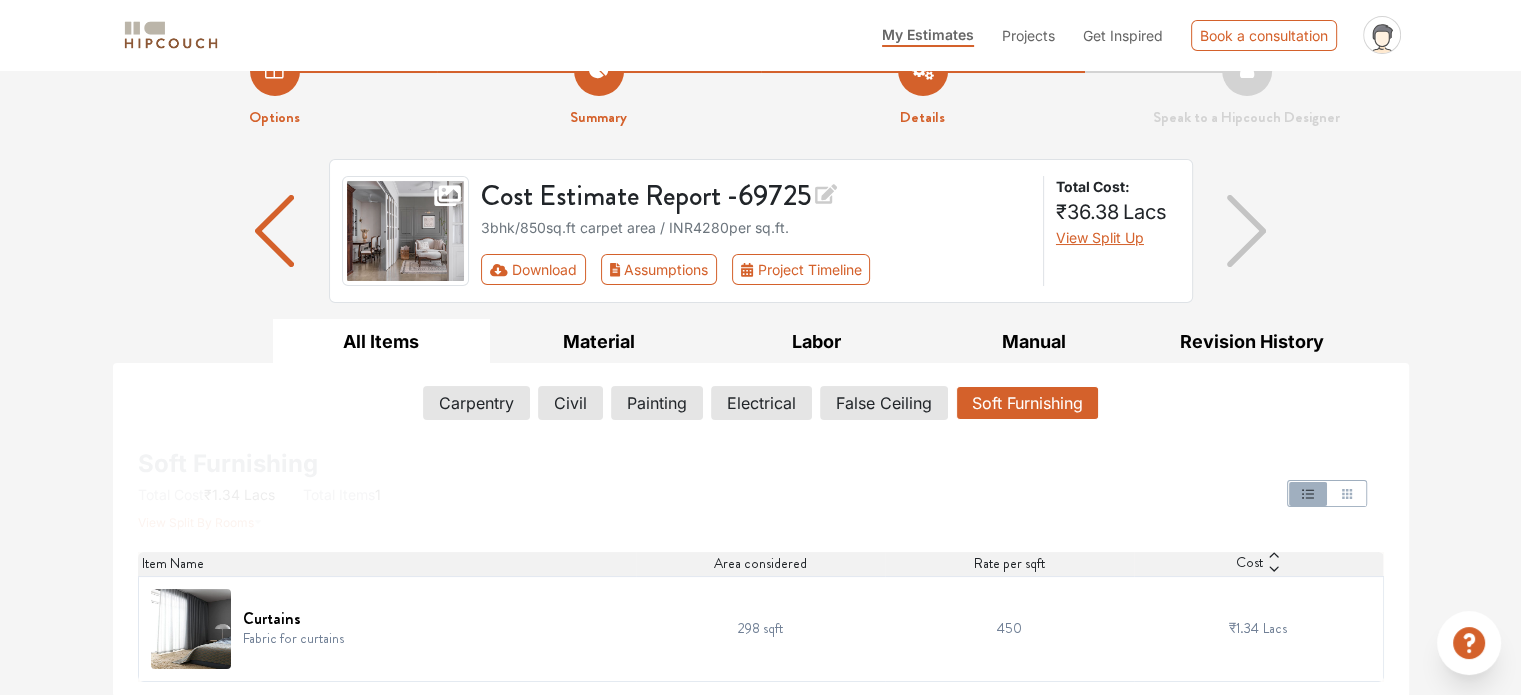scroll, scrollTop: 0, scrollLeft: 0, axis: both 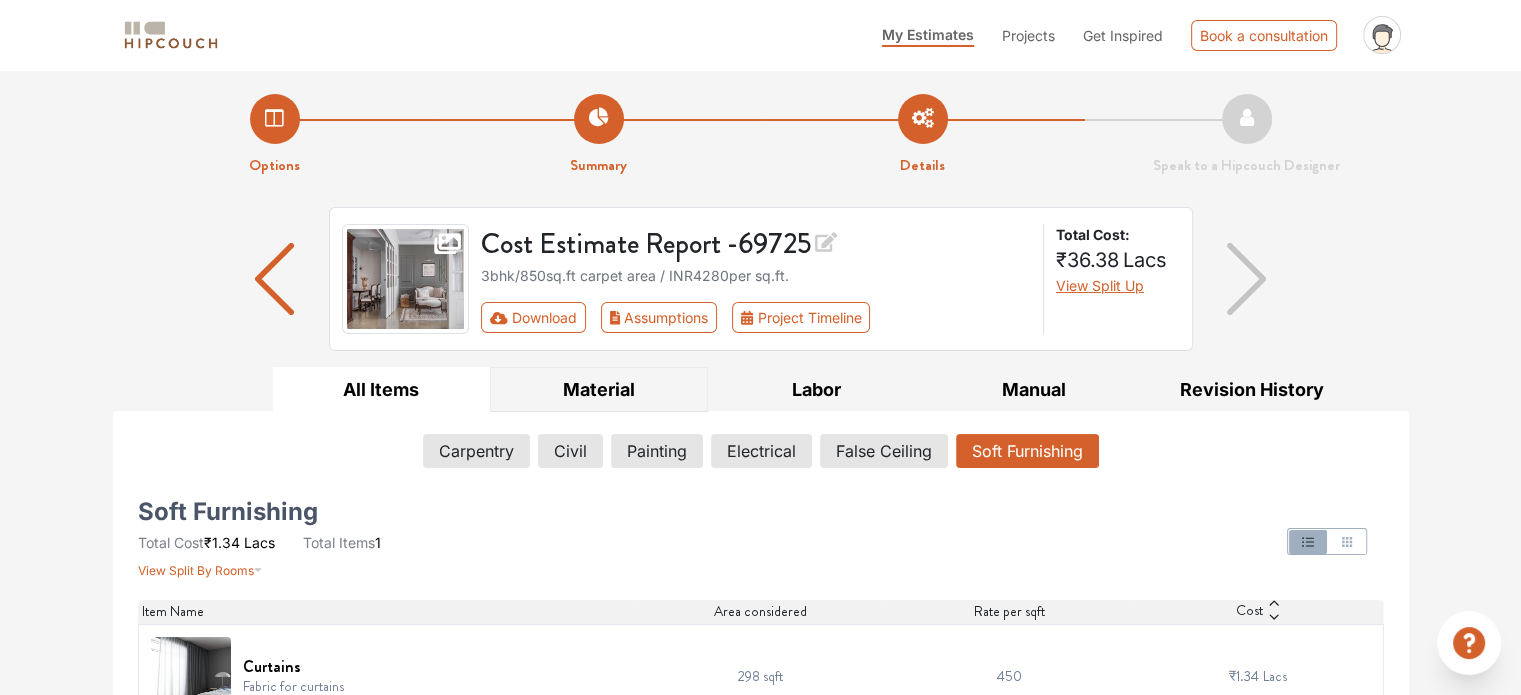click on "Material" at bounding box center (599, 389) 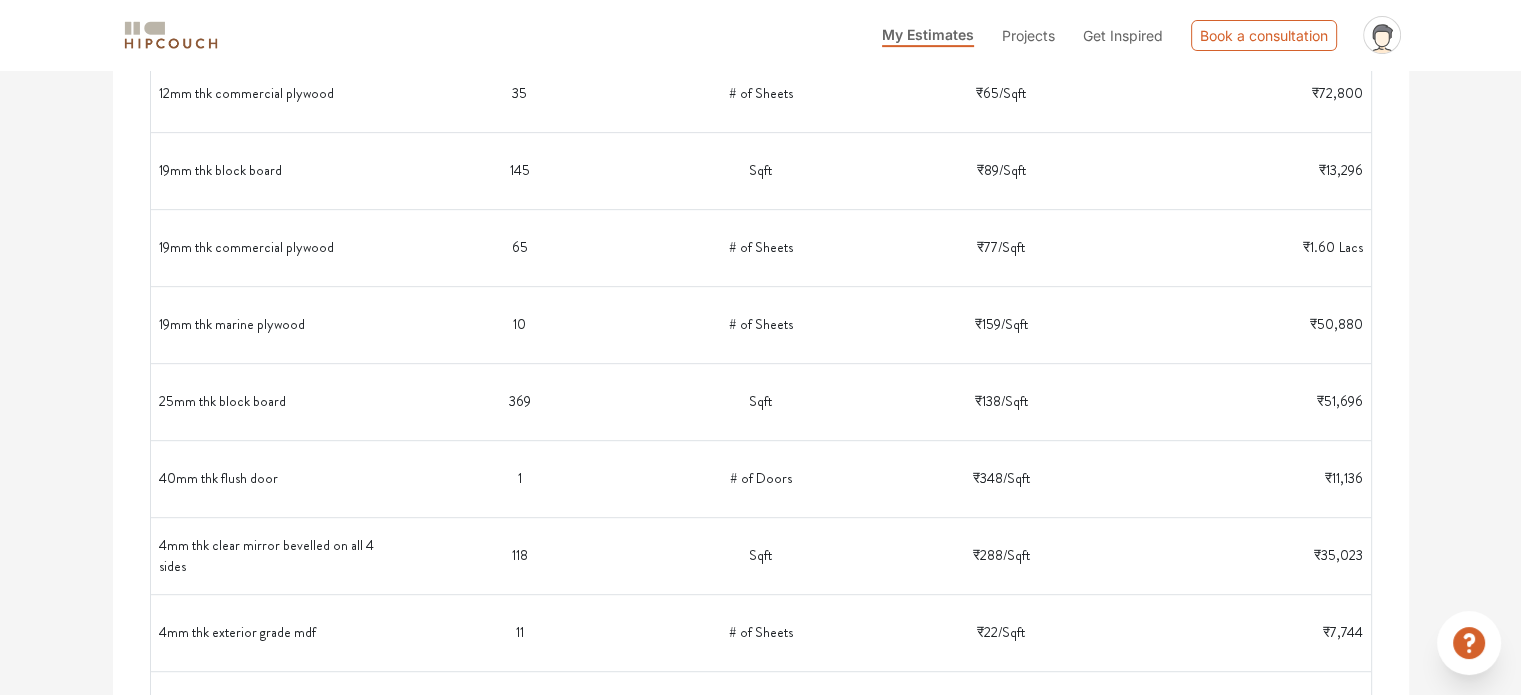 scroll, scrollTop: 300, scrollLeft: 0, axis: vertical 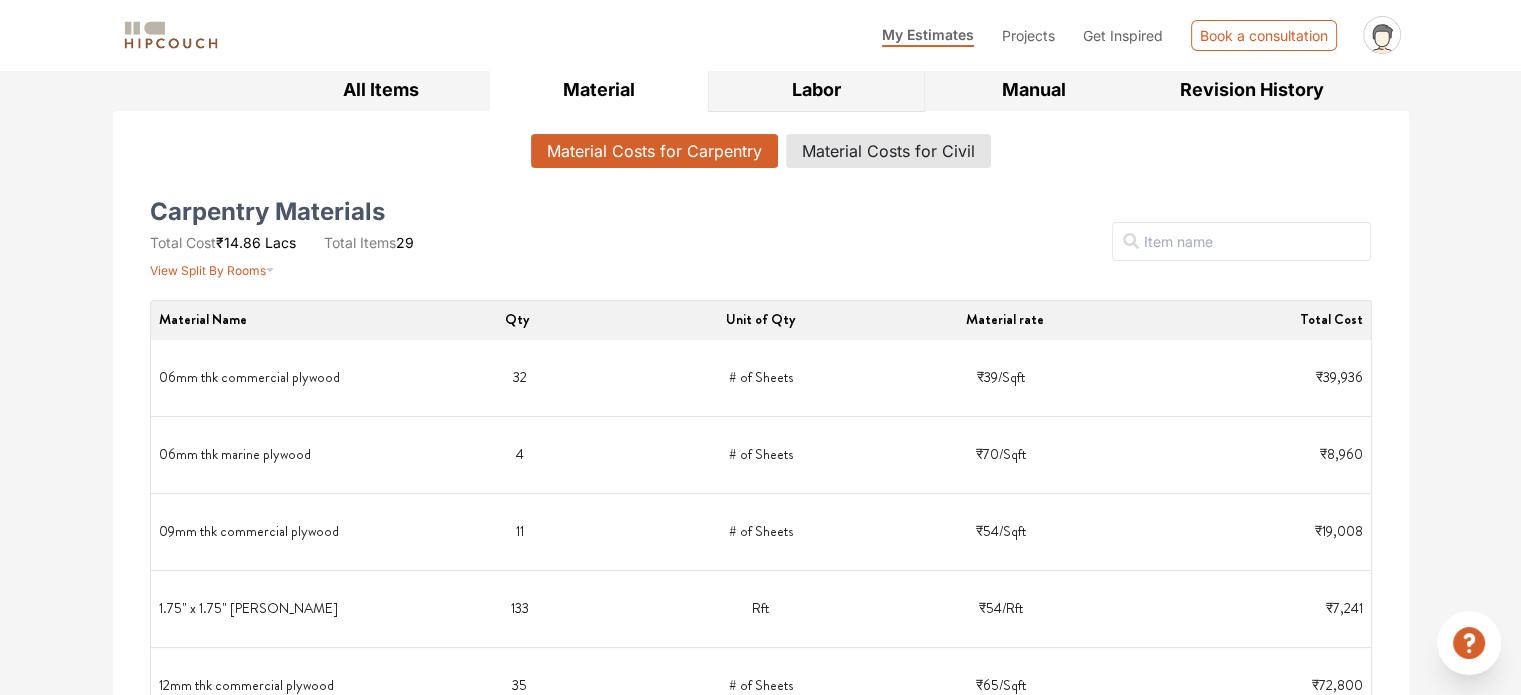click on "Labor" at bounding box center [817, 89] 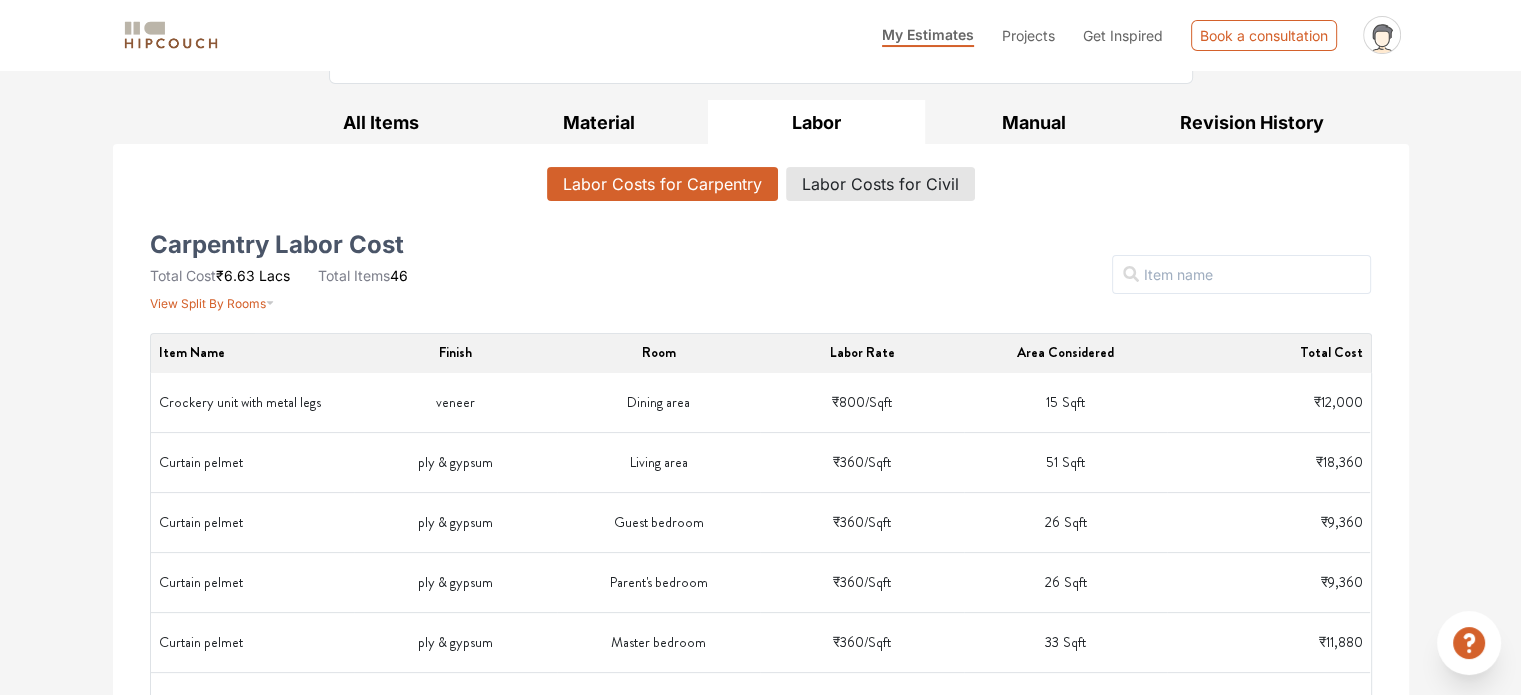scroll, scrollTop: 0, scrollLeft: 0, axis: both 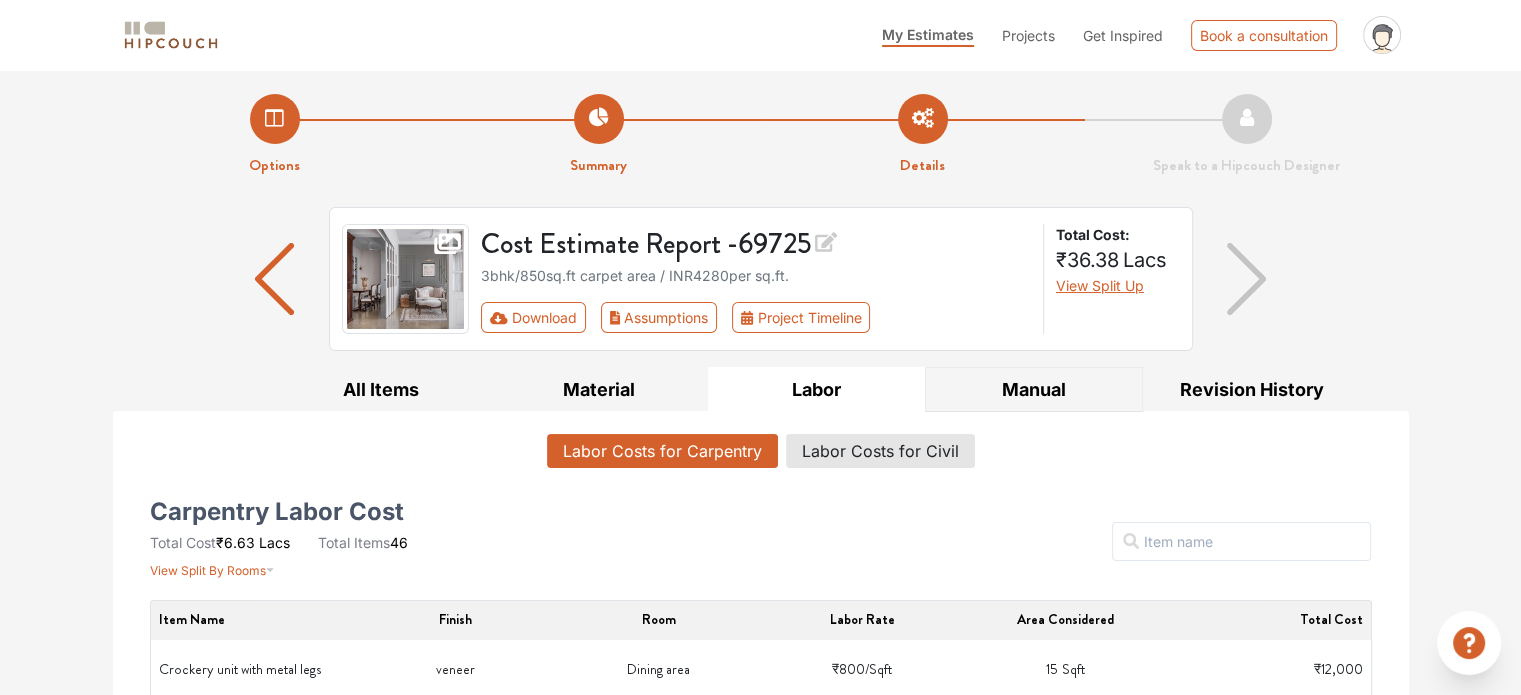 click on "Manual" at bounding box center [1034, 389] 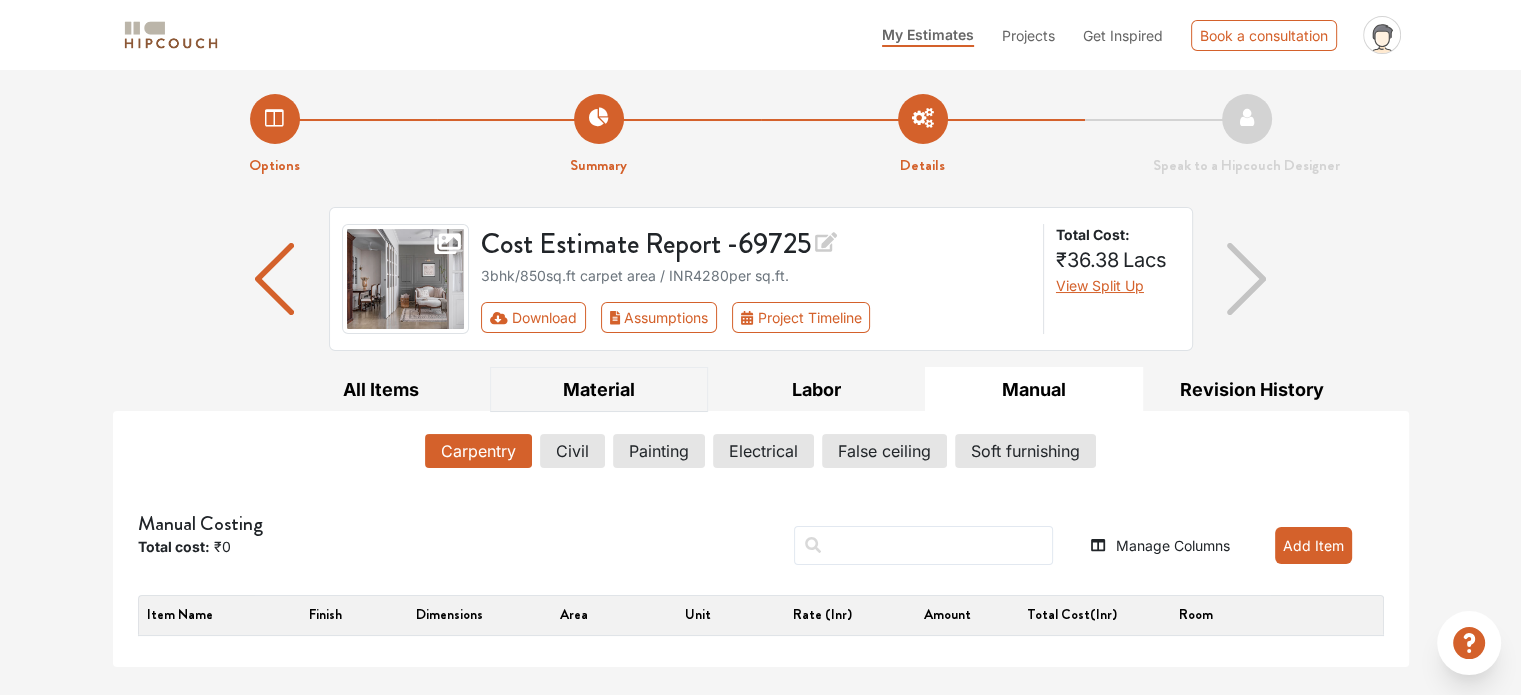 click on "Material" at bounding box center (599, 389) 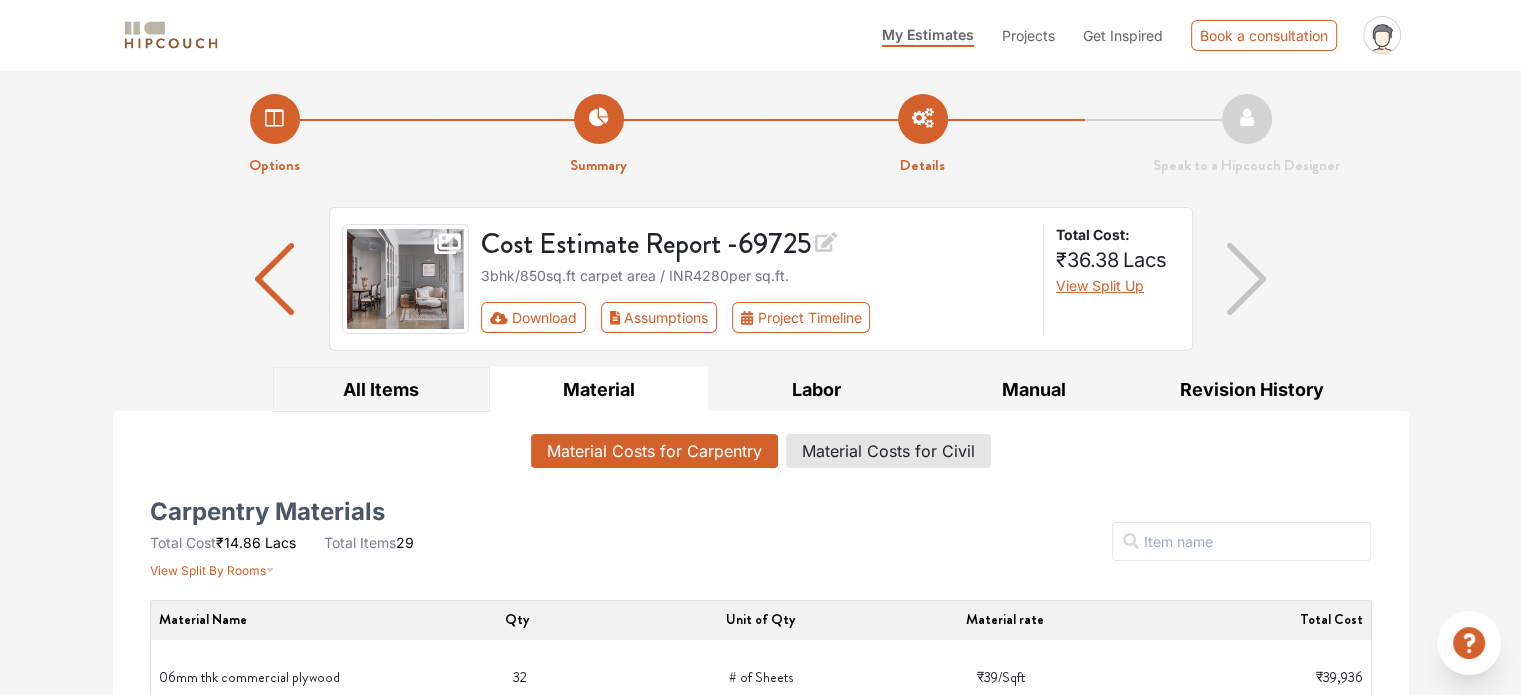 click on "All Items" at bounding box center [382, 389] 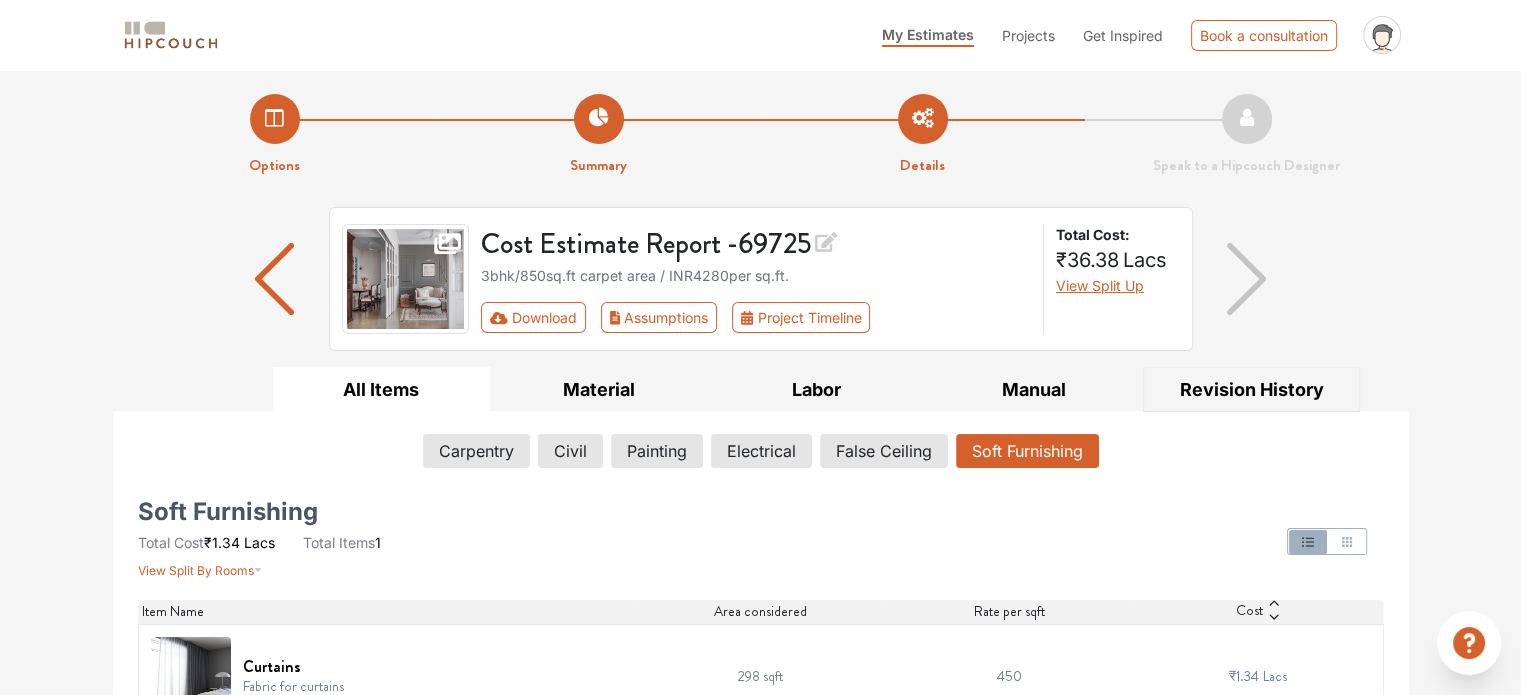 click on "Revision History" at bounding box center [1252, 389] 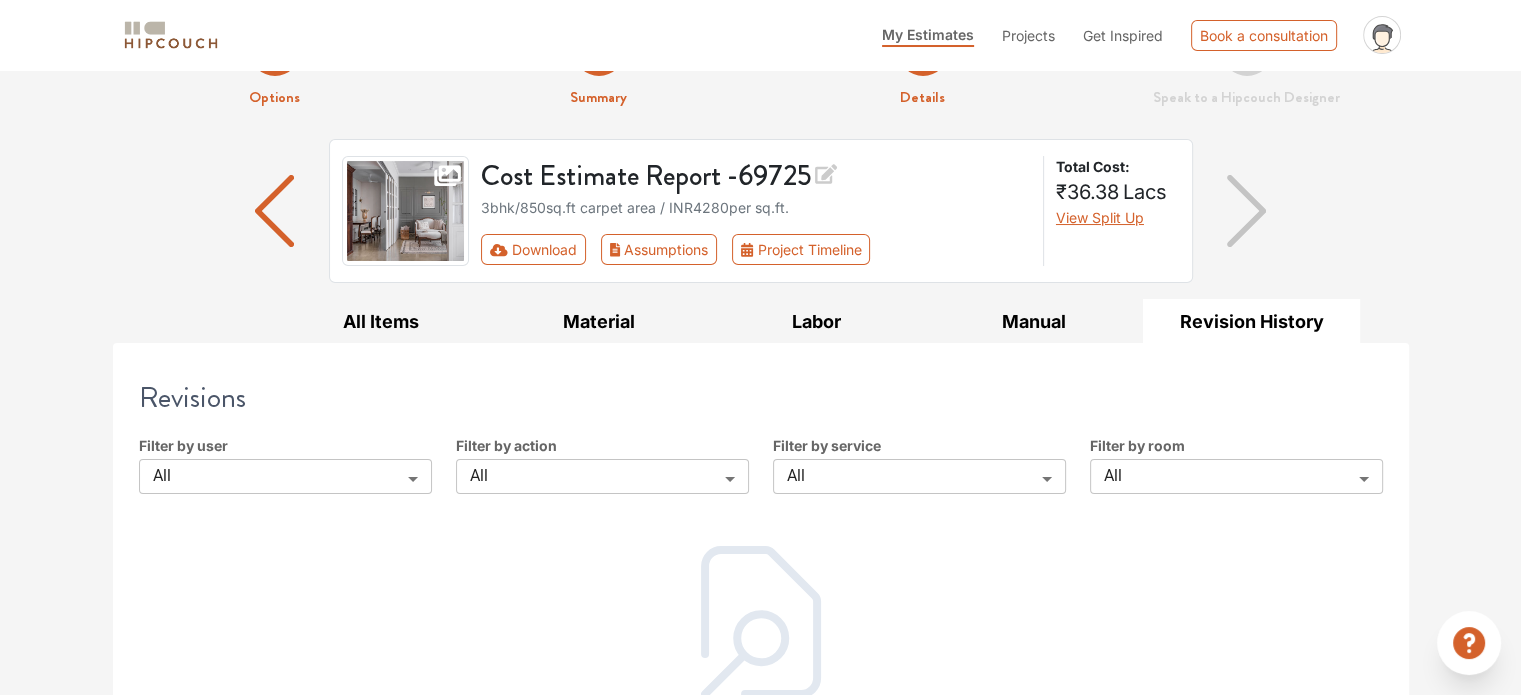 scroll, scrollTop: 142, scrollLeft: 0, axis: vertical 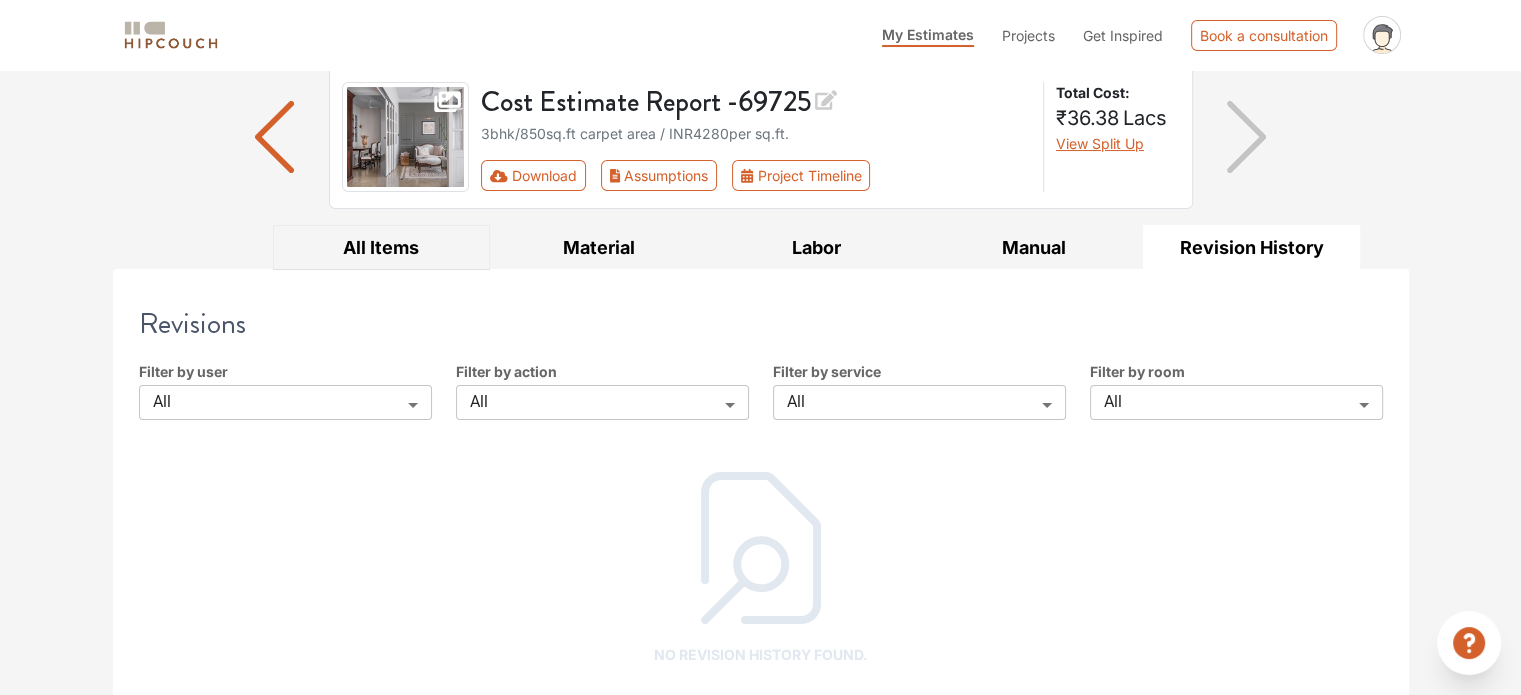 click on "All Items" at bounding box center (382, 247) 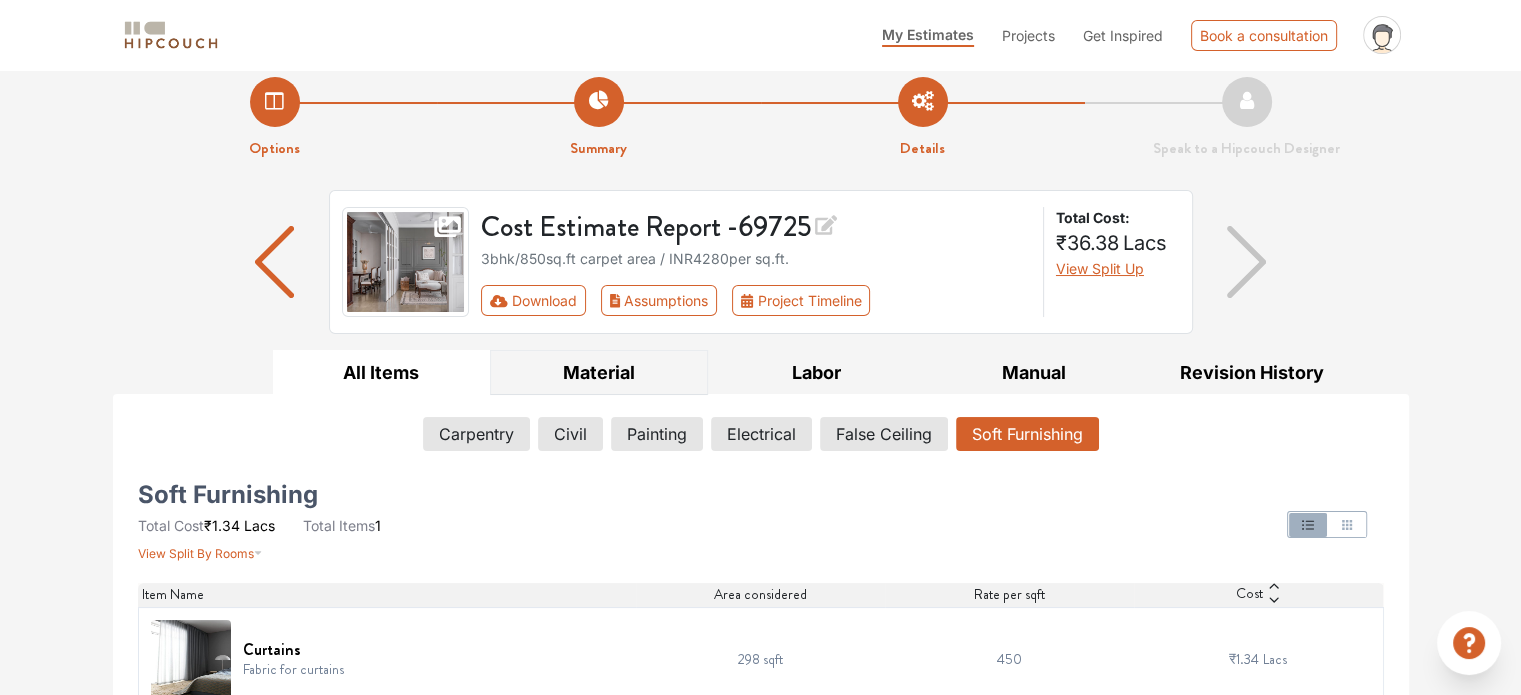 scroll, scrollTop: 0, scrollLeft: 0, axis: both 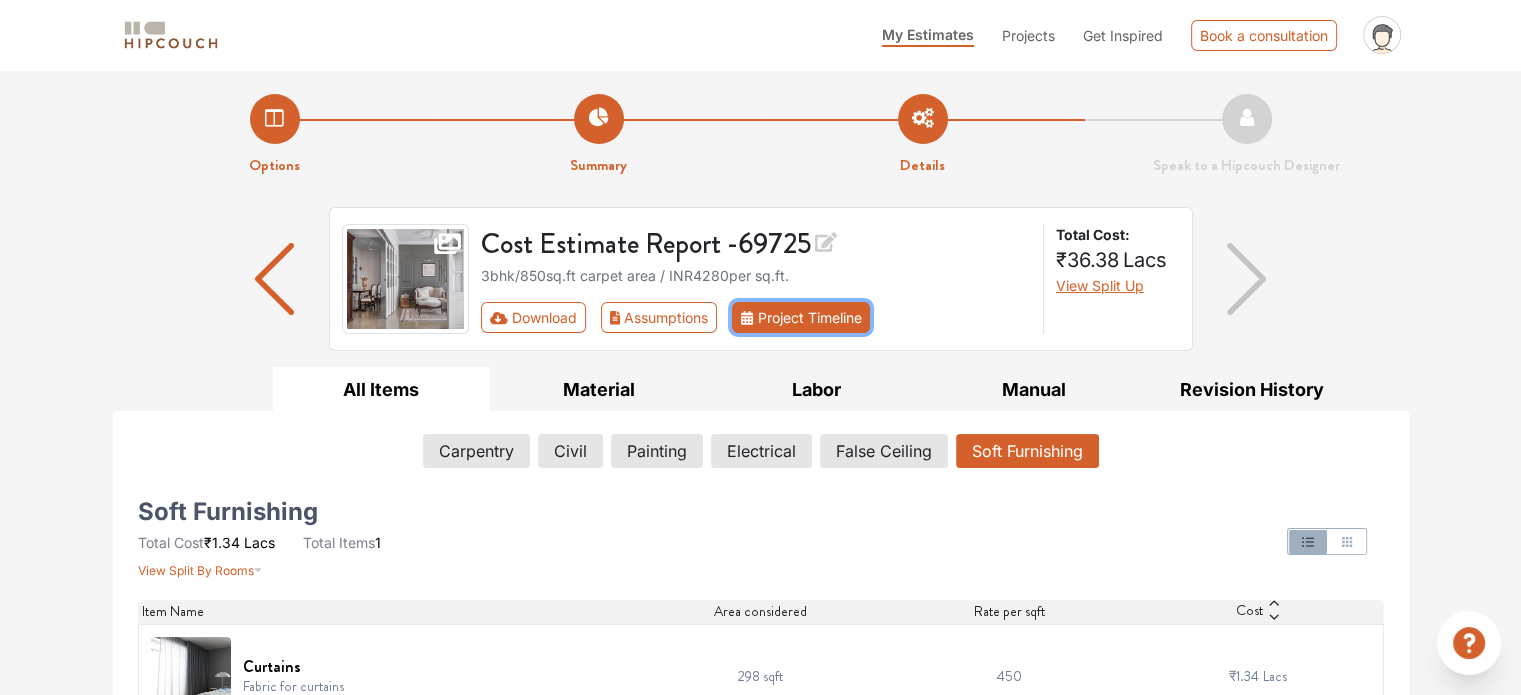 click on "Project Timeline" at bounding box center (801, 317) 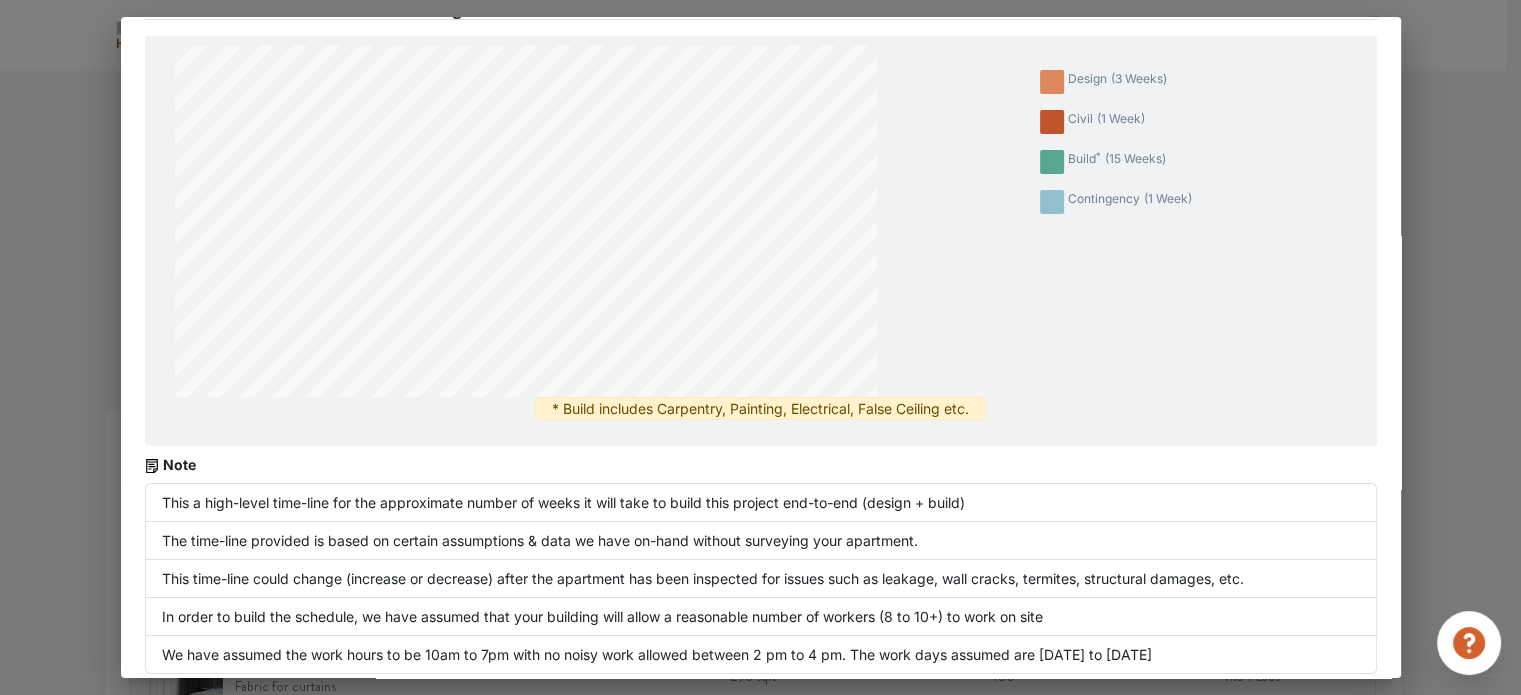 scroll, scrollTop: 45, scrollLeft: 0, axis: vertical 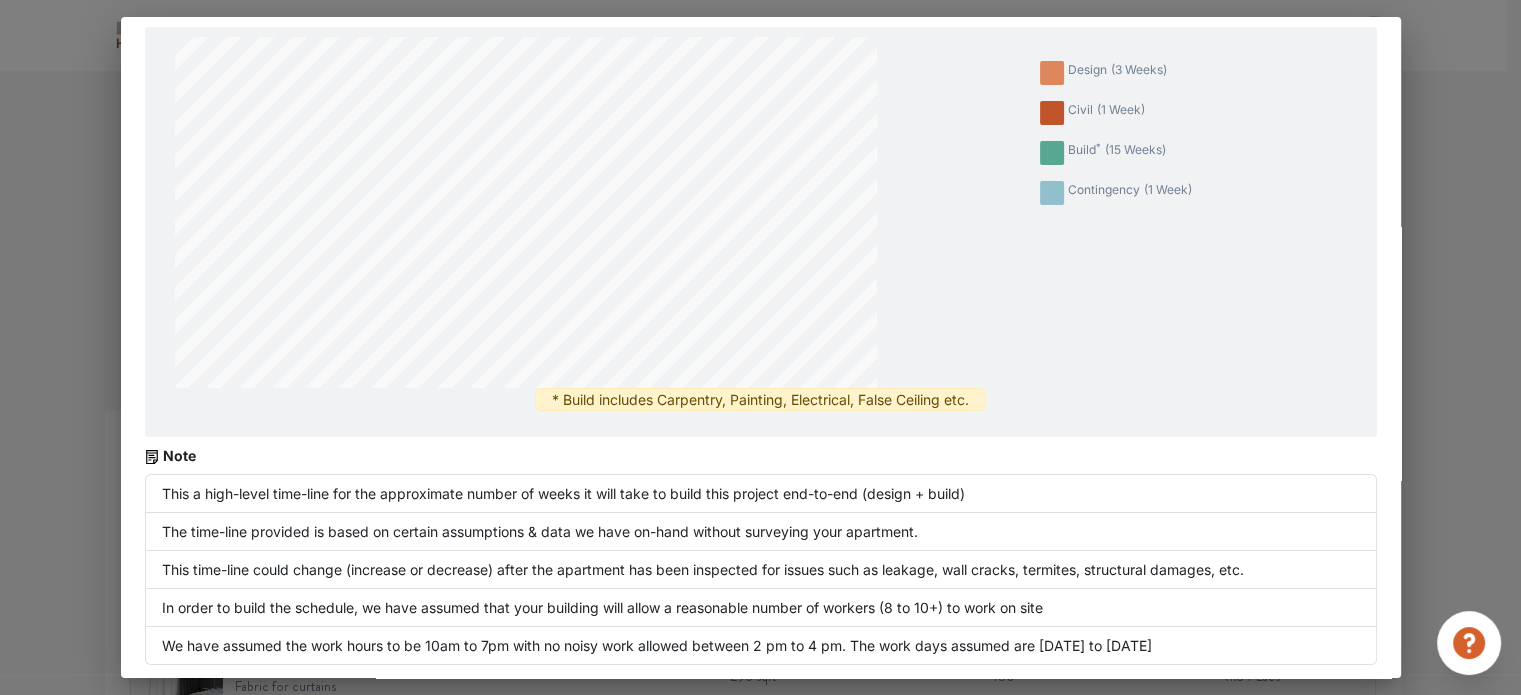click on "Schedule ( 20 - 21  weeks of design & fit-out) design ( 3   weeks ) civil ( 1   week ) build * ( 15   weeks ) contingency ( 1   week ) * Build includes Carpentry, Painting, Electrical, False Ceiling etc. Note This a high-level time-line for the approximate number of weeks it will take to build this project end-to-end (design + build) The time-line provided is based on certain assumptions & data we have on-hand without surveying your apartment. This time-line could change (increase or decrease) after the apartment has been inspected for issues such as leakage, wall cracks, termites, structural damages, etc. In order to build the schedule, we have assumed that your building will allow a reasonable number of workers (8 to 10+) to work on site We have assumed the work hours to be 10am to 7pm with no noisy work allowed between 2 pm to 4 pm. The work days assumed are Monday to Saturday" at bounding box center [760, 347] 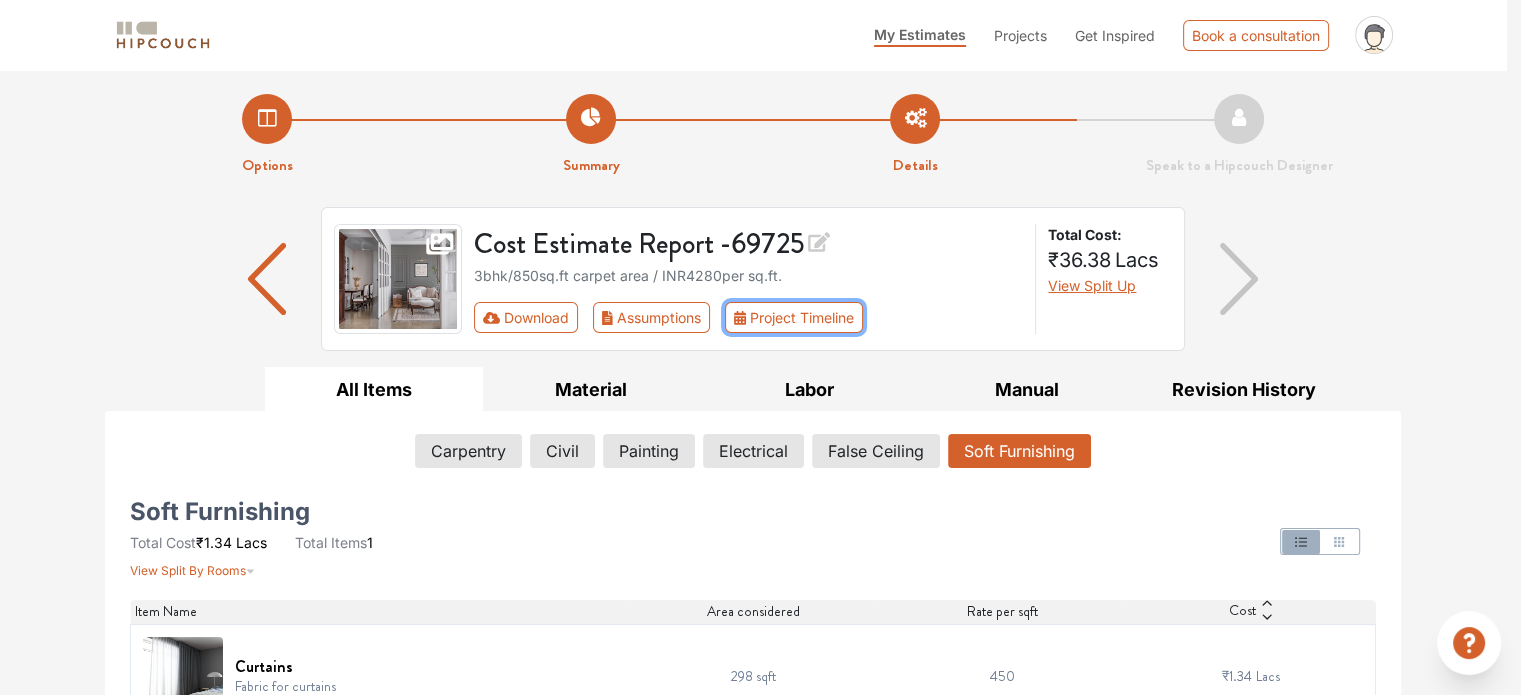 scroll, scrollTop: 0, scrollLeft: 0, axis: both 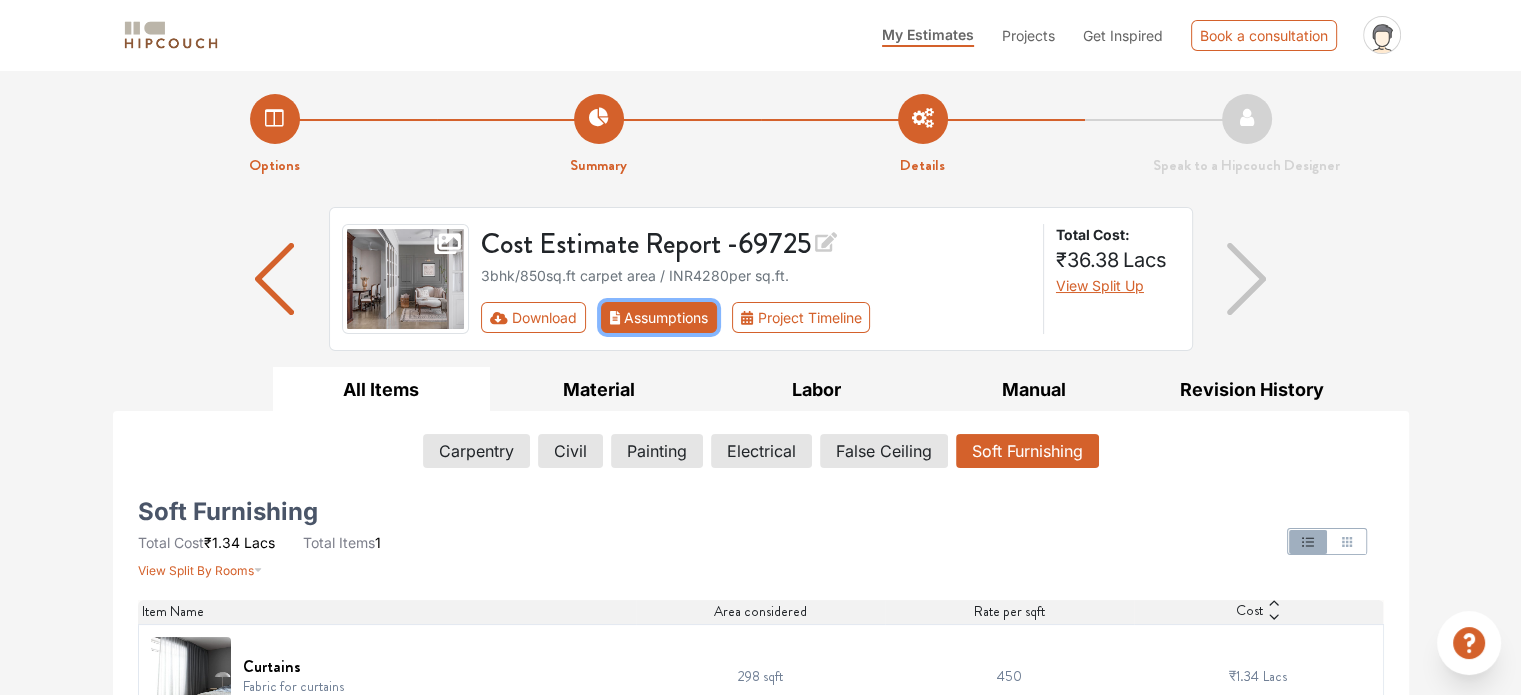 click on "Assumptions" at bounding box center (659, 317) 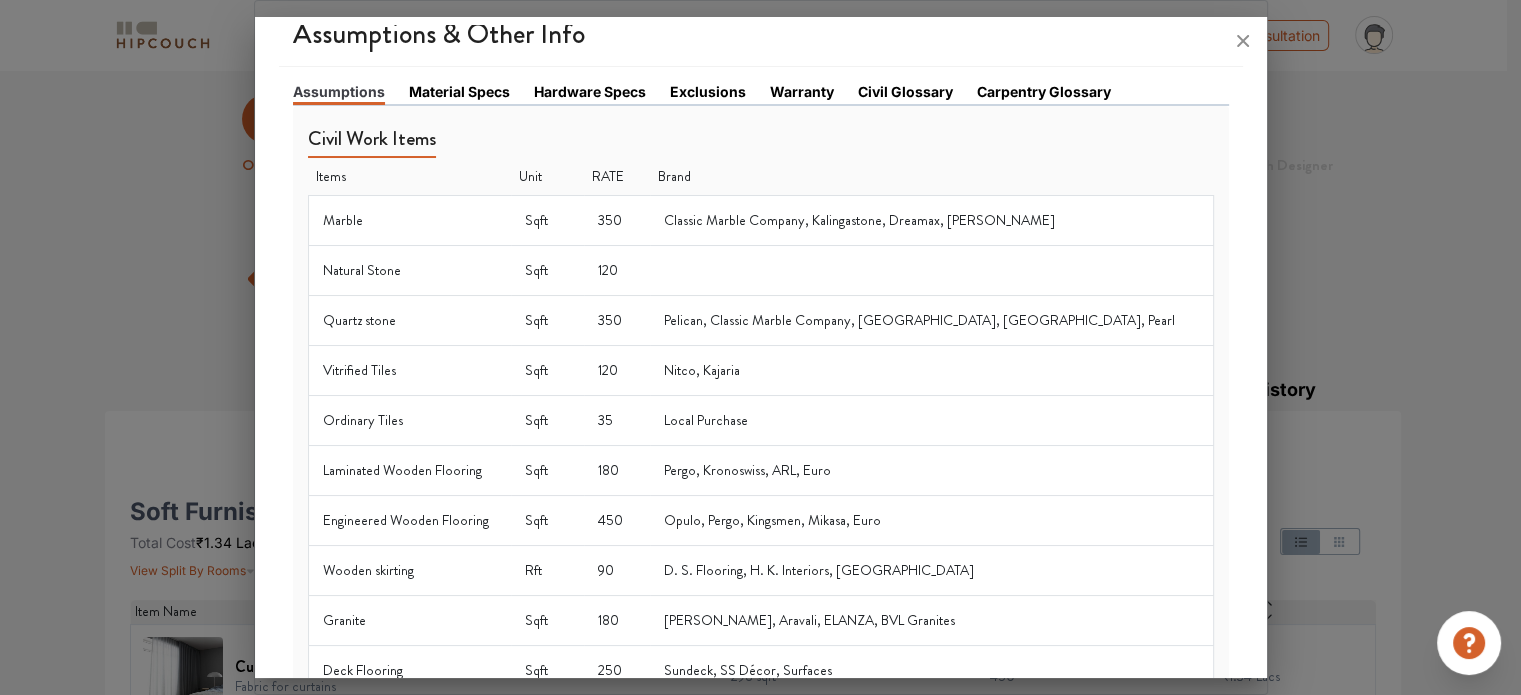 scroll, scrollTop: 0, scrollLeft: 0, axis: both 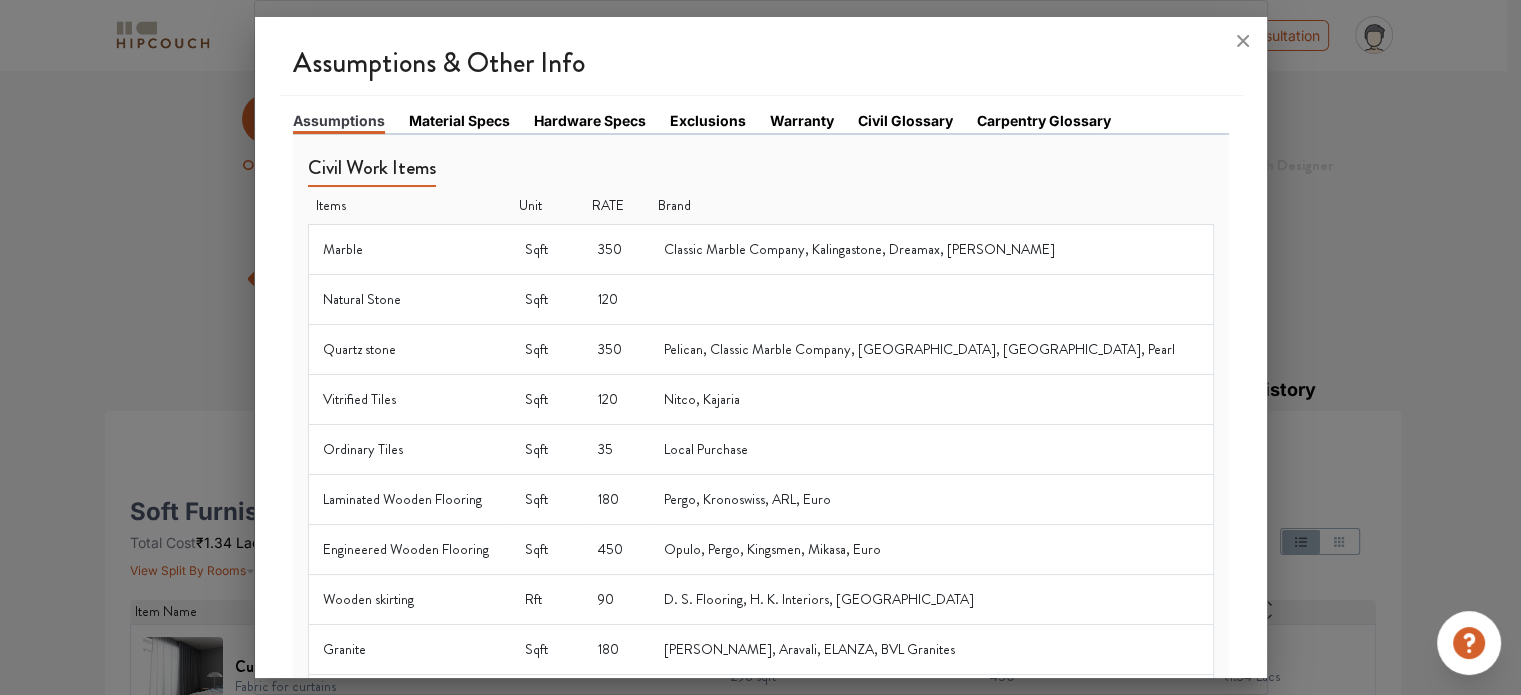 click on "Material Specs" at bounding box center [459, 120] 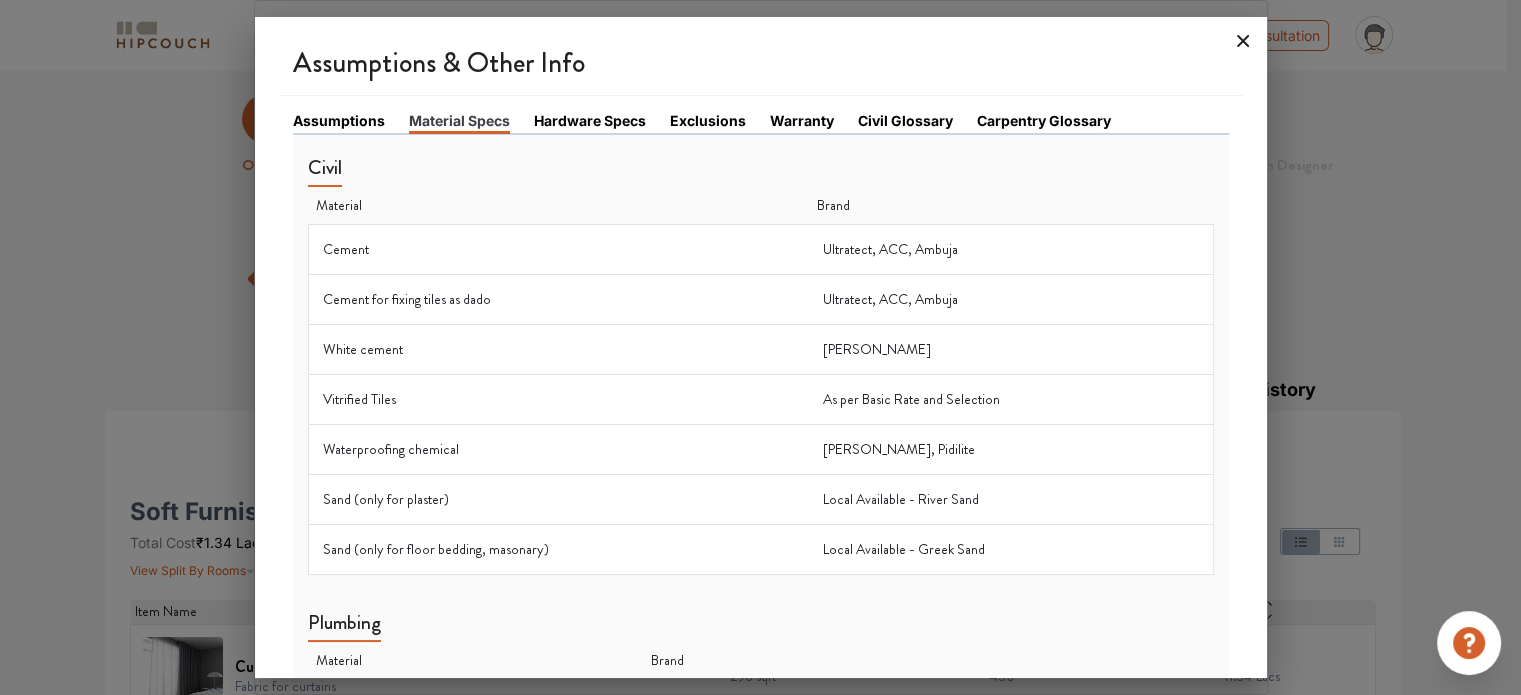 click 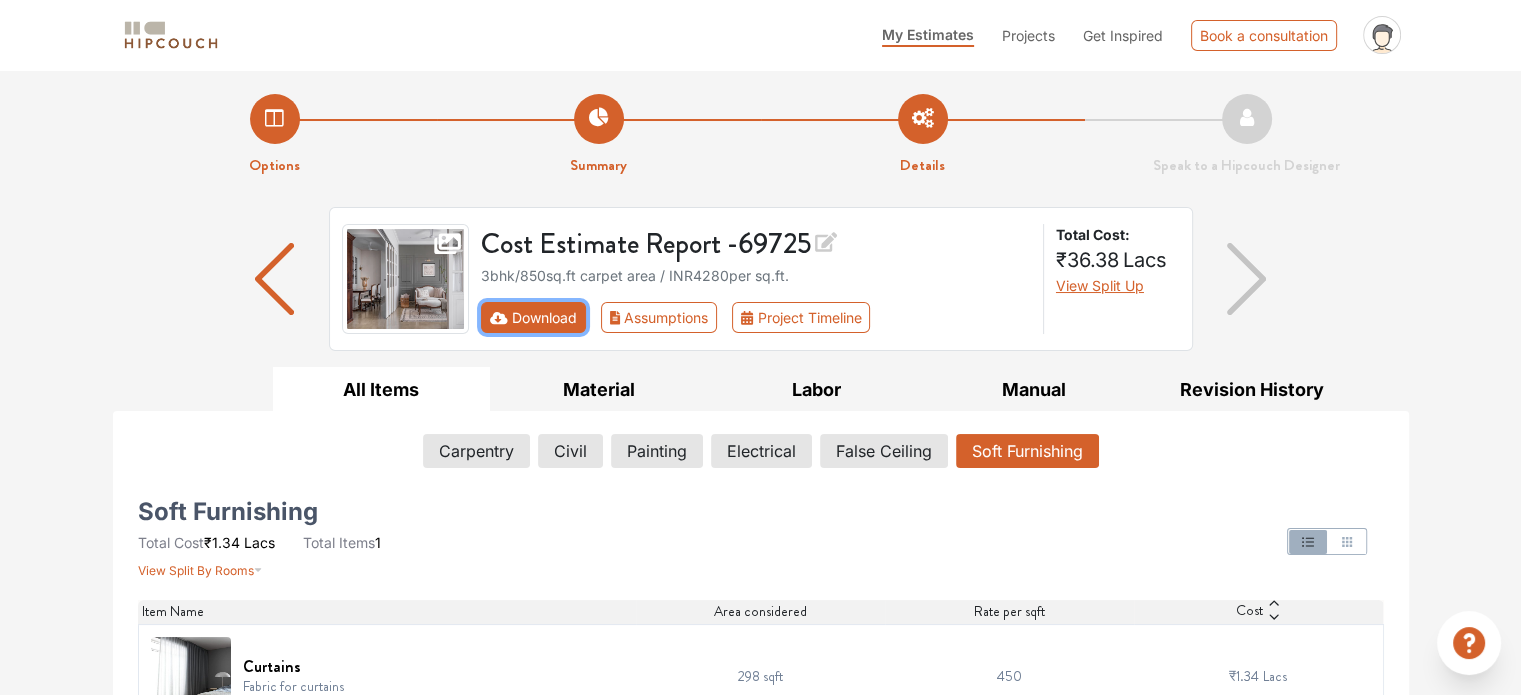 click on "Download" at bounding box center [533, 317] 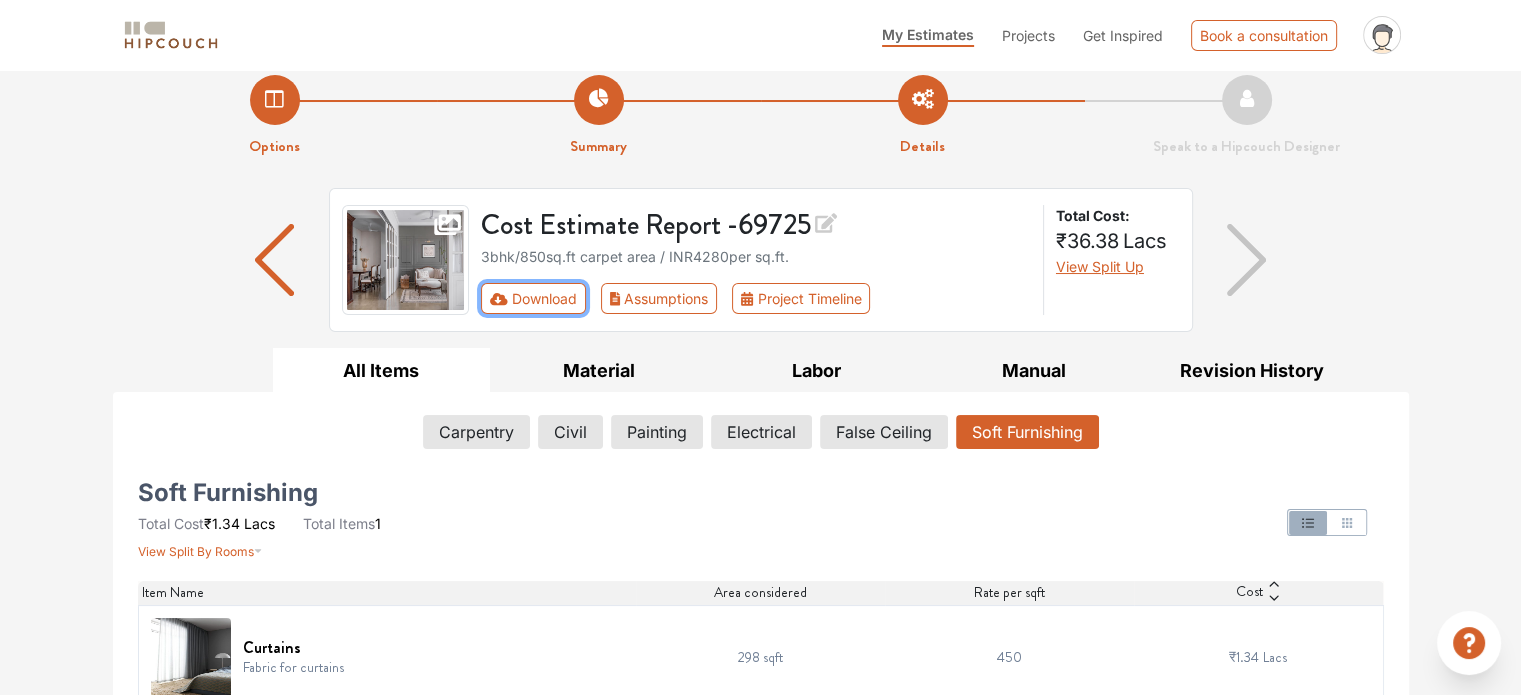 scroll, scrollTop: 48, scrollLeft: 0, axis: vertical 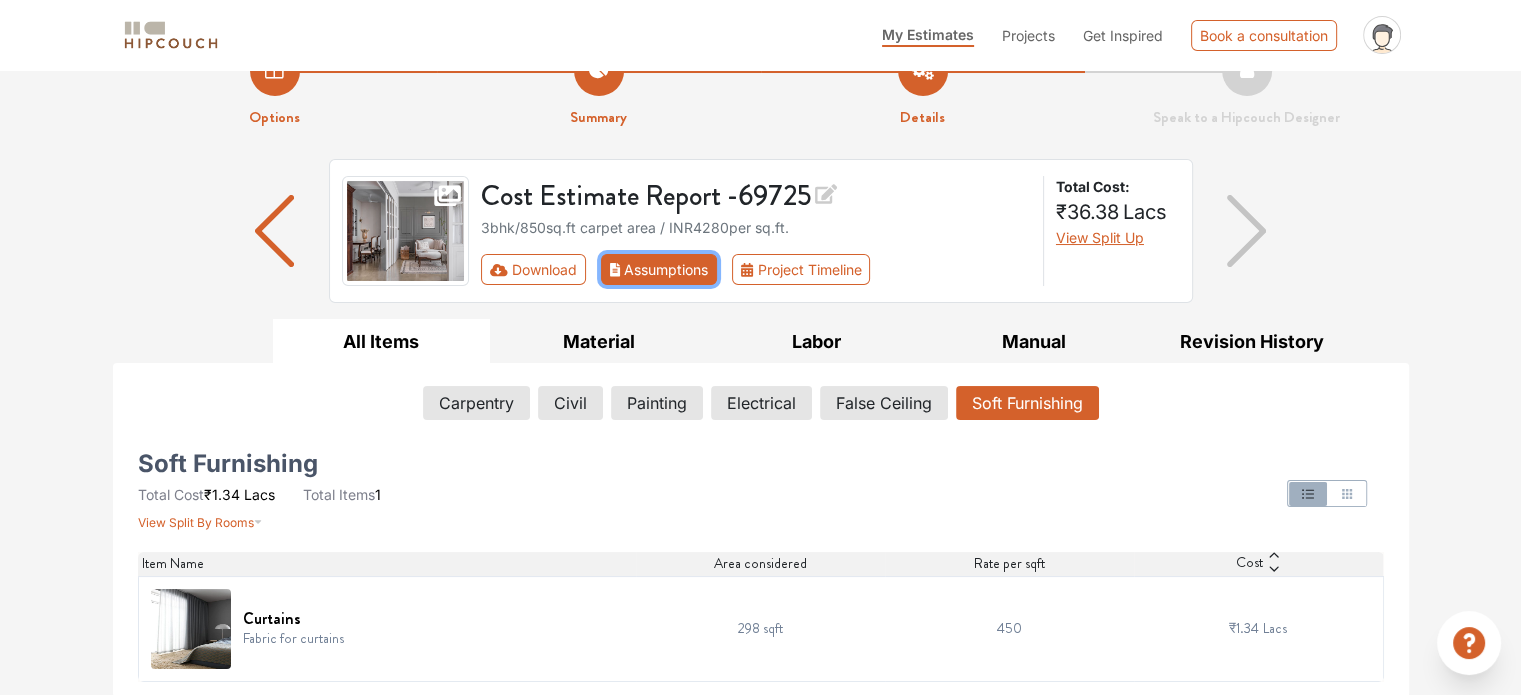 click on "Assumptions" at bounding box center [659, 269] 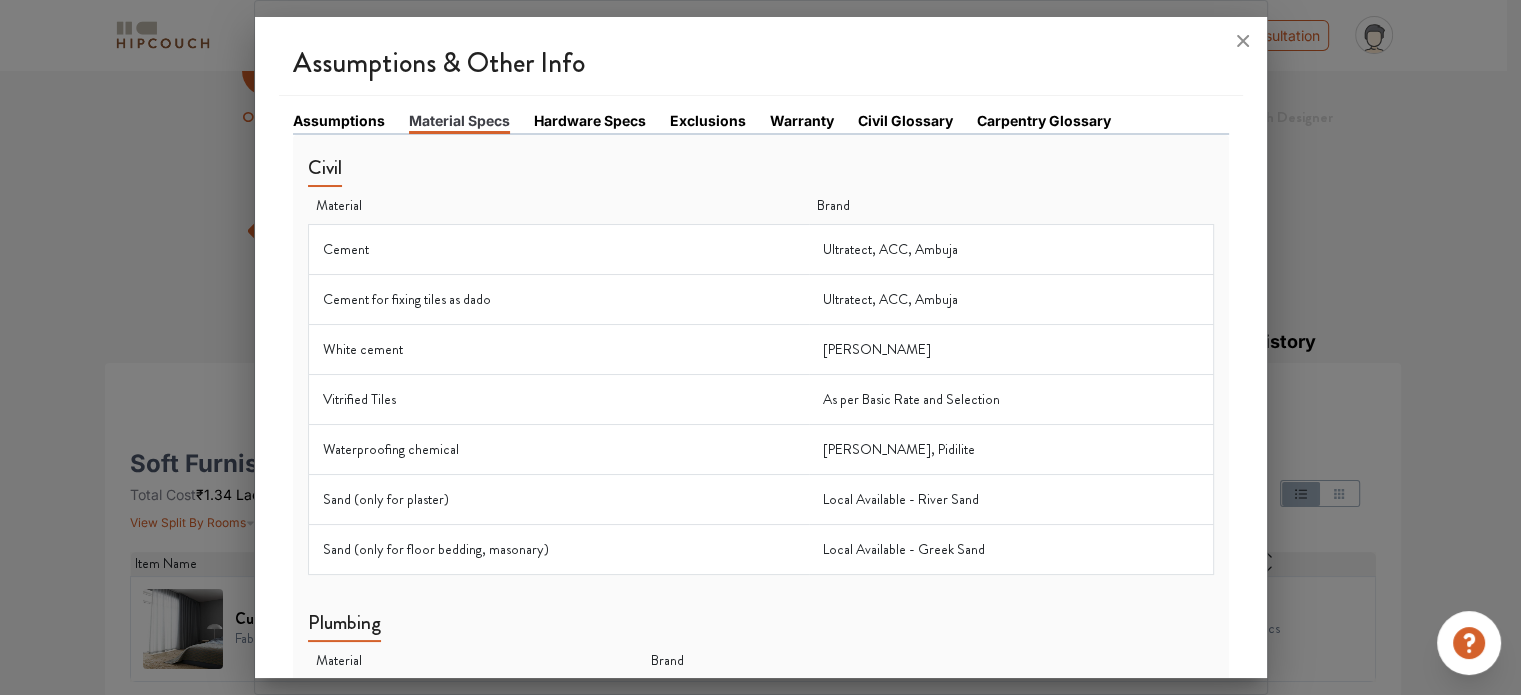 click on "Exclusions" at bounding box center [708, 120] 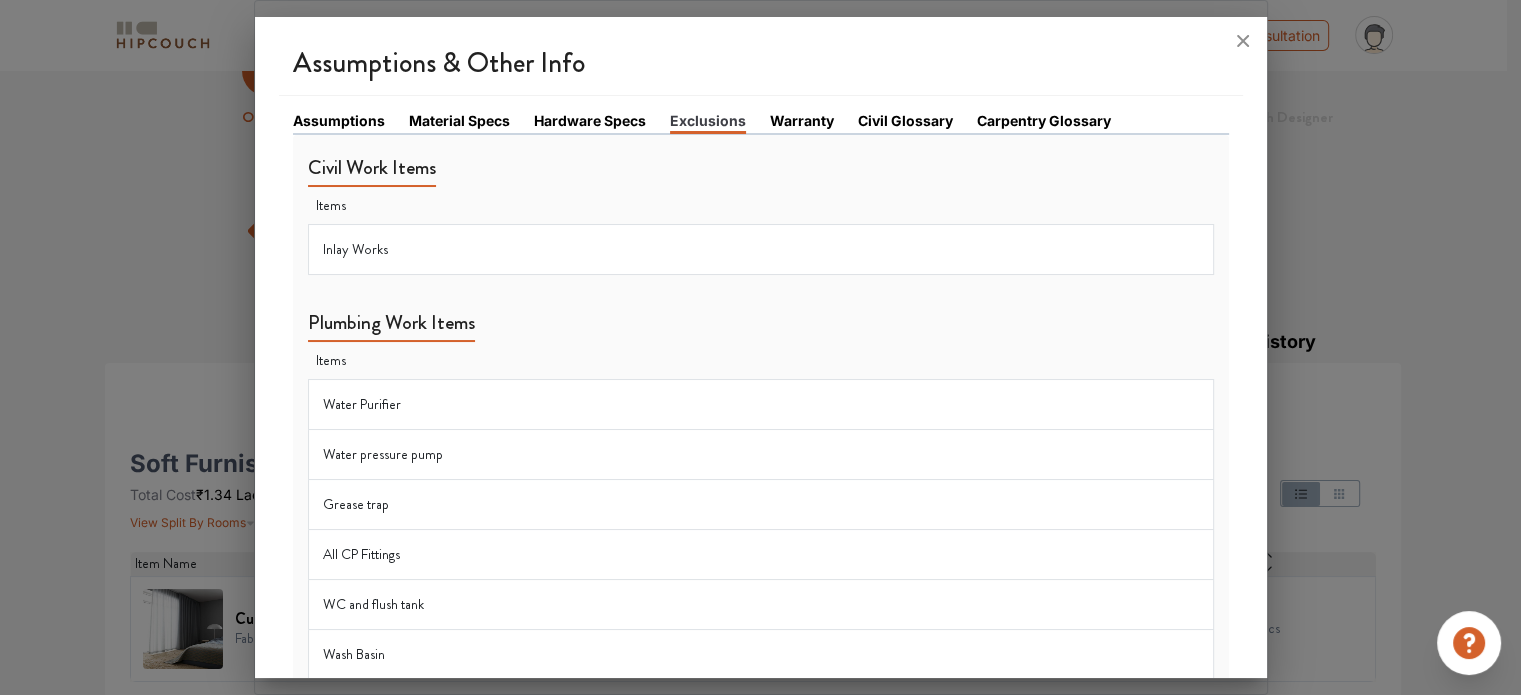 click on "Warranty" at bounding box center (802, 120) 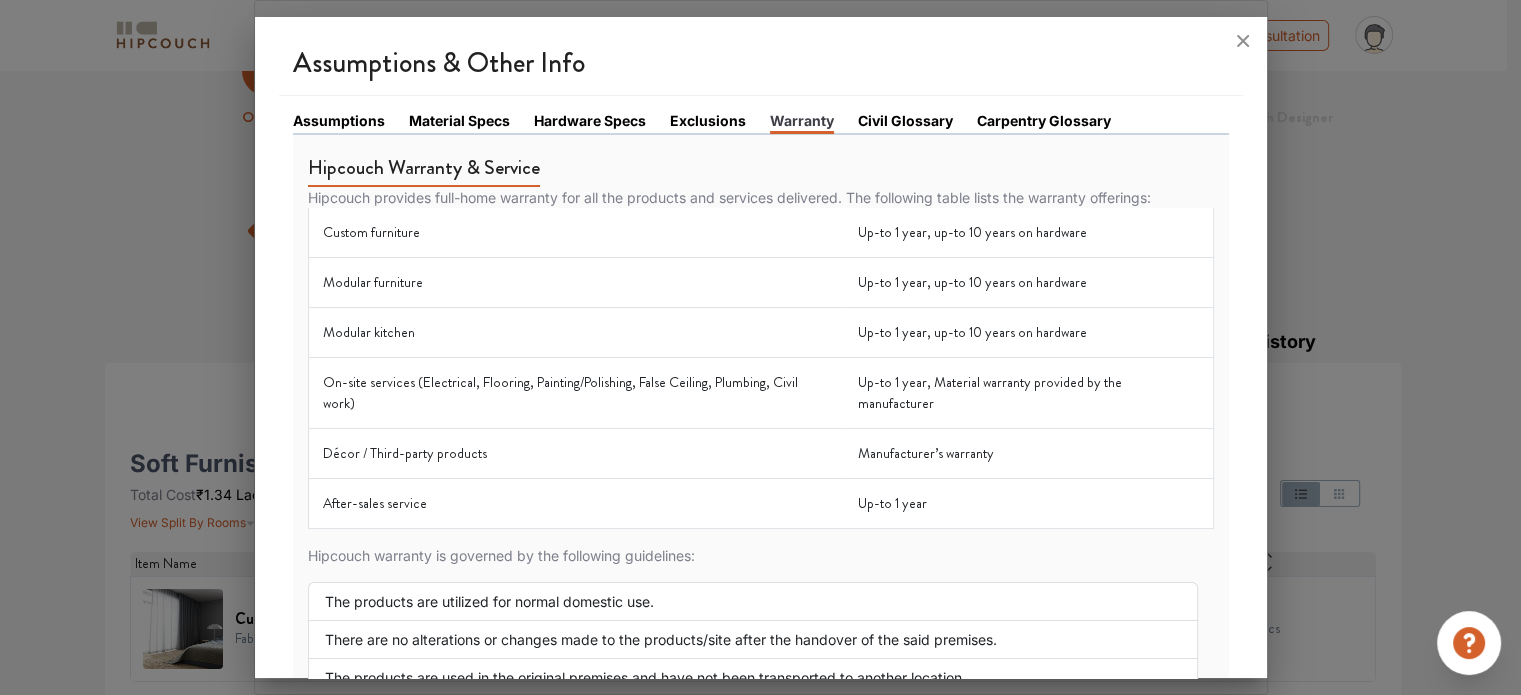 click on "Civil Glossary" at bounding box center (905, 120) 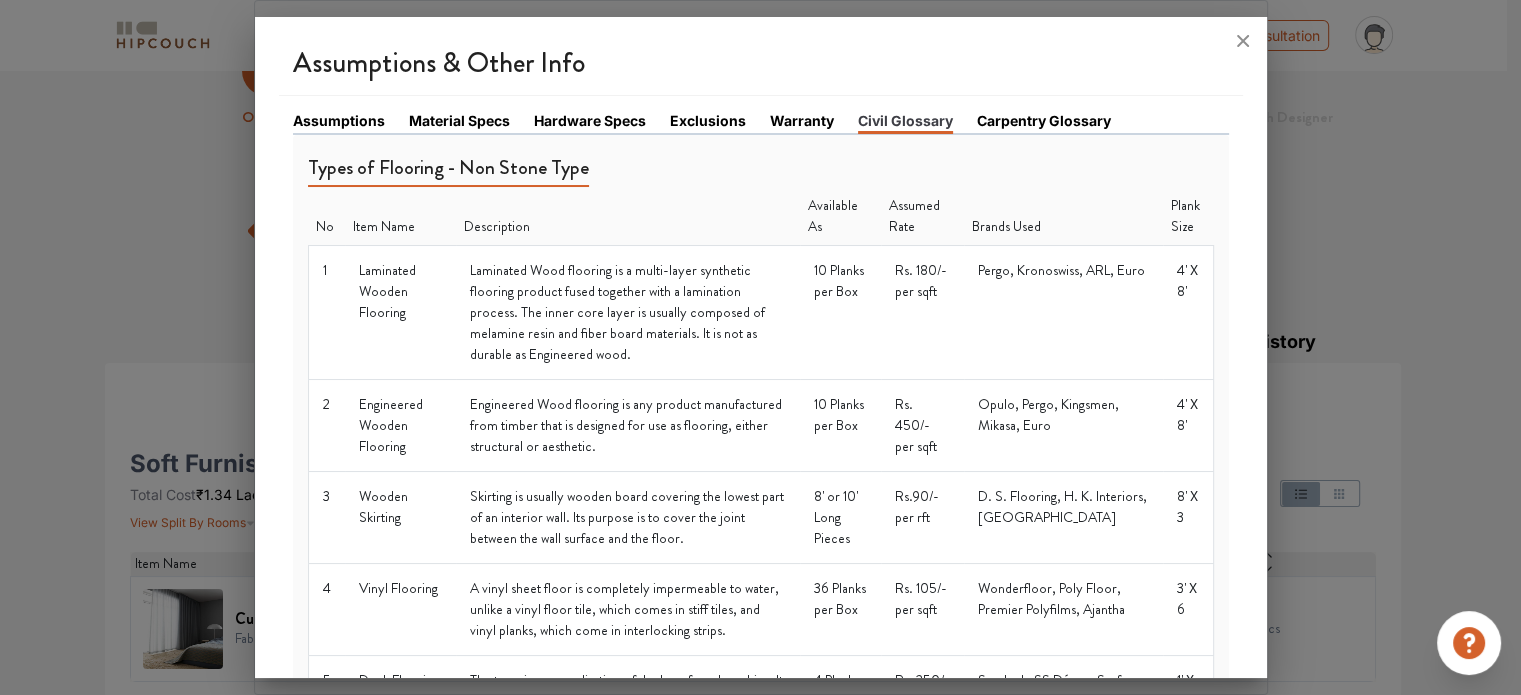 click on "Carpentry Glossary" at bounding box center [1044, 120] 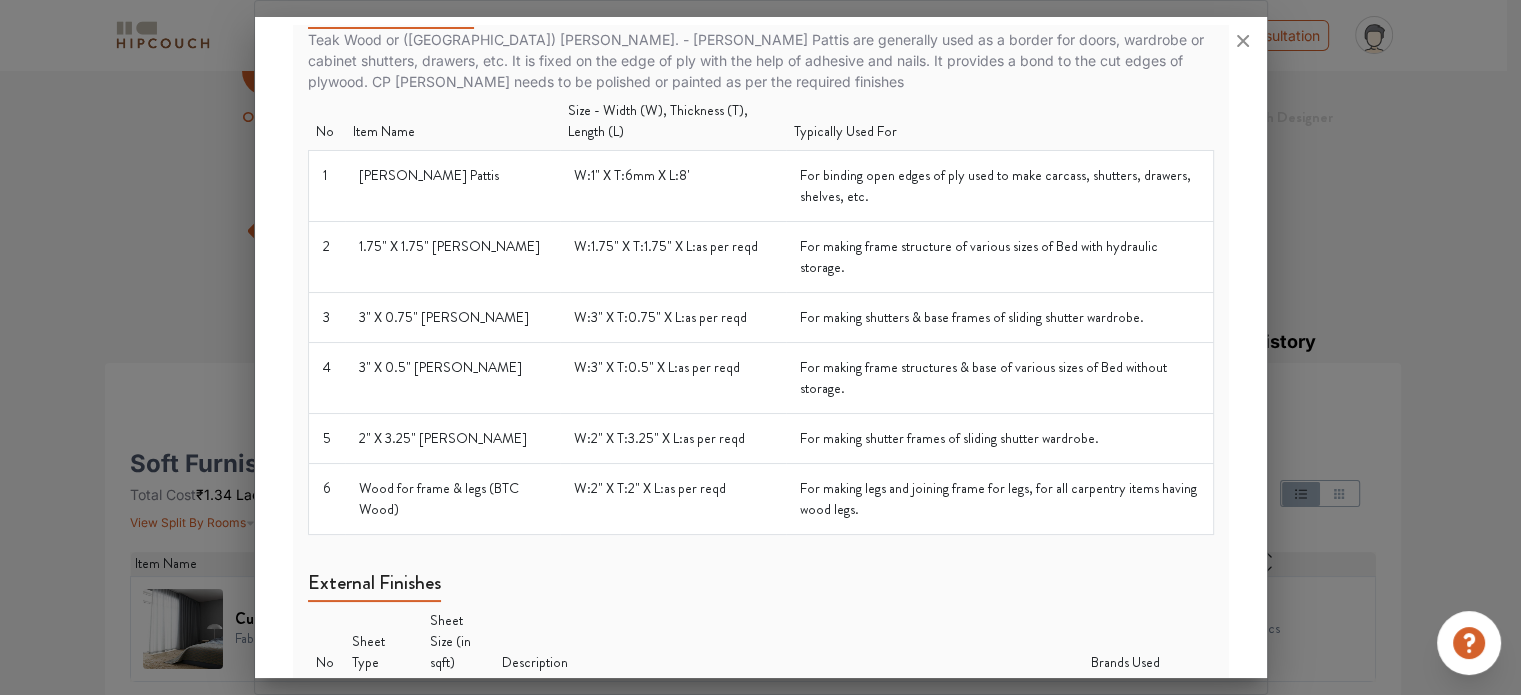 scroll, scrollTop: 0, scrollLeft: 0, axis: both 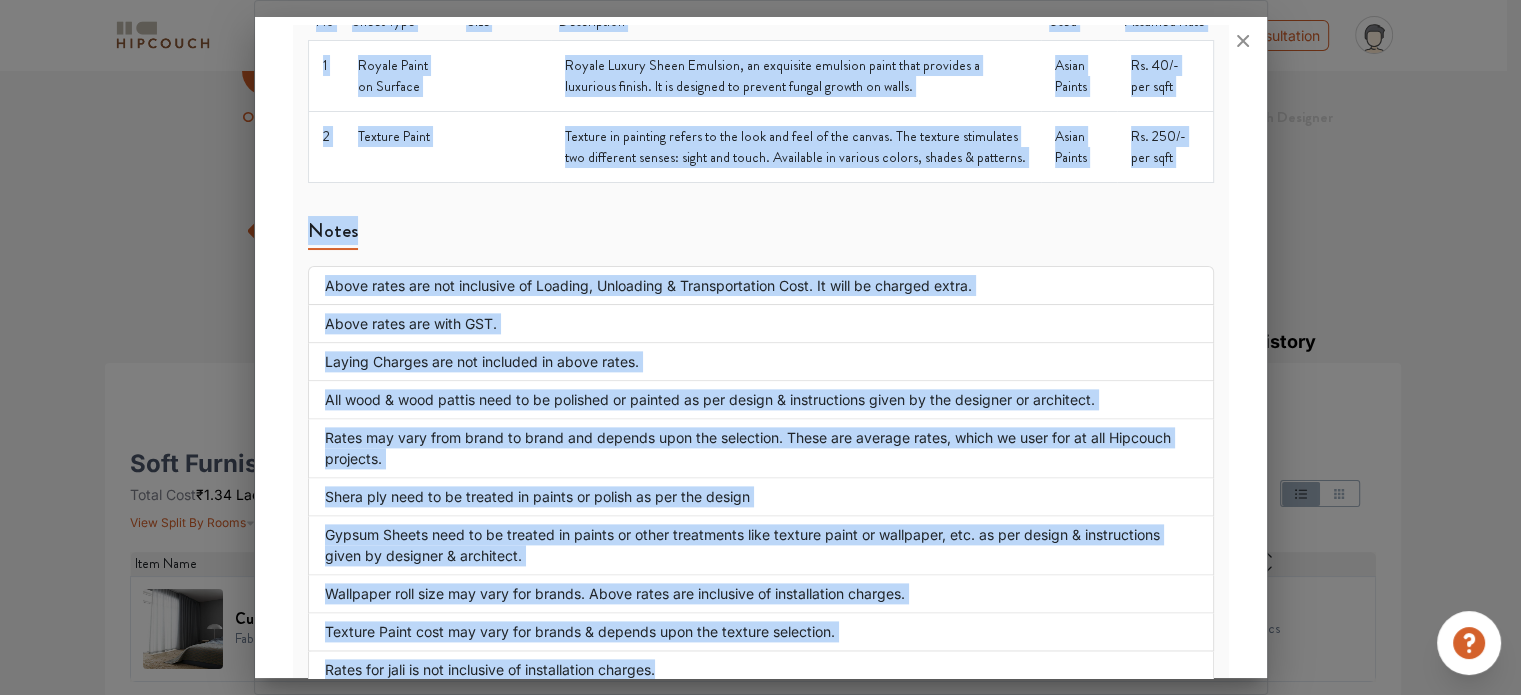 drag, startPoint x: 309, startPoint y: 161, endPoint x: 1000, endPoint y: 667, distance: 856.45605 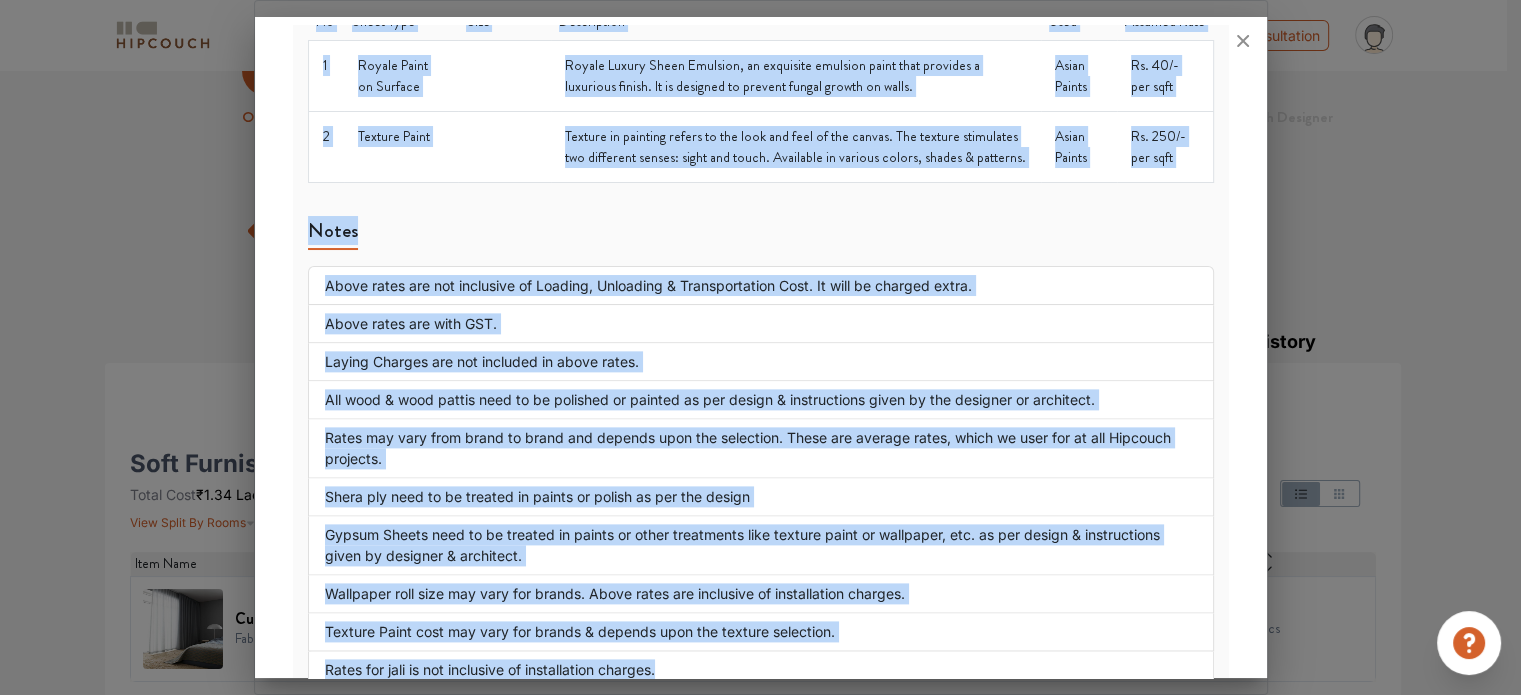 copy on "Wood + Wood Pattis Teak Wood or (Central Province) CP Wood. - CP Wood Pattis are generally used as a border
for doors, wardrobe or cabinet shutters, drawers, etc. It is fixed on the edge of ply with
the help of adhesive and nails. It provides a bond to the cut edges of plywood. CP wood
patti needs to be polished or painted as per the required finishes No Item Name Size - Width (W), Thickness (T), Length (L) Typically Used For 1 CP Wood Pattis W:1" X T:6mm X L:8' For binding open edges of ply used to make carcass, shutters, drawers, shelves, etc. 2 1.75" X 1.75" CP wood W:1.75" X T:1.75" X L:as per reqd For making frame structure of various sizes of Bed with hydraulic storage. 3 3" X 0.75" CP wood W:3" X T:0.75" X L:as per reqd For making shutters & base frames of sliding shutter wardrobe. 4 3" X 0.5" CP wood W:3" X T:0.5" X L:as per reqd For making frame structures & base of various sizes of Bed without storage. 5 2" X 3.25" CP wood W:2" X T:3.25" X L:as per reqd For making sh..." 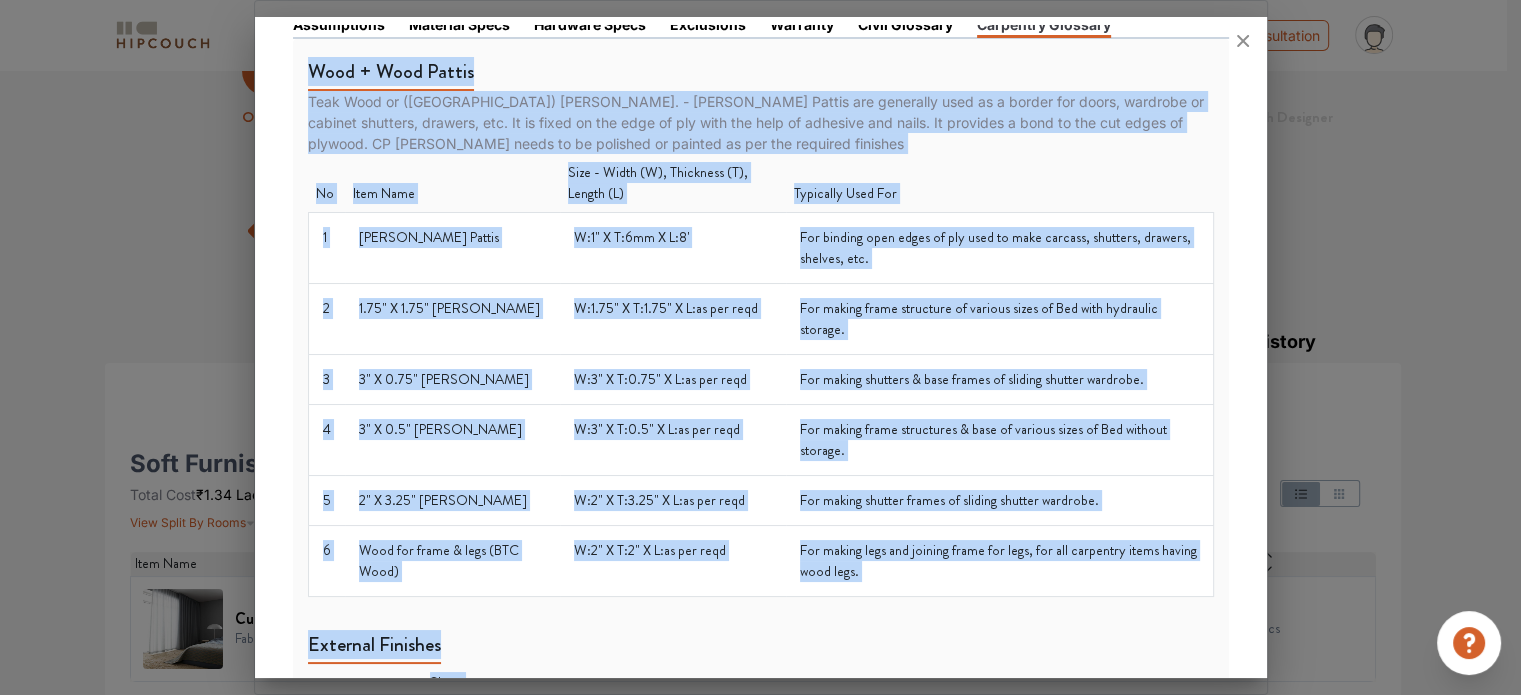 scroll, scrollTop: 0, scrollLeft: 0, axis: both 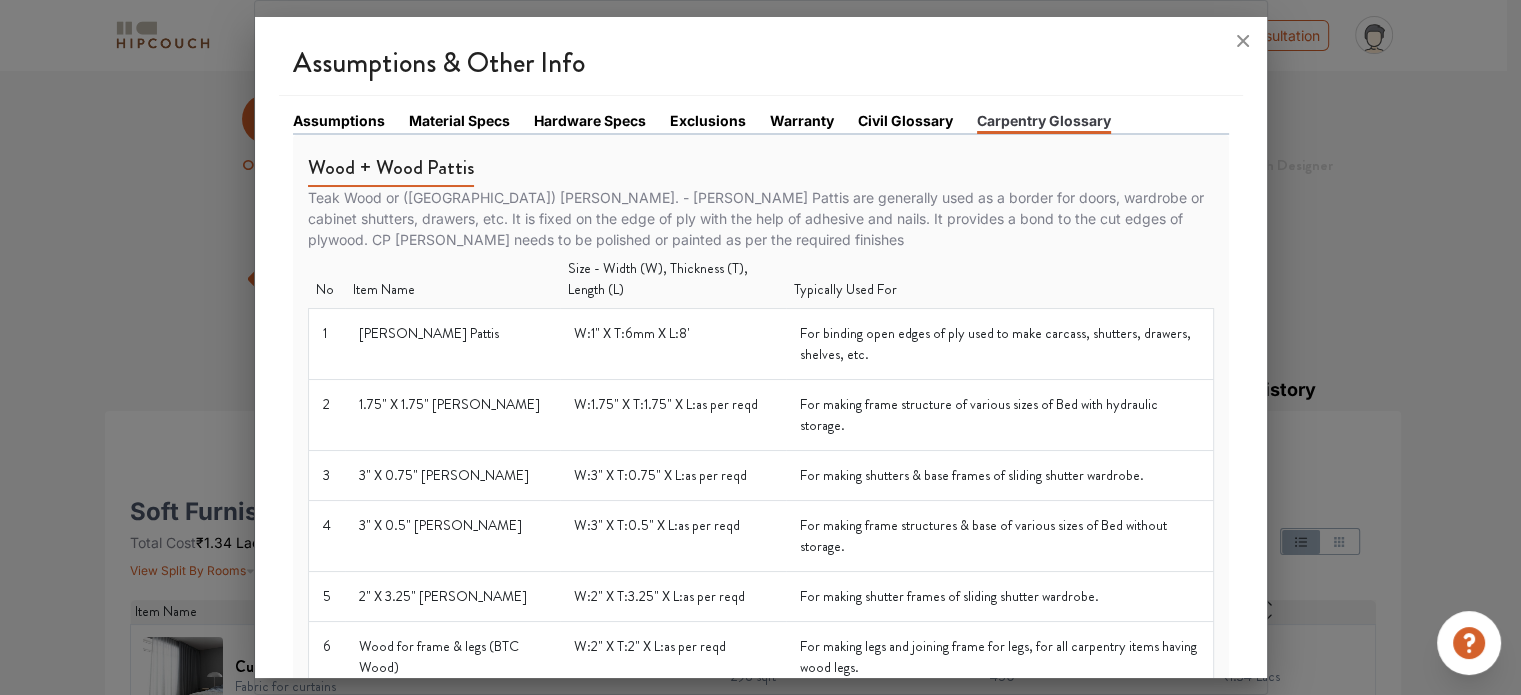click on "Civil Glossary" at bounding box center [905, 120] 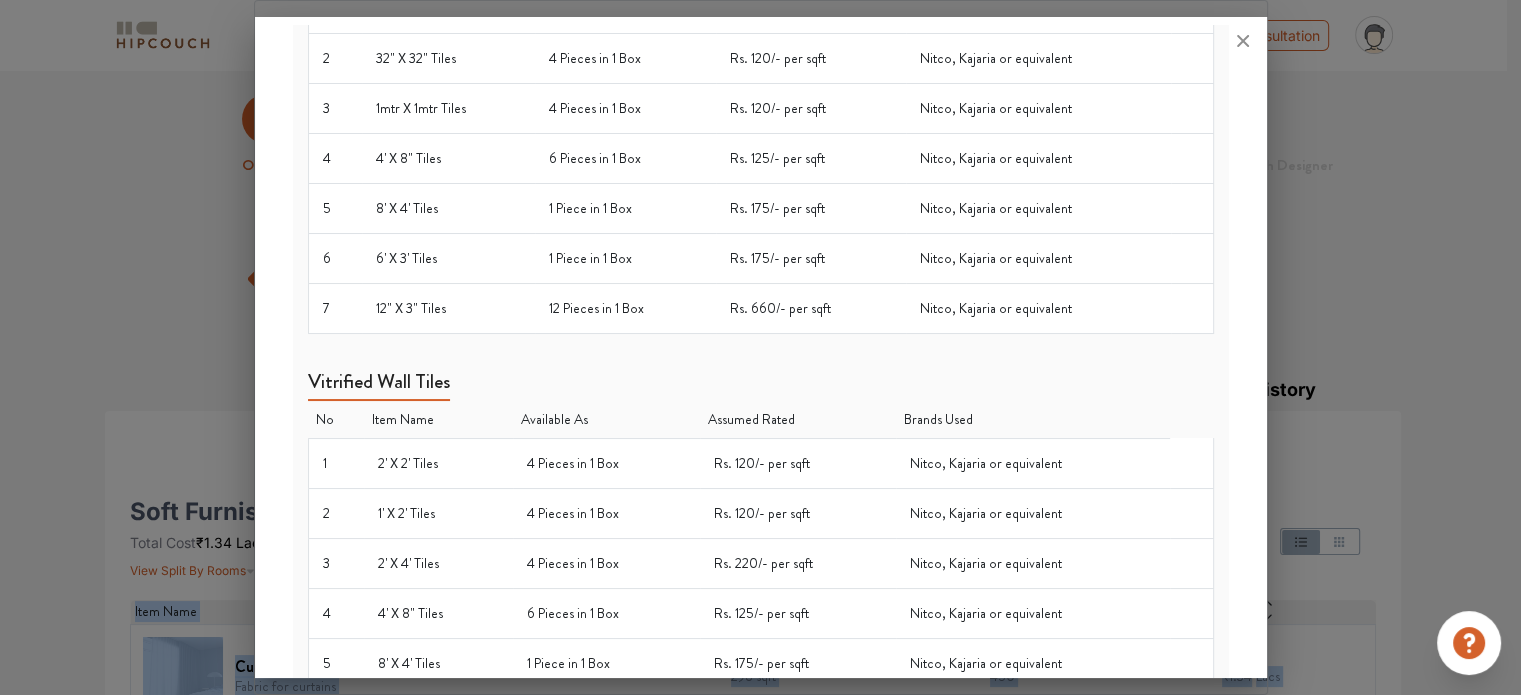 scroll, scrollTop: 1729, scrollLeft: 0, axis: vertical 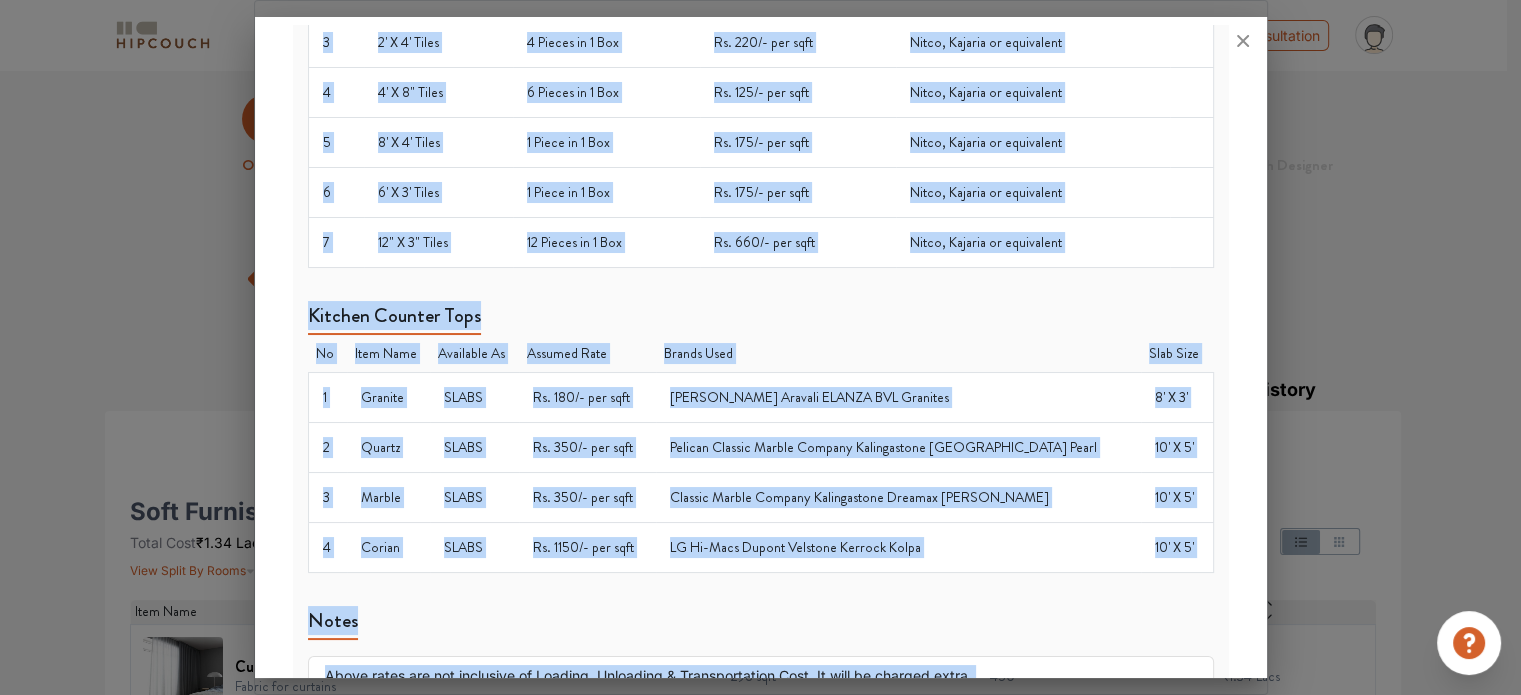 drag, startPoint x: 316, startPoint y: 159, endPoint x: 1220, endPoint y: 675, distance: 1040.8997 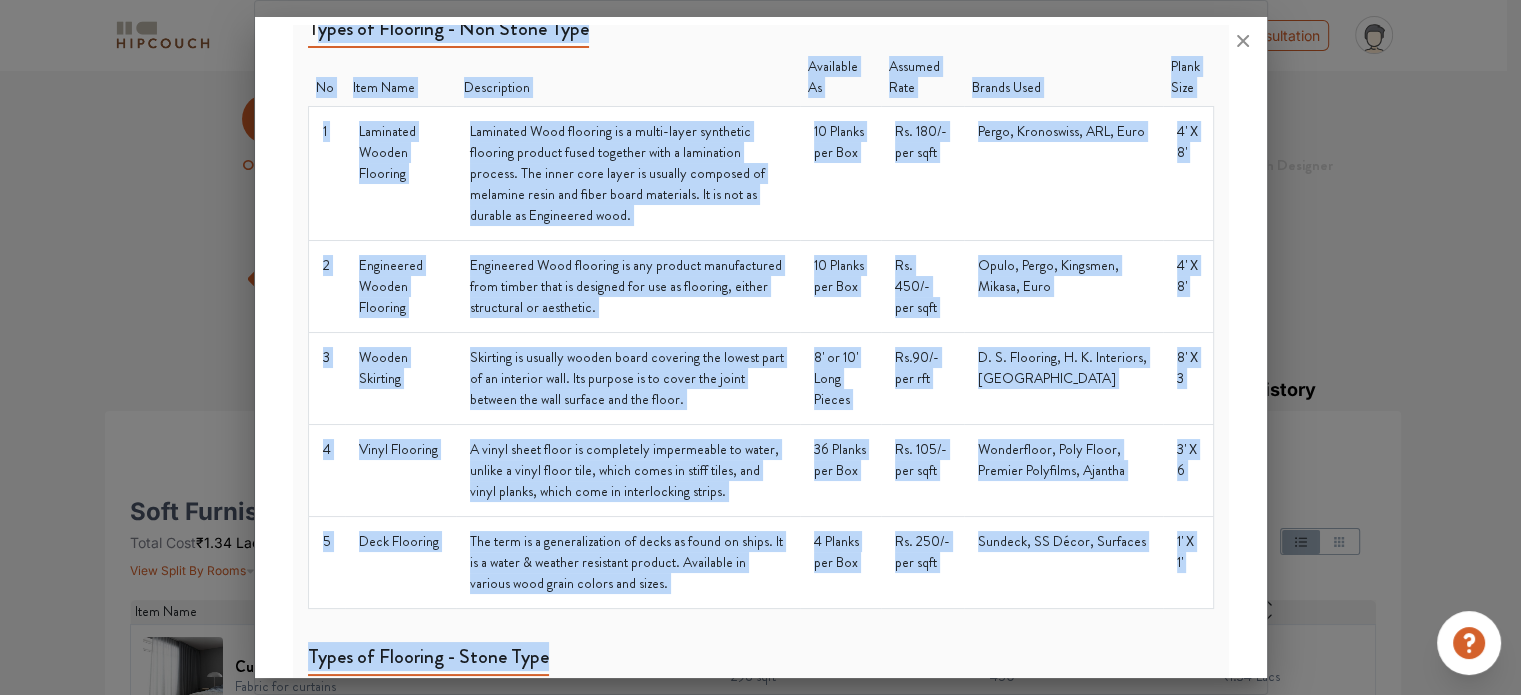 scroll, scrollTop: 0, scrollLeft: 0, axis: both 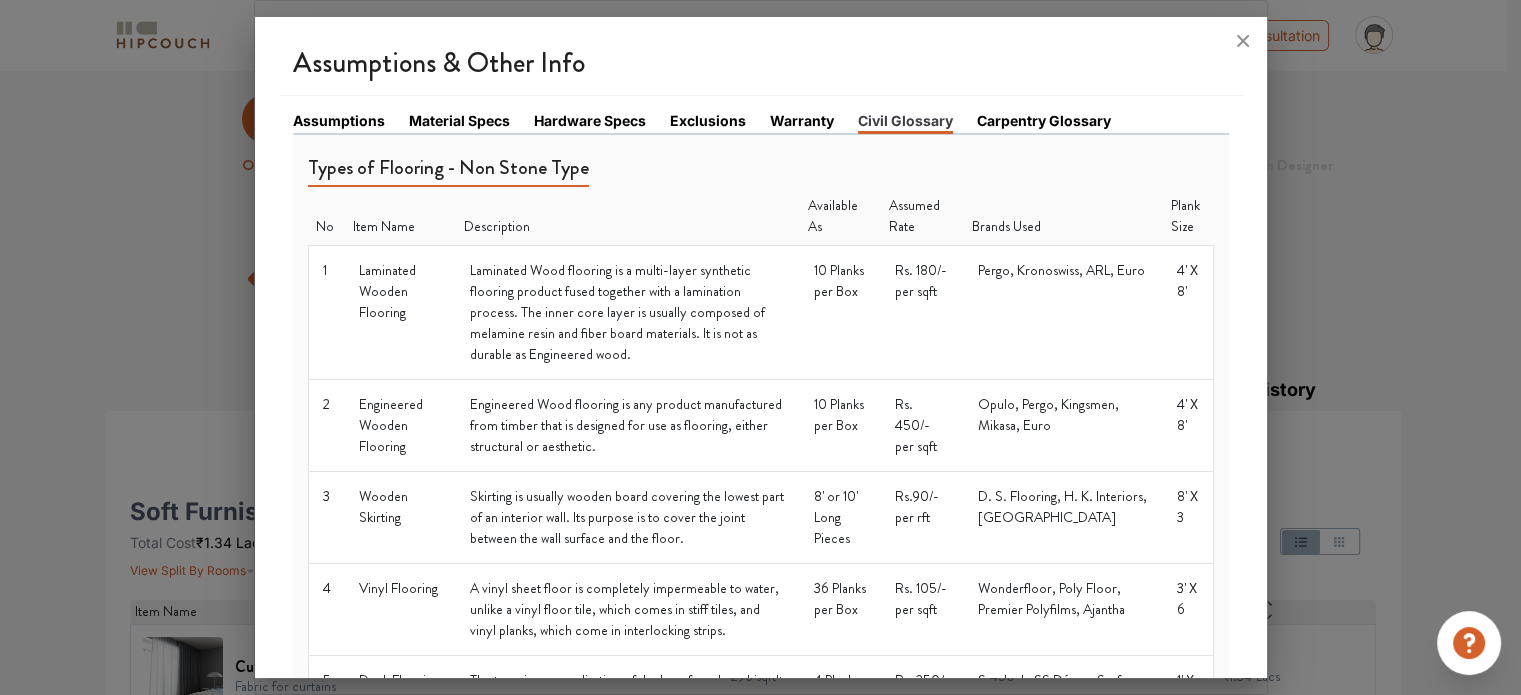 click on "Warranty" at bounding box center (802, 120) 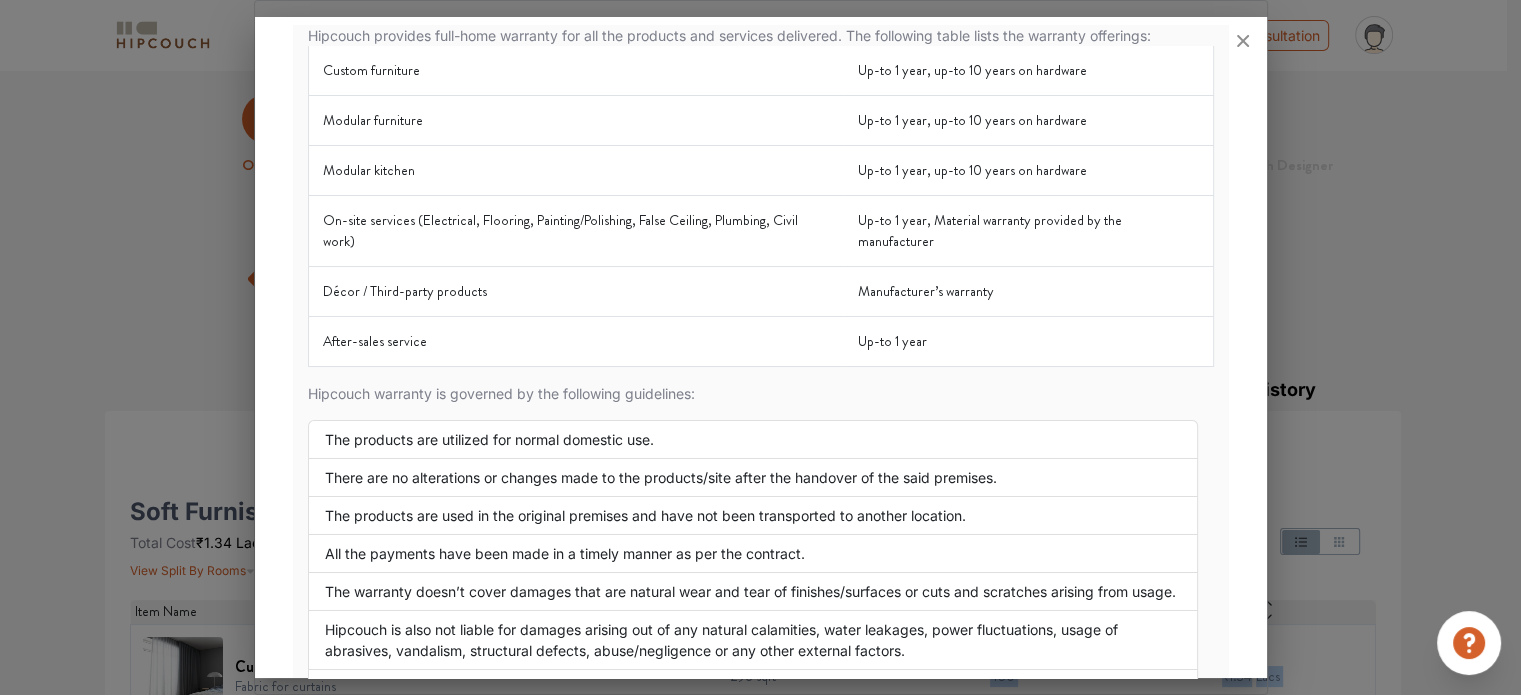 scroll, scrollTop: 381, scrollLeft: 0, axis: vertical 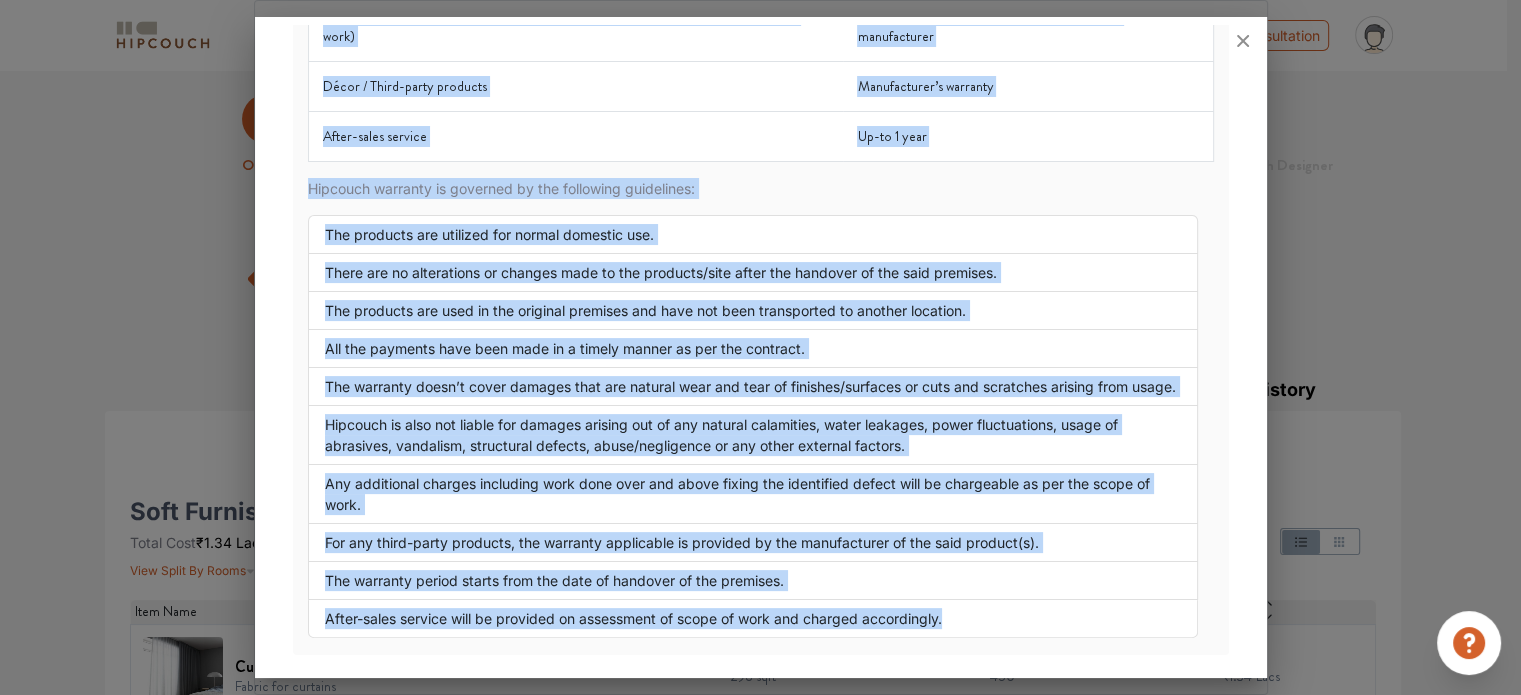 drag, startPoint x: 314, startPoint y: 161, endPoint x: 974, endPoint y: 641, distance: 816.08826 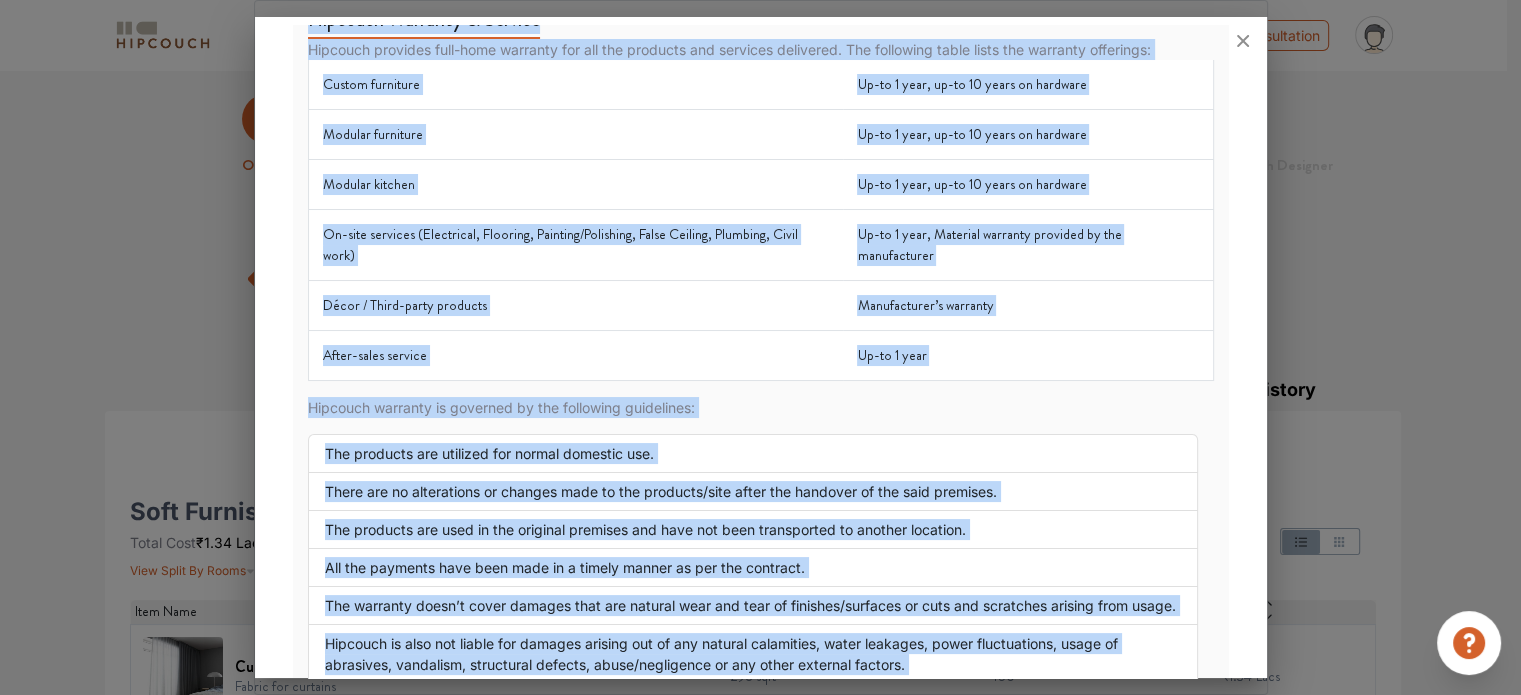 scroll, scrollTop: 0, scrollLeft: 0, axis: both 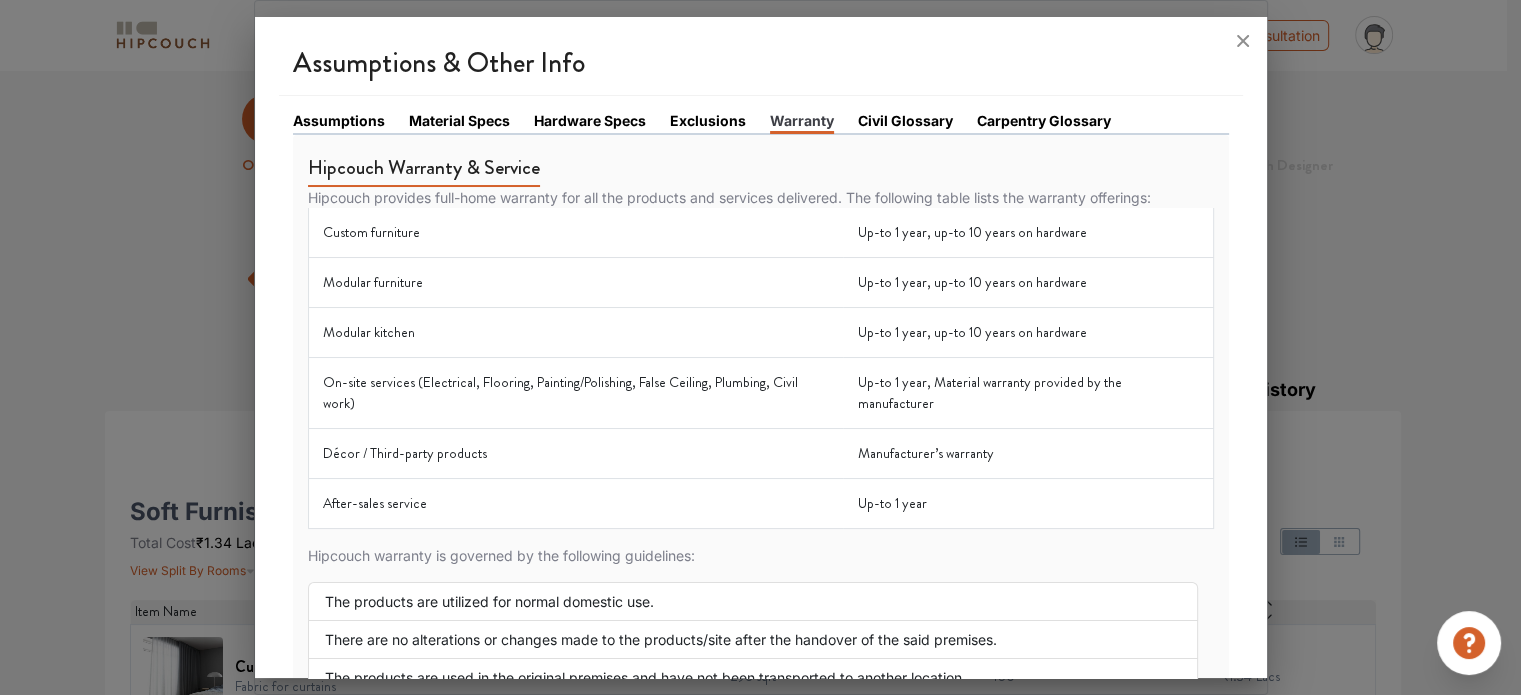 click on "Assumptions" at bounding box center (339, 120) 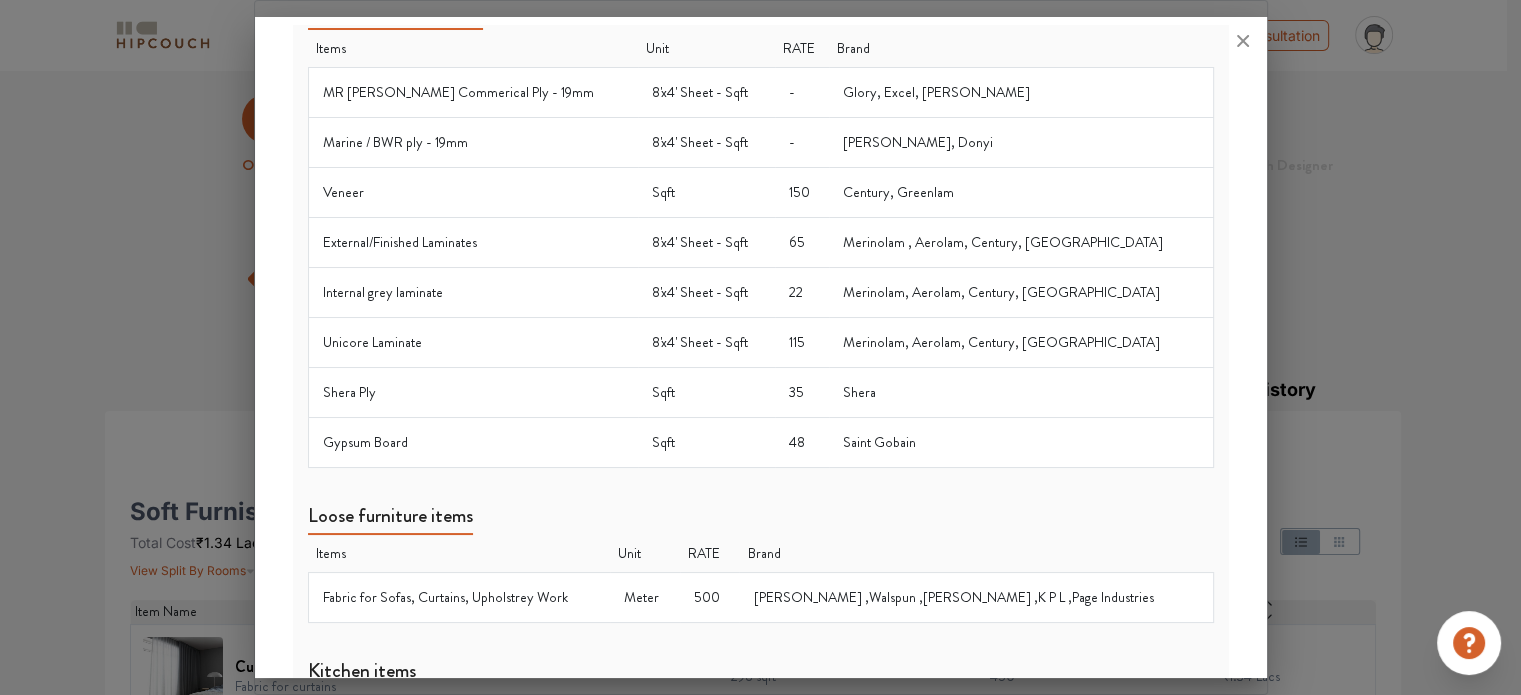 scroll, scrollTop: 1296, scrollLeft: 0, axis: vertical 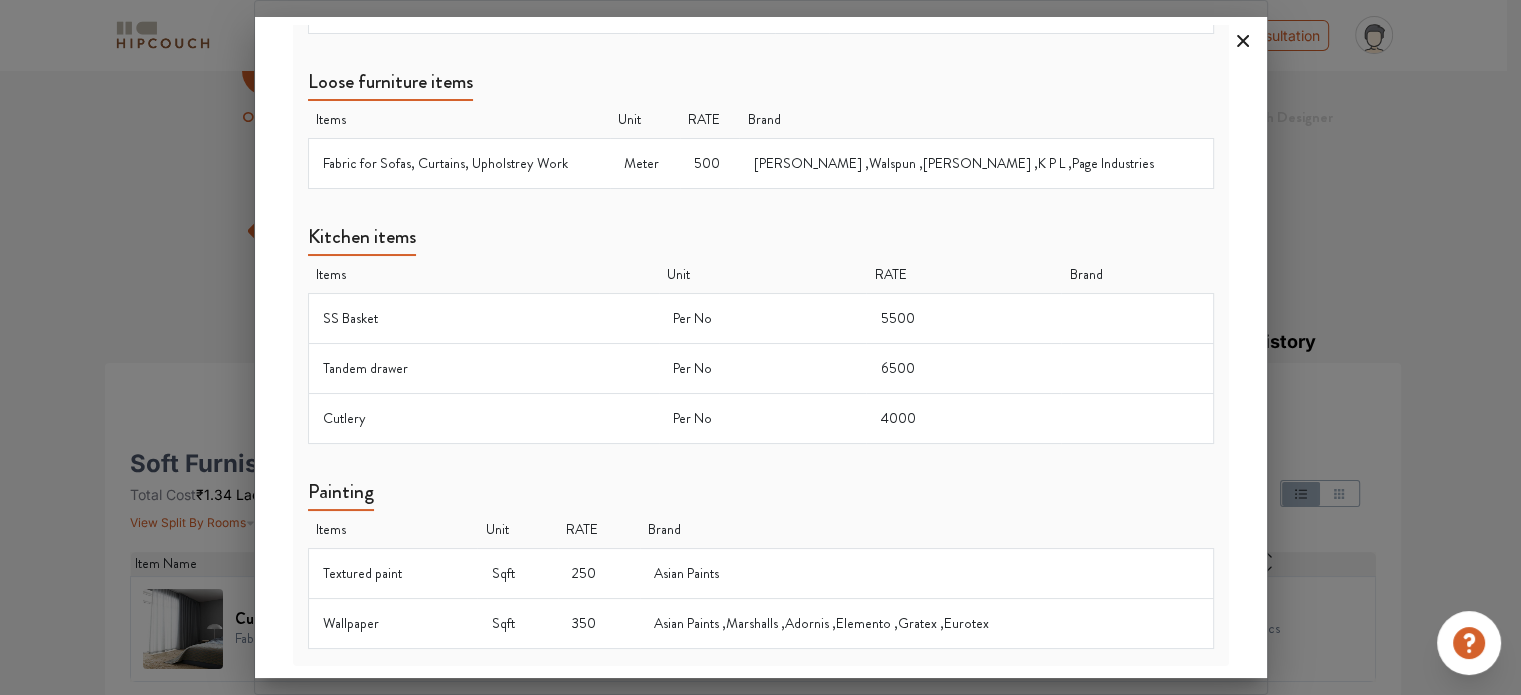 click 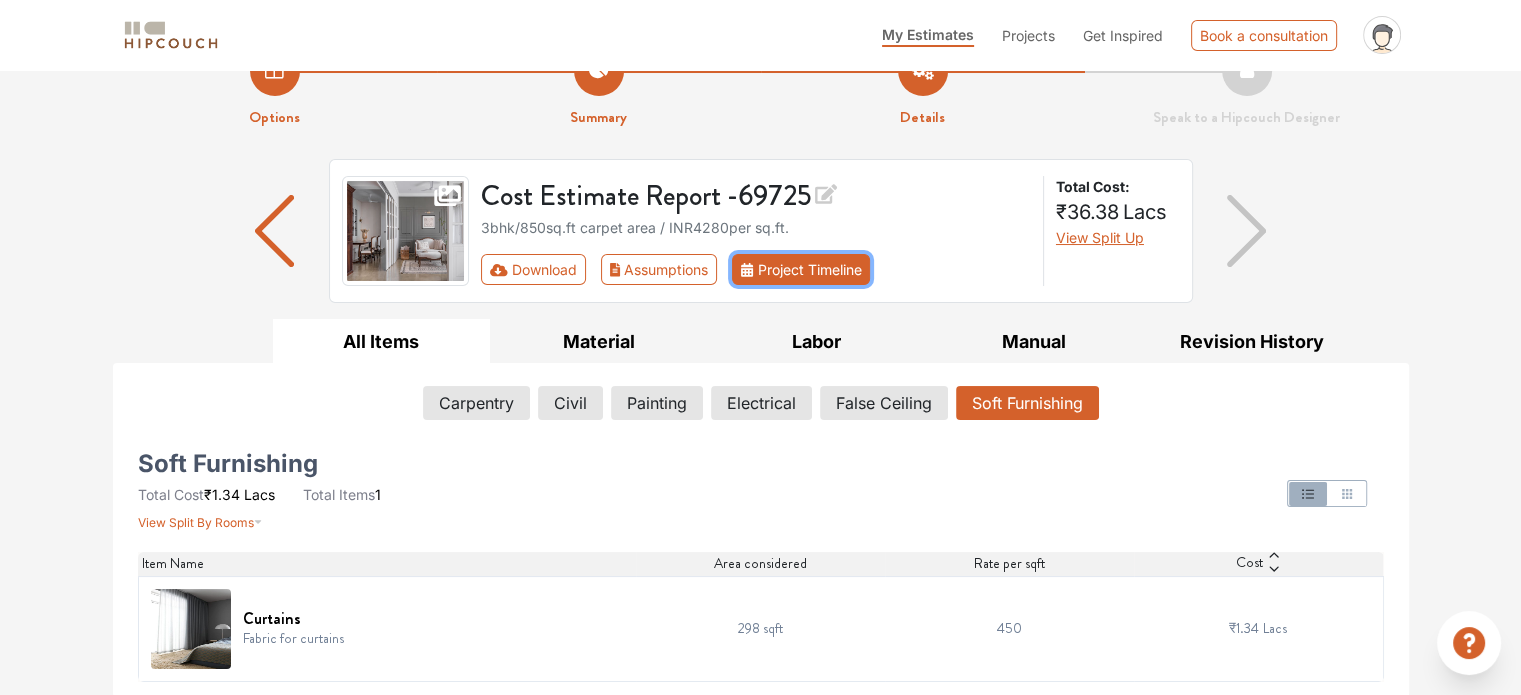 click 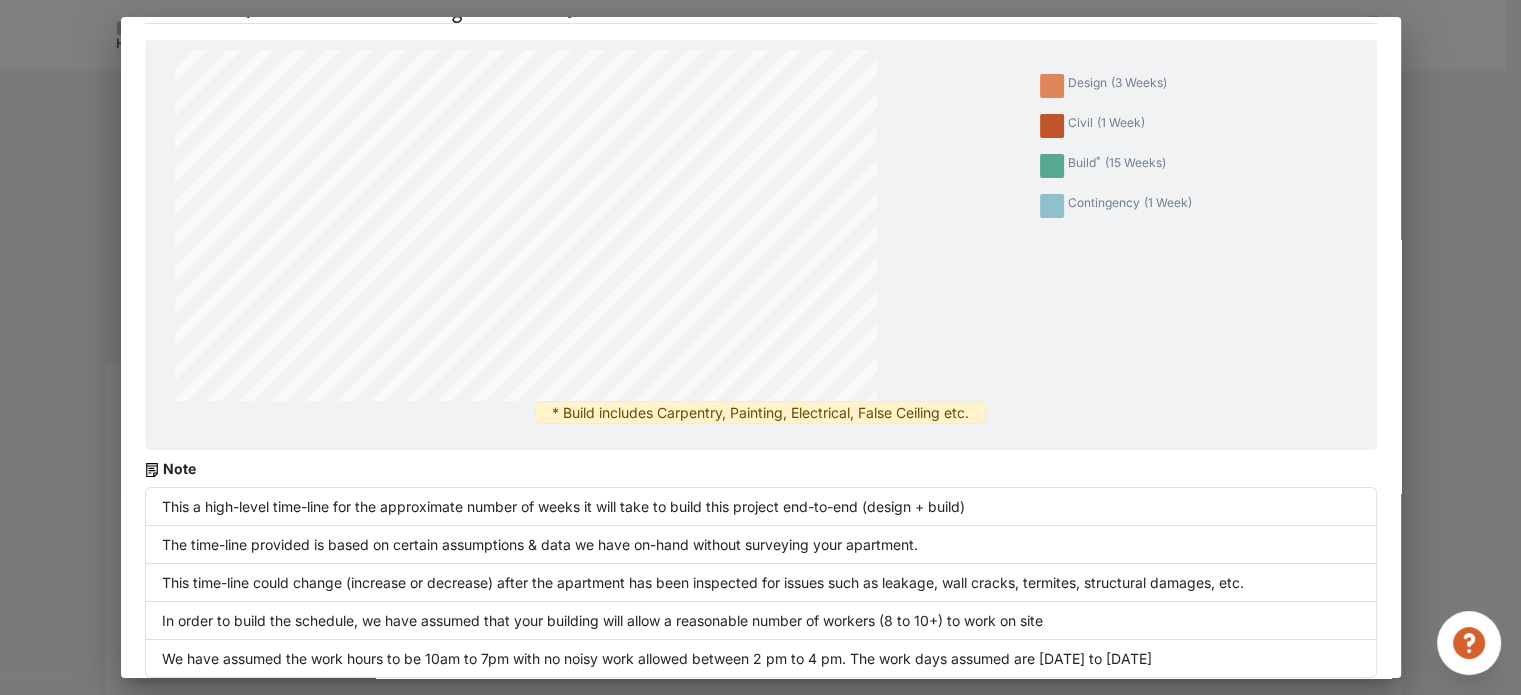 scroll, scrollTop: 45, scrollLeft: 0, axis: vertical 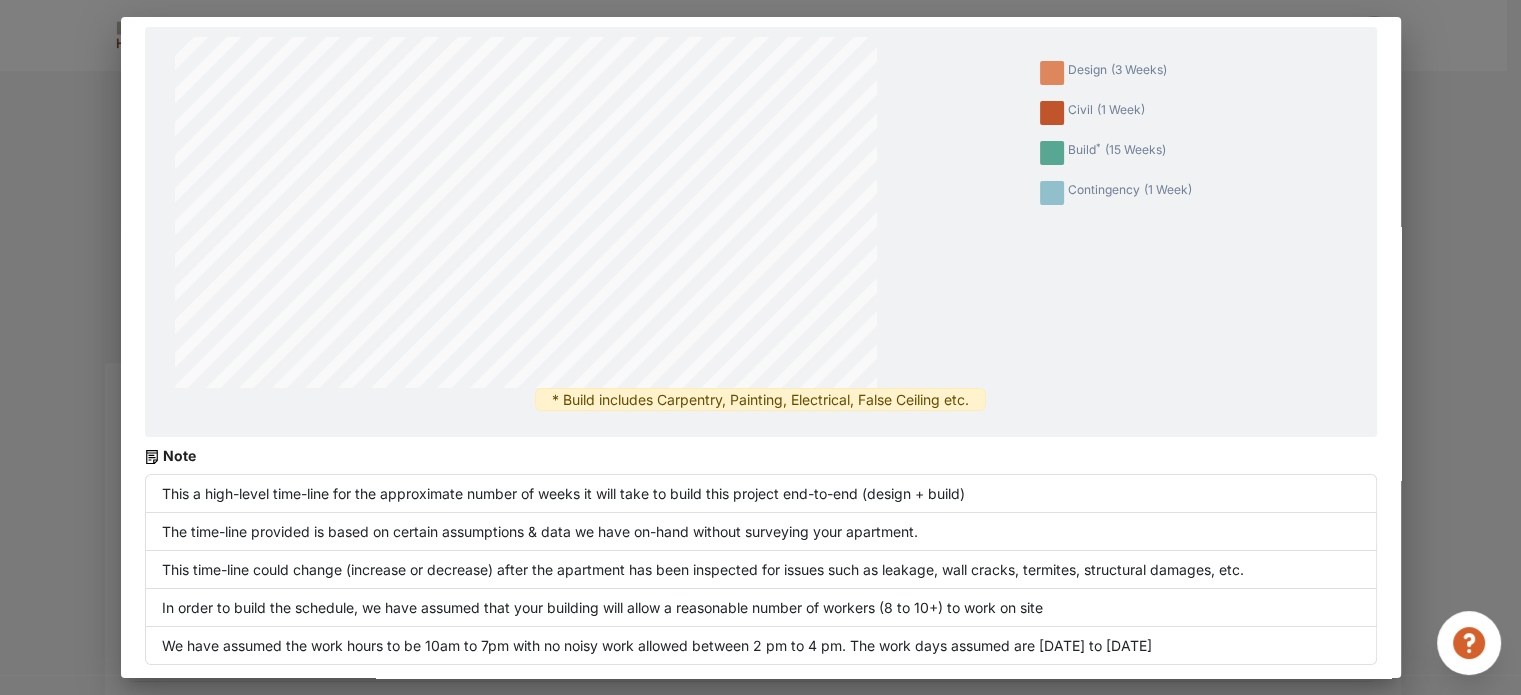 click on "Schedule ( 20 - 21  weeks of design & fit-out) design ( 3   weeks ) civil ( 1   week ) build * ( 15   weeks ) contingency ( 1   week ) * Build includes Carpentry, Painting, Electrical, False Ceiling etc. Note This a high-level time-line for the approximate number of weeks it will take to build this project end-to-end (design + build) The time-line provided is based on certain assumptions & data we have on-hand without surveying your apartment. This time-line could change (increase or decrease) after the apartment has been inspected for issues such as leakage, wall cracks, termites, structural damages, etc. In order to build the schedule, we have assumed that your building will allow a reasonable number of workers (8 to 10+) to work on site We have assumed the work hours to be 10am to 7pm with no noisy work allowed between 2 pm to 4 pm. The work days assumed are Monday to Saturday" at bounding box center (760, 347) 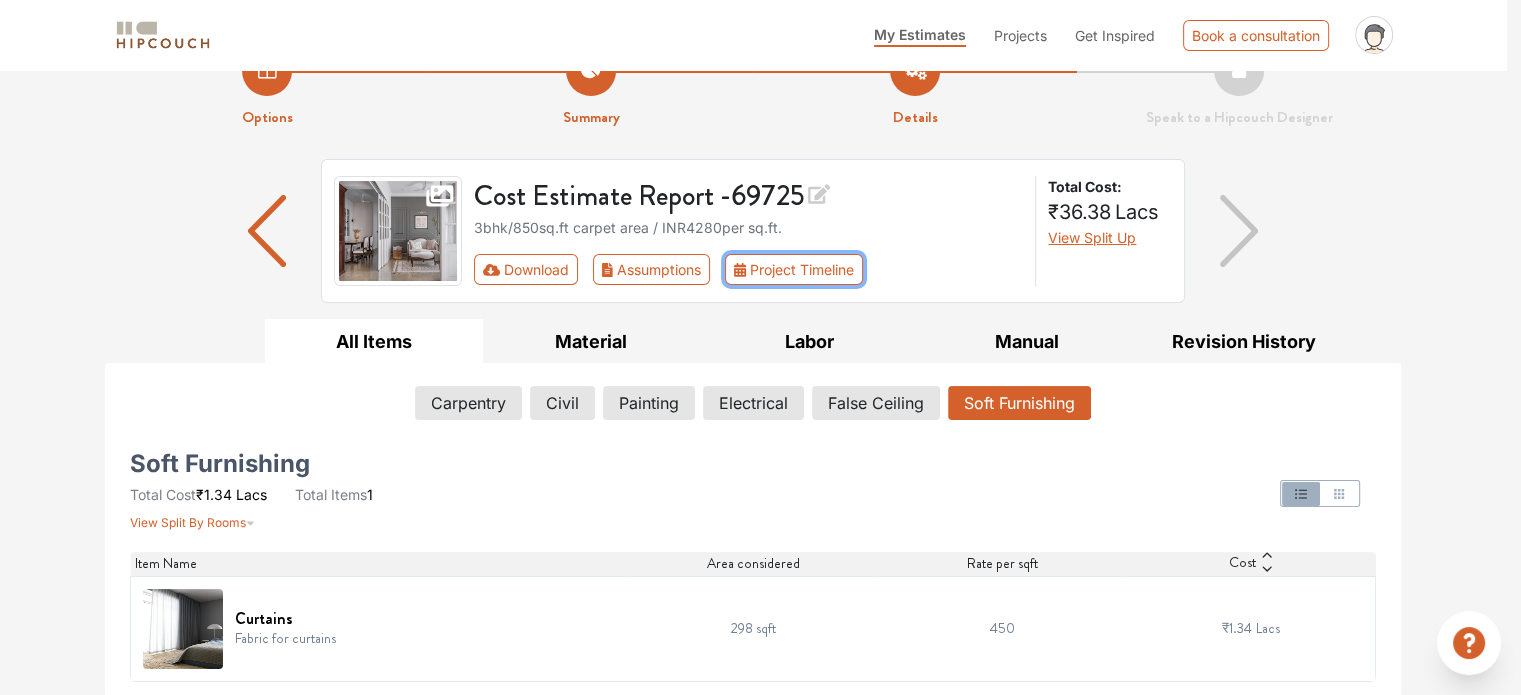 scroll, scrollTop: 0, scrollLeft: 0, axis: both 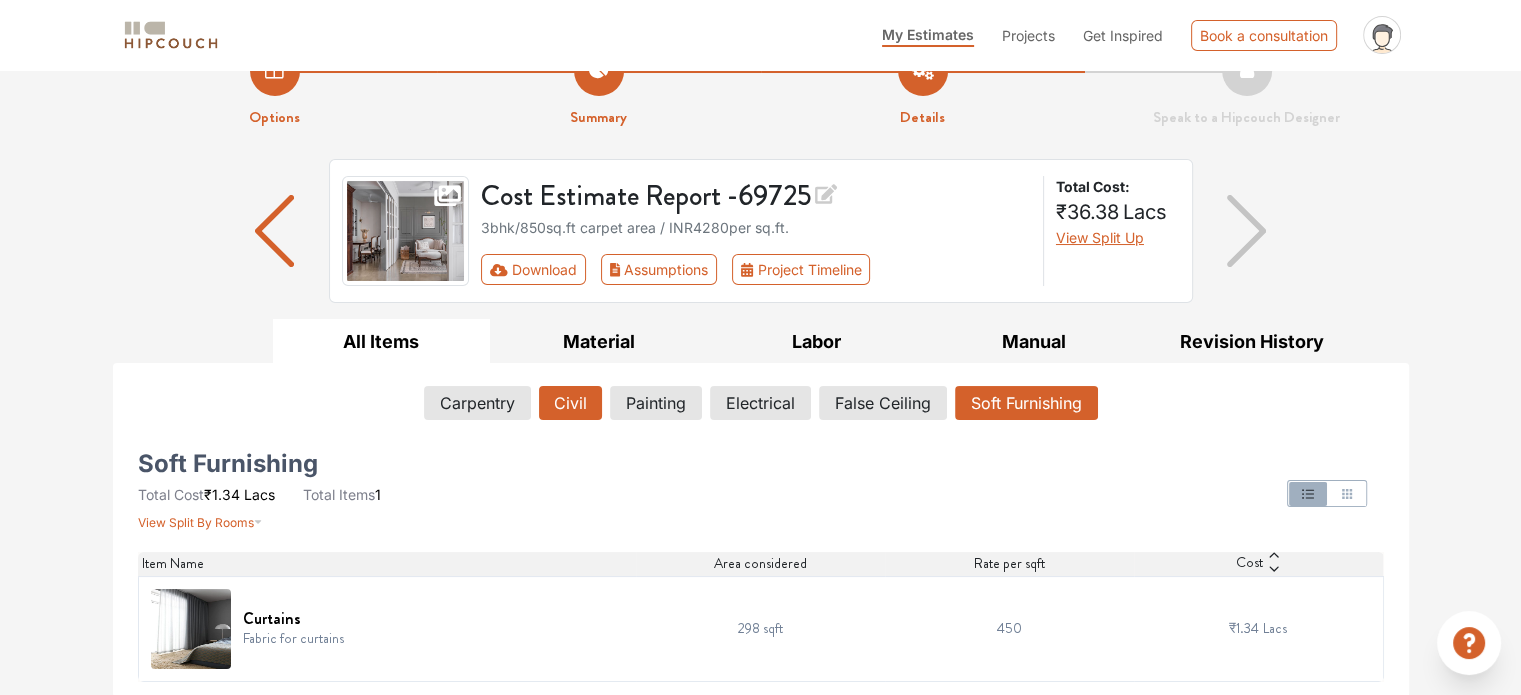click on "Civil" at bounding box center (570, 403) 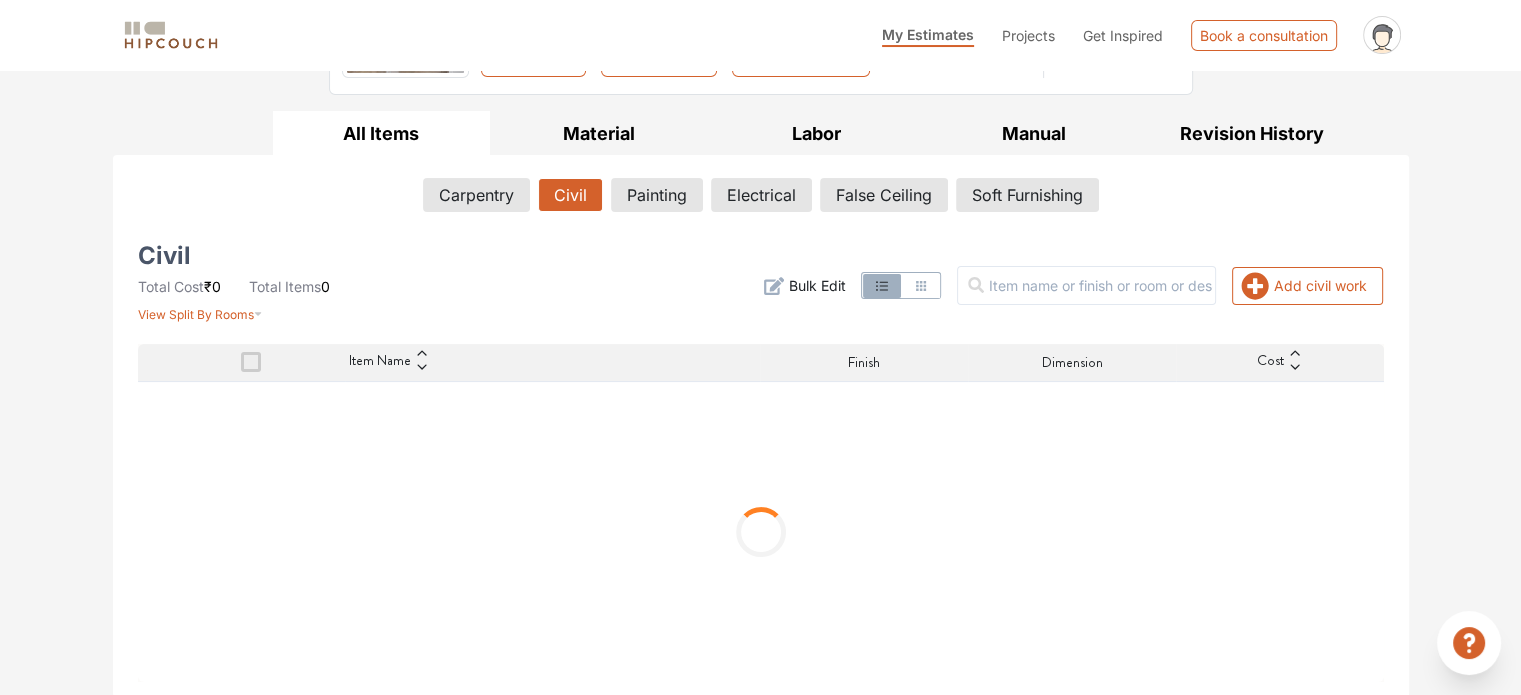 scroll, scrollTop: 166, scrollLeft: 0, axis: vertical 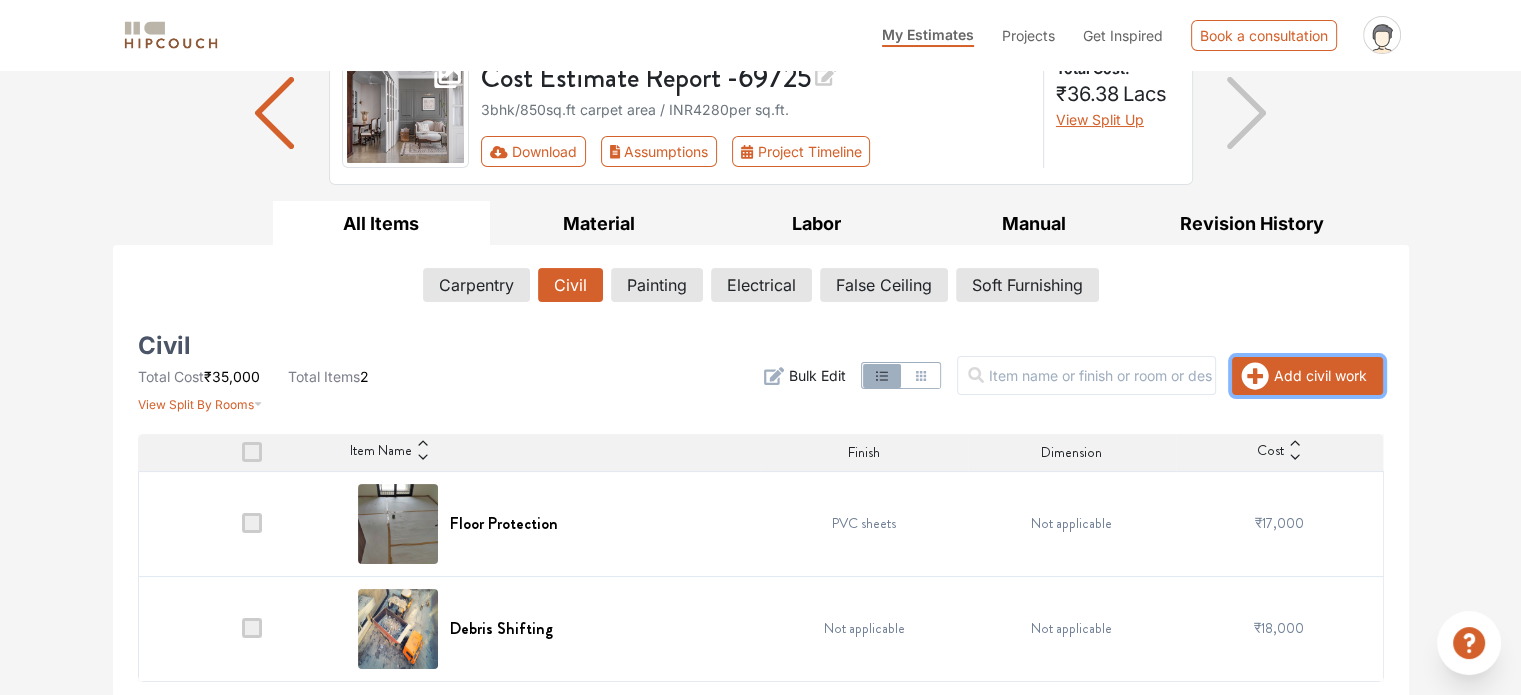 click on "Add civil work" at bounding box center [1307, 376] 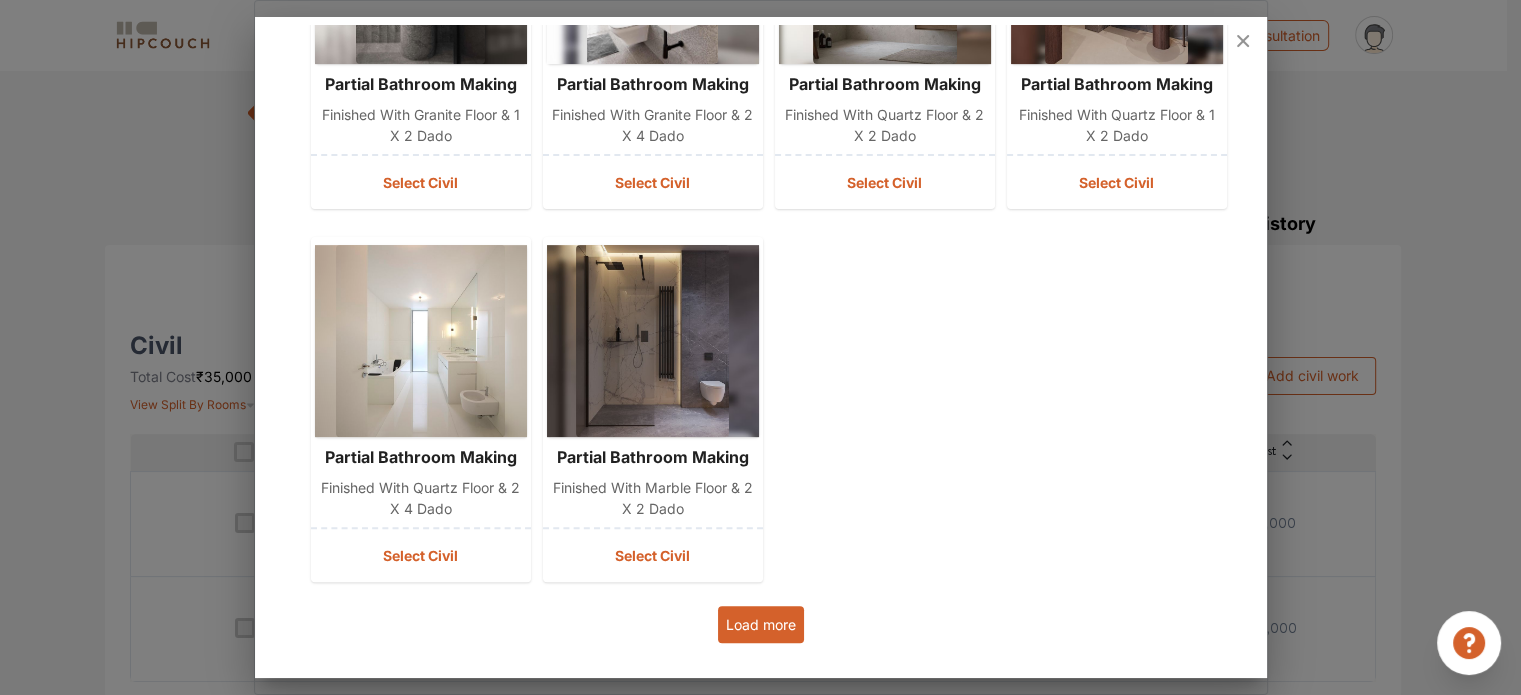 scroll, scrollTop: 680, scrollLeft: 0, axis: vertical 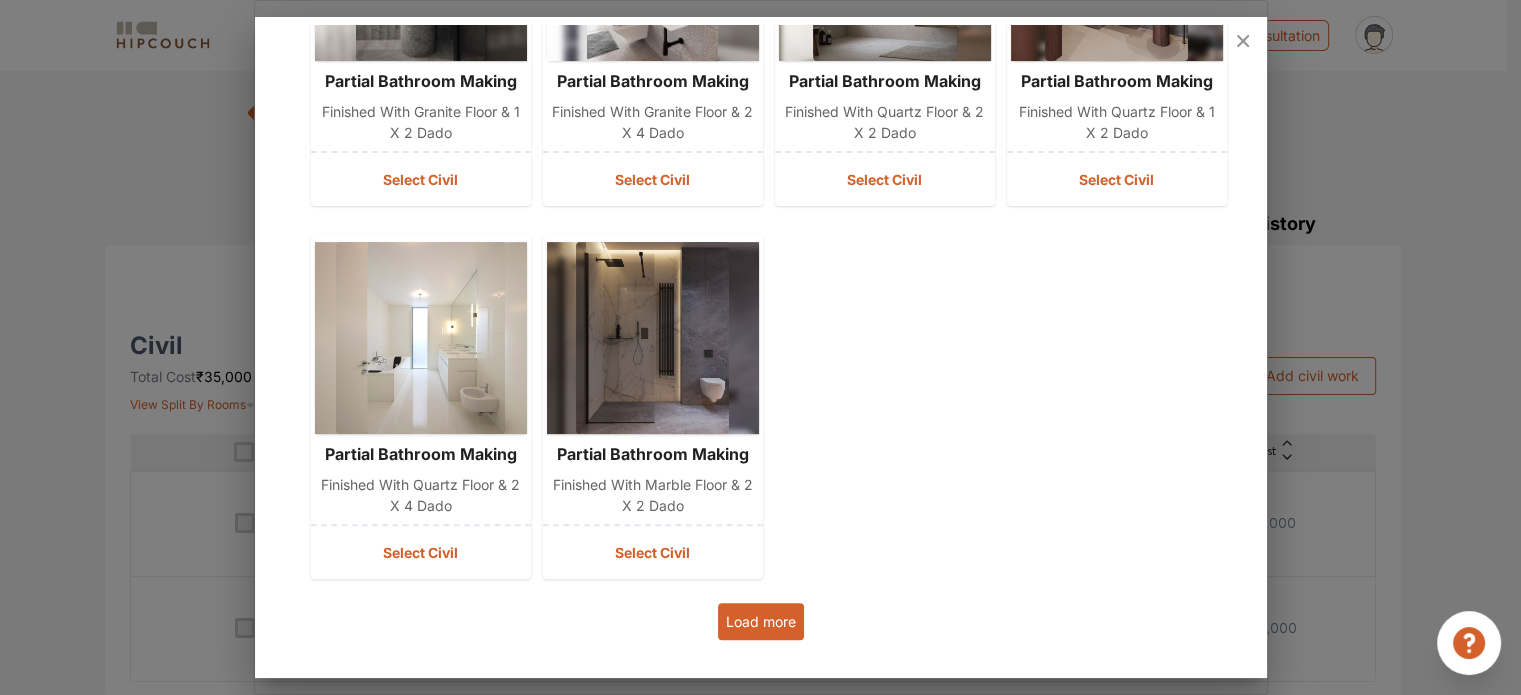 click on "Load more" at bounding box center (761, 621) 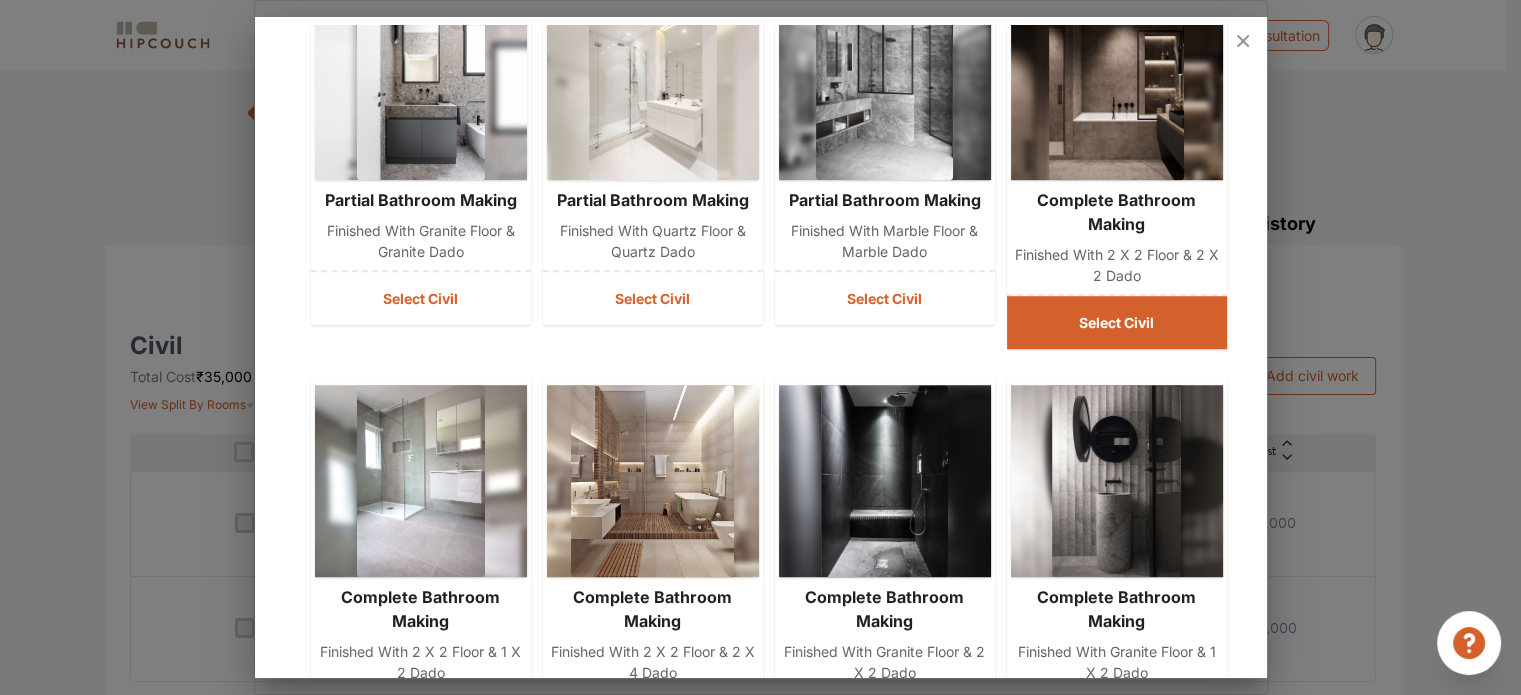 scroll, scrollTop: 1472, scrollLeft: 0, axis: vertical 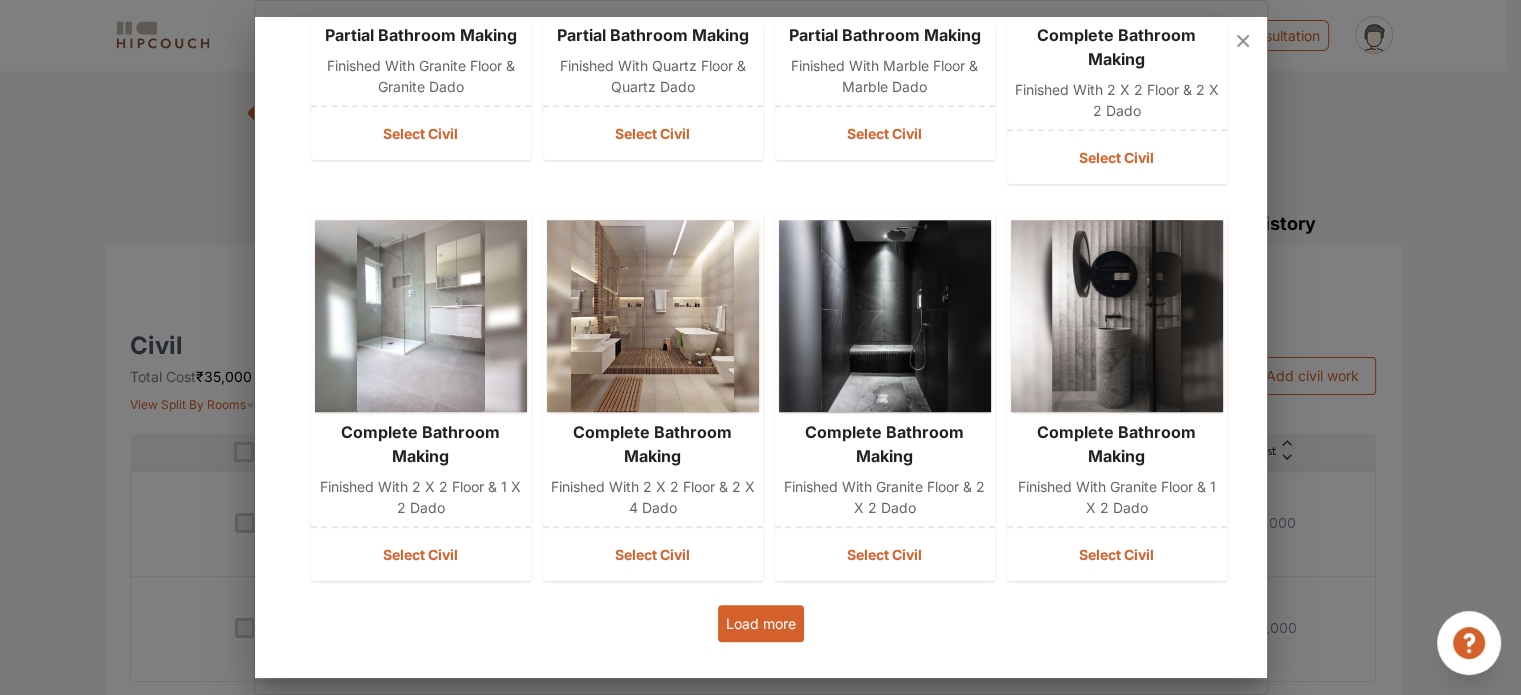 click on "Load more" at bounding box center (761, 623) 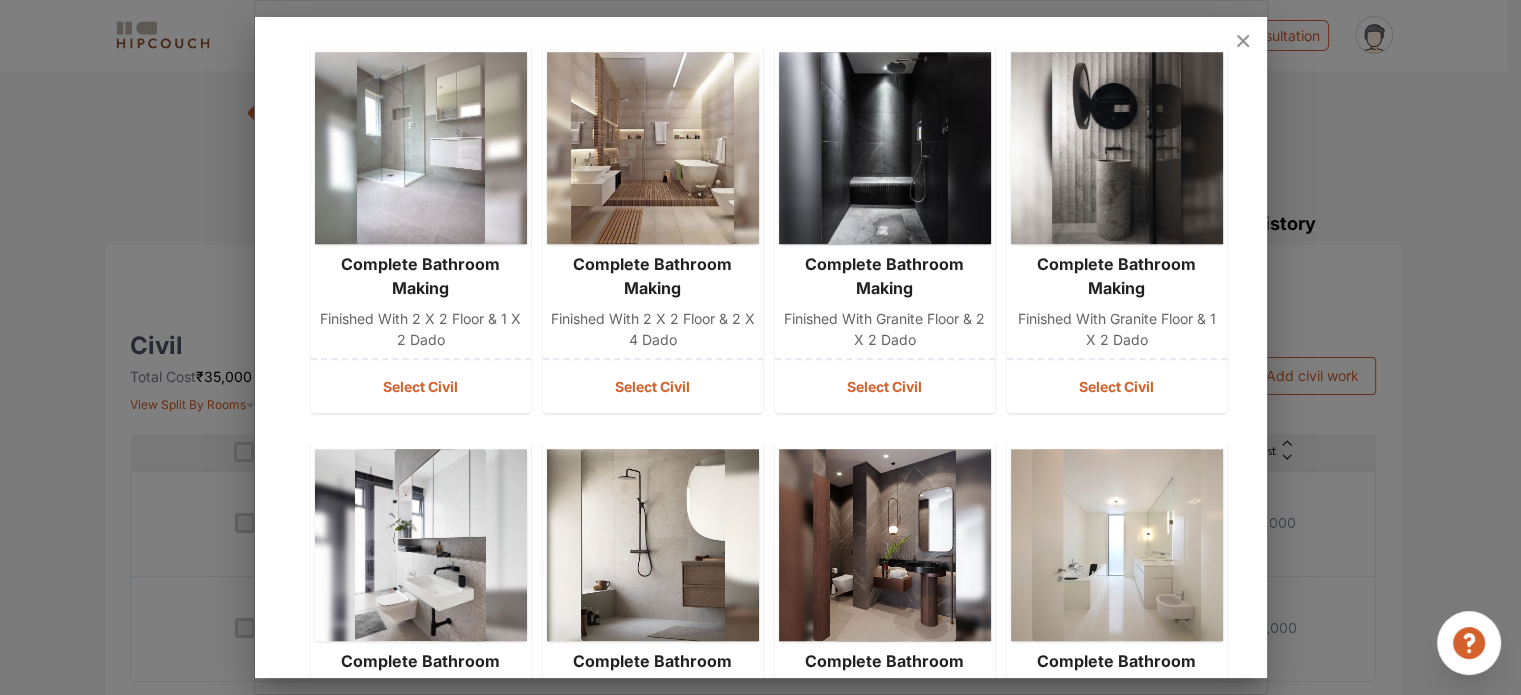 scroll, scrollTop: 1972, scrollLeft: 0, axis: vertical 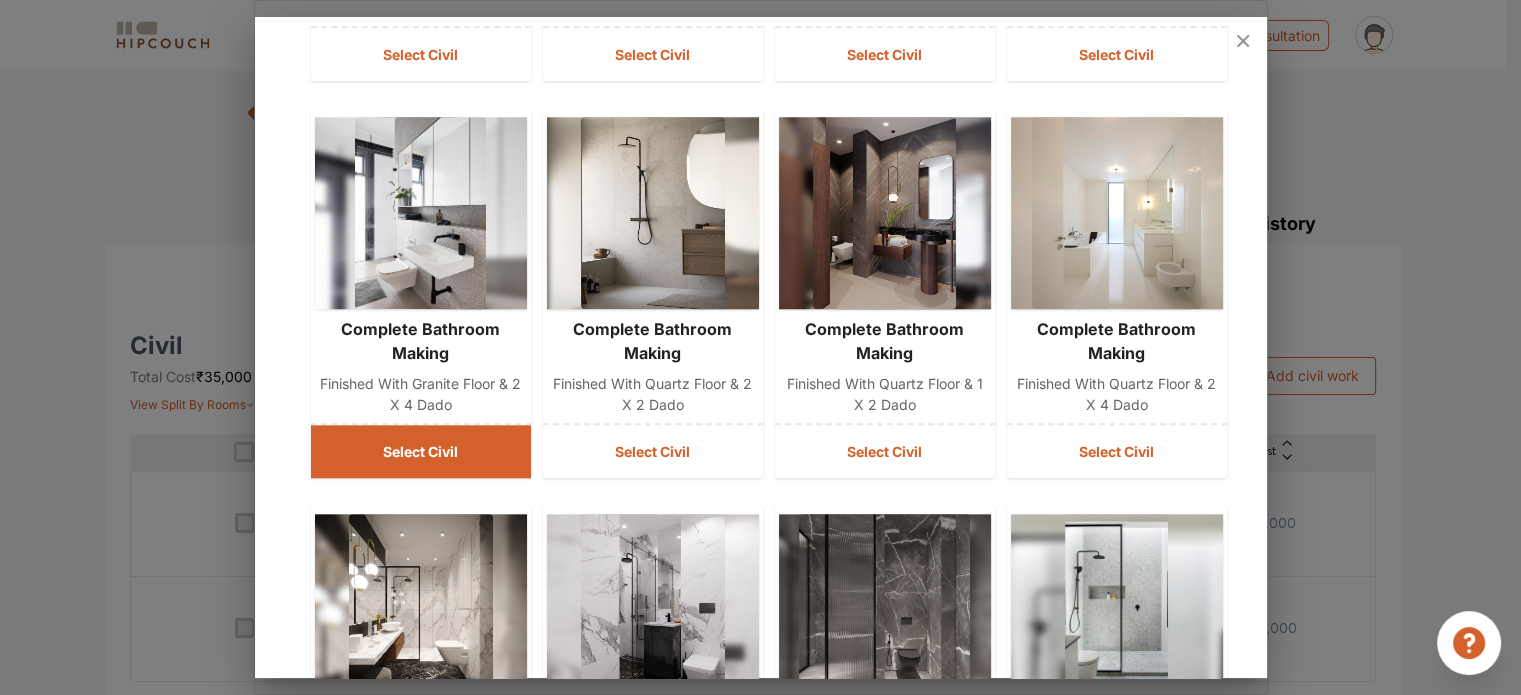 click on "Select Civil" at bounding box center [421, 451] 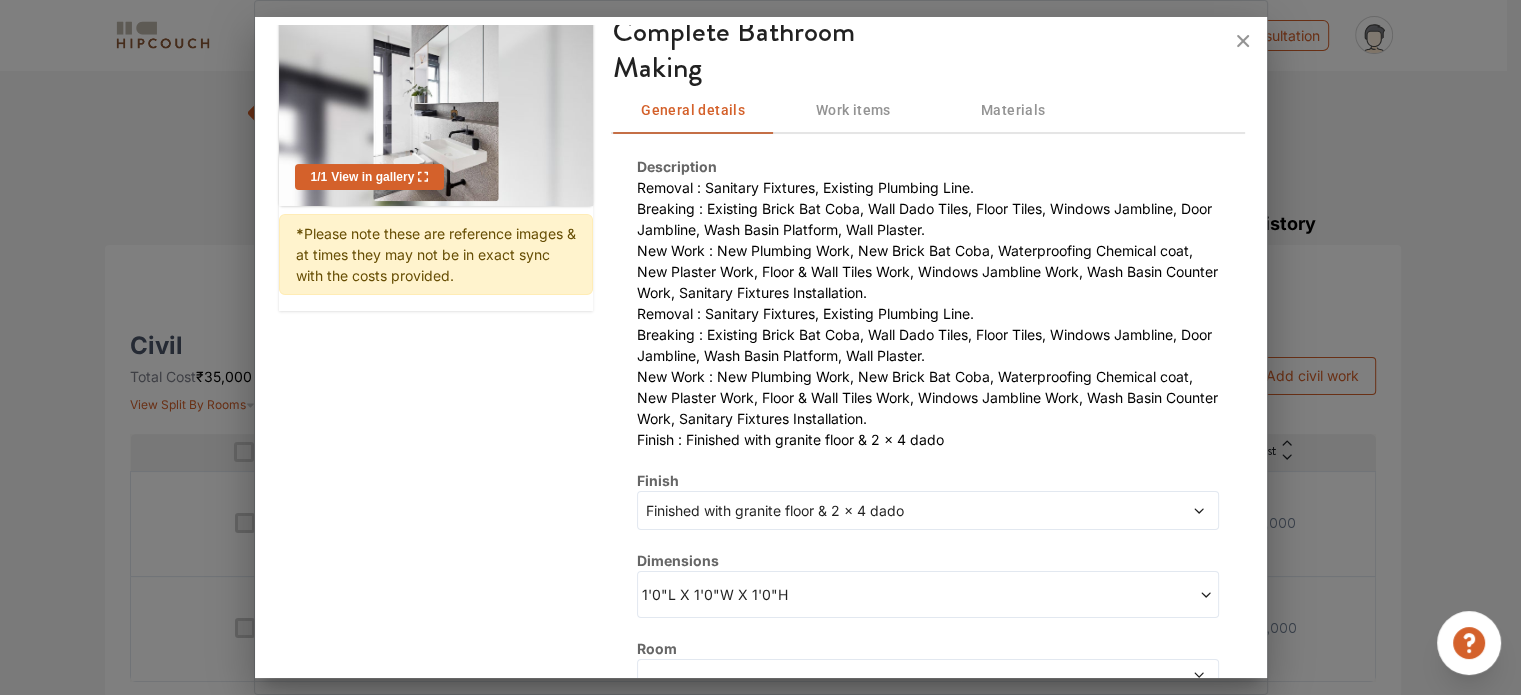 scroll, scrollTop: 284, scrollLeft: 0, axis: vertical 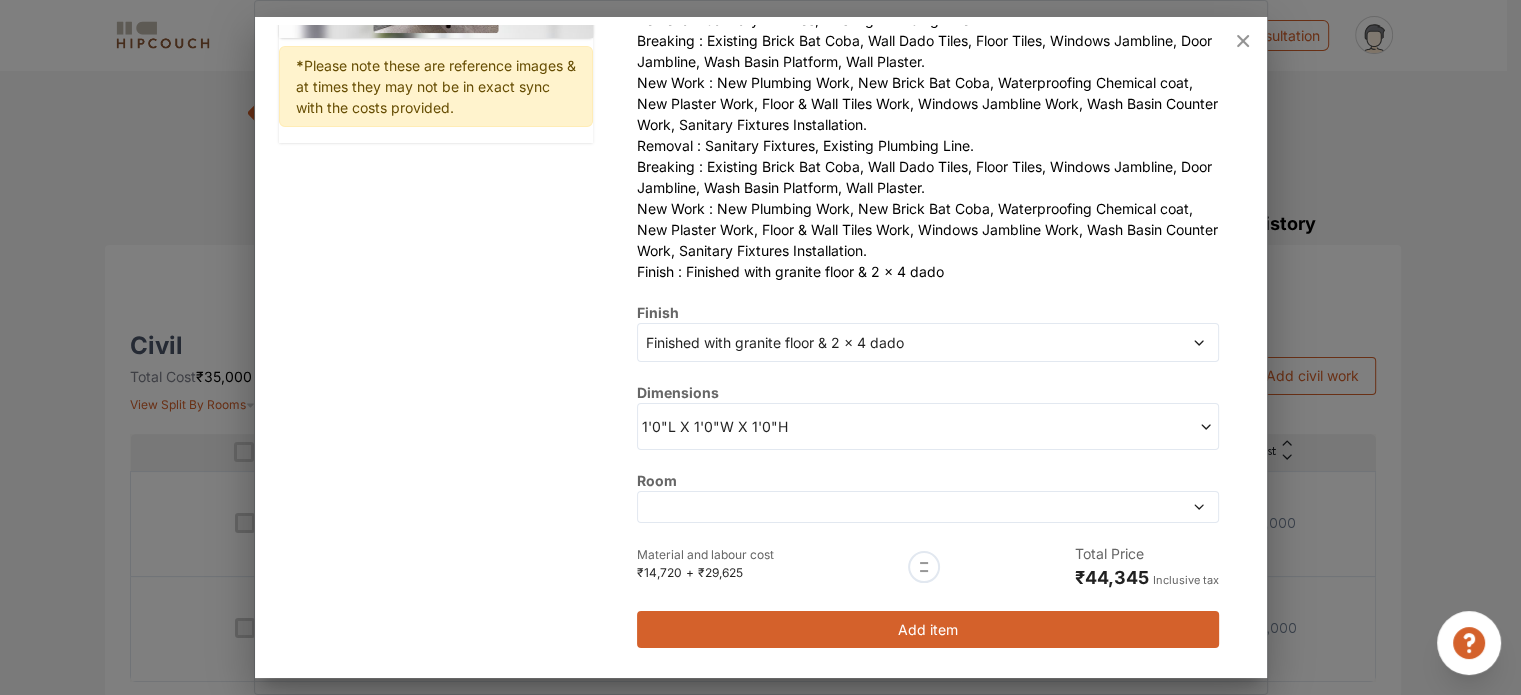 click on "Add item" at bounding box center (927, 629) 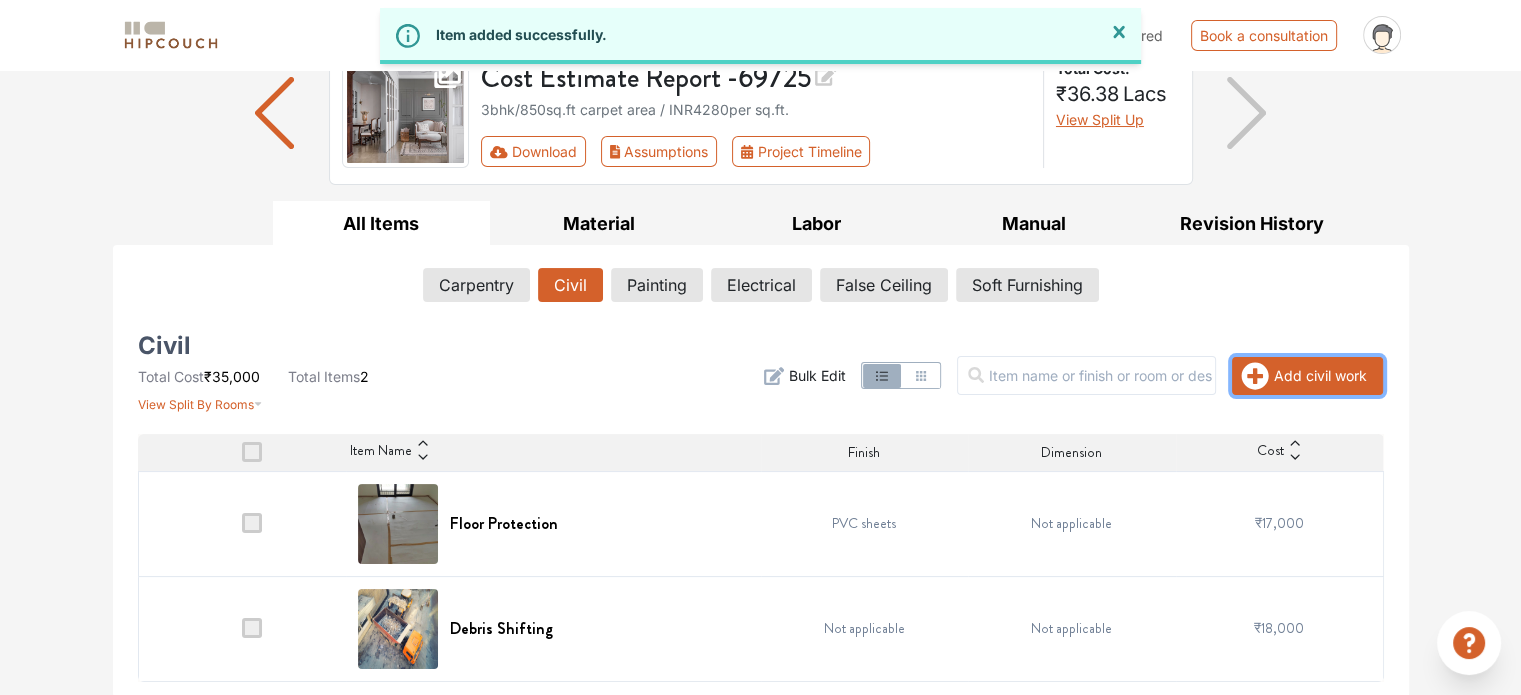 click on "Add civil work" at bounding box center [1307, 376] 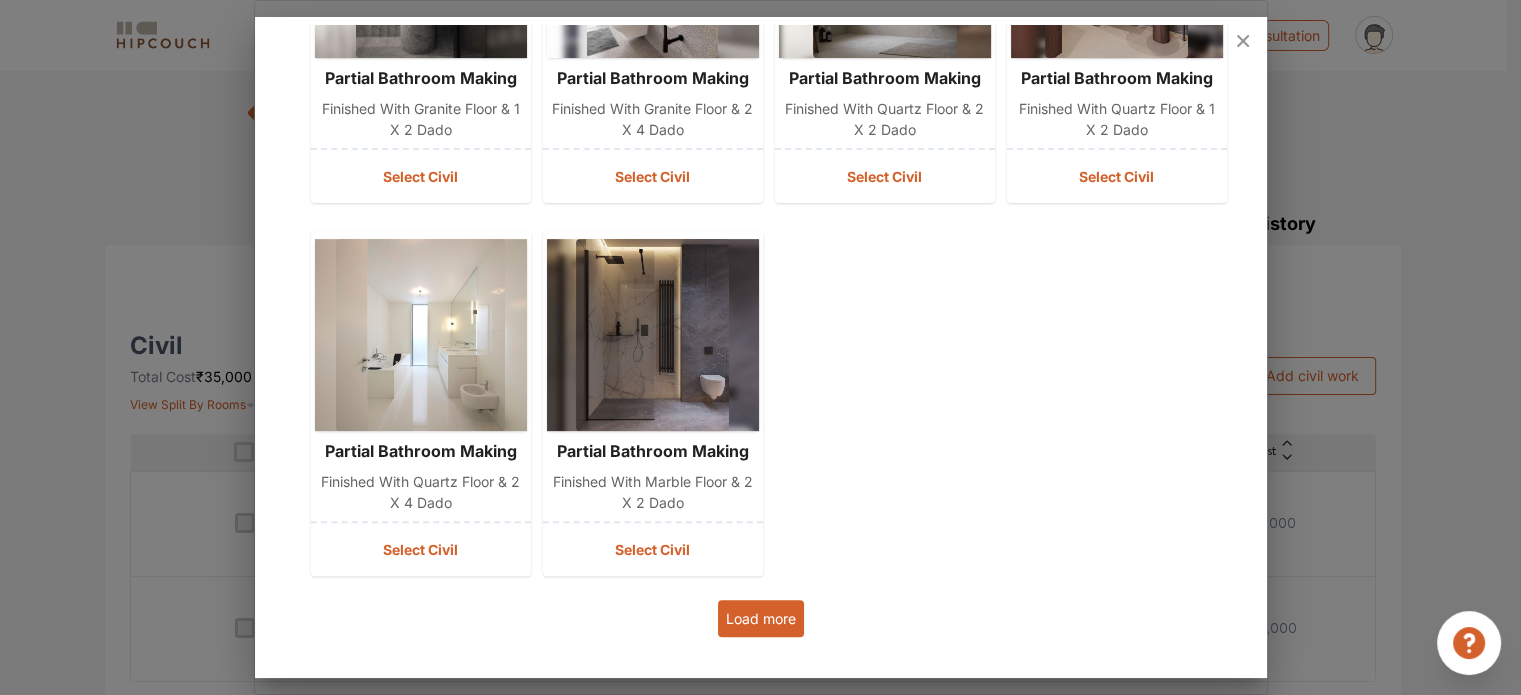scroll, scrollTop: 680, scrollLeft: 0, axis: vertical 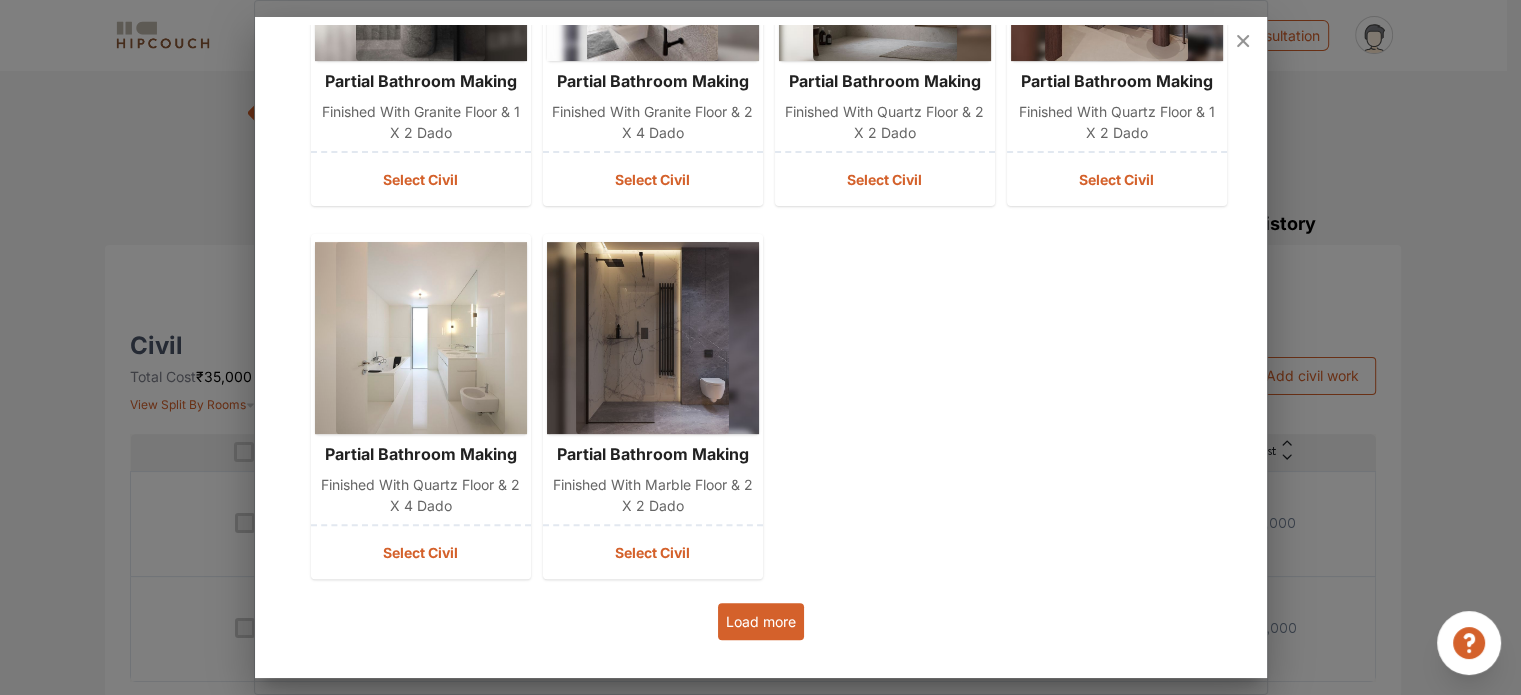 click on "Load more" at bounding box center (761, 621) 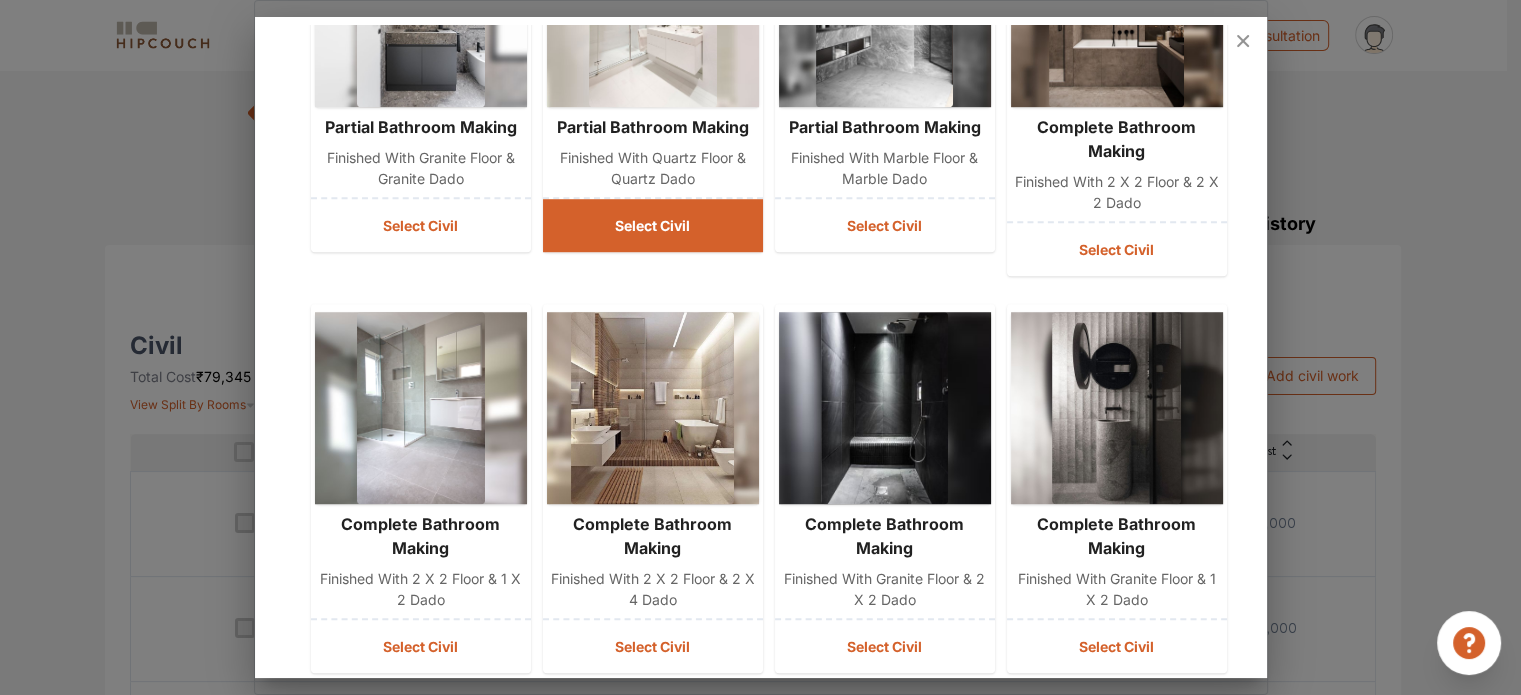 scroll, scrollTop: 1472, scrollLeft: 0, axis: vertical 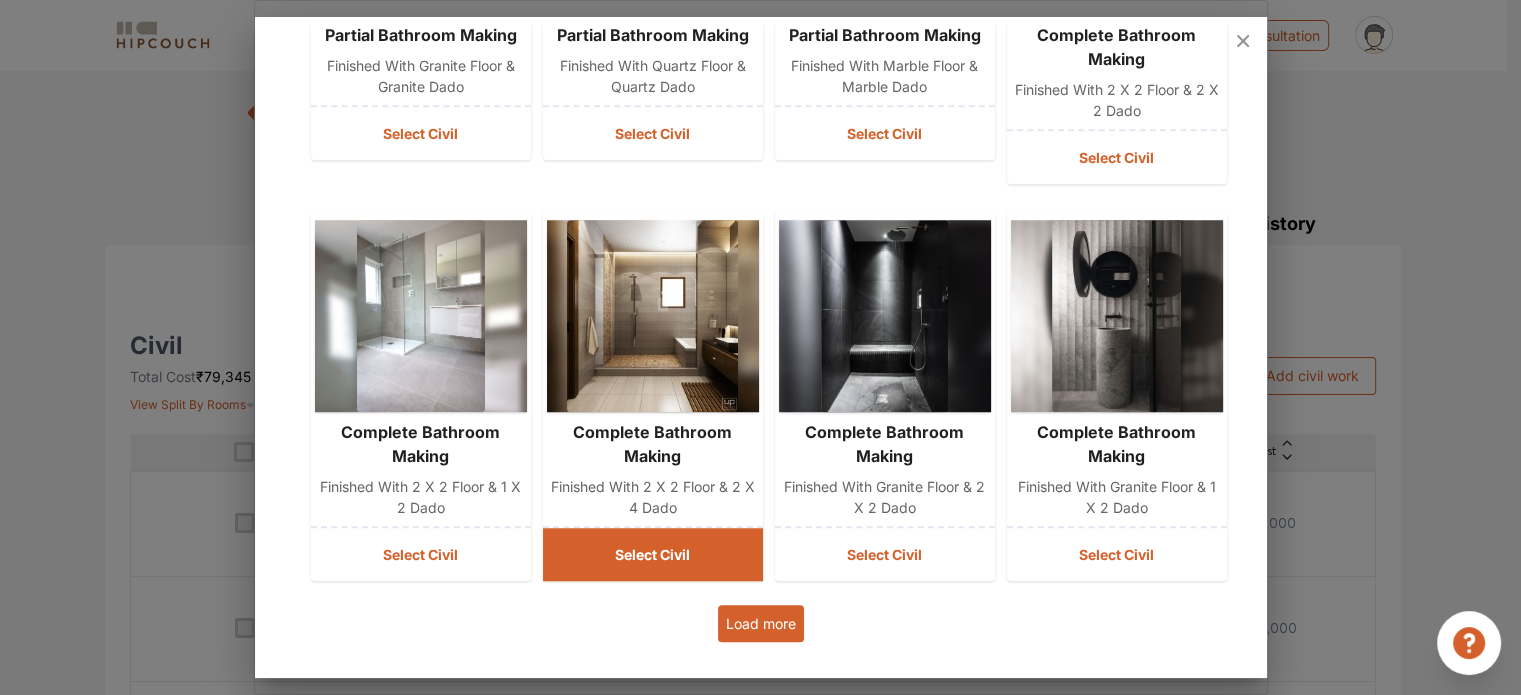 click on "Select Civil" at bounding box center [653, 554] 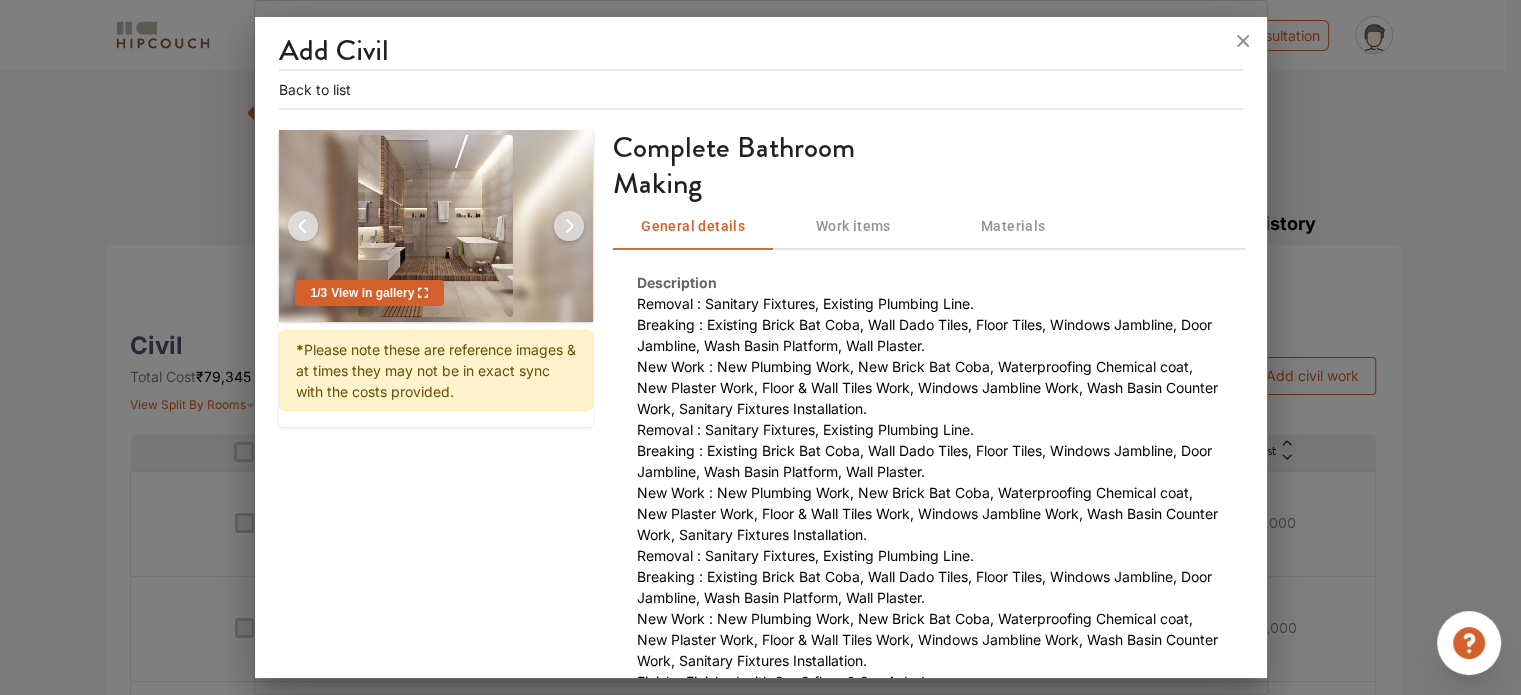 click on "Work items" at bounding box center [853, 226] 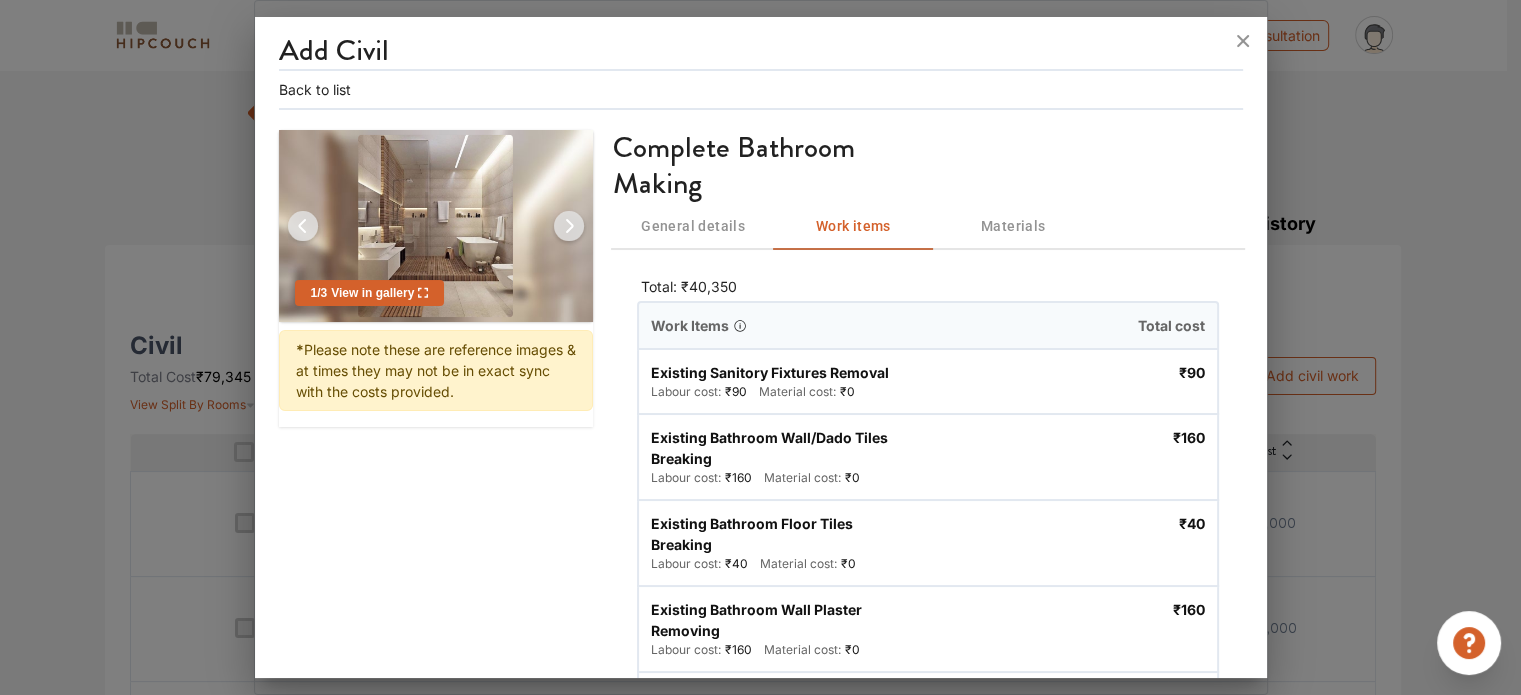 click on "Materials" at bounding box center (1013, 226) 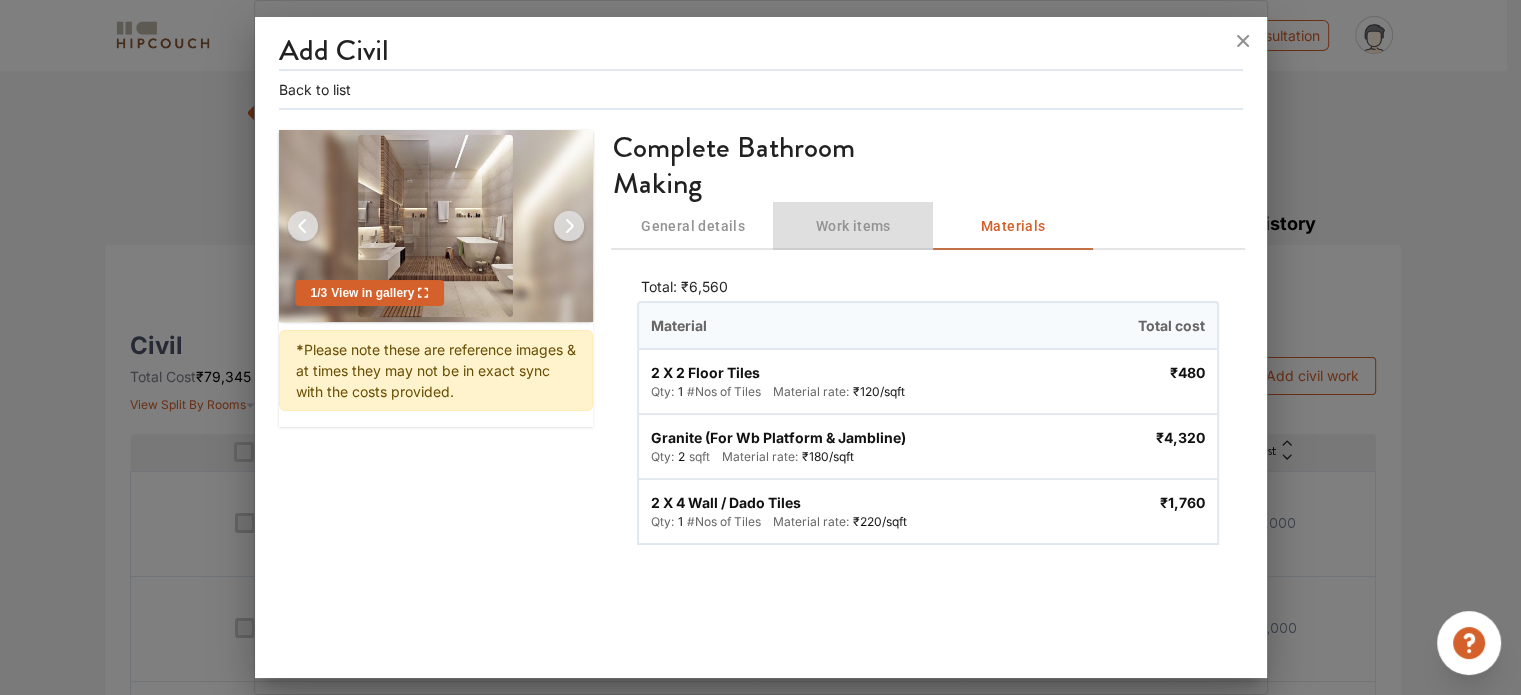 click on "Work items" at bounding box center (853, 226) 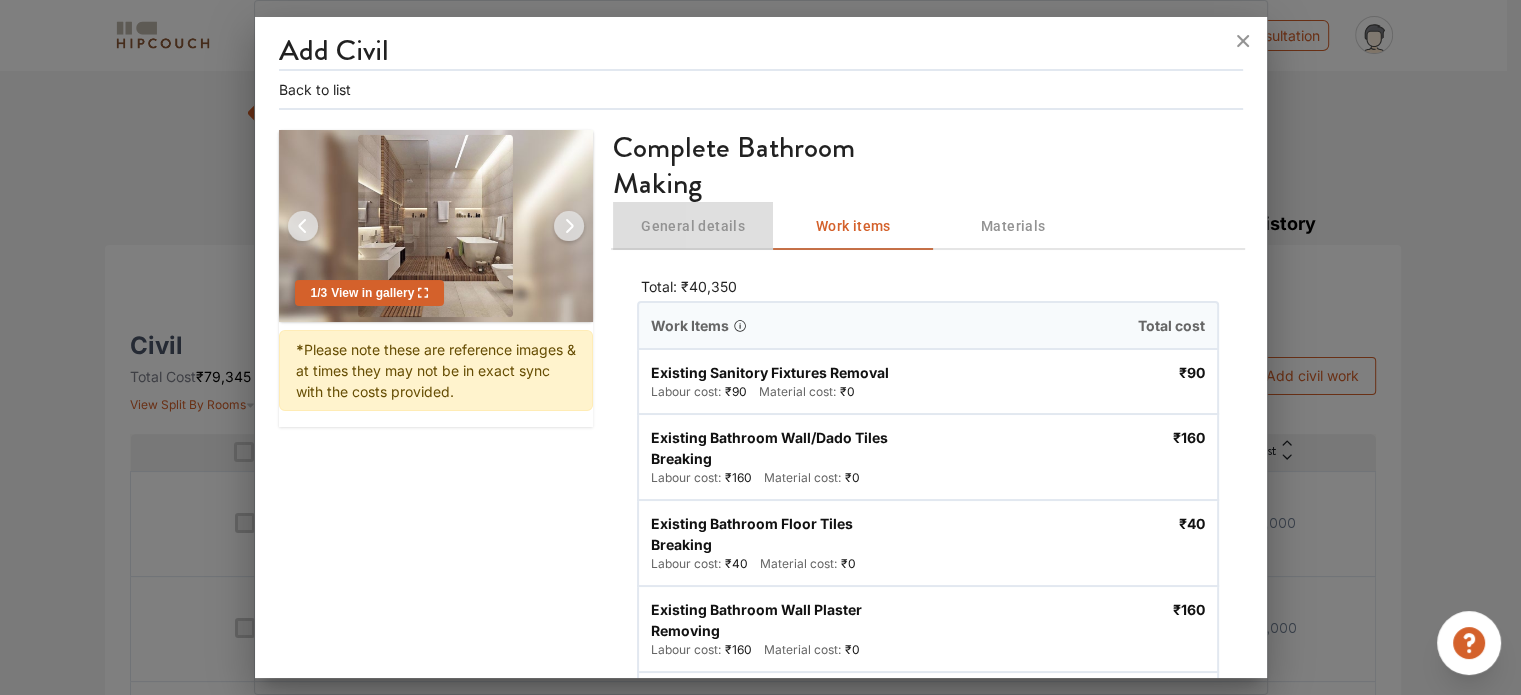 click on "General details" at bounding box center [693, 226] 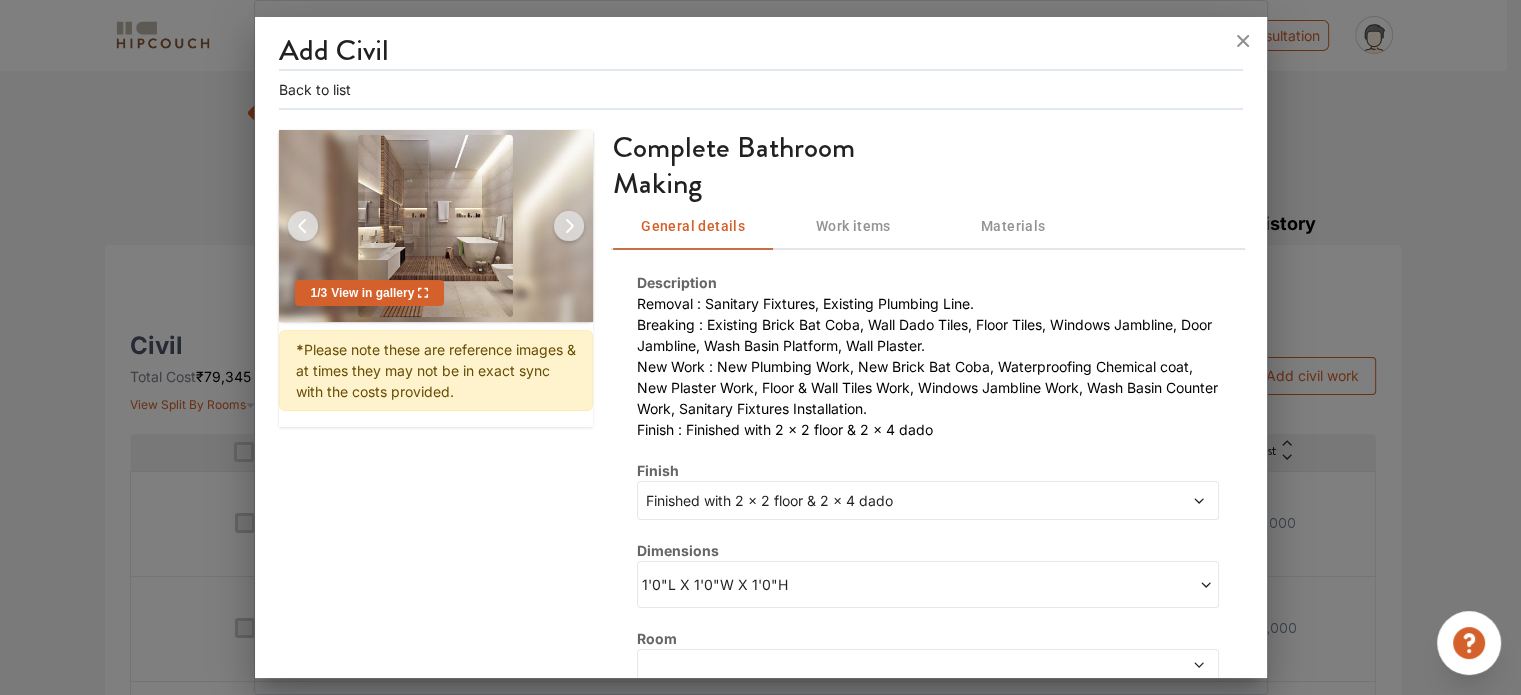 click at bounding box center (569, 226) 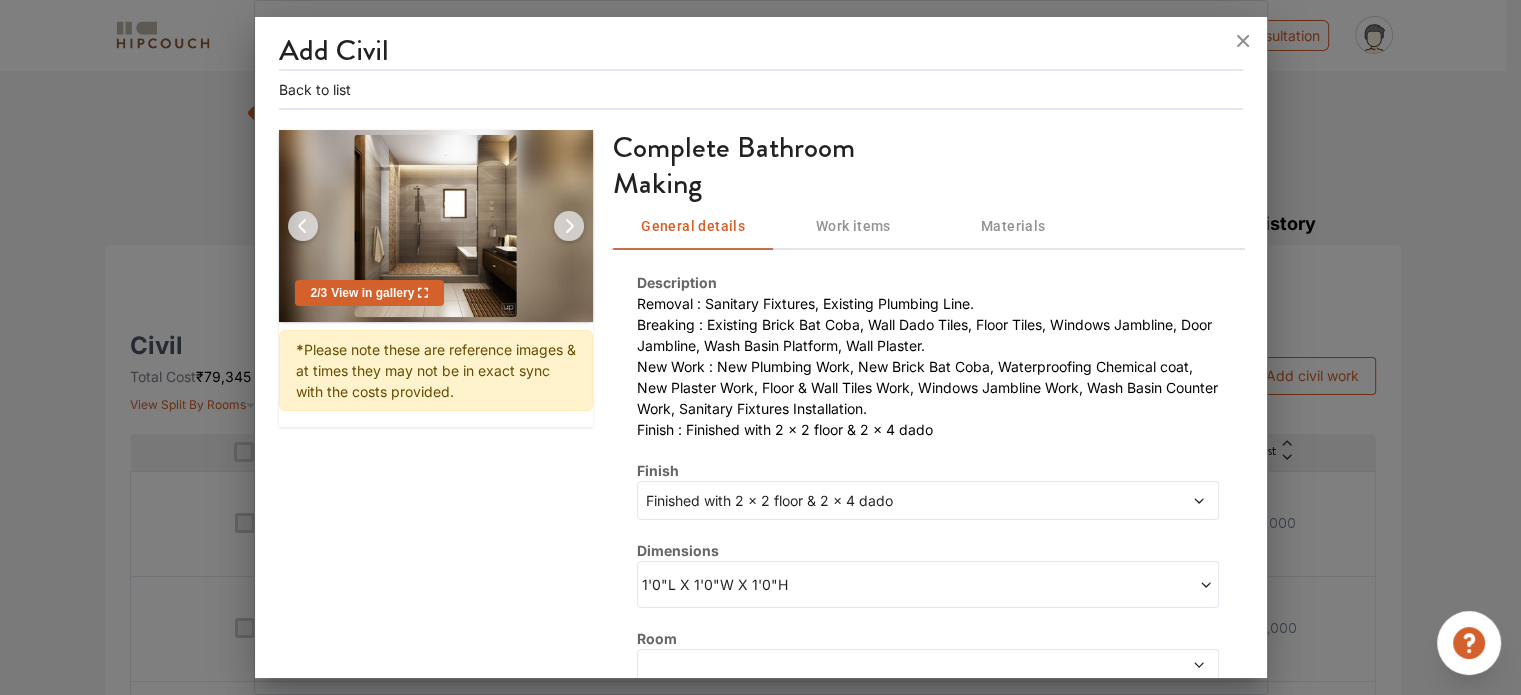 click at bounding box center [569, 226] 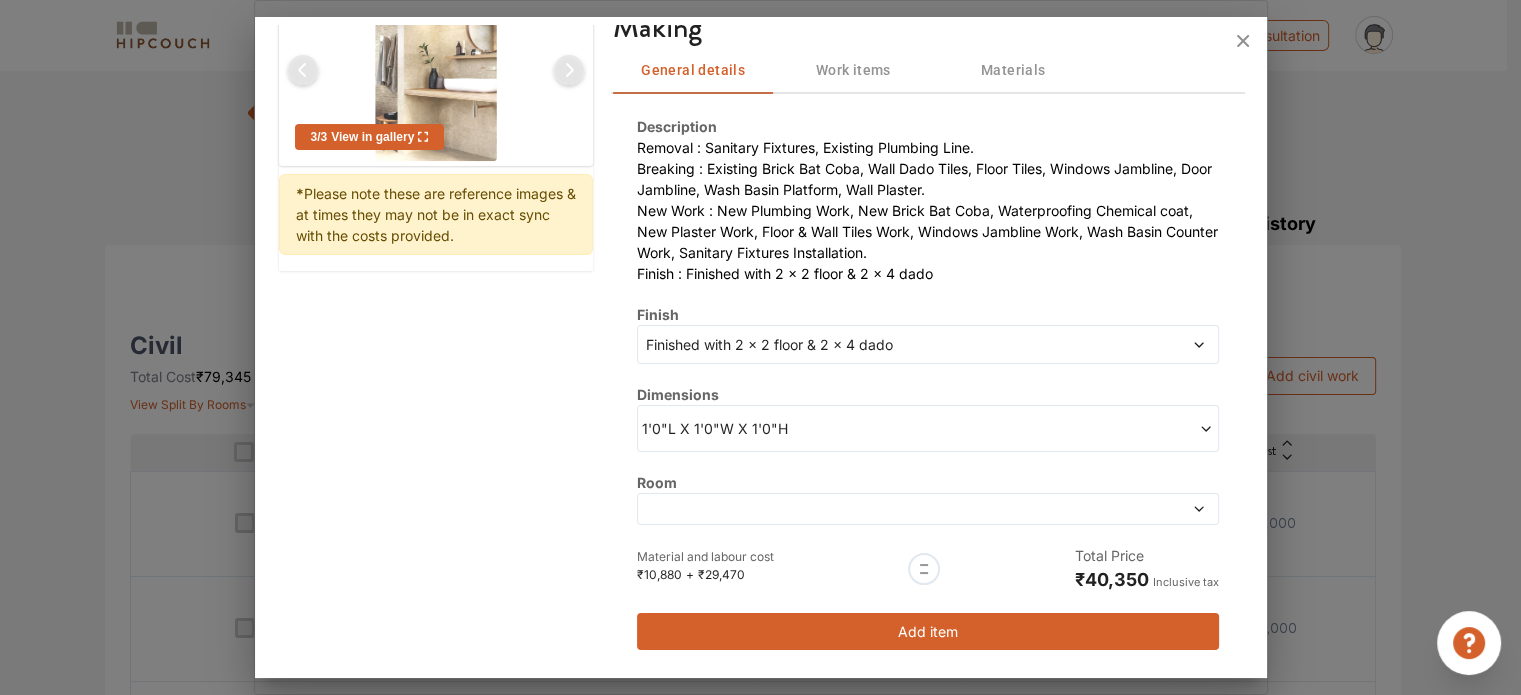 scroll, scrollTop: 157, scrollLeft: 0, axis: vertical 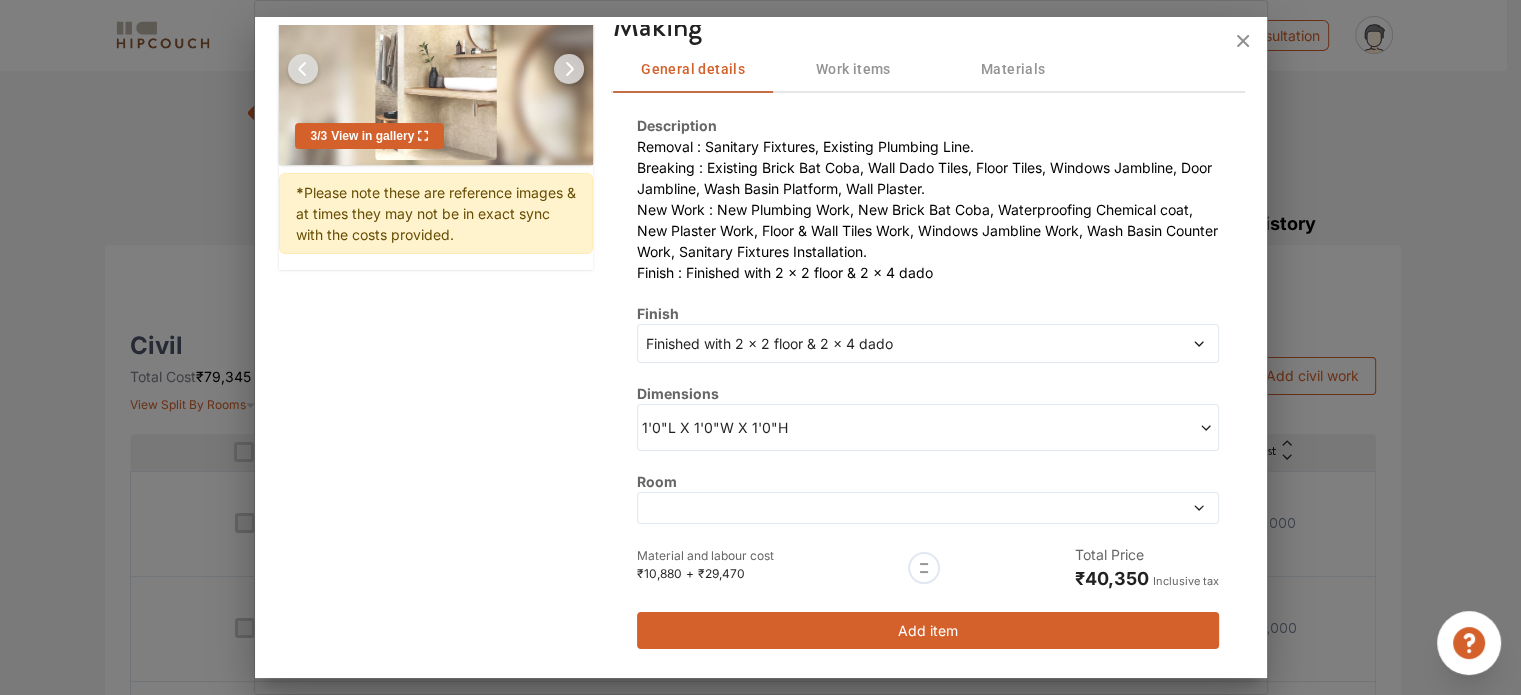click on "Add item" at bounding box center (927, 630) 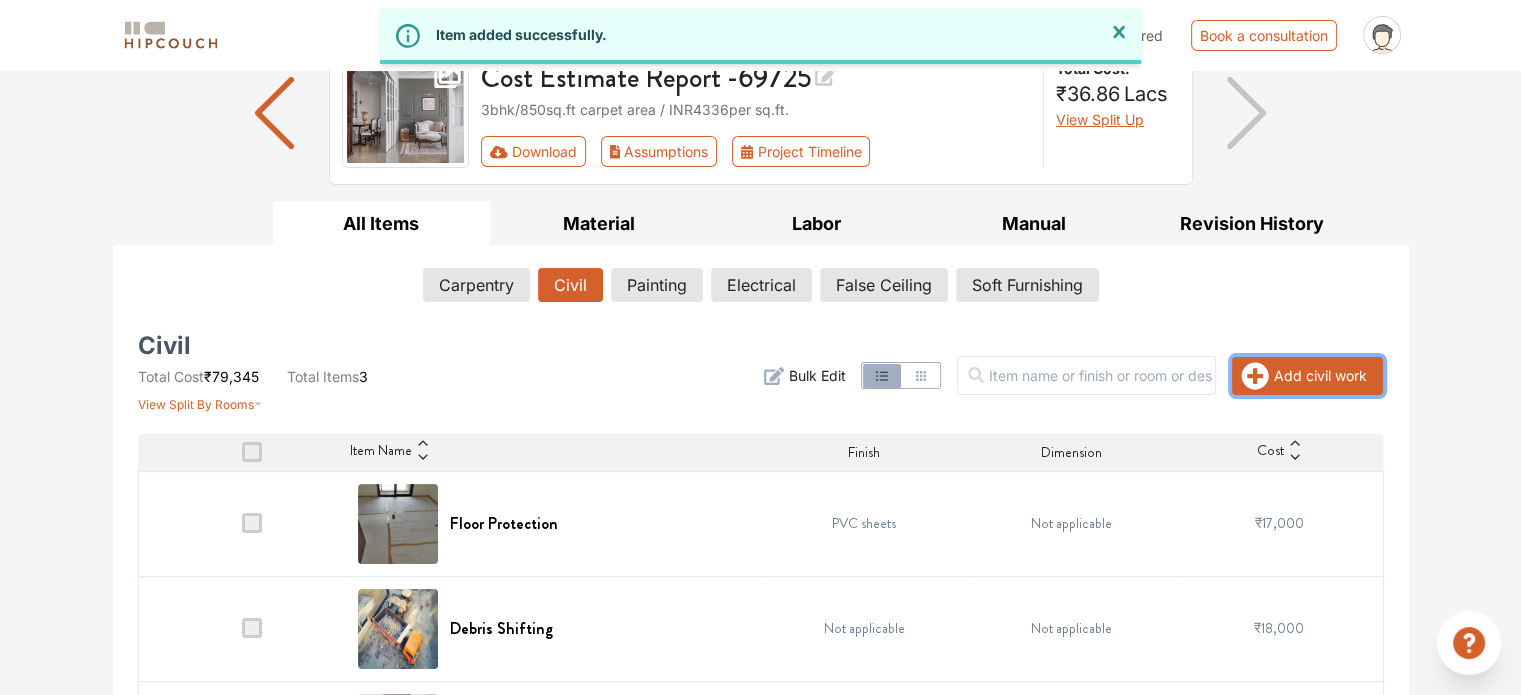 click on "Add civil work" at bounding box center (1307, 376) 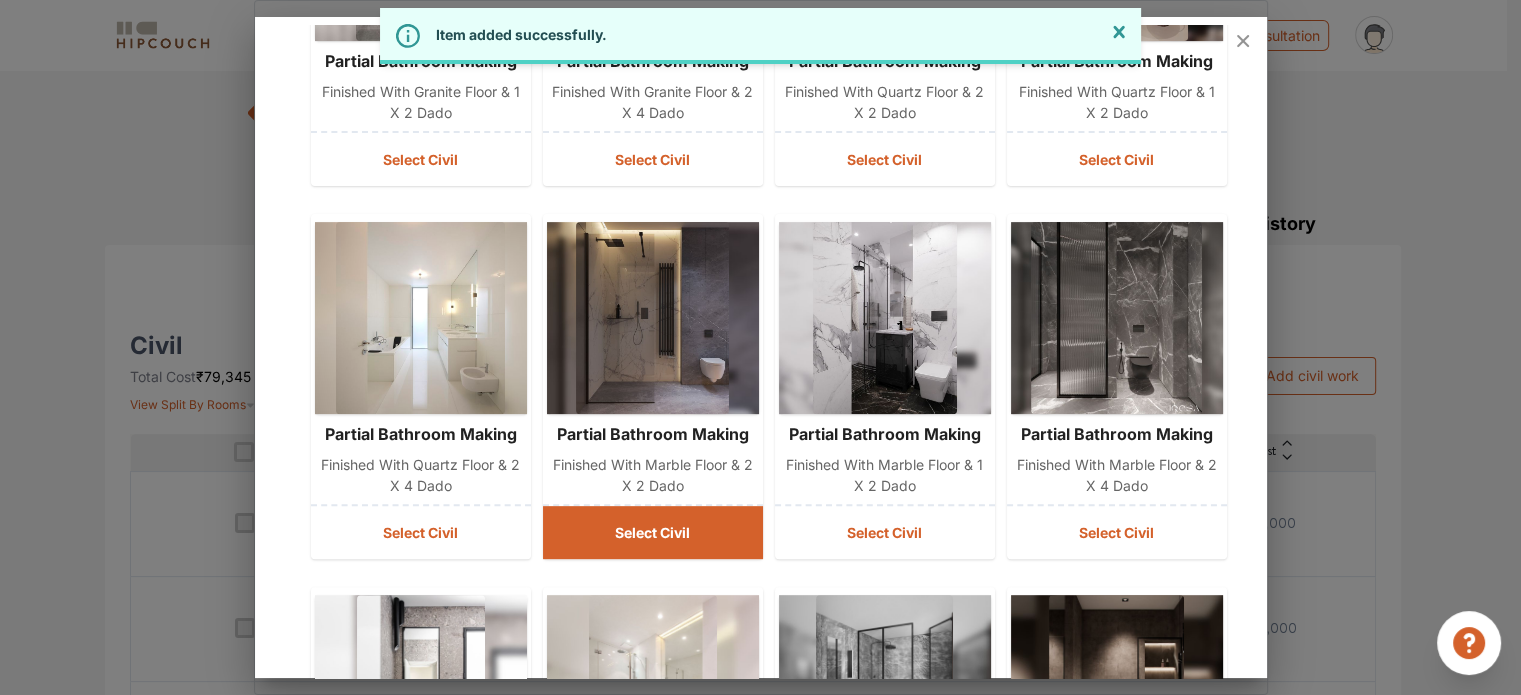 scroll, scrollTop: 680, scrollLeft: 0, axis: vertical 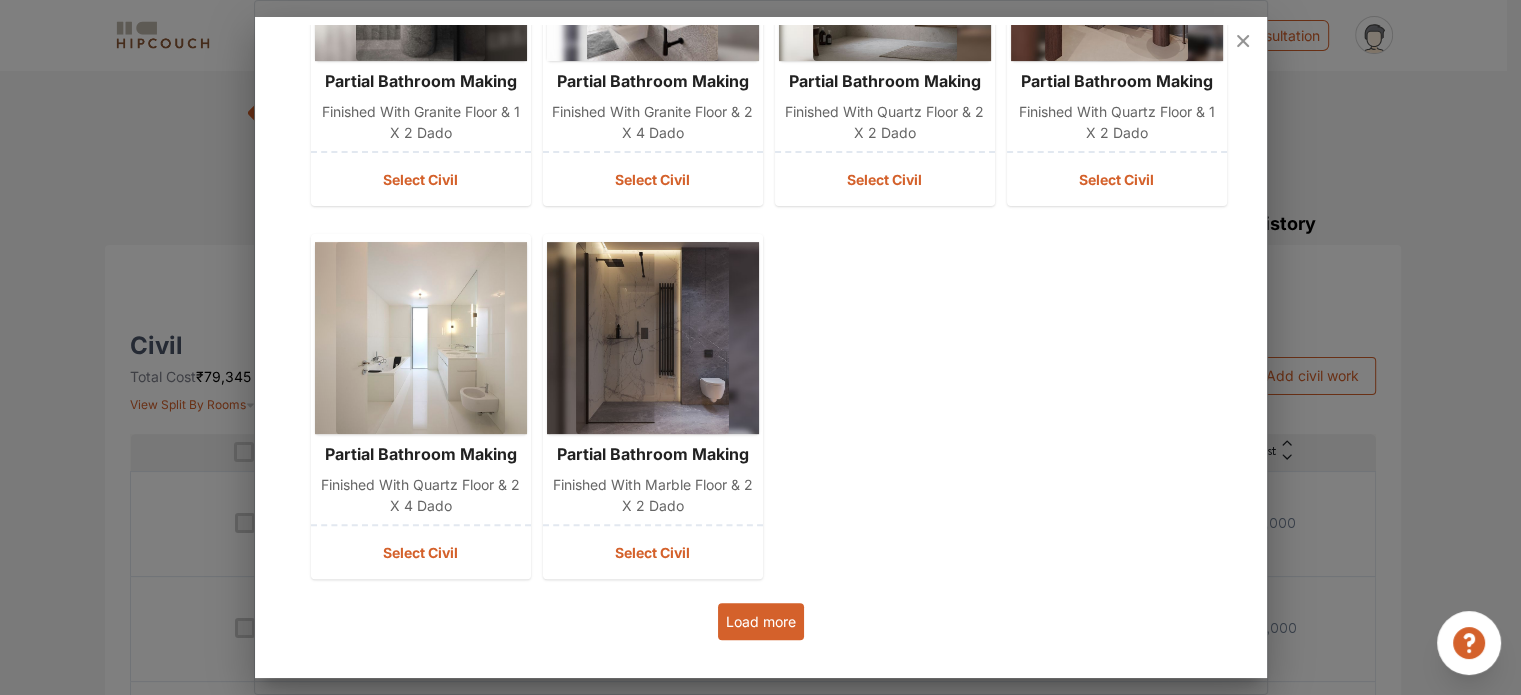 click on "Load more" at bounding box center (761, 621) 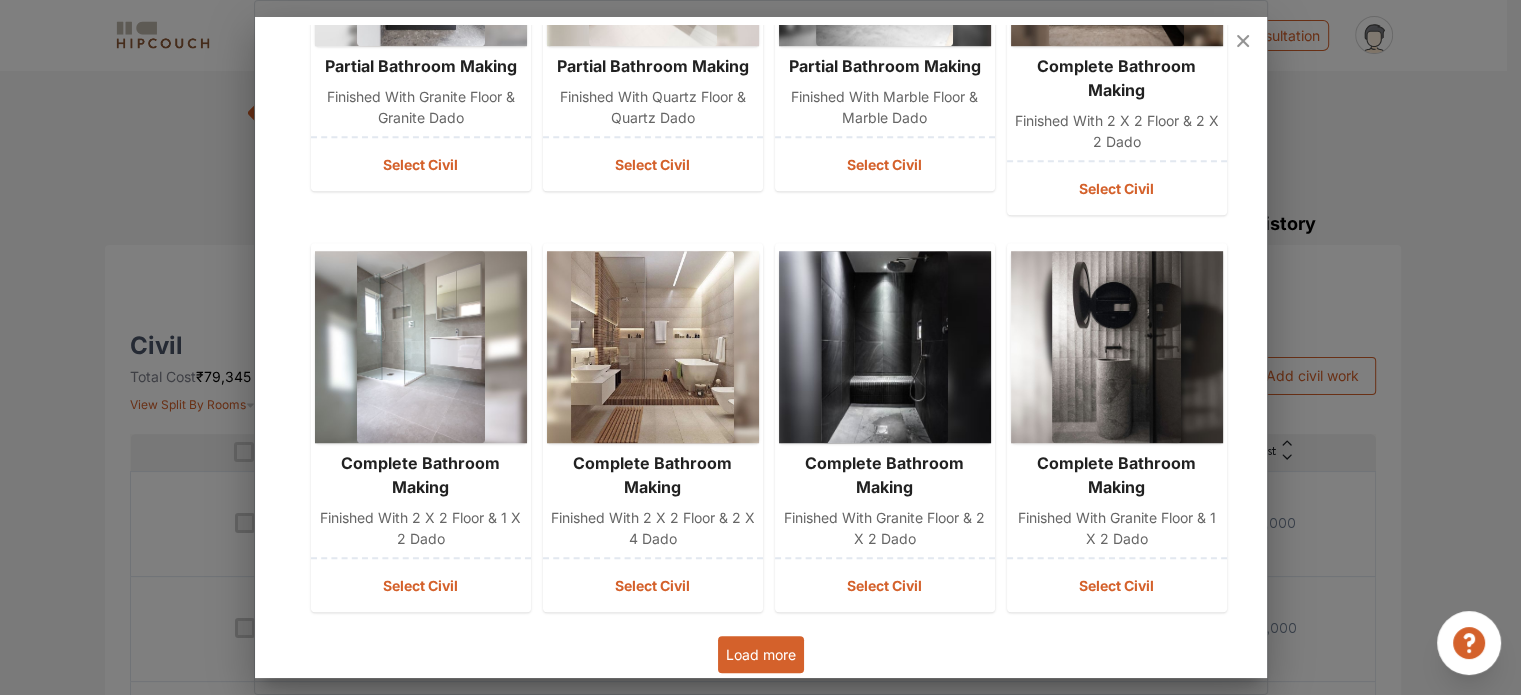 scroll, scrollTop: 1472, scrollLeft: 0, axis: vertical 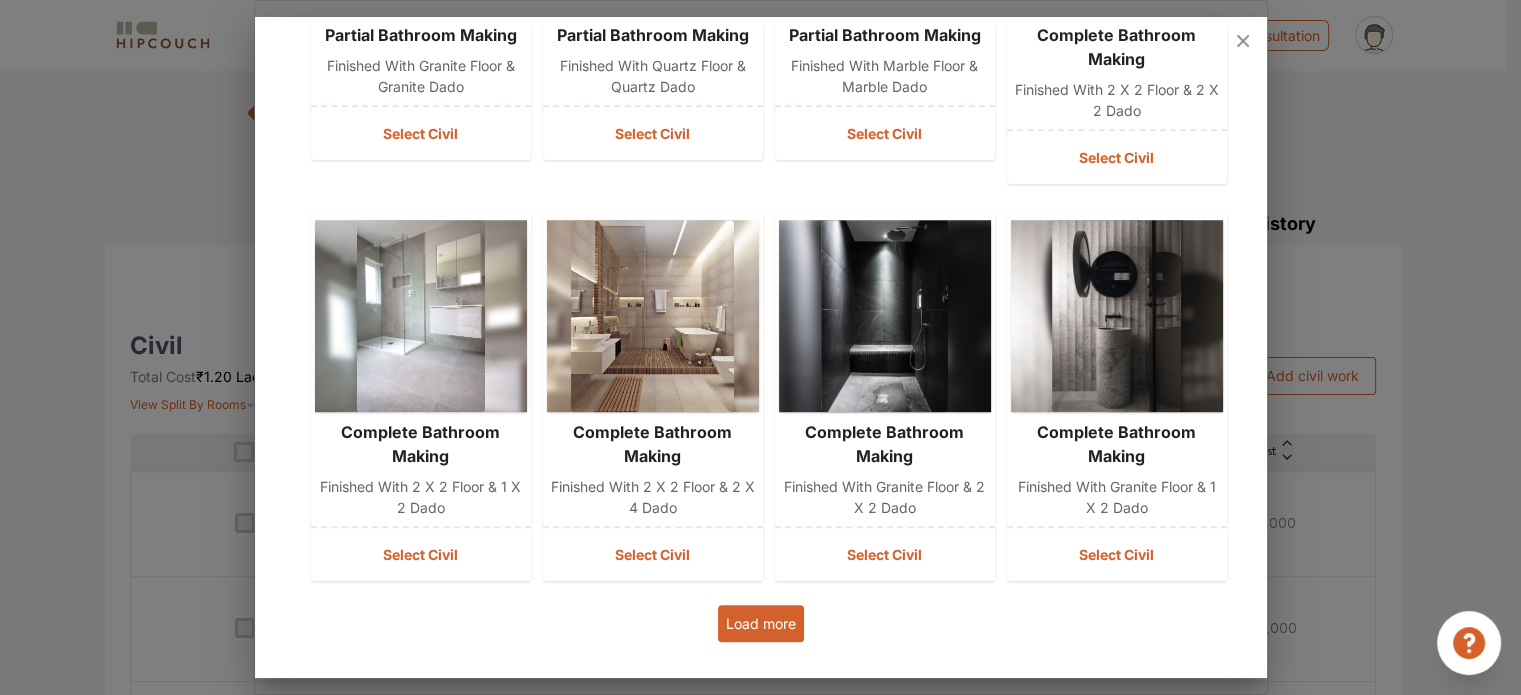 click on "Load more" at bounding box center (761, 623) 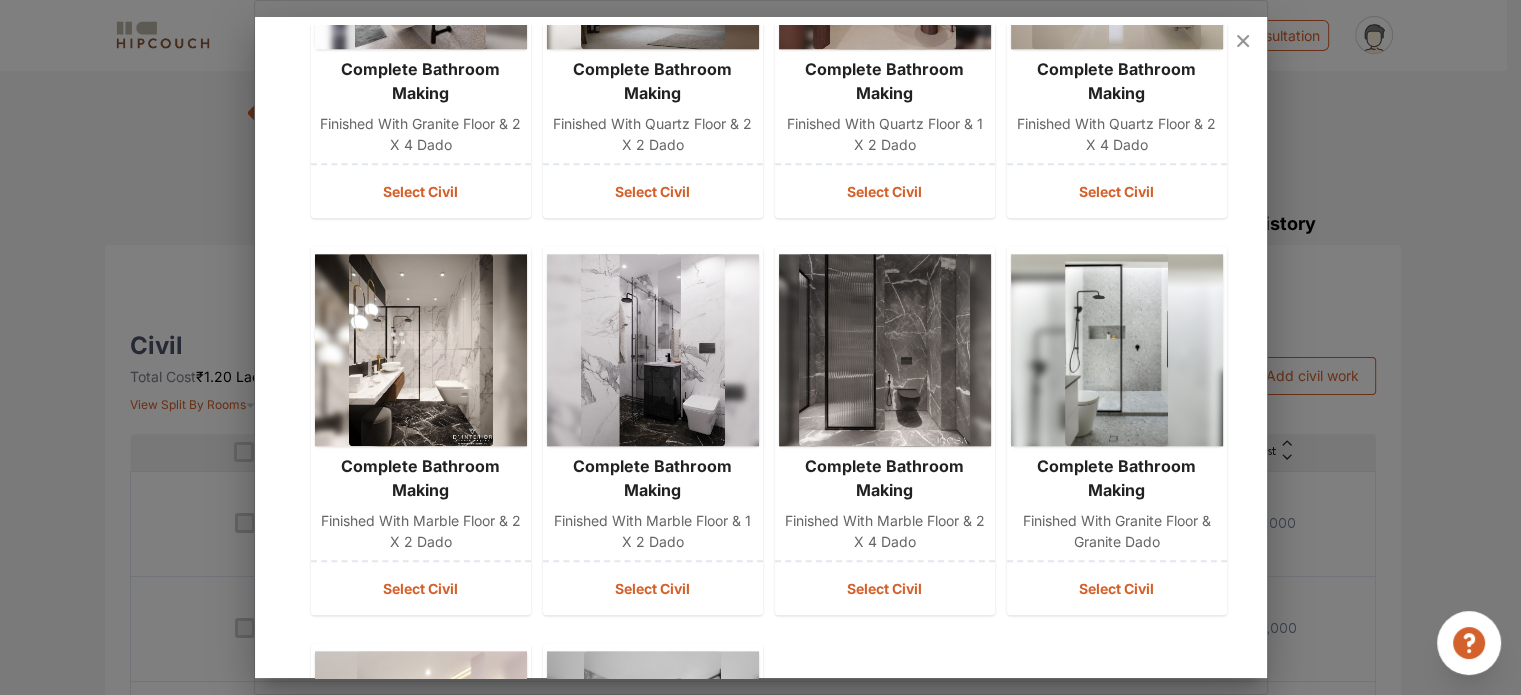 scroll, scrollTop: 2572, scrollLeft: 0, axis: vertical 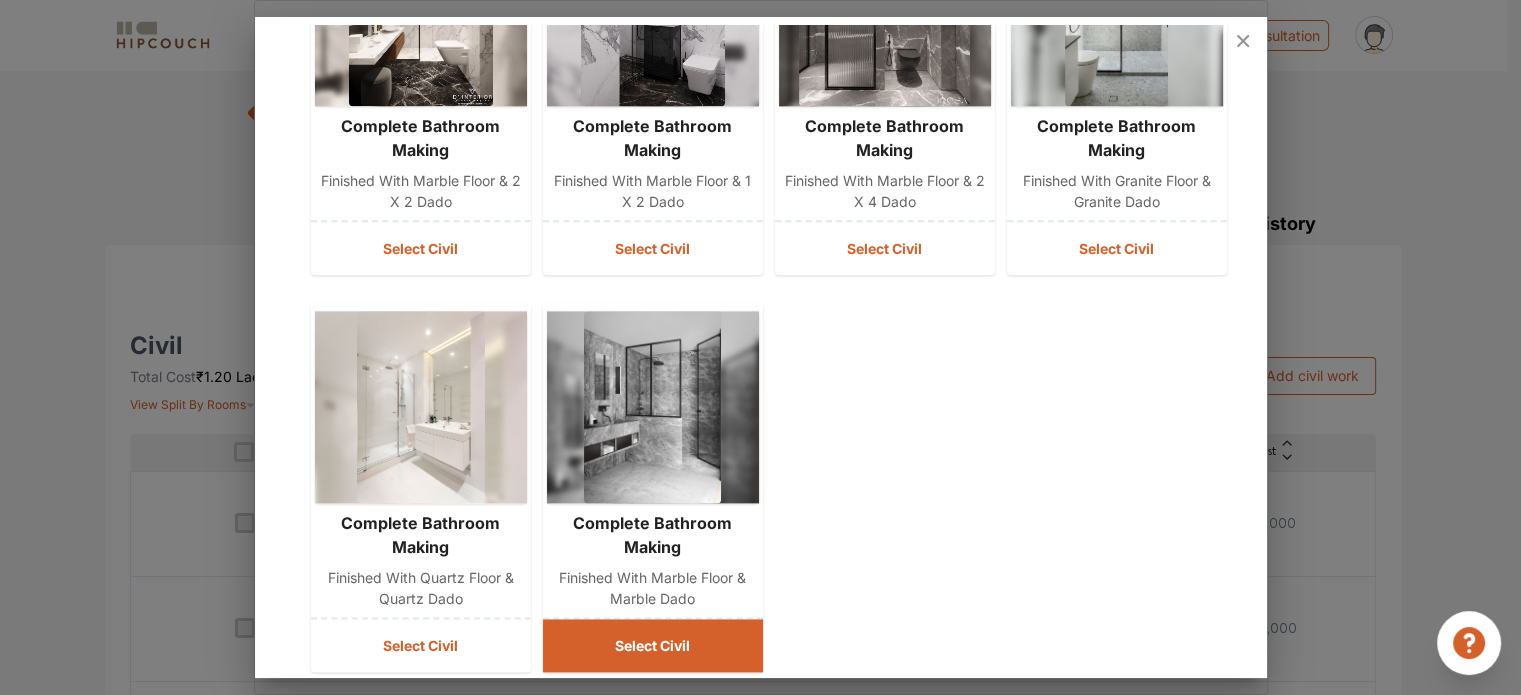 click on "Select Civil" at bounding box center [653, 645] 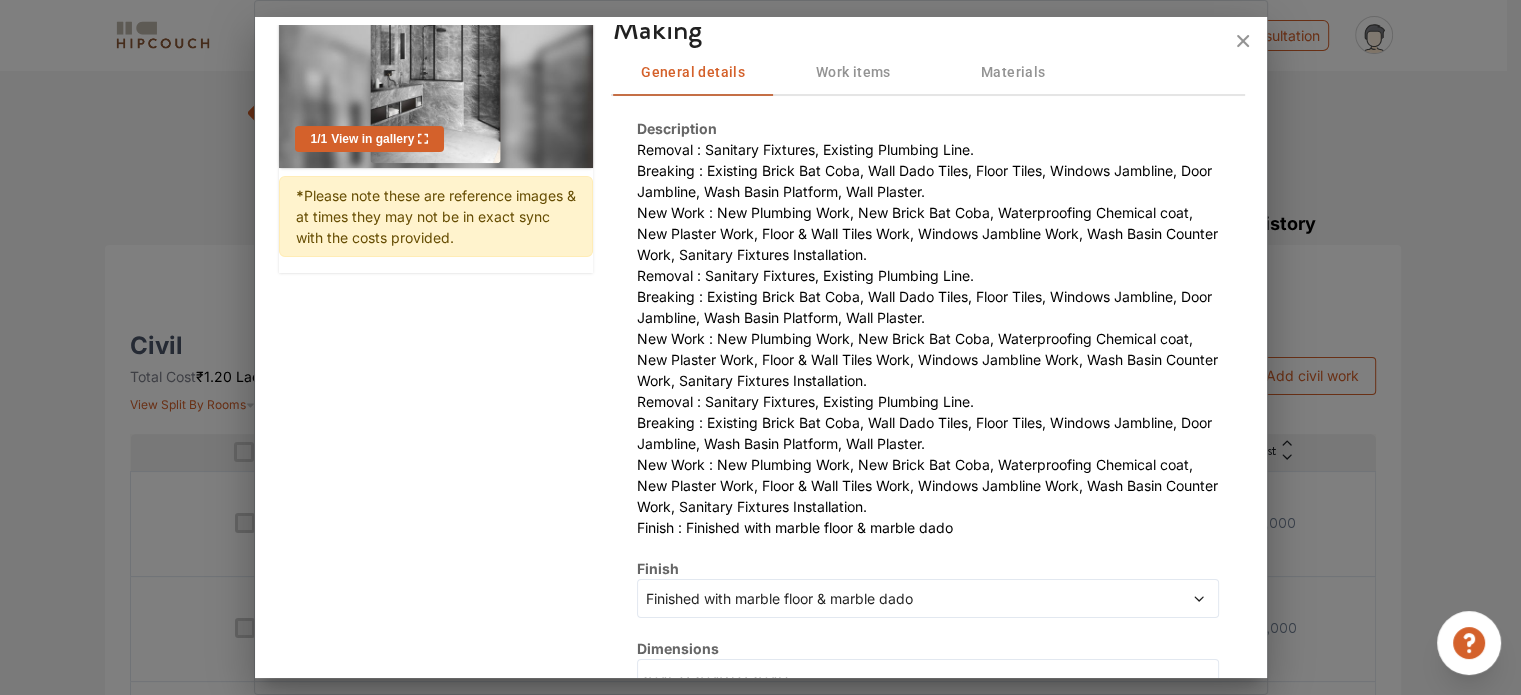 scroll, scrollTop: 409, scrollLeft: 0, axis: vertical 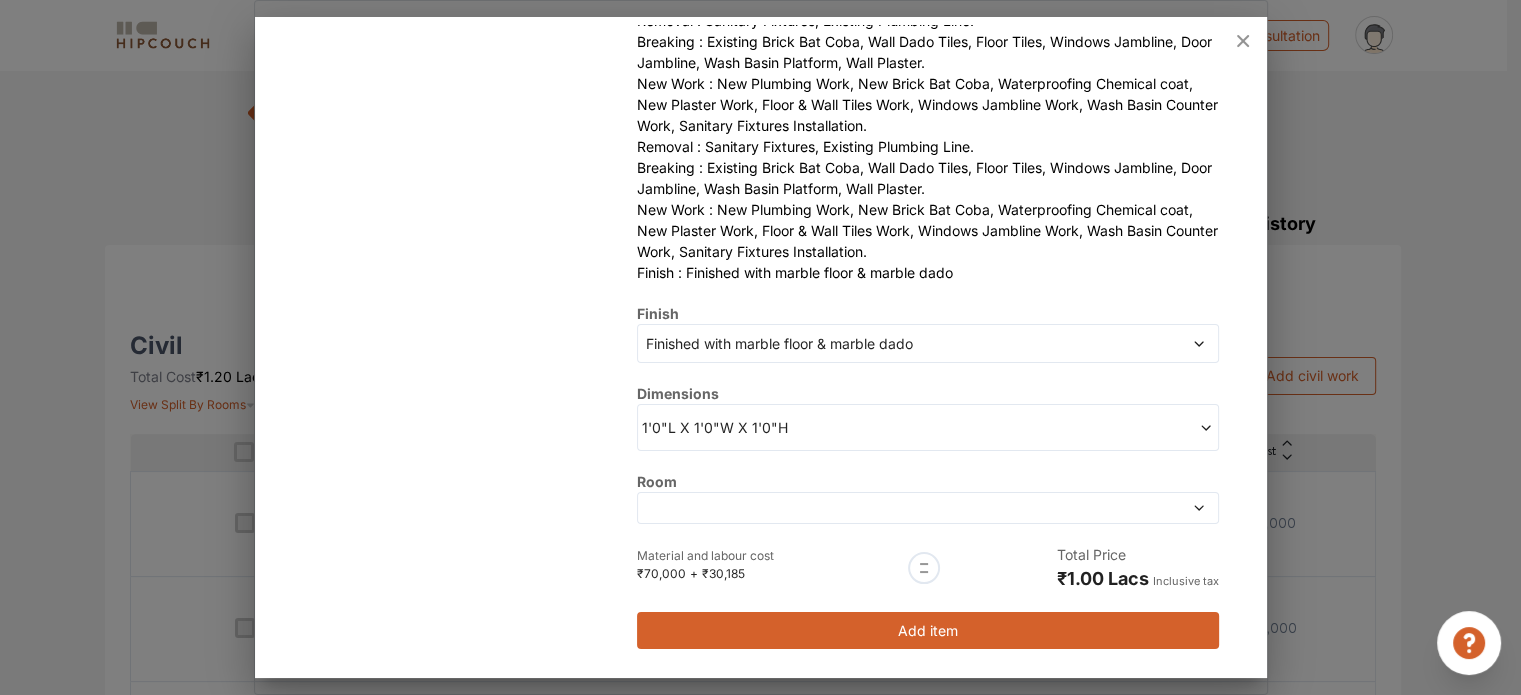click on "Add item" at bounding box center (927, 630) 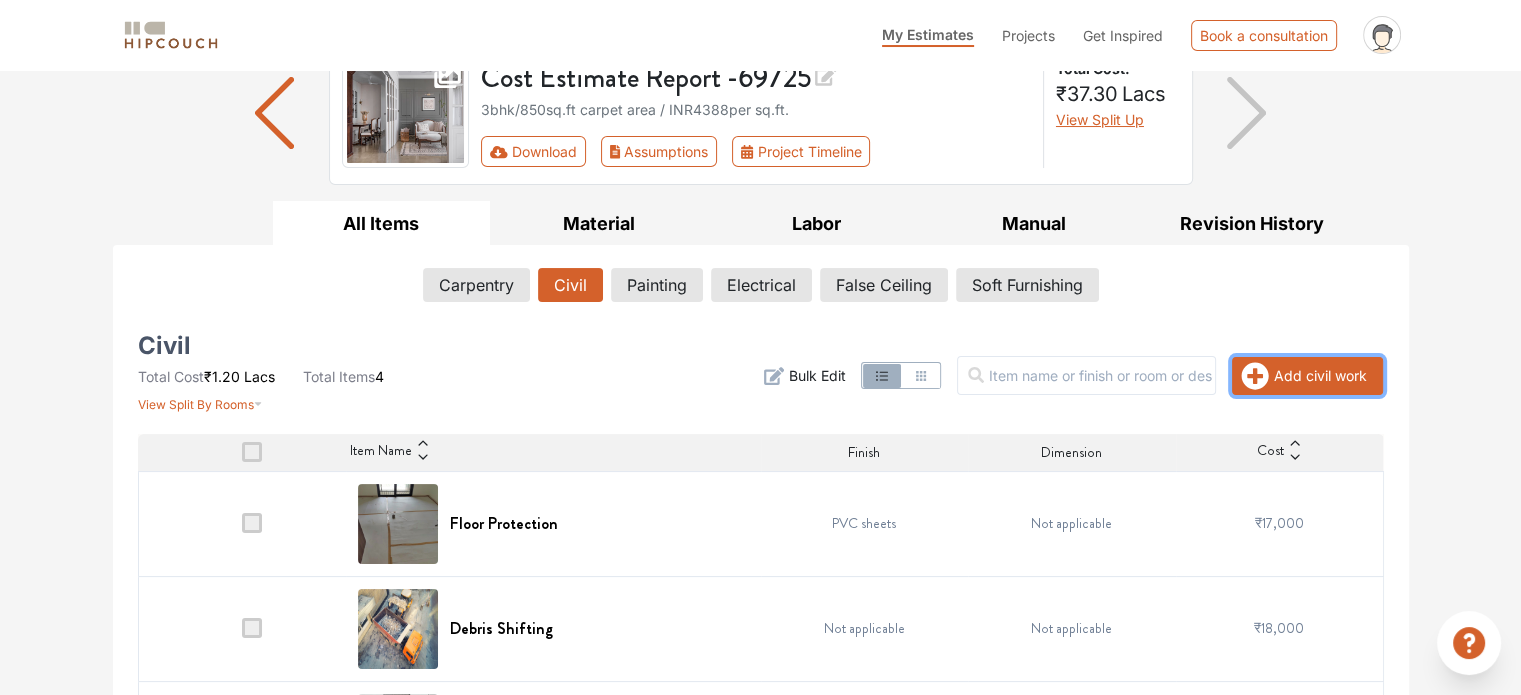 click on "Add civil work" at bounding box center (1307, 376) 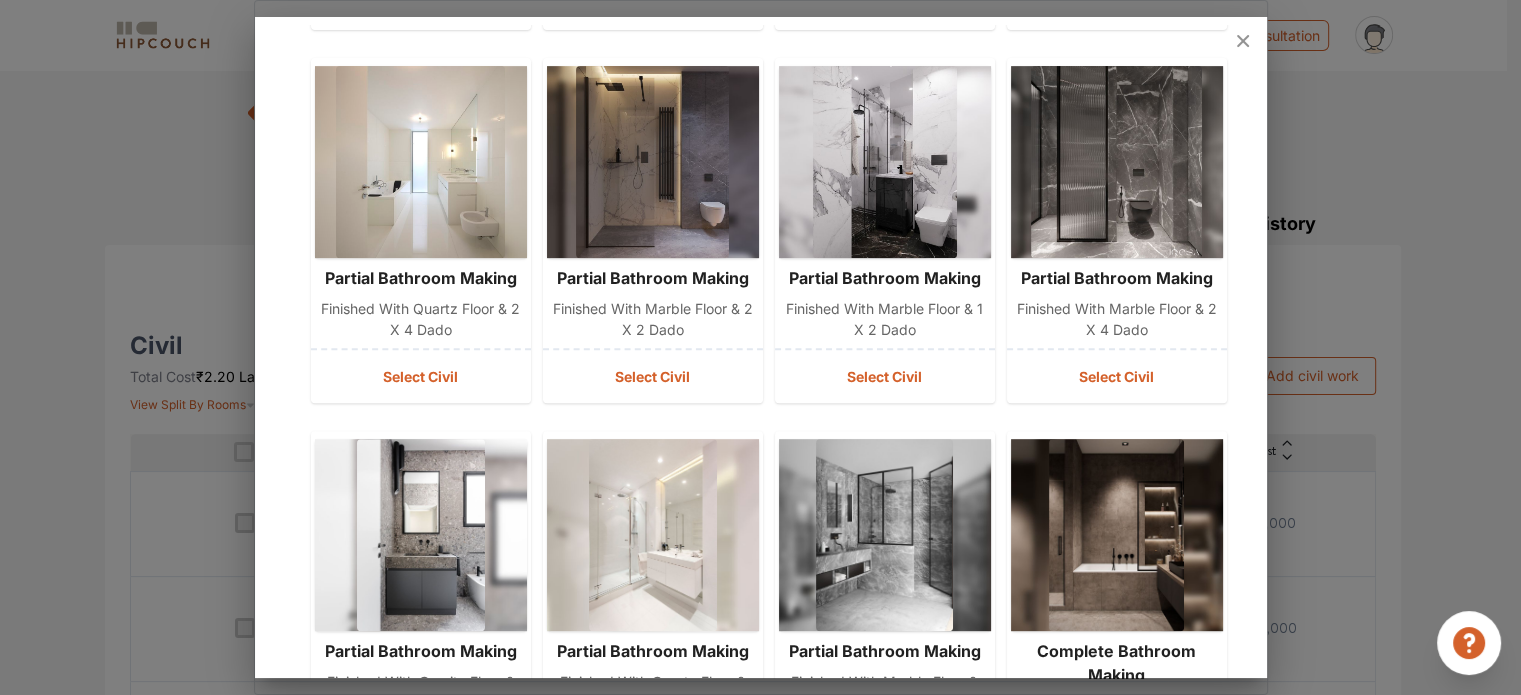 scroll, scrollTop: 1400, scrollLeft: 0, axis: vertical 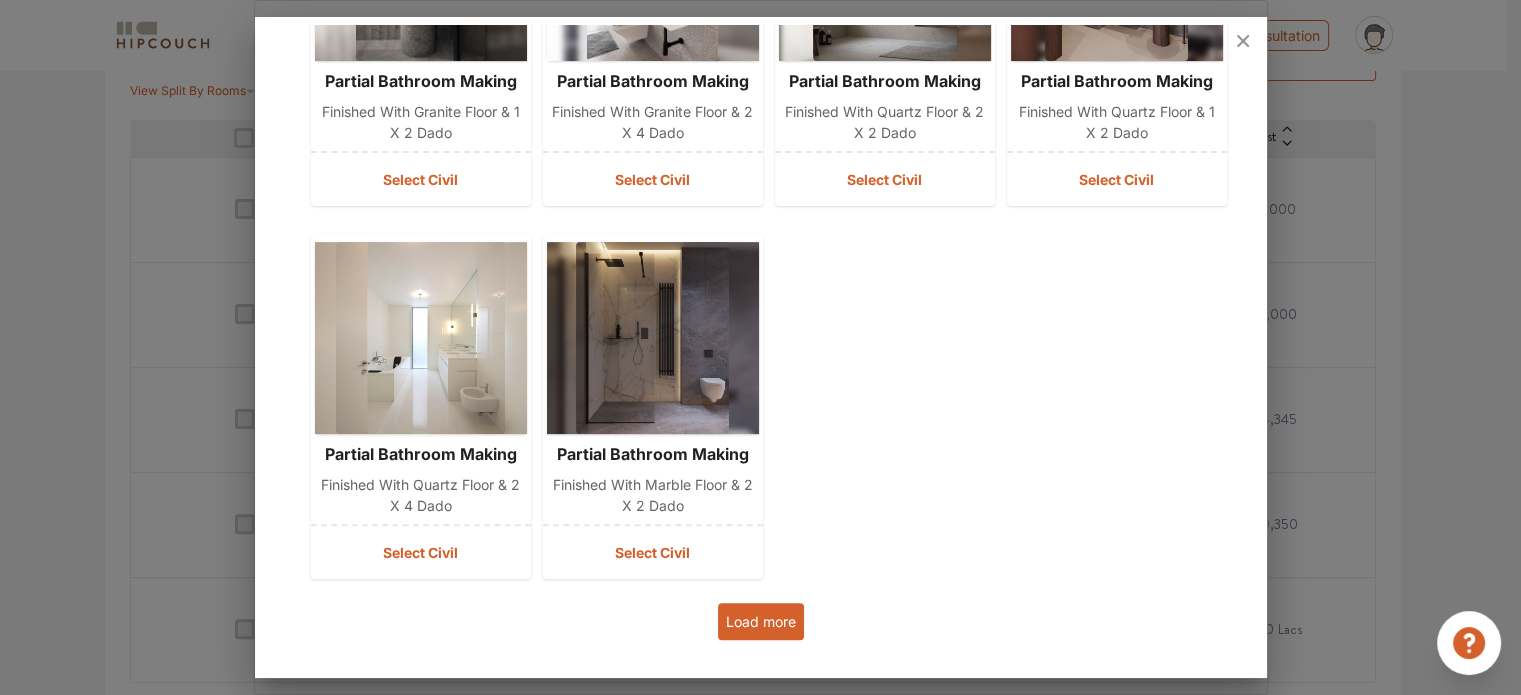 click on "Load more" at bounding box center (761, 621) 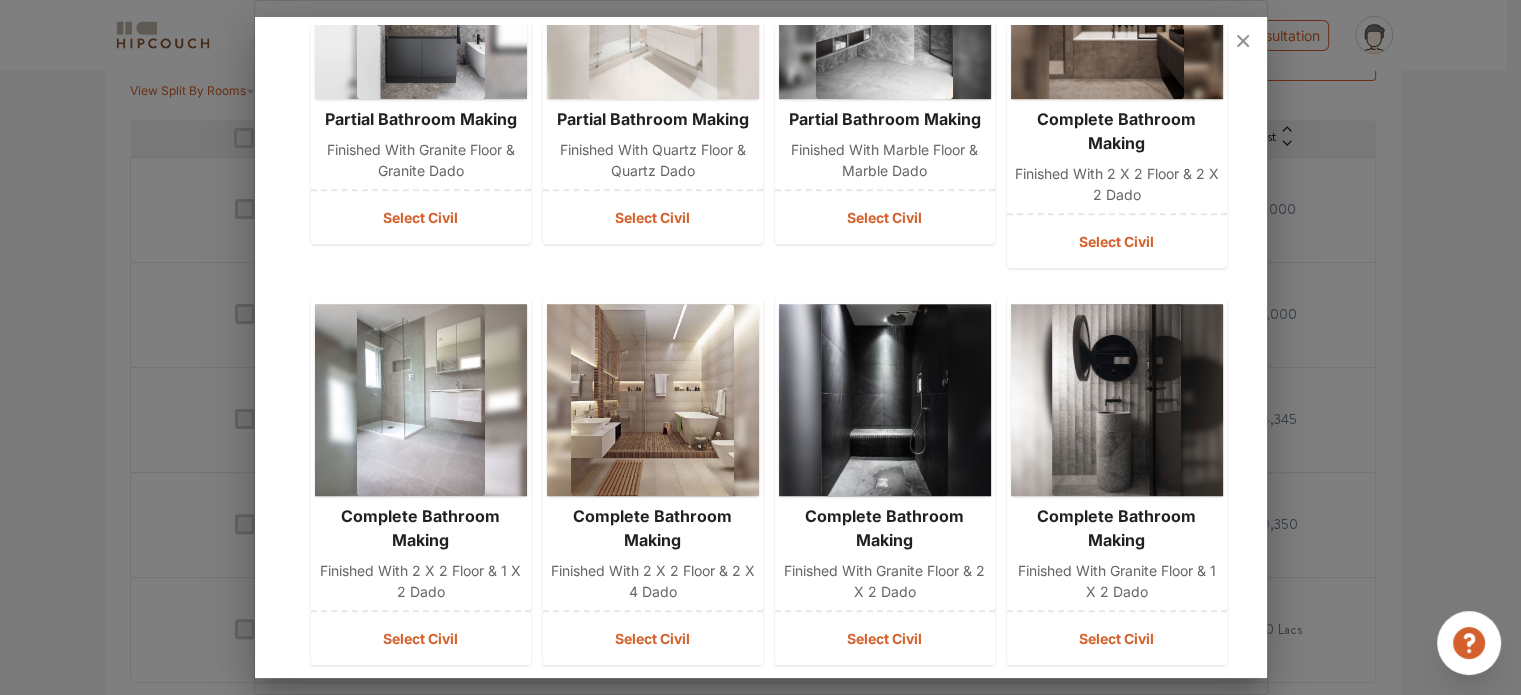 scroll, scrollTop: 1472, scrollLeft: 0, axis: vertical 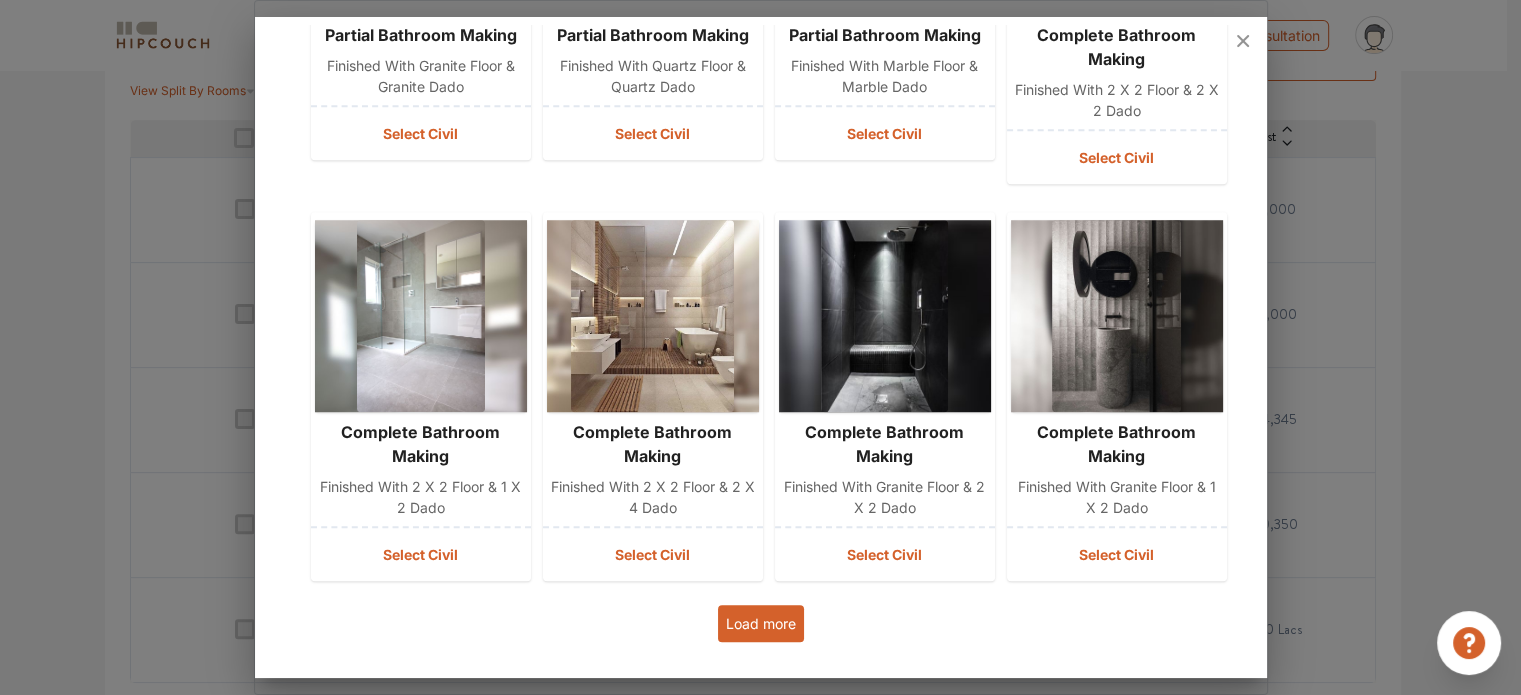 click on "Load more" at bounding box center (761, 623) 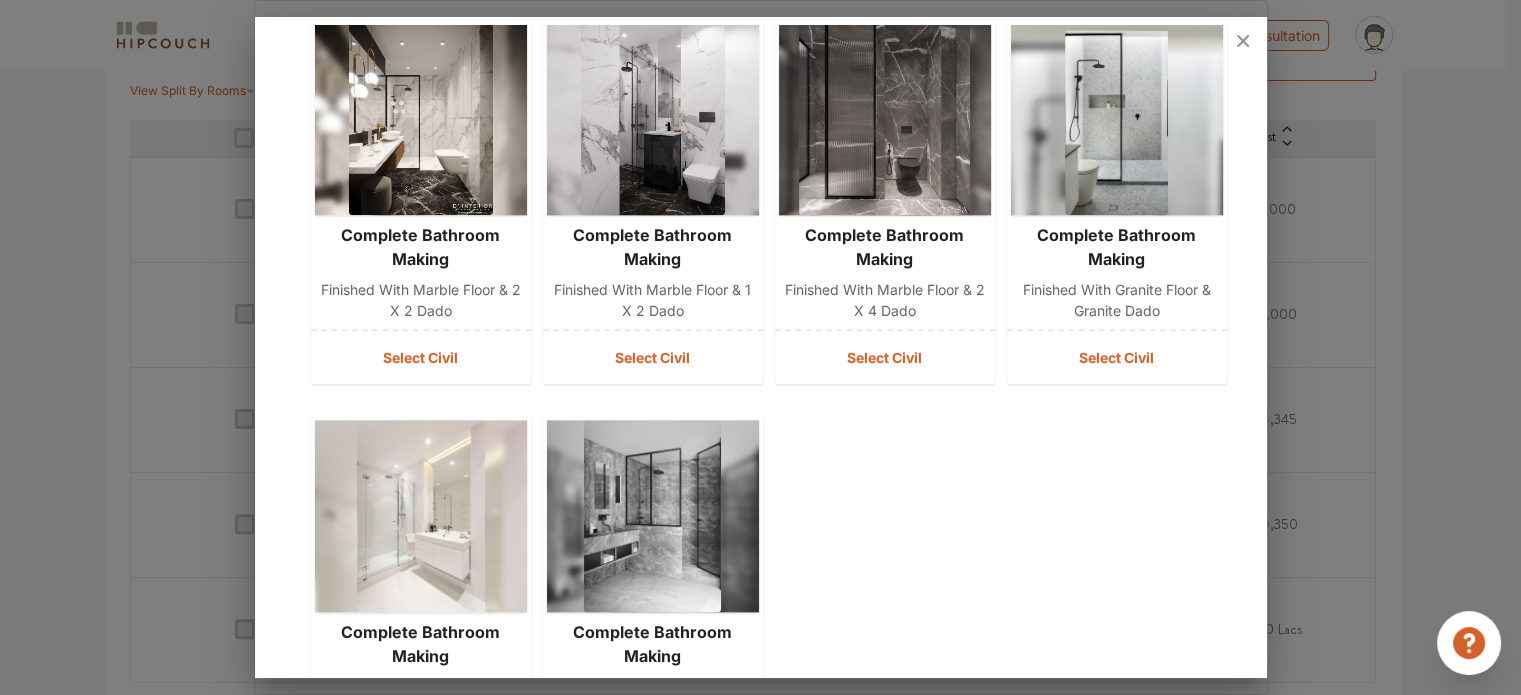 scroll, scrollTop: 2663, scrollLeft: 0, axis: vertical 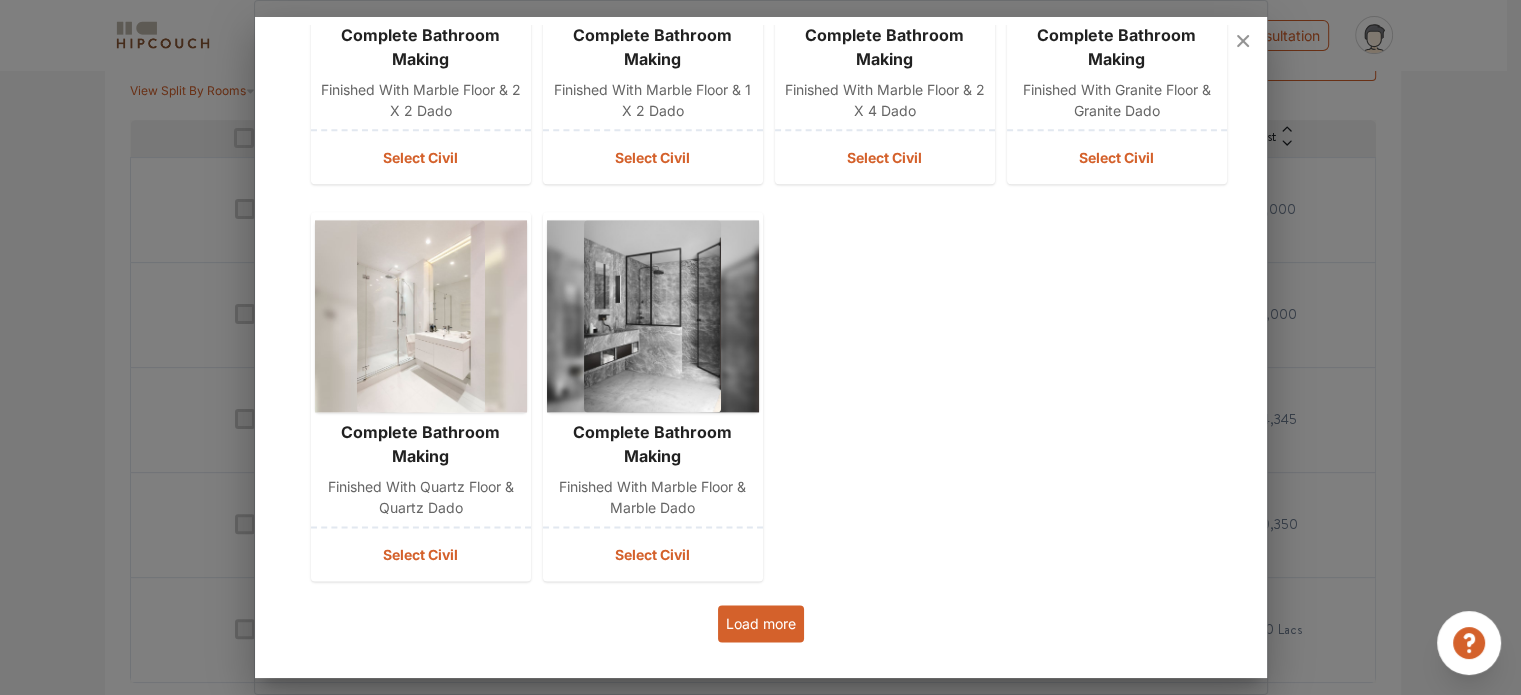 click on "Load more" at bounding box center [761, 623] 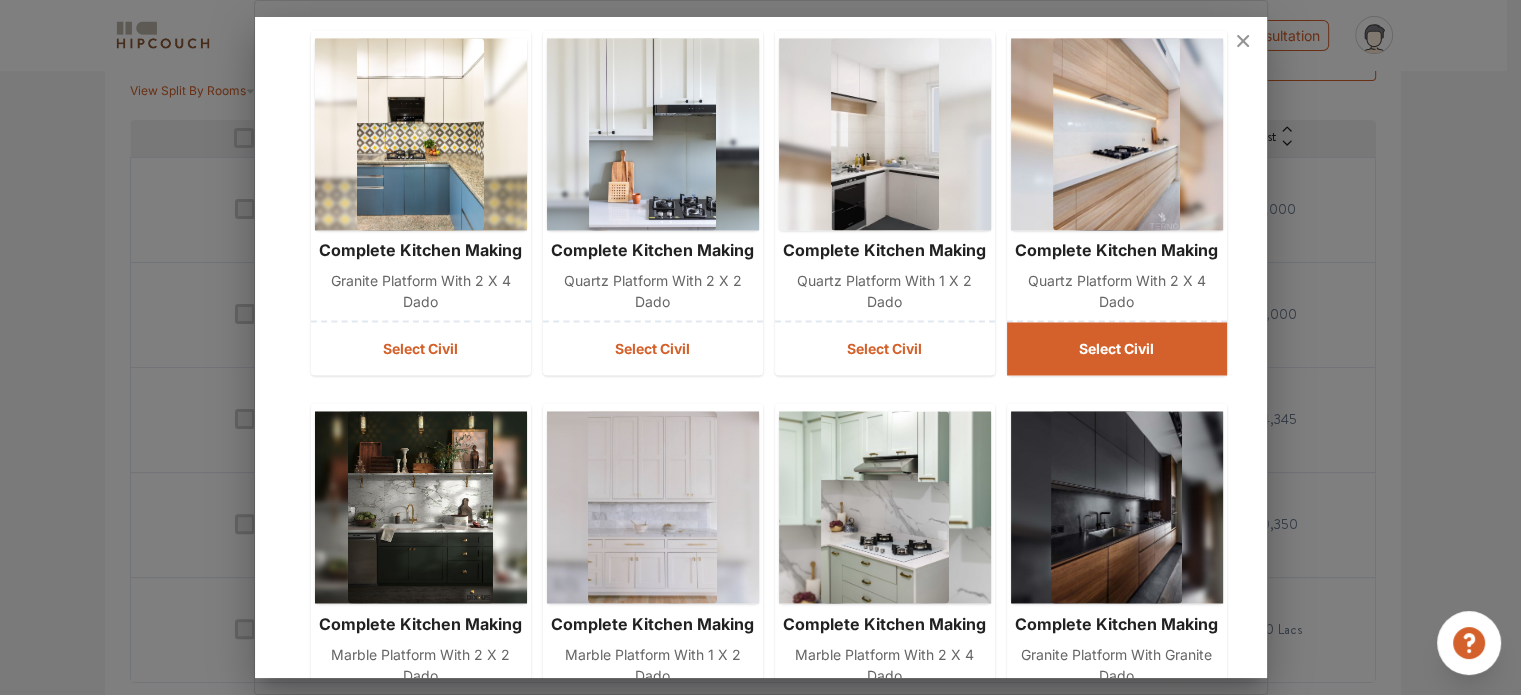 scroll, scrollTop: 3456, scrollLeft: 0, axis: vertical 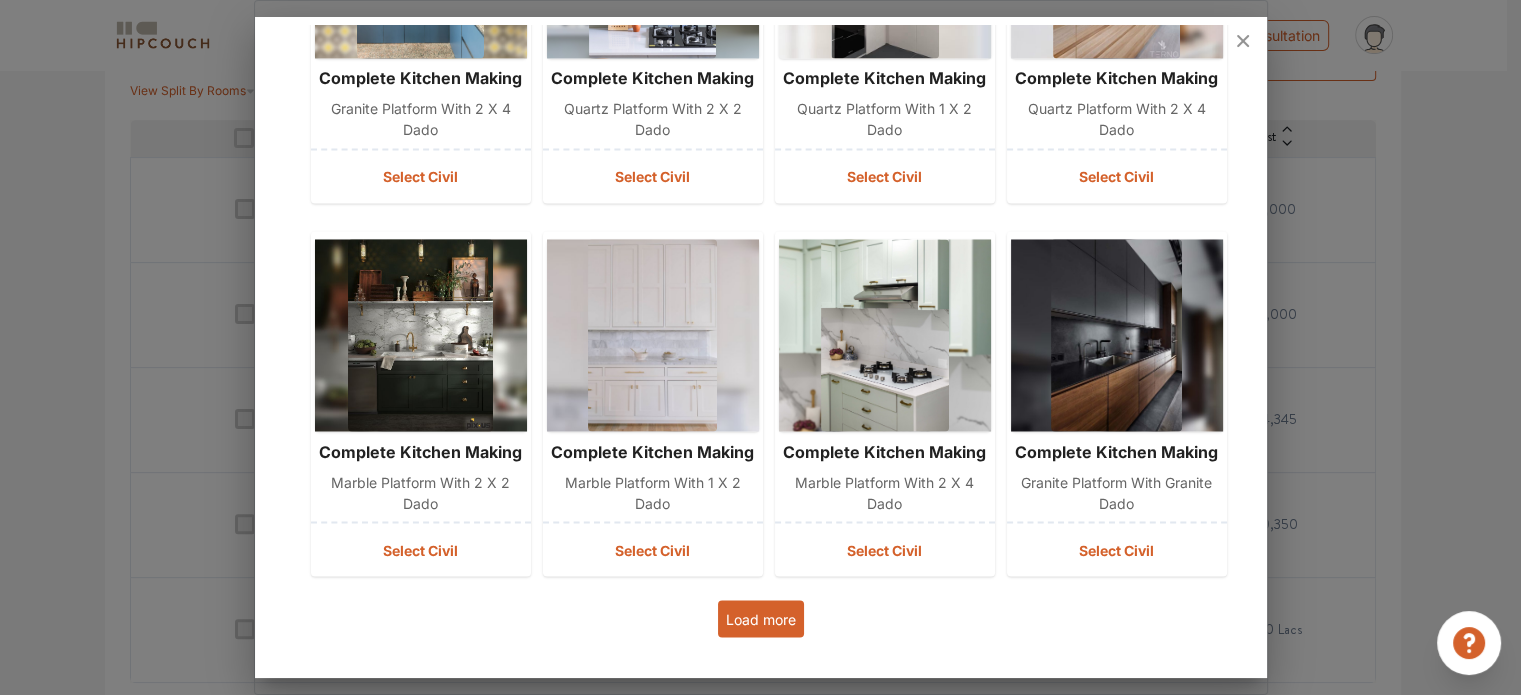 click on "Load more" at bounding box center [761, 618] 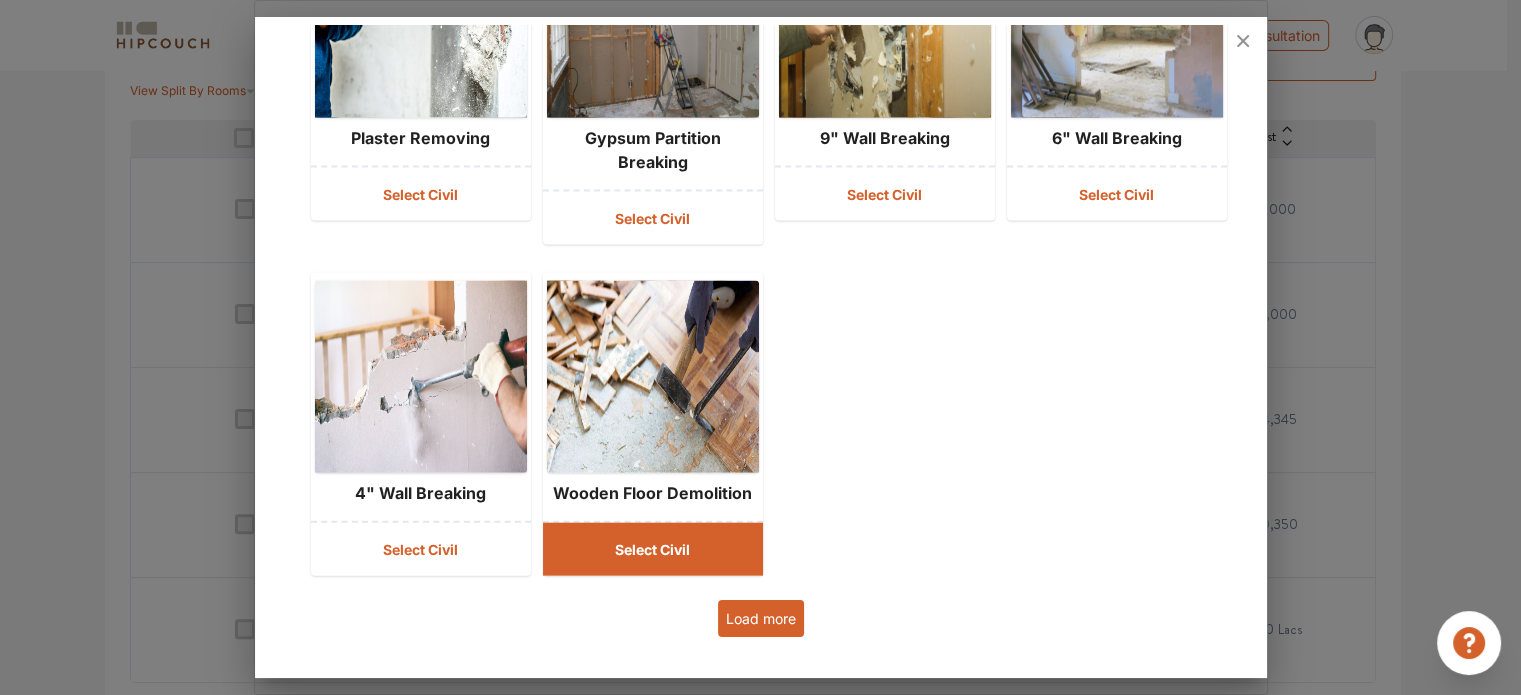 scroll, scrollTop: 4537, scrollLeft: 0, axis: vertical 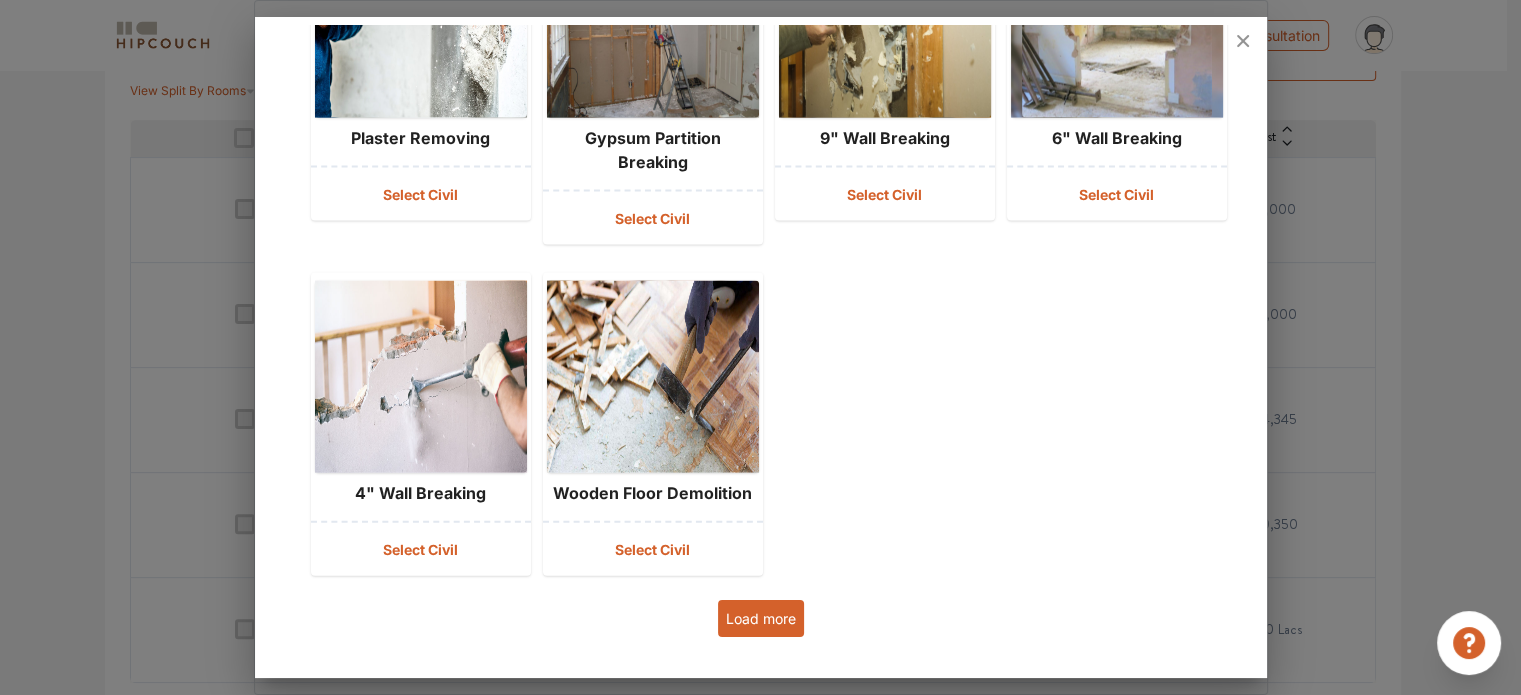 click on "Load more" at bounding box center (761, 618) 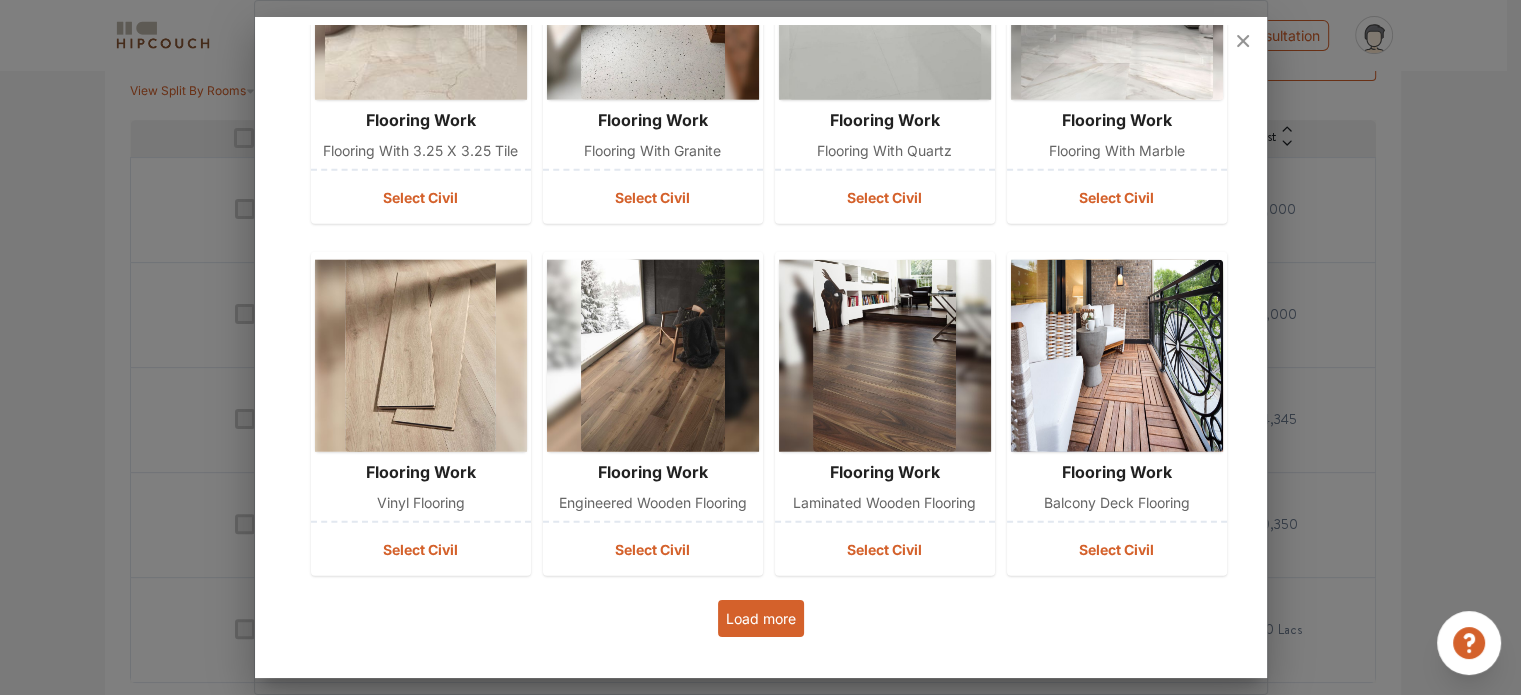 scroll, scrollTop: 5262, scrollLeft: 0, axis: vertical 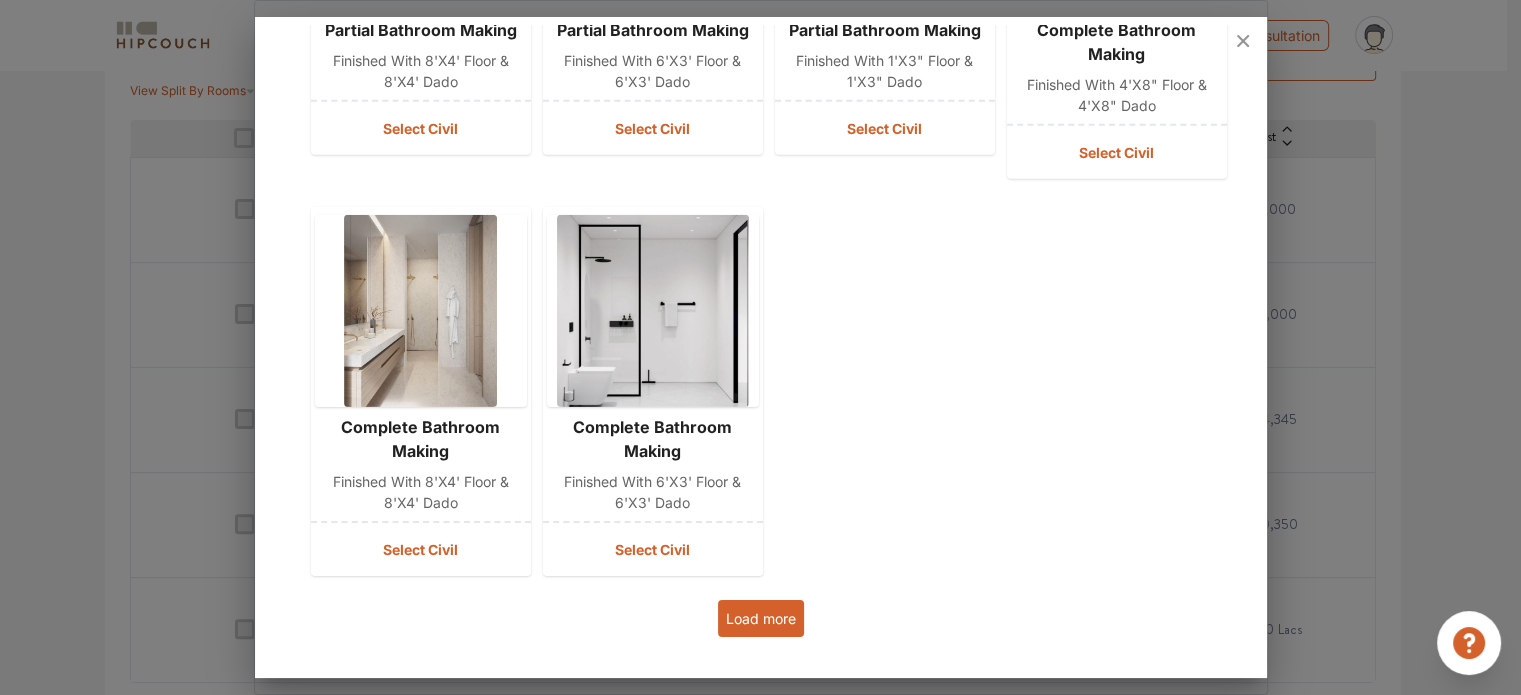 click on "Load more" at bounding box center [761, 618] 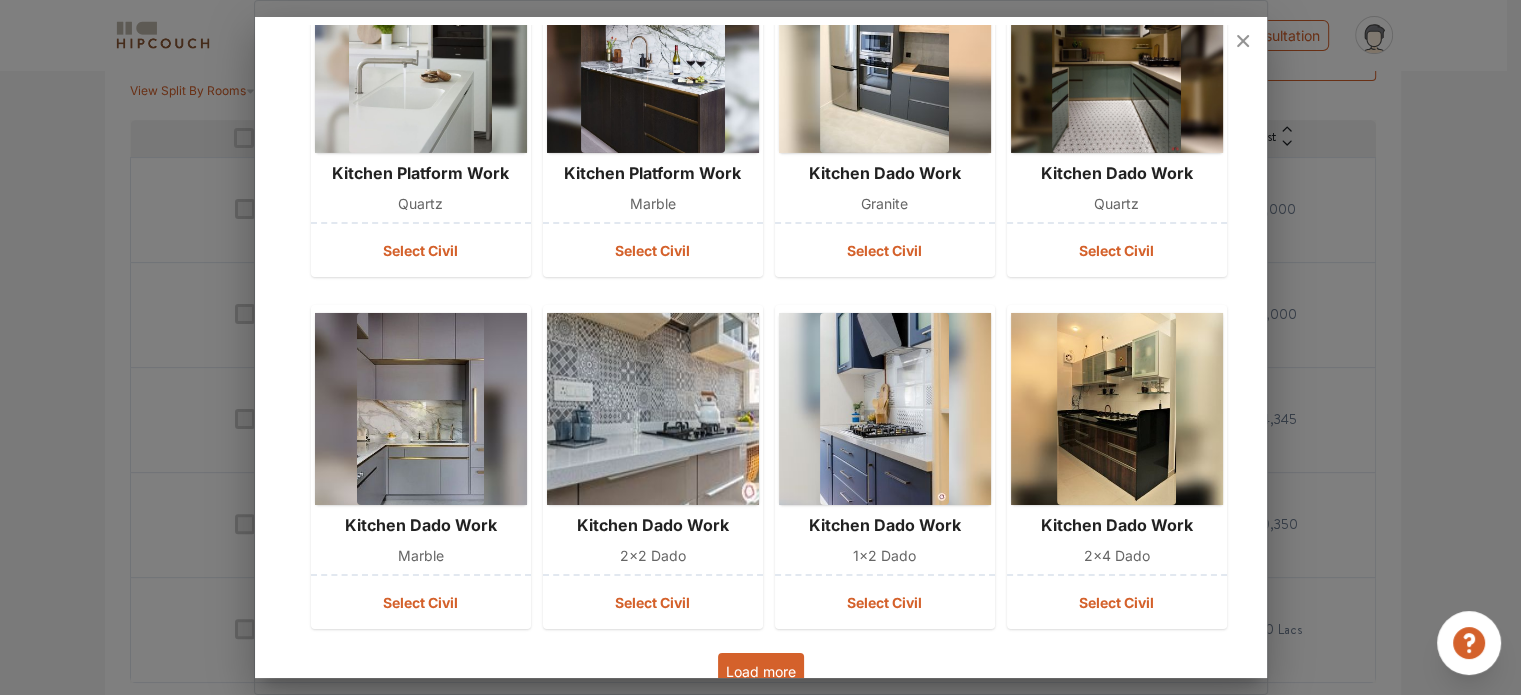 scroll, scrollTop: 7131, scrollLeft: 0, axis: vertical 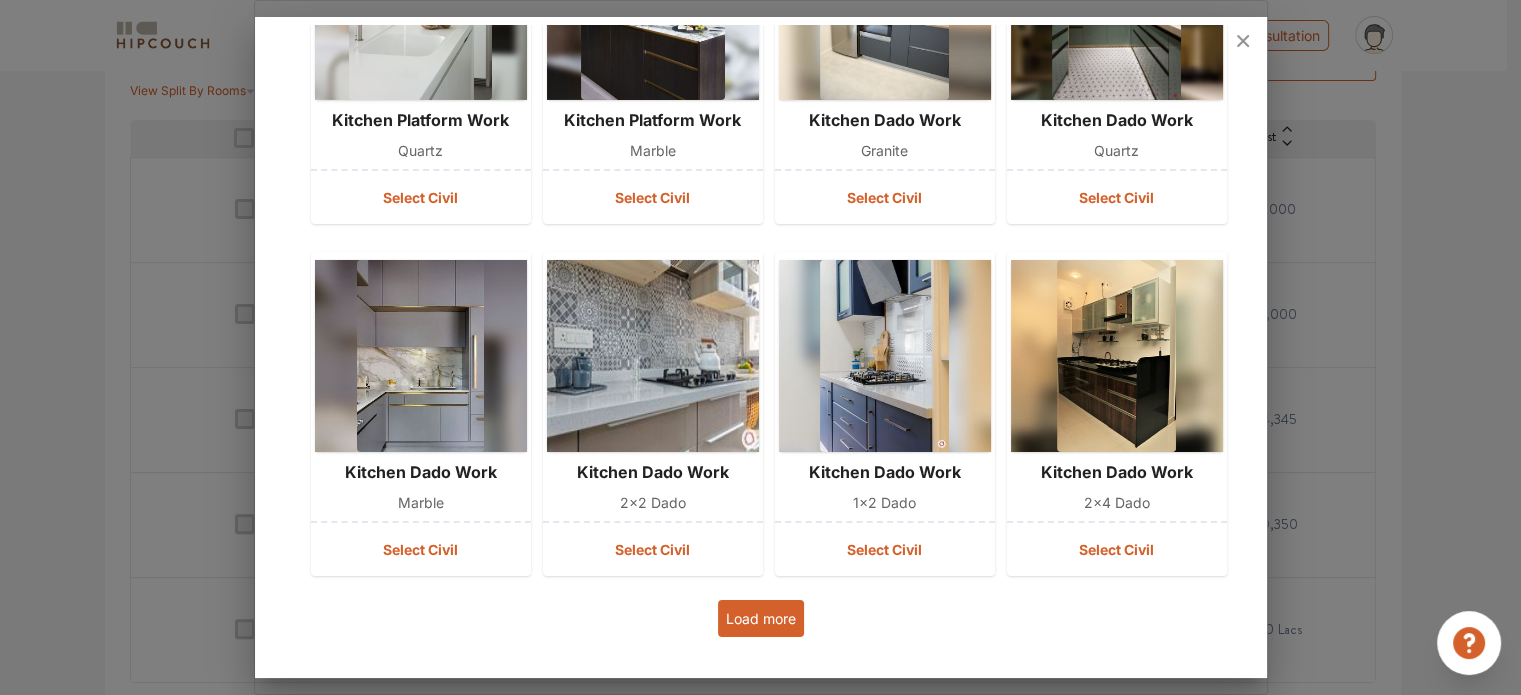 click on "Load more" at bounding box center [761, 618] 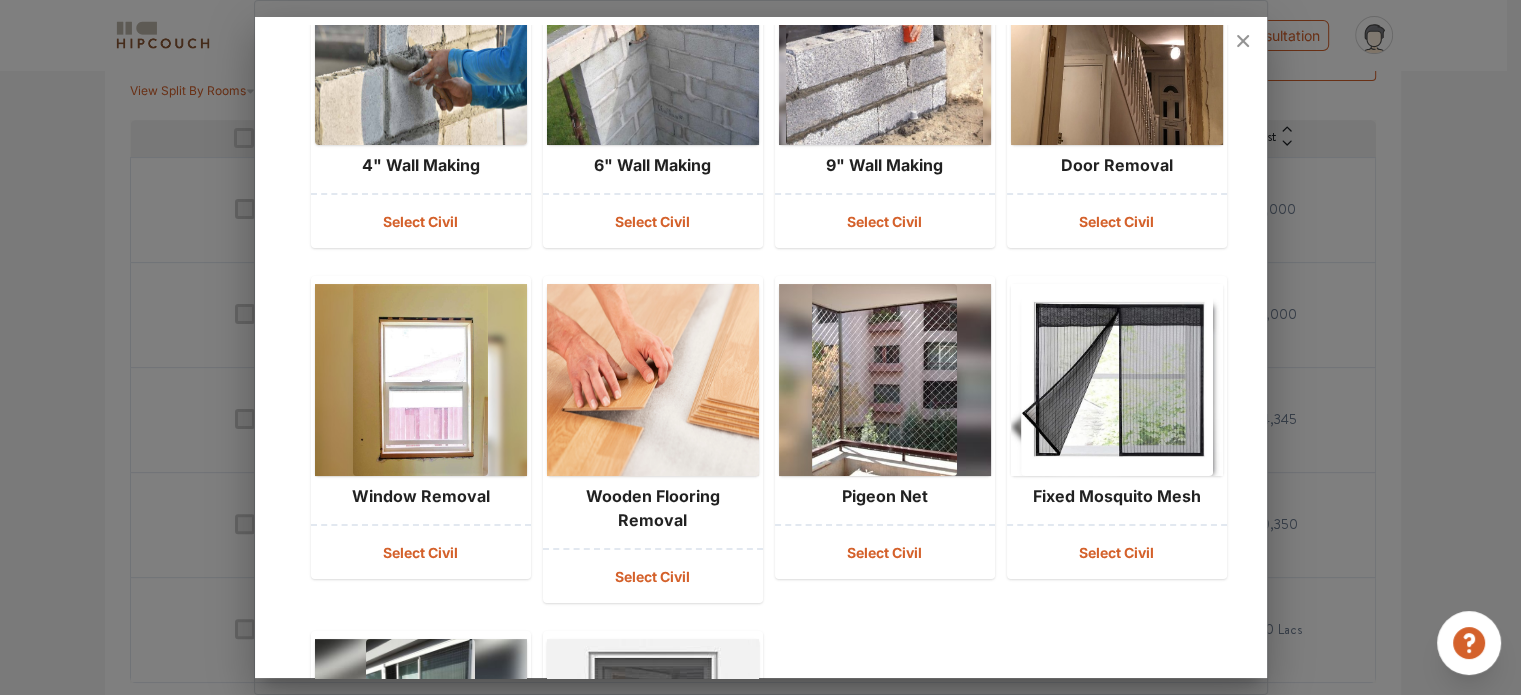 scroll, scrollTop: 7731, scrollLeft: 0, axis: vertical 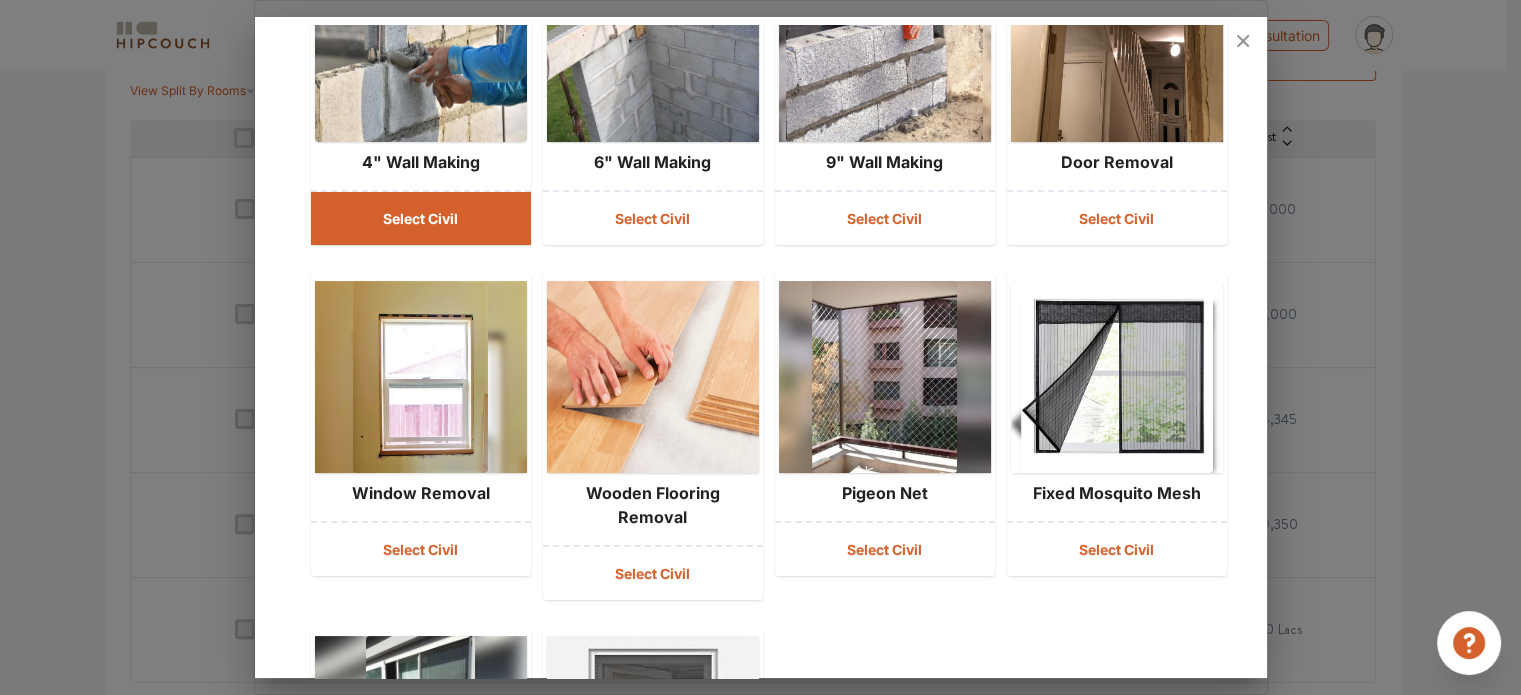 click on "Select Civil" at bounding box center [421, 218] 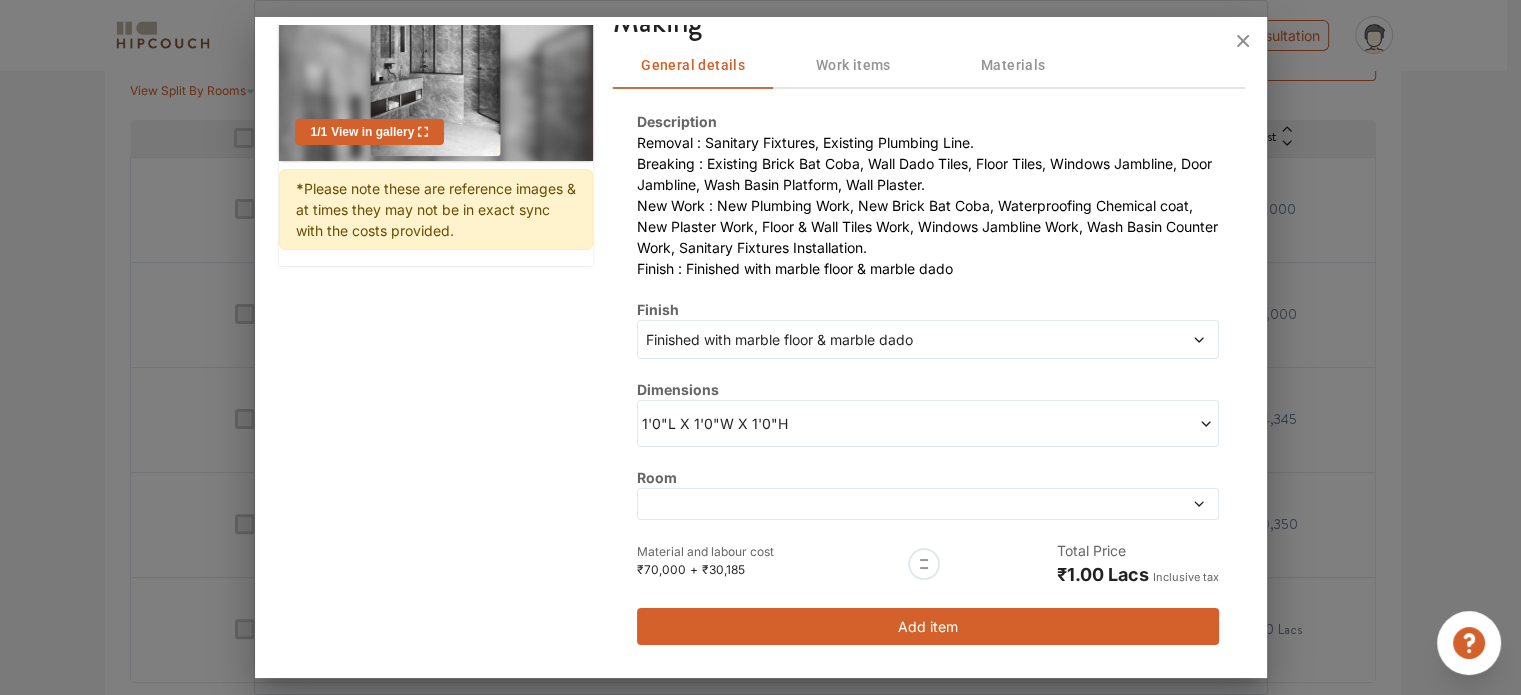 scroll, scrollTop: 0, scrollLeft: 0, axis: both 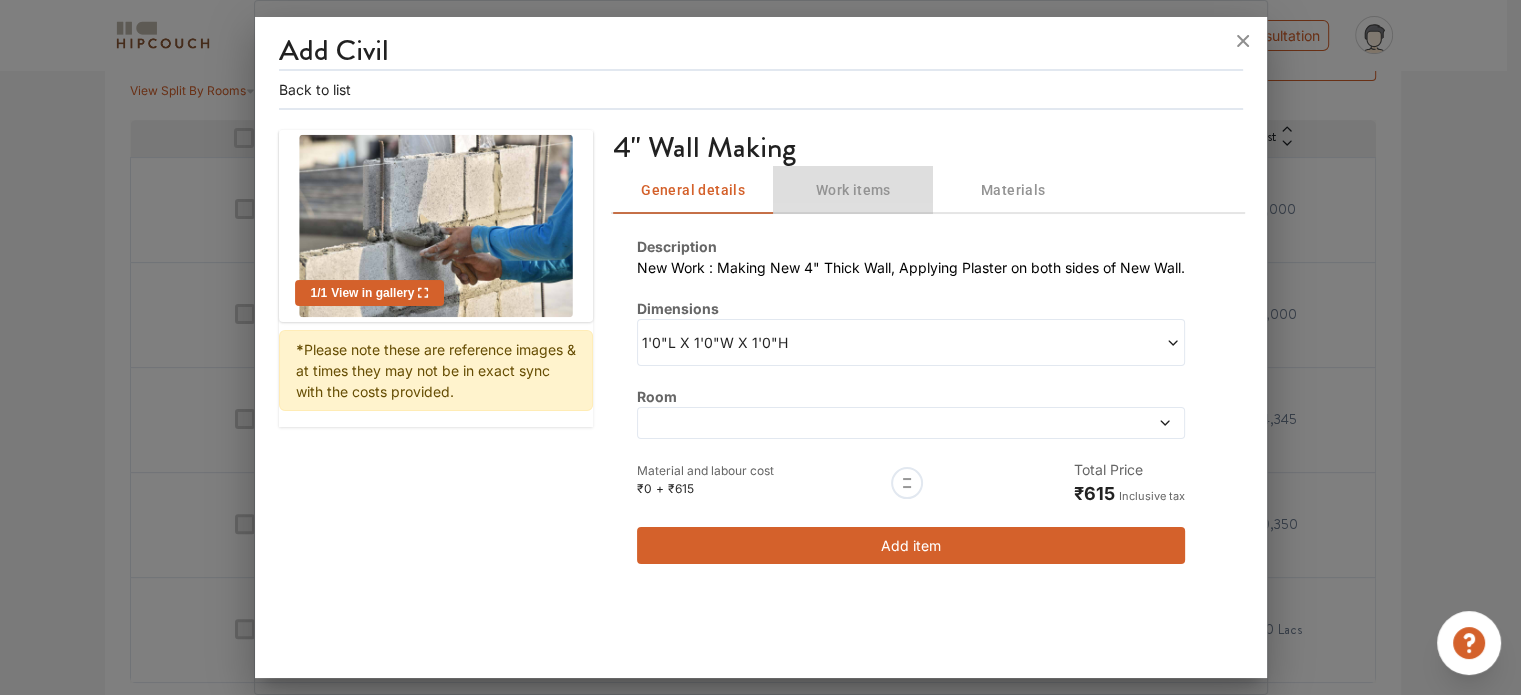 click on "Work items" at bounding box center [853, 190] 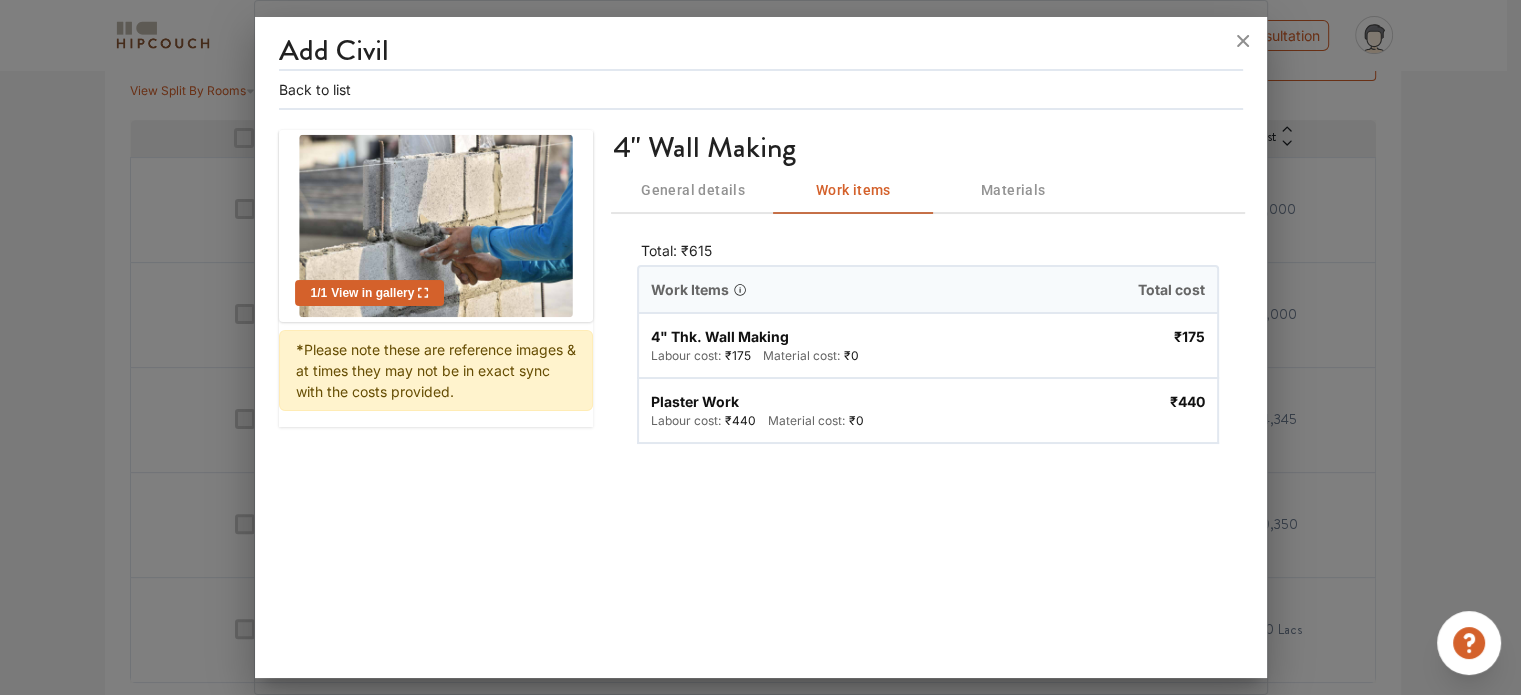 click on "Materials" at bounding box center (1013, 190) 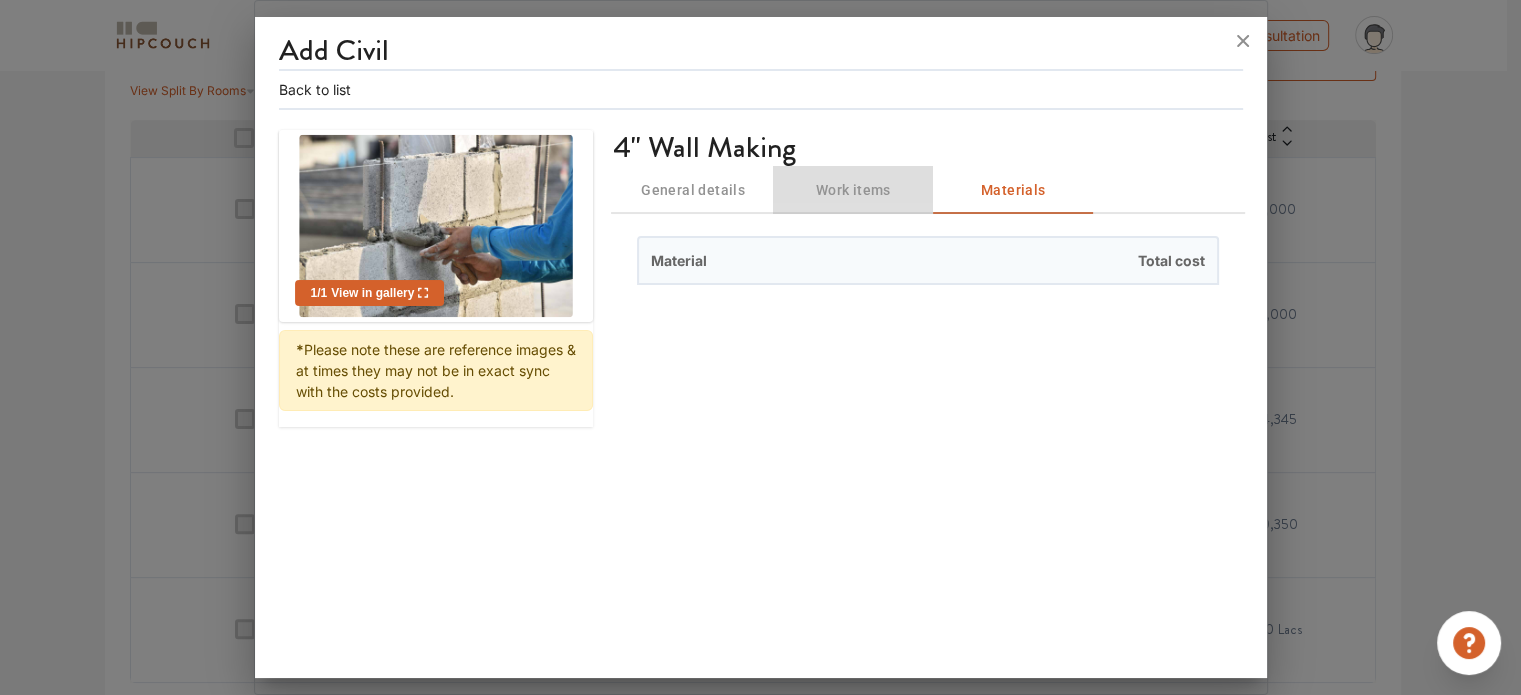 click on "Work items" at bounding box center [853, 190] 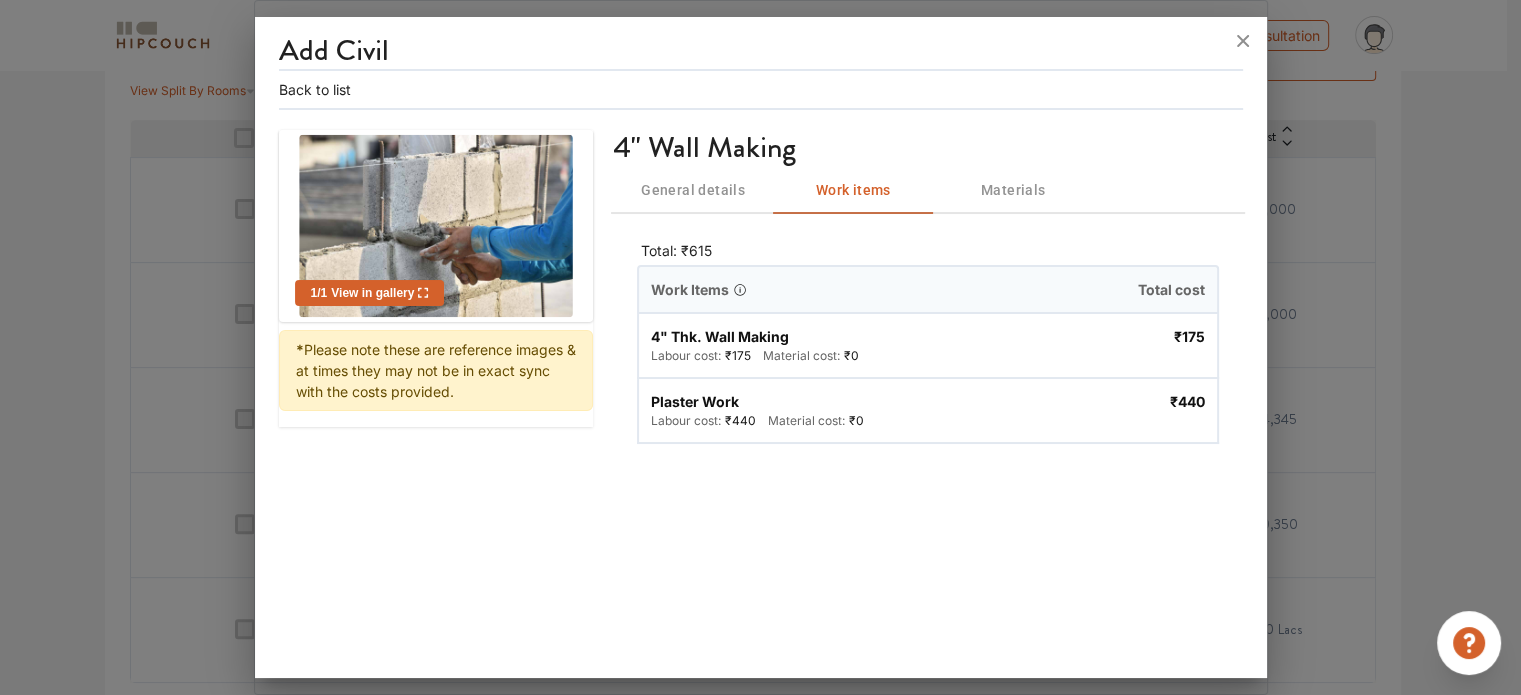 click on "General details" at bounding box center [693, 190] 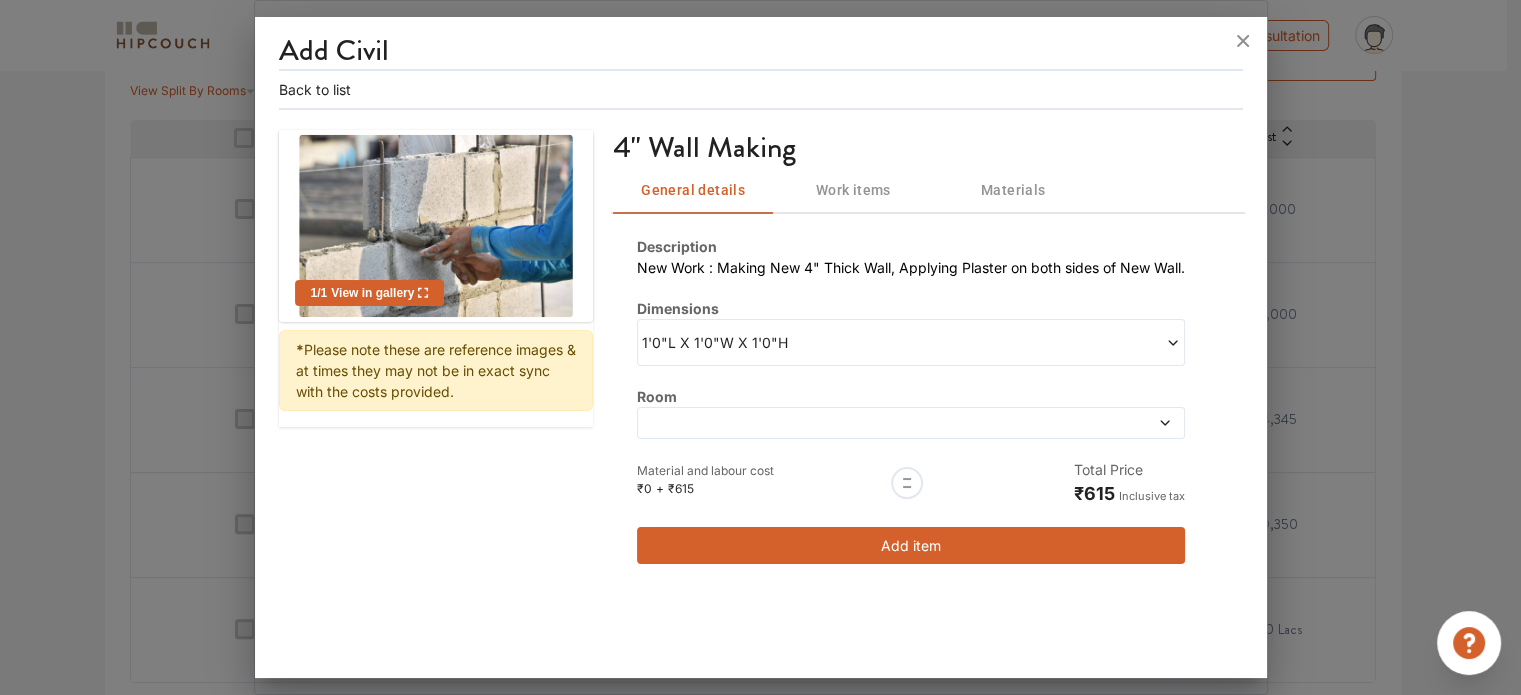 click 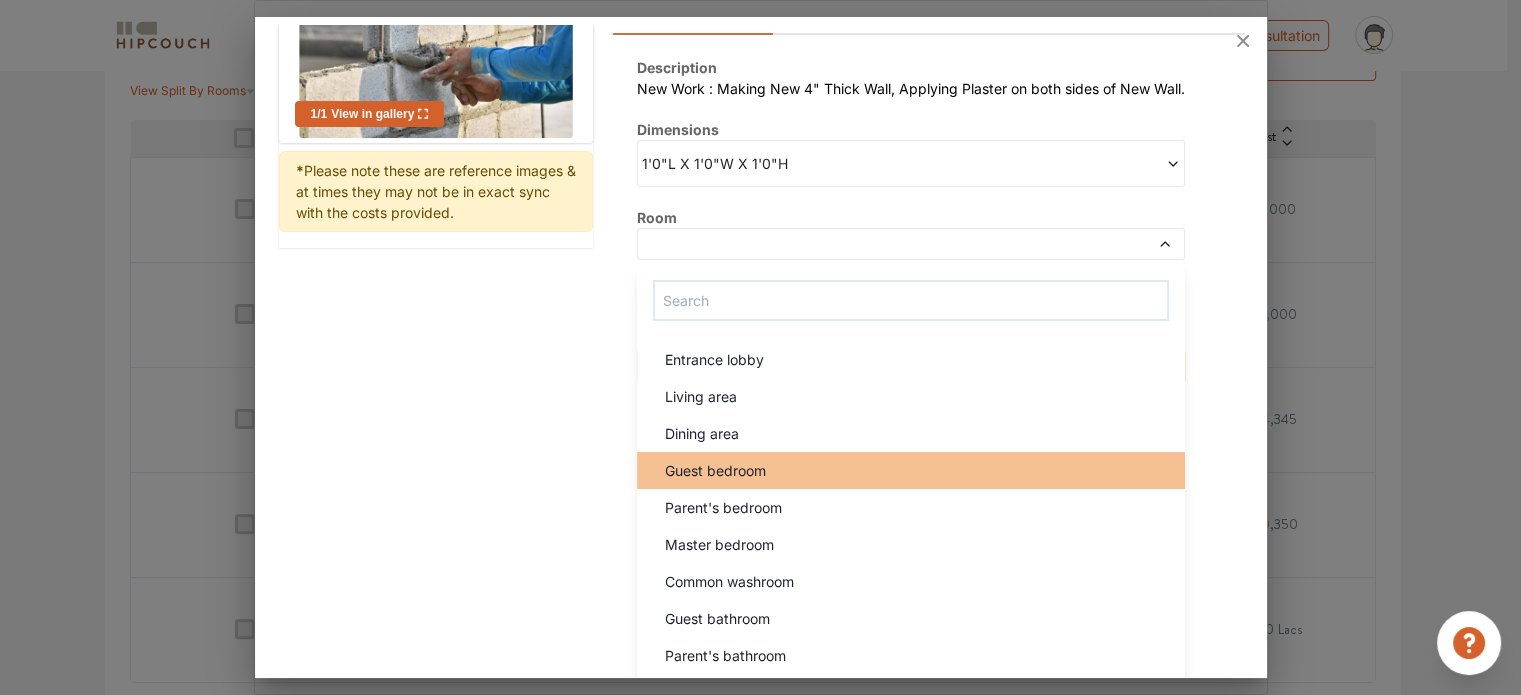 scroll, scrollTop: 183, scrollLeft: 0, axis: vertical 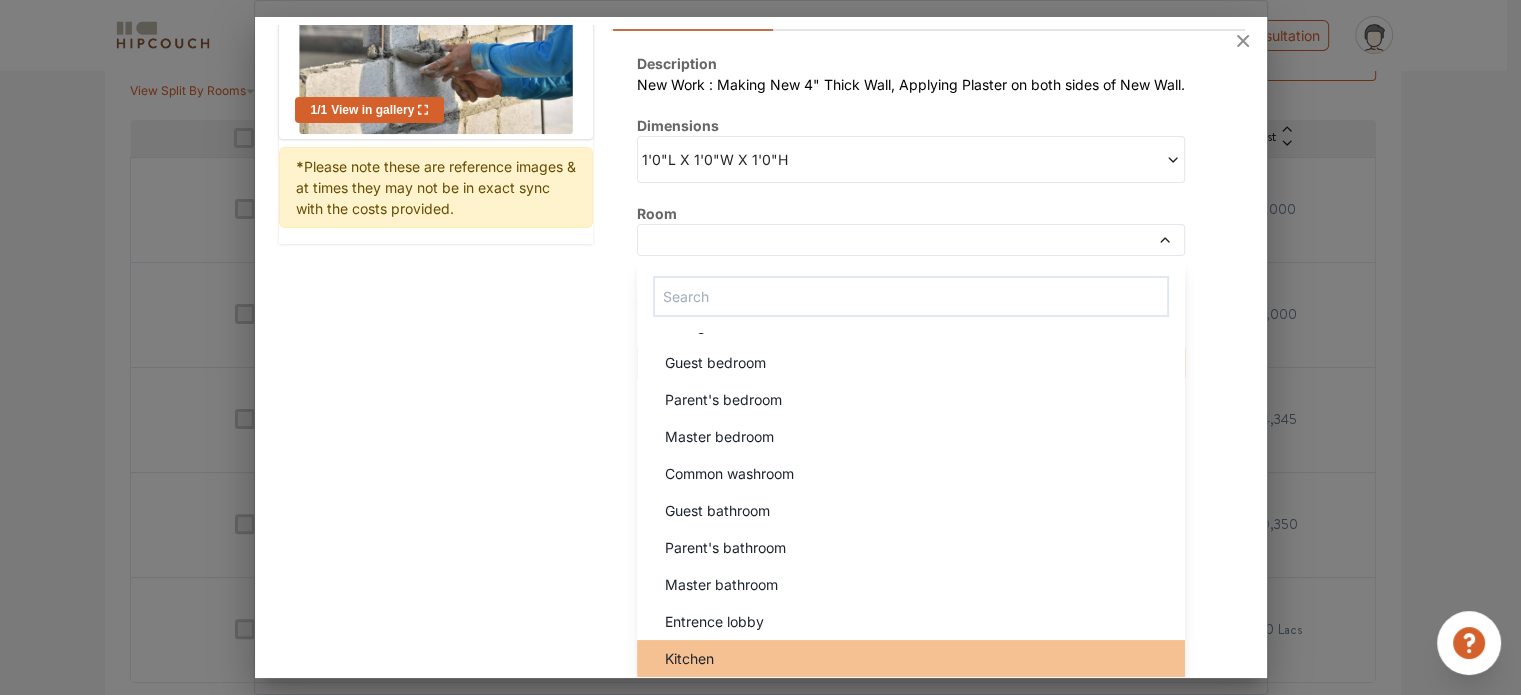 click on "Kitchen" at bounding box center [689, 658] 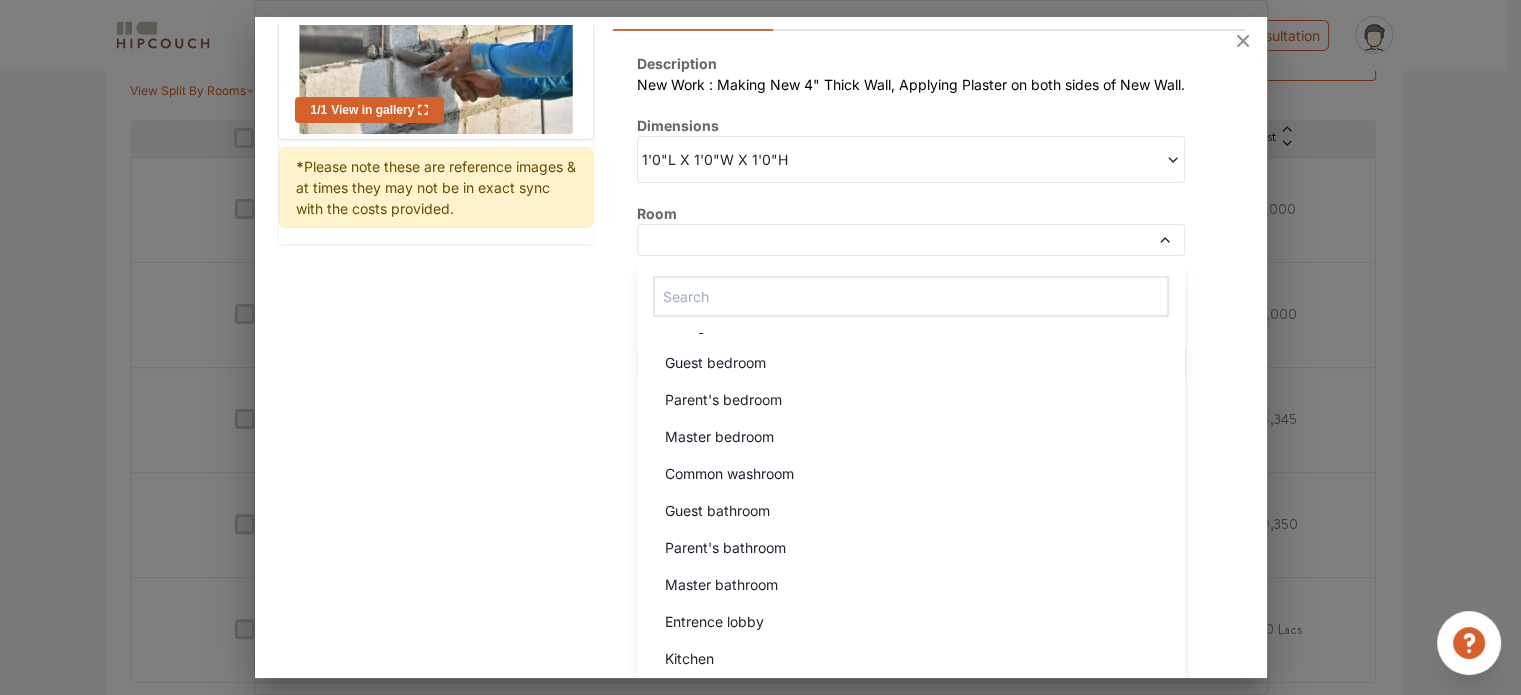 scroll, scrollTop: 0, scrollLeft: 0, axis: both 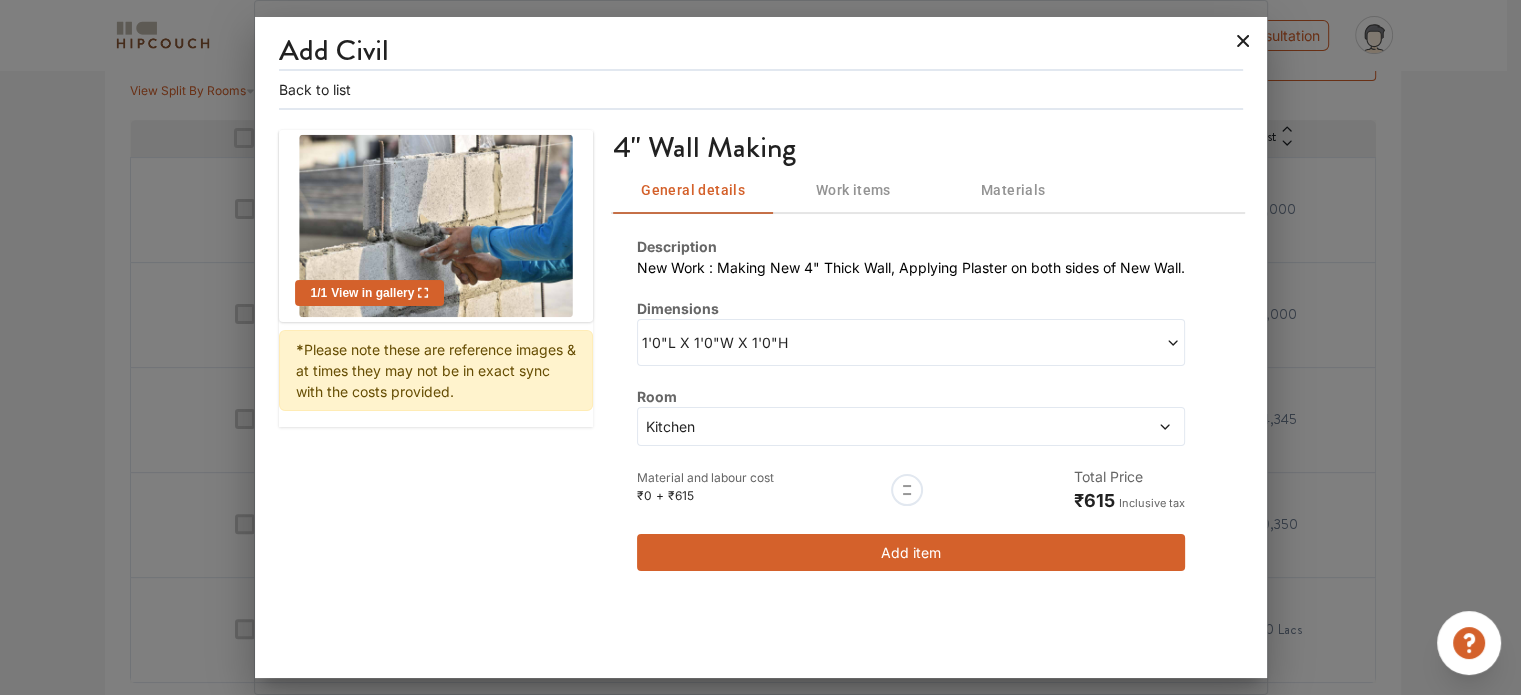 click 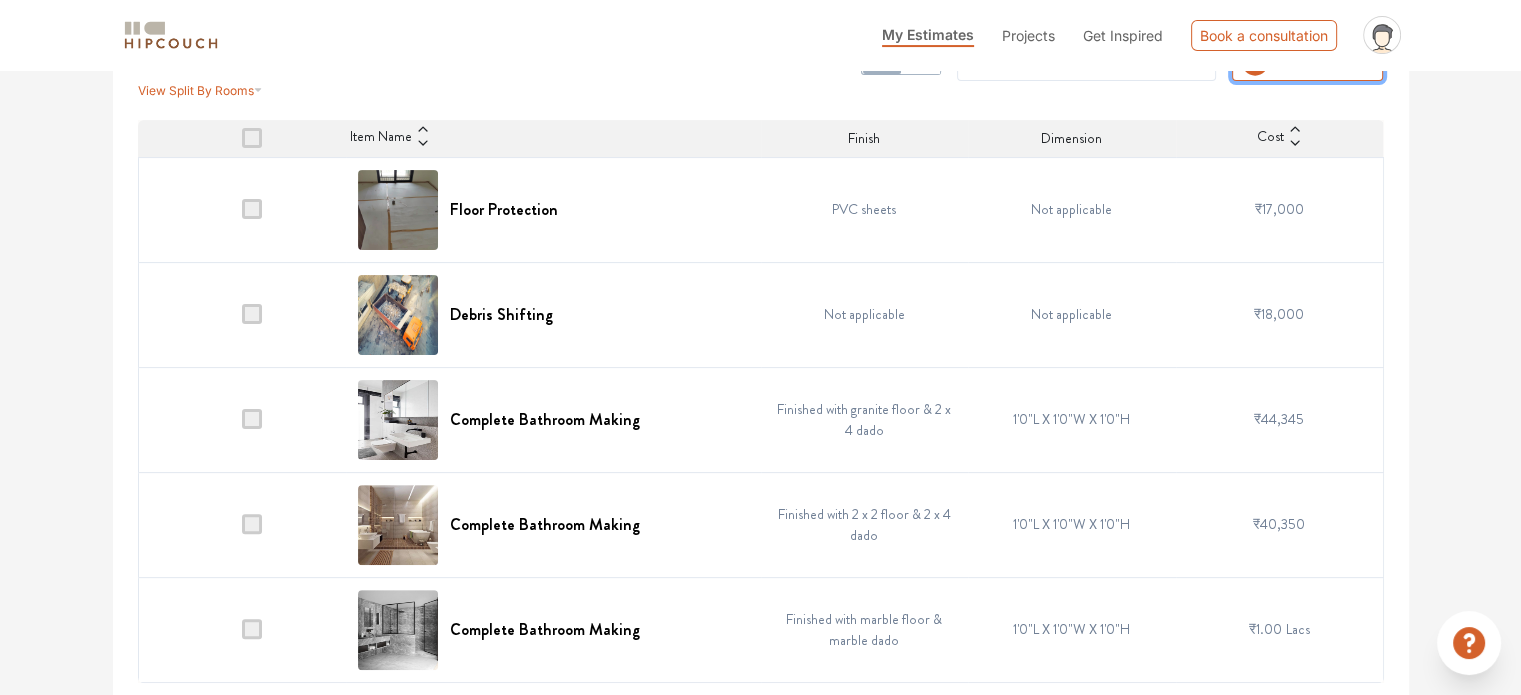 scroll, scrollTop: 180, scrollLeft: 0, axis: vertical 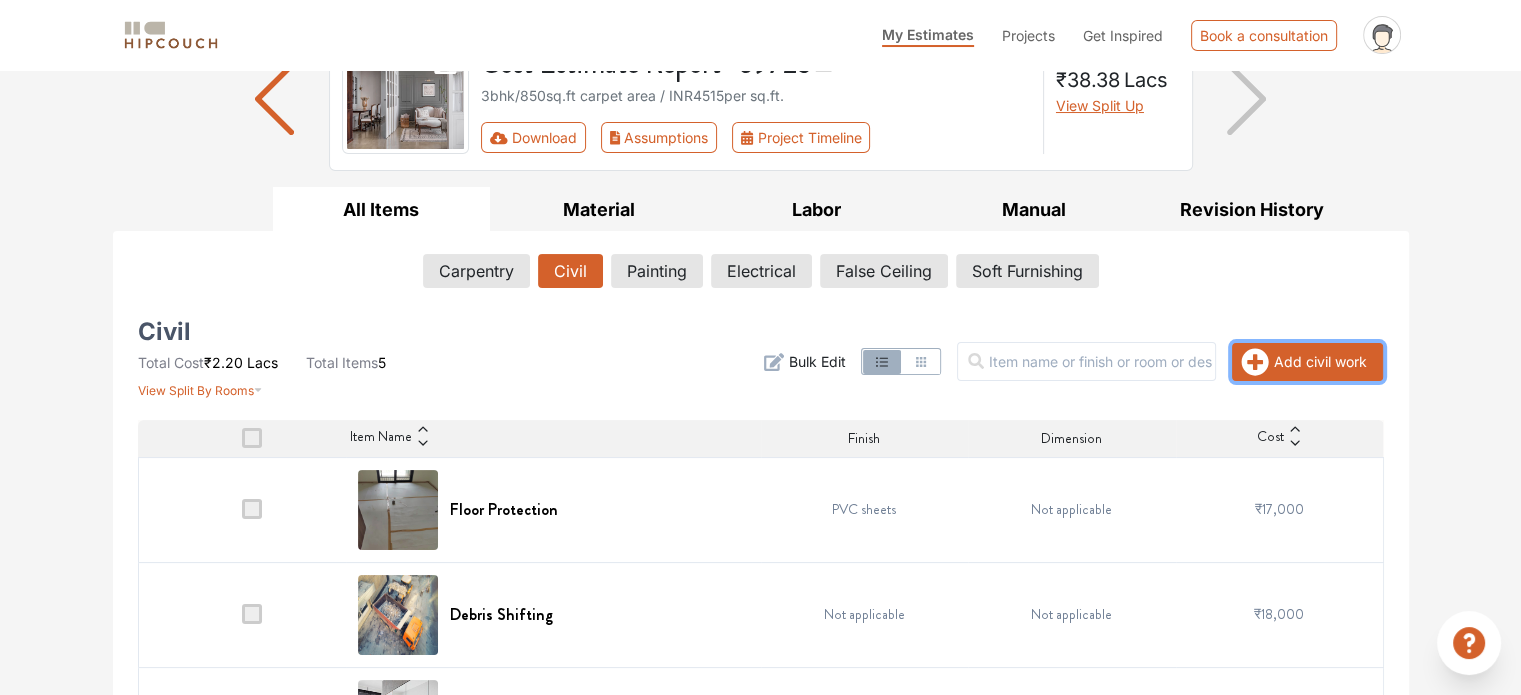 click on "Add civil work" at bounding box center [1307, 362] 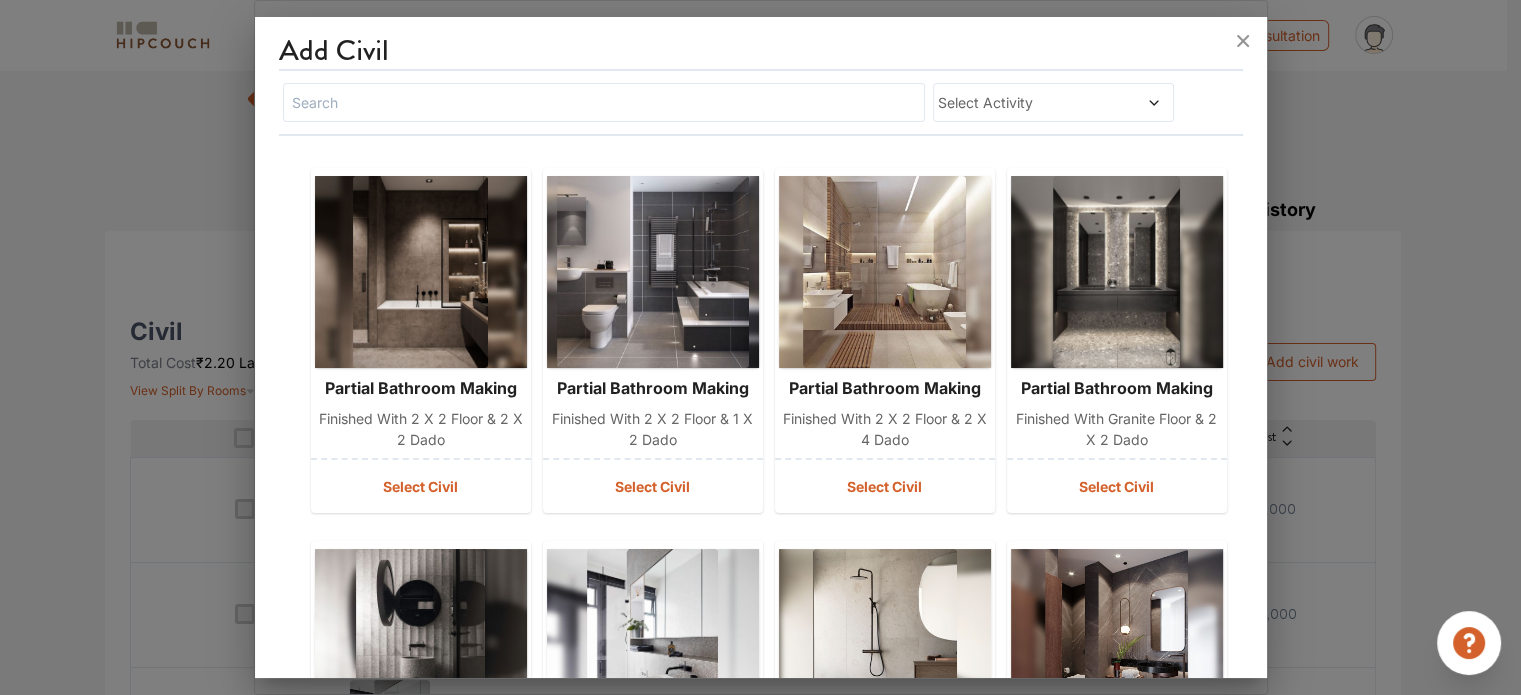 scroll, scrollTop: 700, scrollLeft: 0, axis: vertical 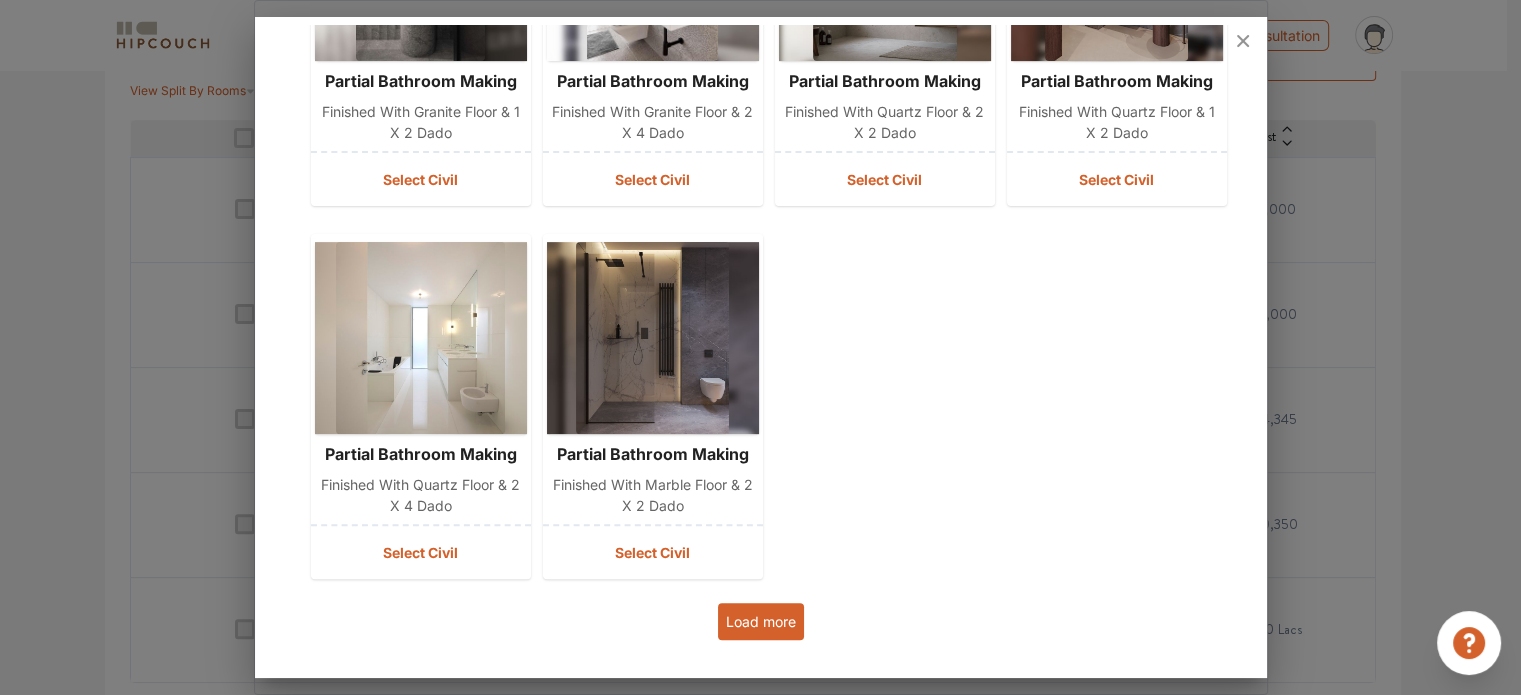 click on "Load more" at bounding box center (761, 621) 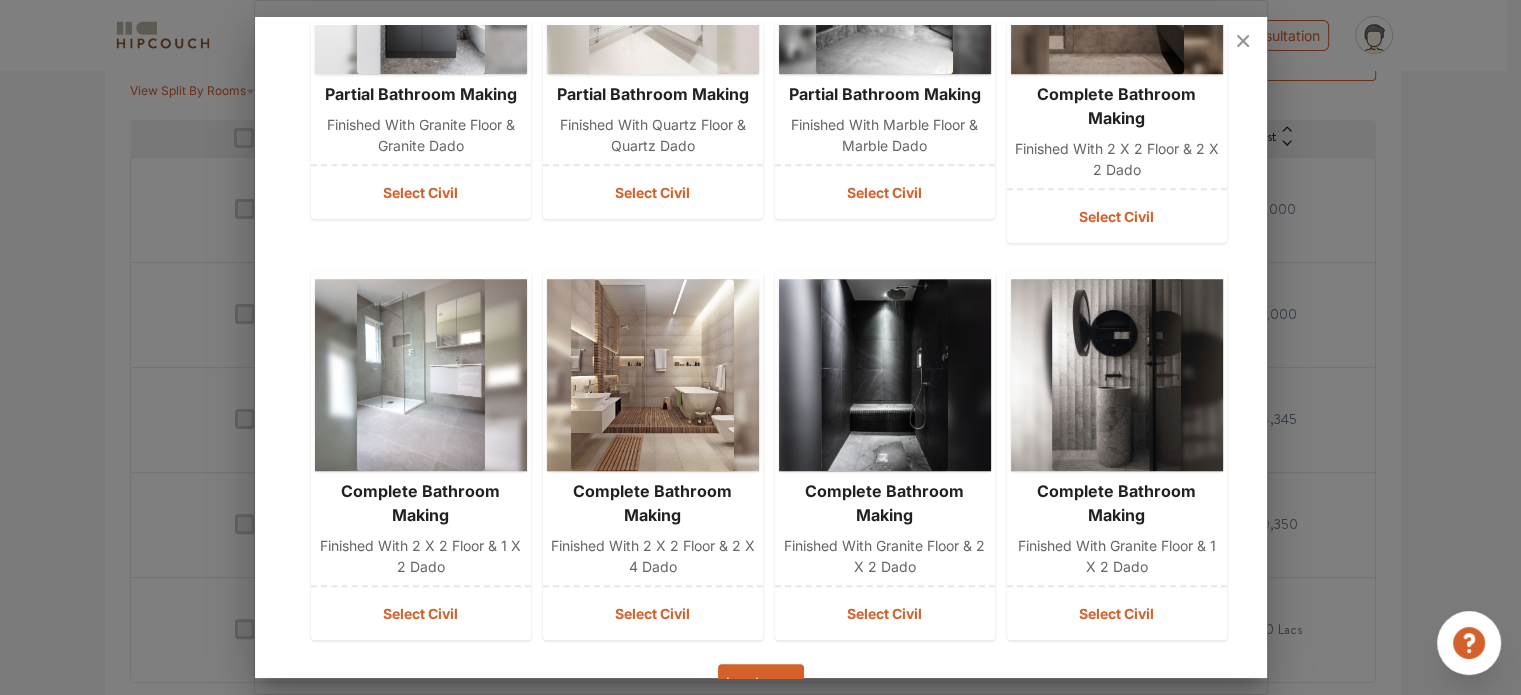 scroll, scrollTop: 1472, scrollLeft: 0, axis: vertical 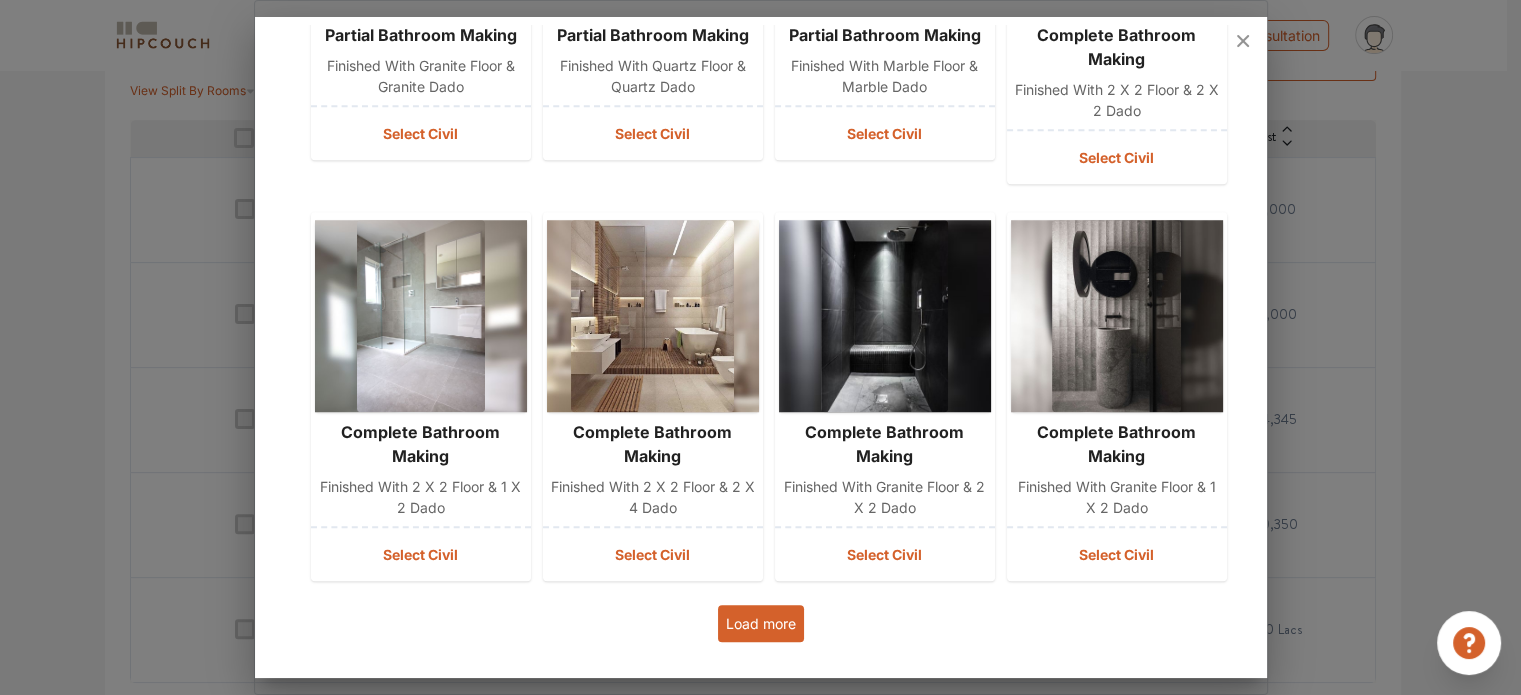 click on "Load more" at bounding box center (761, 623) 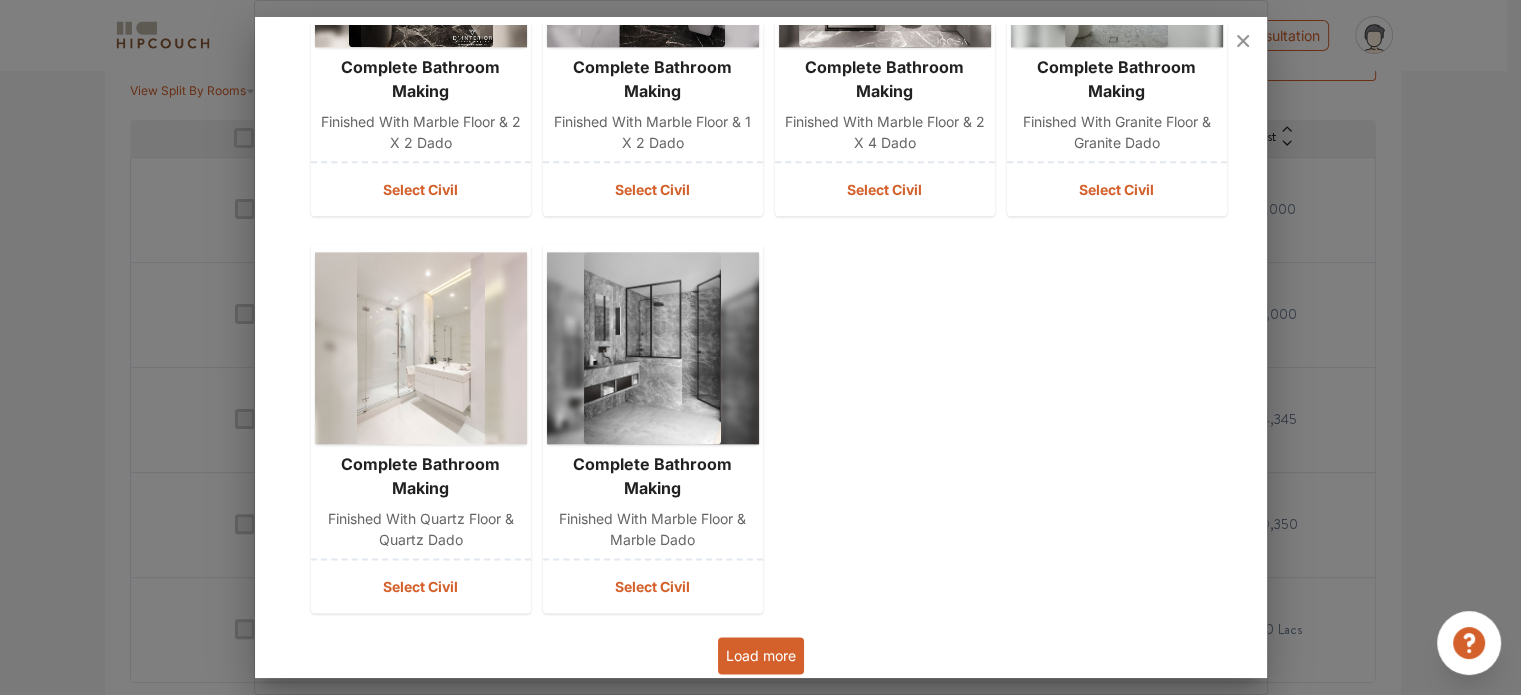 scroll, scrollTop: 2663, scrollLeft: 0, axis: vertical 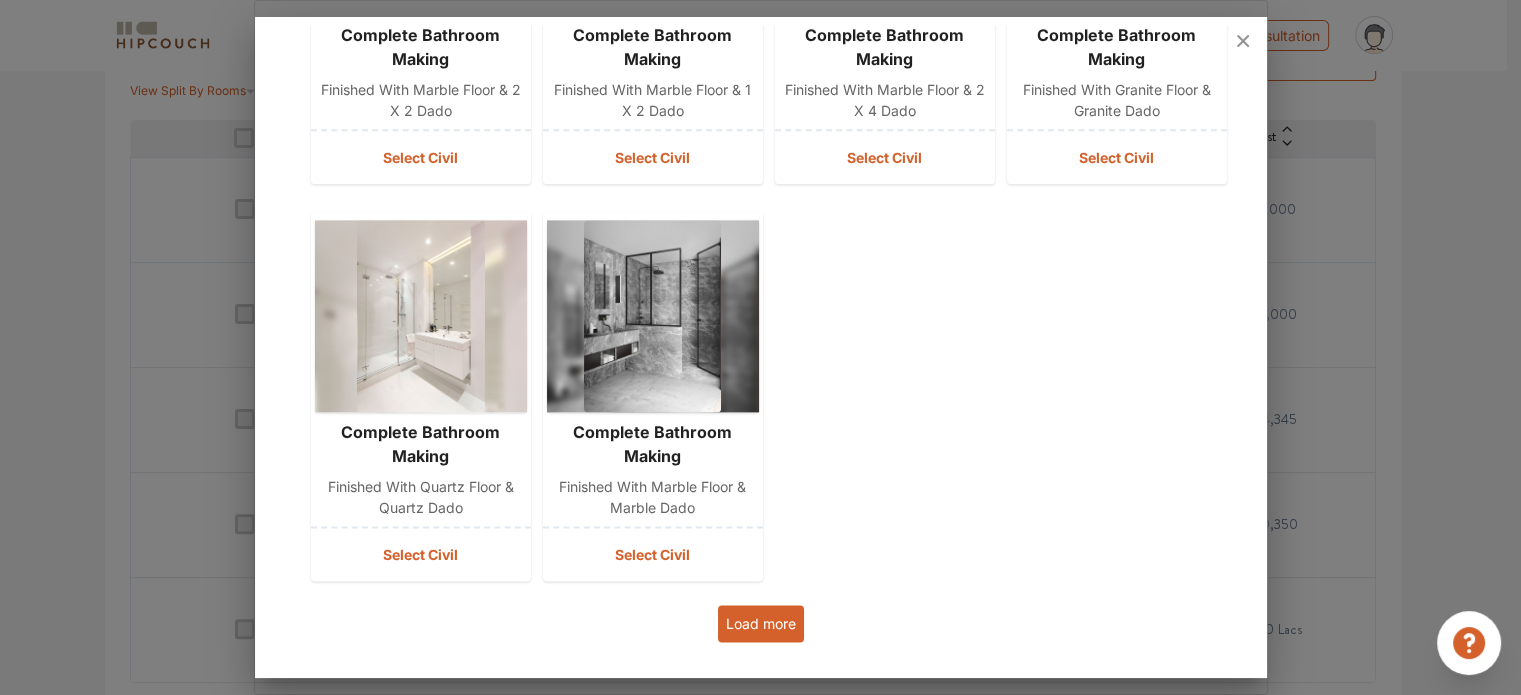 click on "Load more" at bounding box center [761, 623] 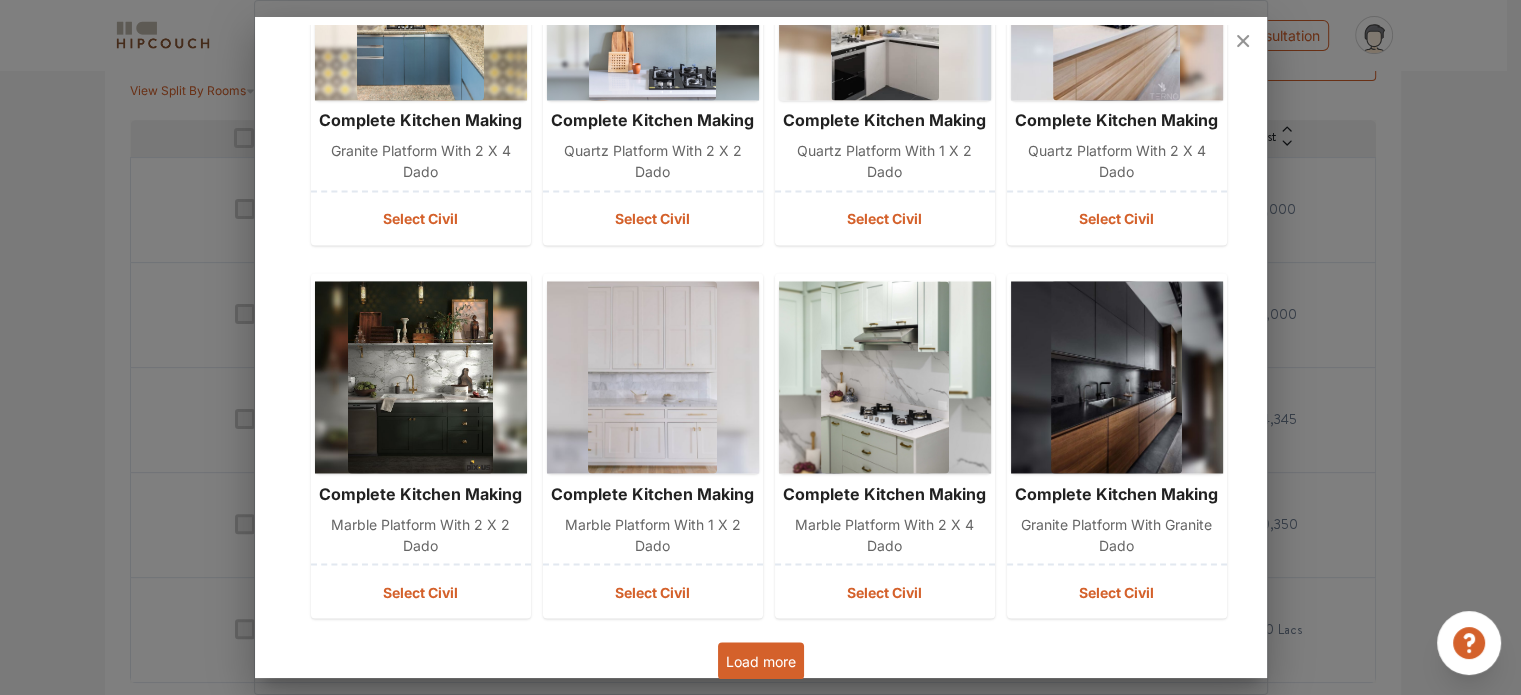 scroll, scrollTop: 3456, scrollLeft: 0, axis: vertical 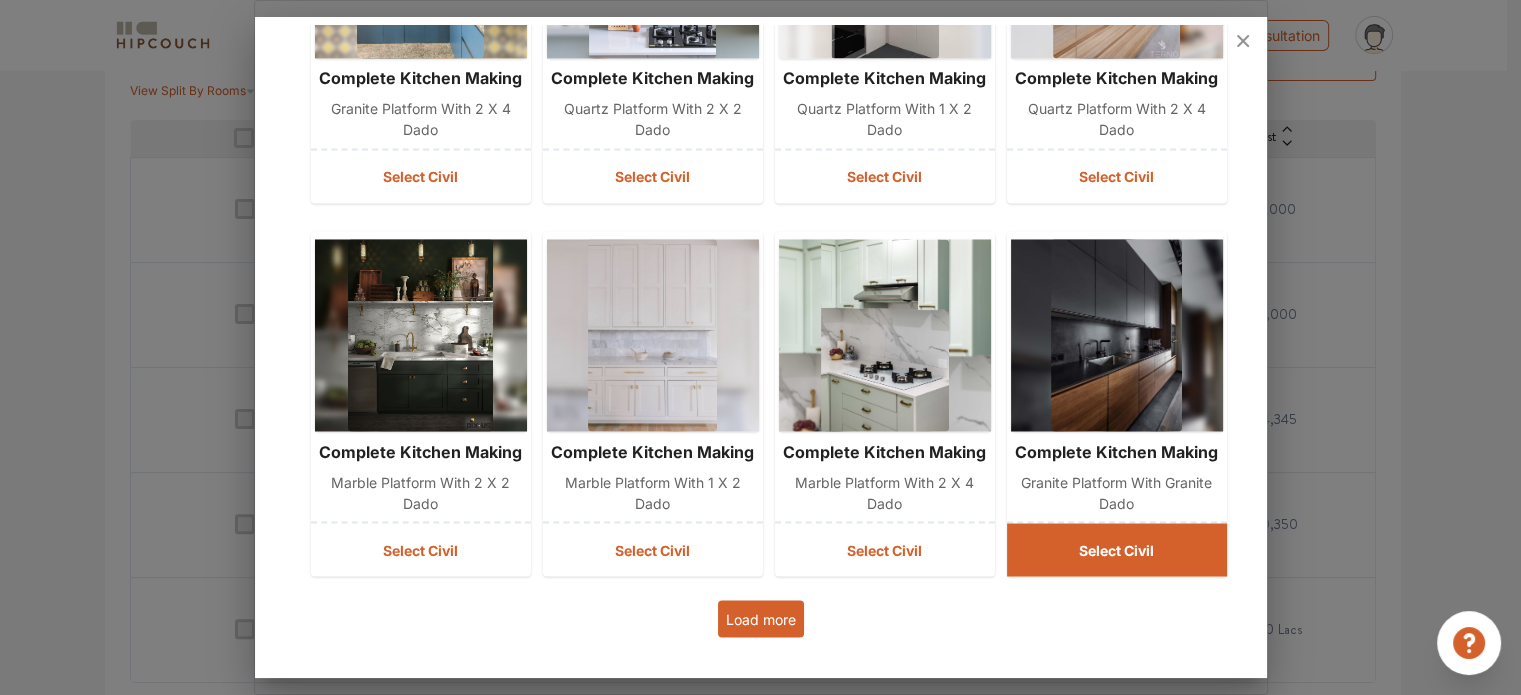 click on "Select Civil" at bounding box center (1117, 549) 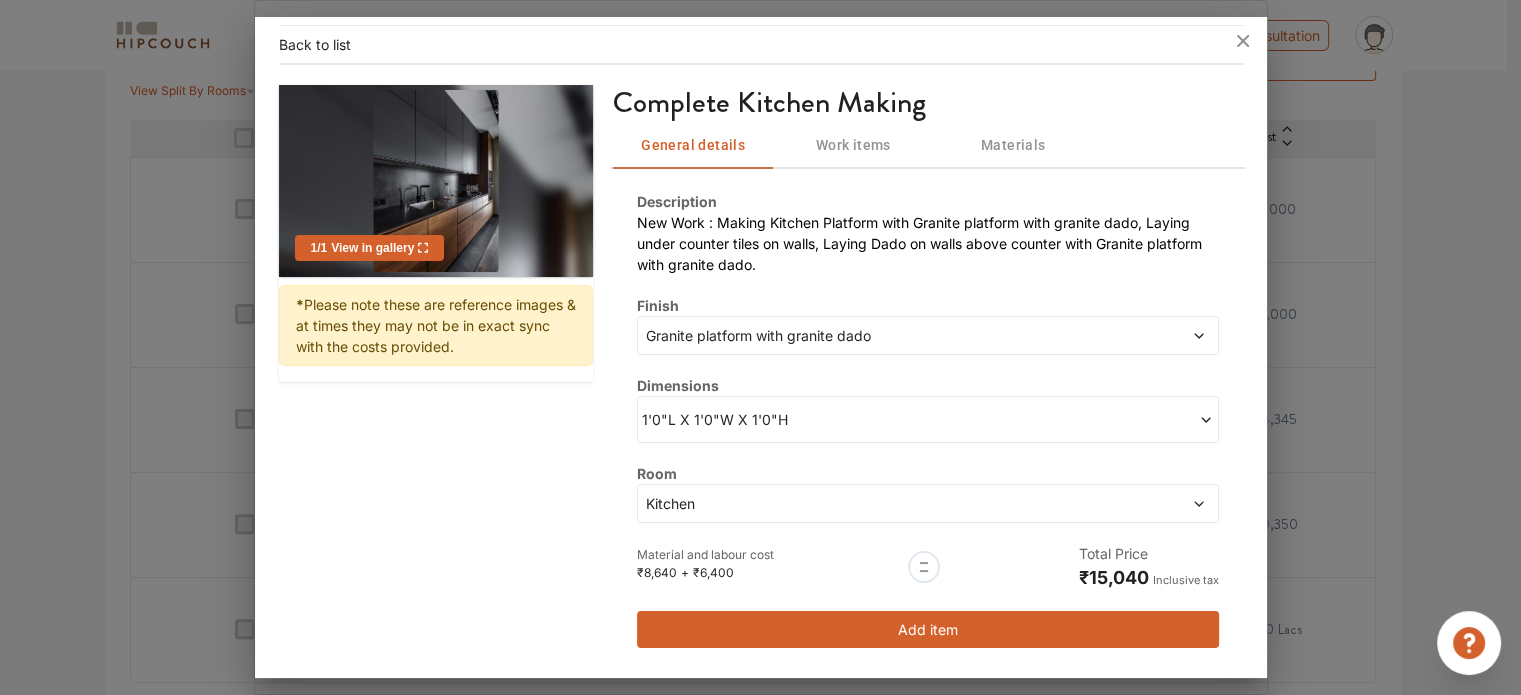 scroll, scrollTop: 80, scrollLeft: 0, axis: vertical 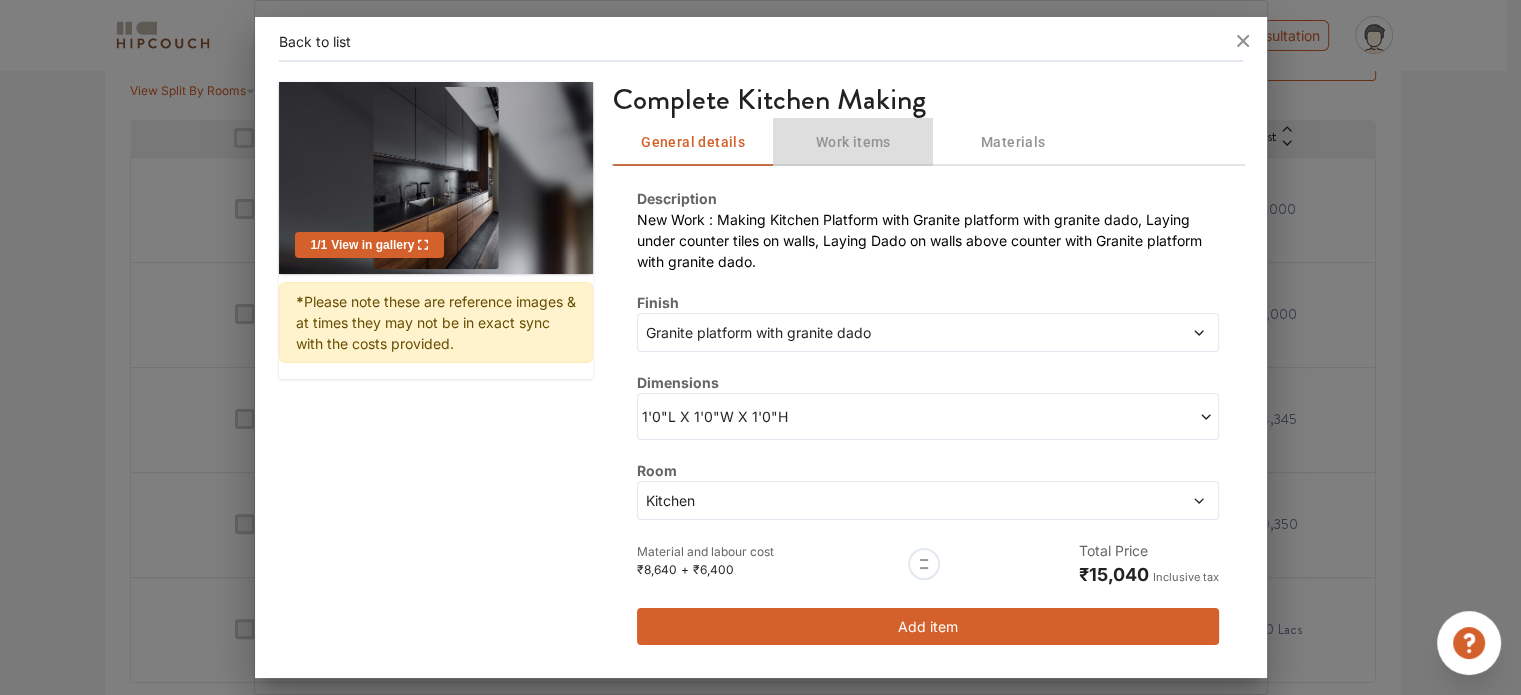 click on "Work items" at bounding box center [853, 142] 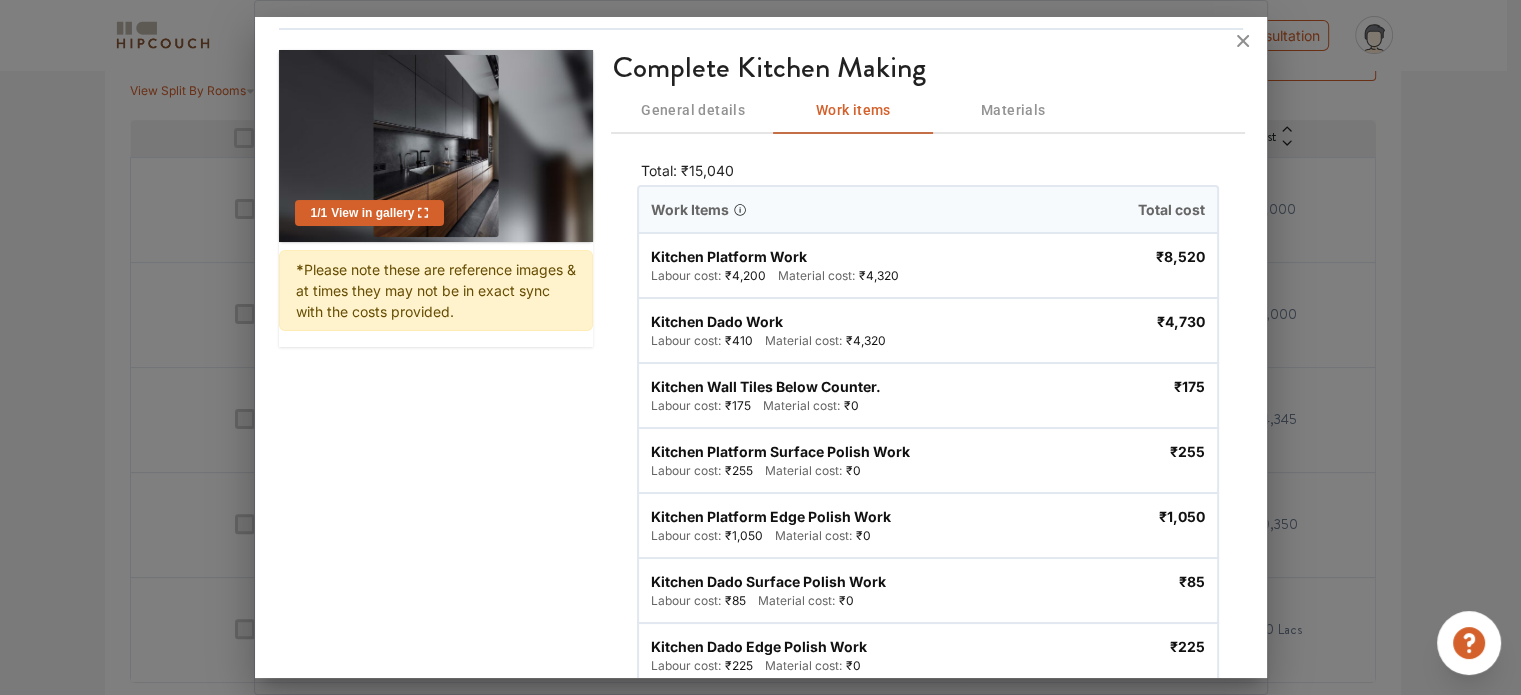 scroll, scrollTop: 154, scrollLeft: 0, axis: vertical 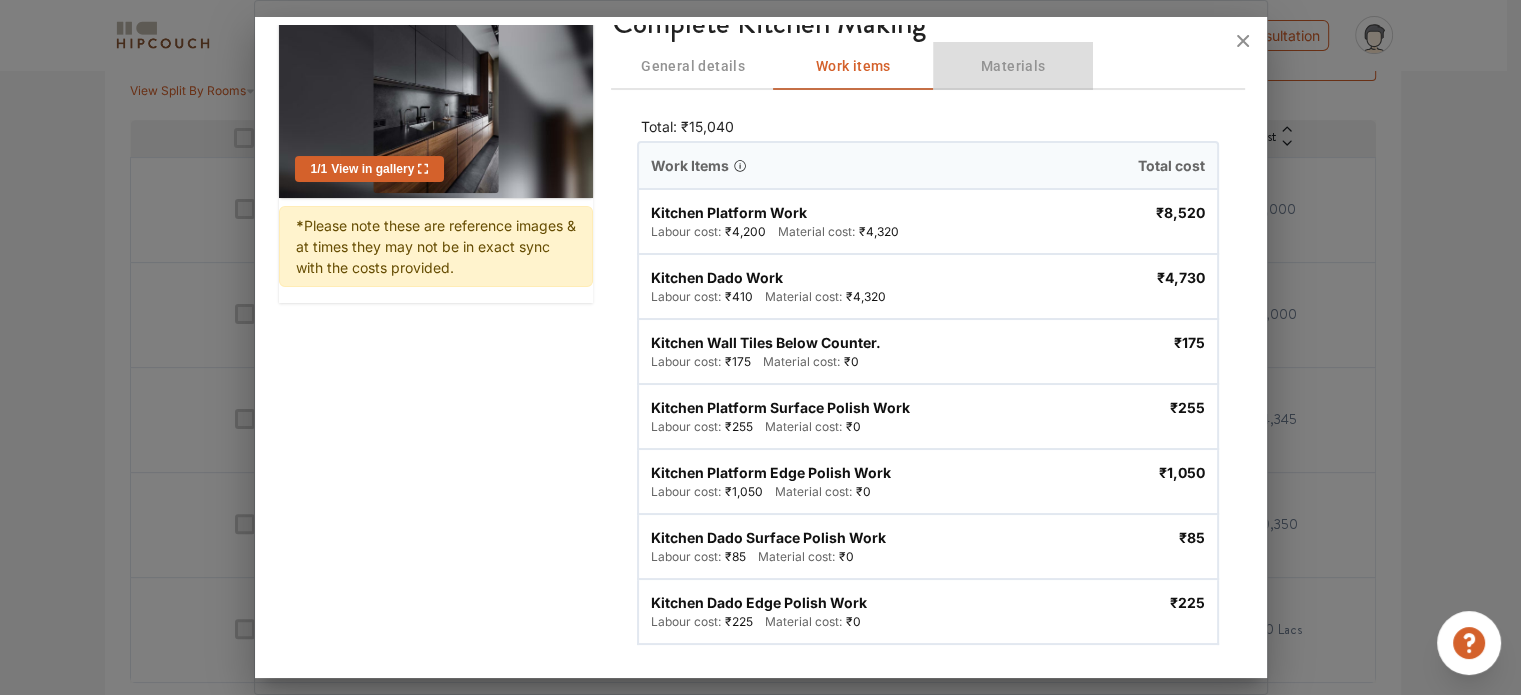 click on "Materials" at bounding box center (1013, 66) 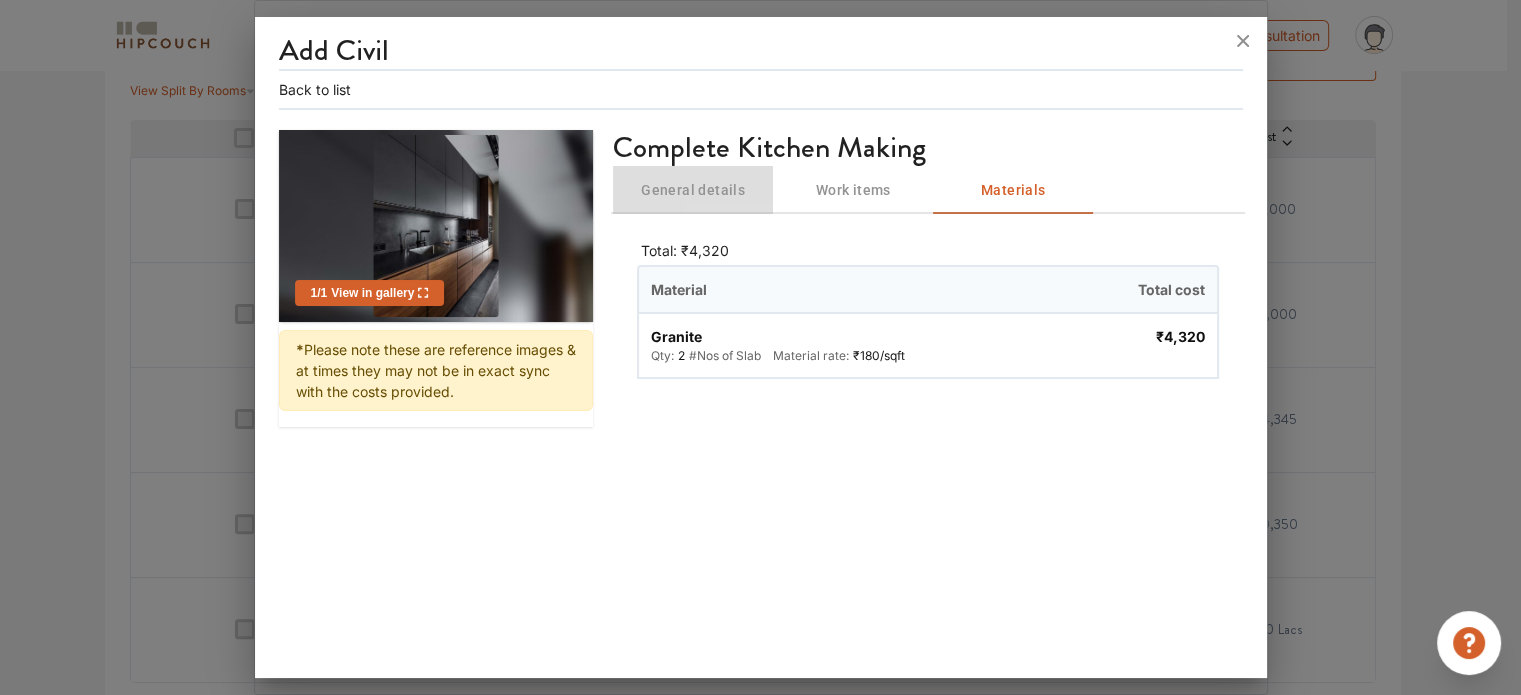 click on "General details" at bounding box center [693, 190] 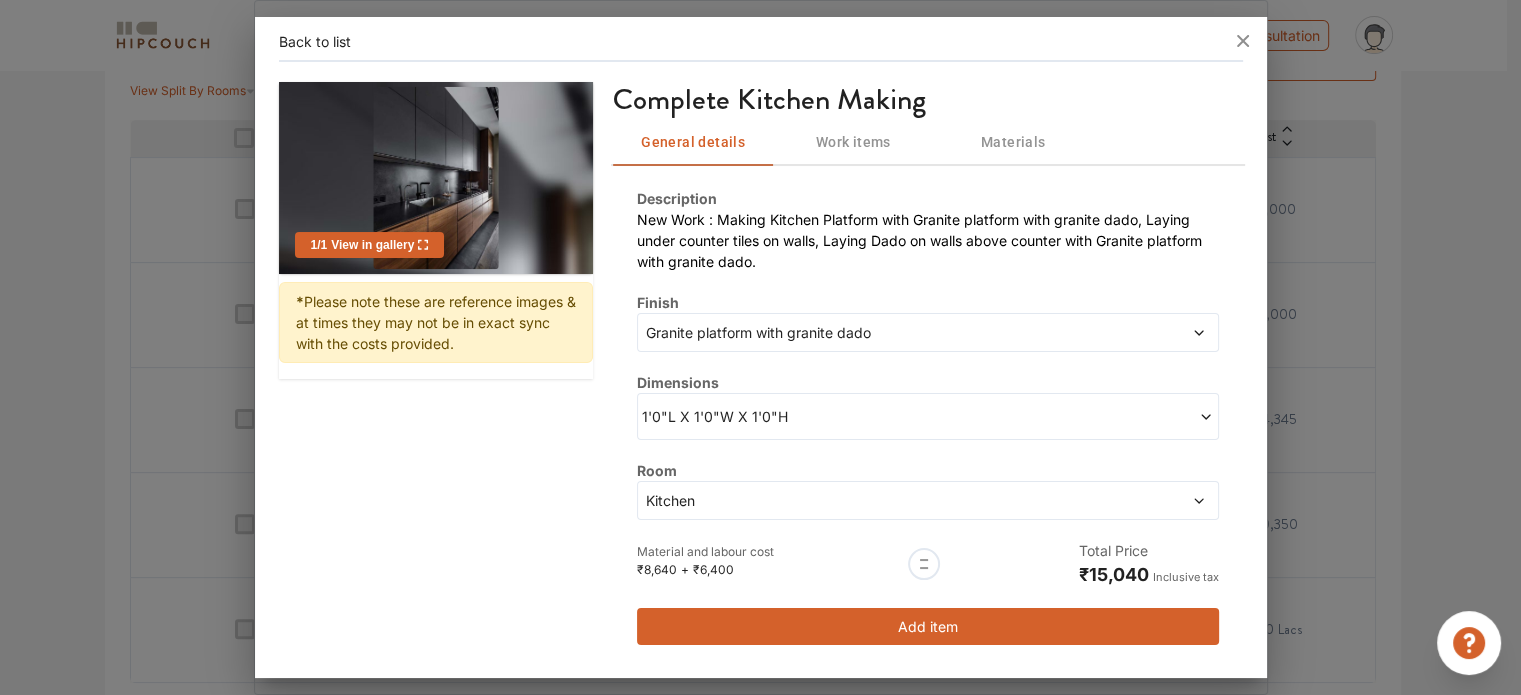 scroll, scrollTop: 80, scrollLeft: 0, axis: vertical 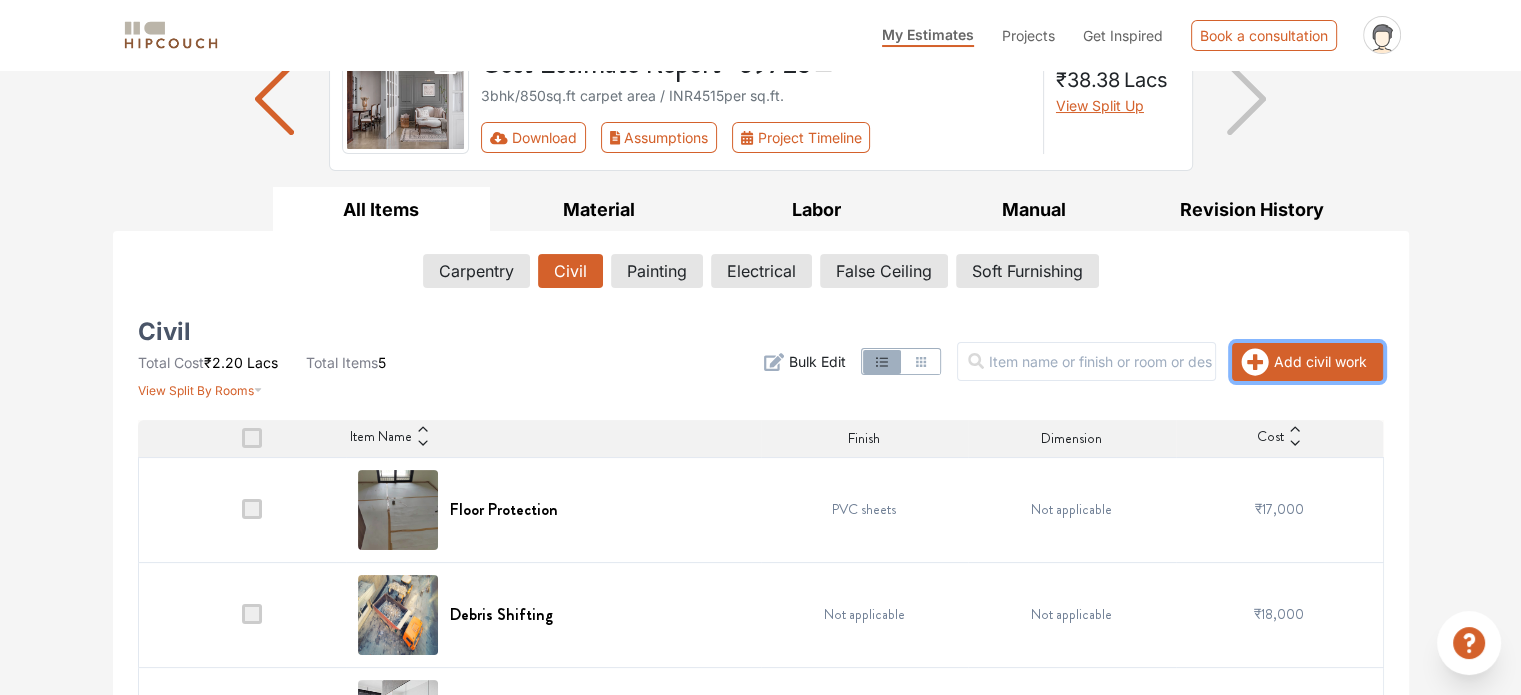 click on "Add civil work" at bounding box center (1307, 362) 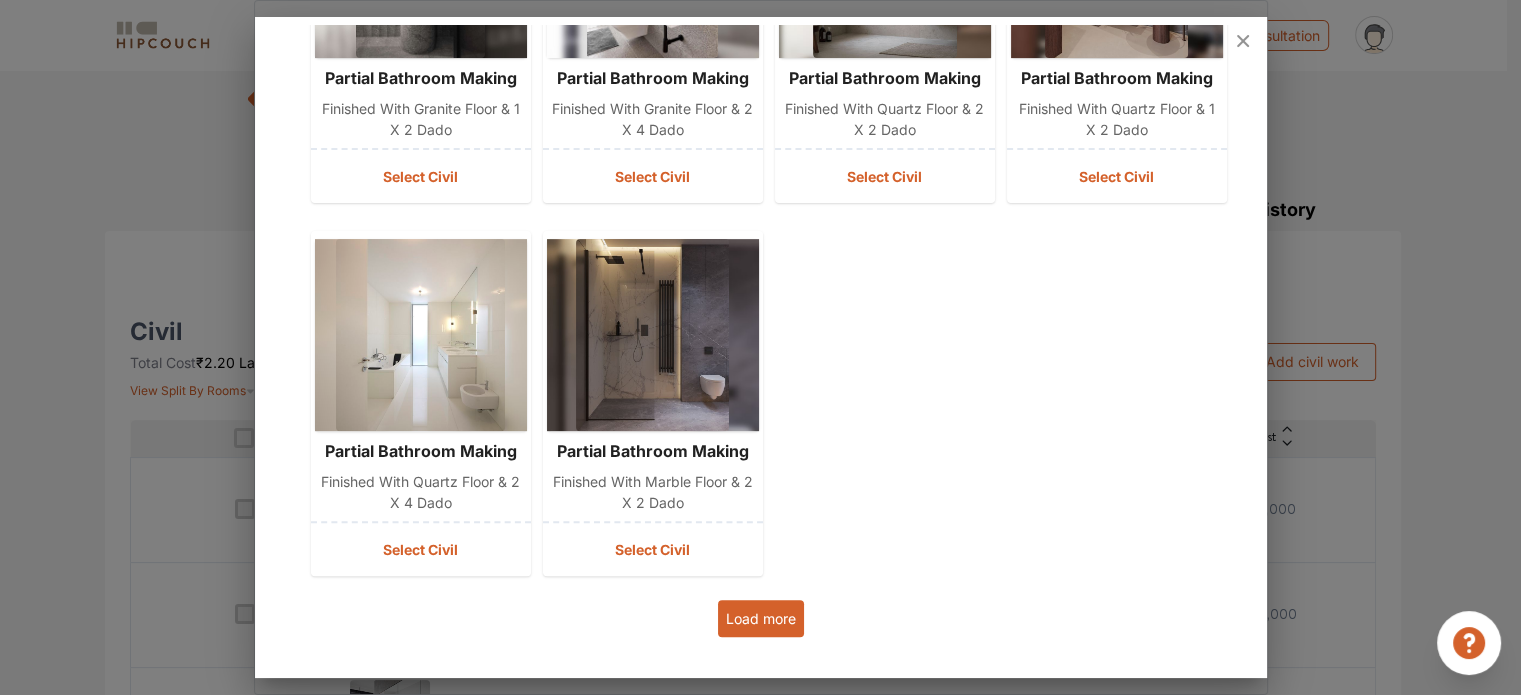 scroll, scrollTop: 680, scrollLeft: 0, axis: vertical 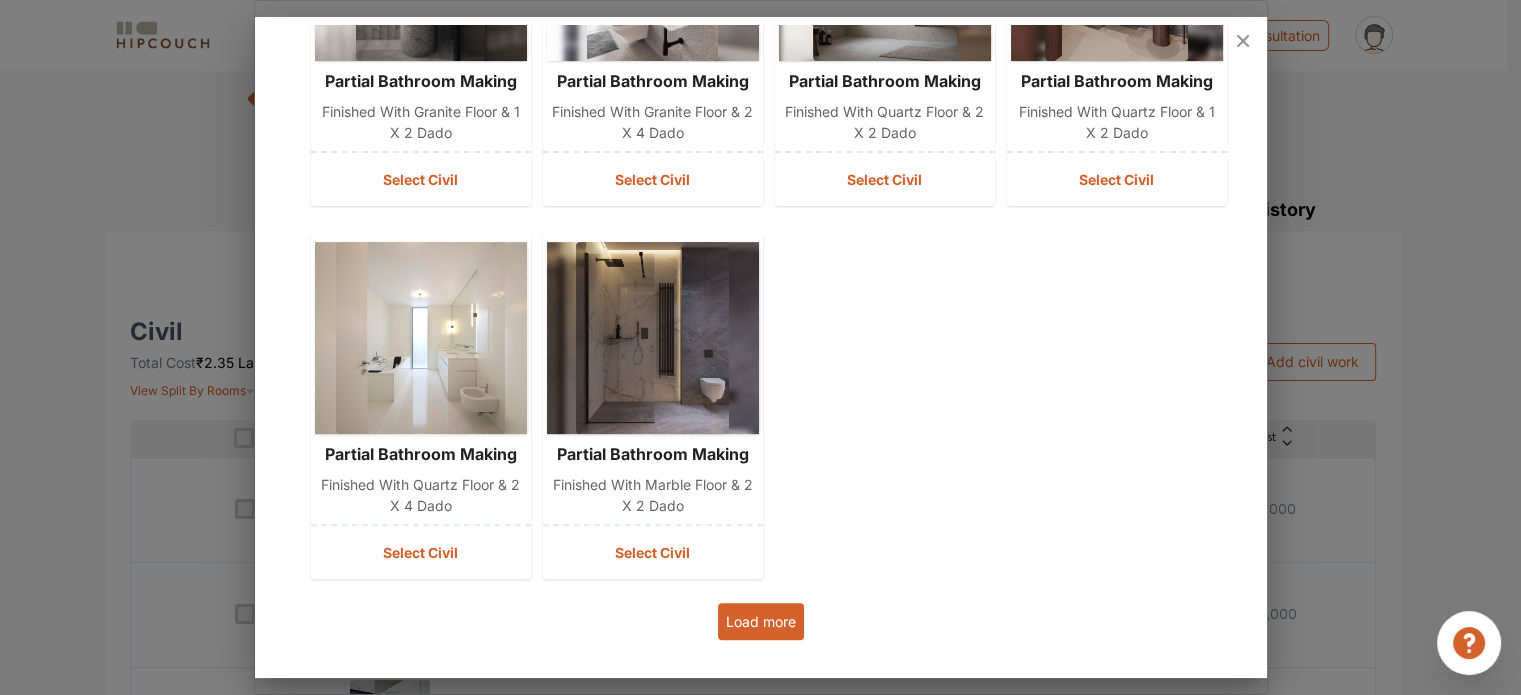click on "Load more" at bounding box center [761, 621] 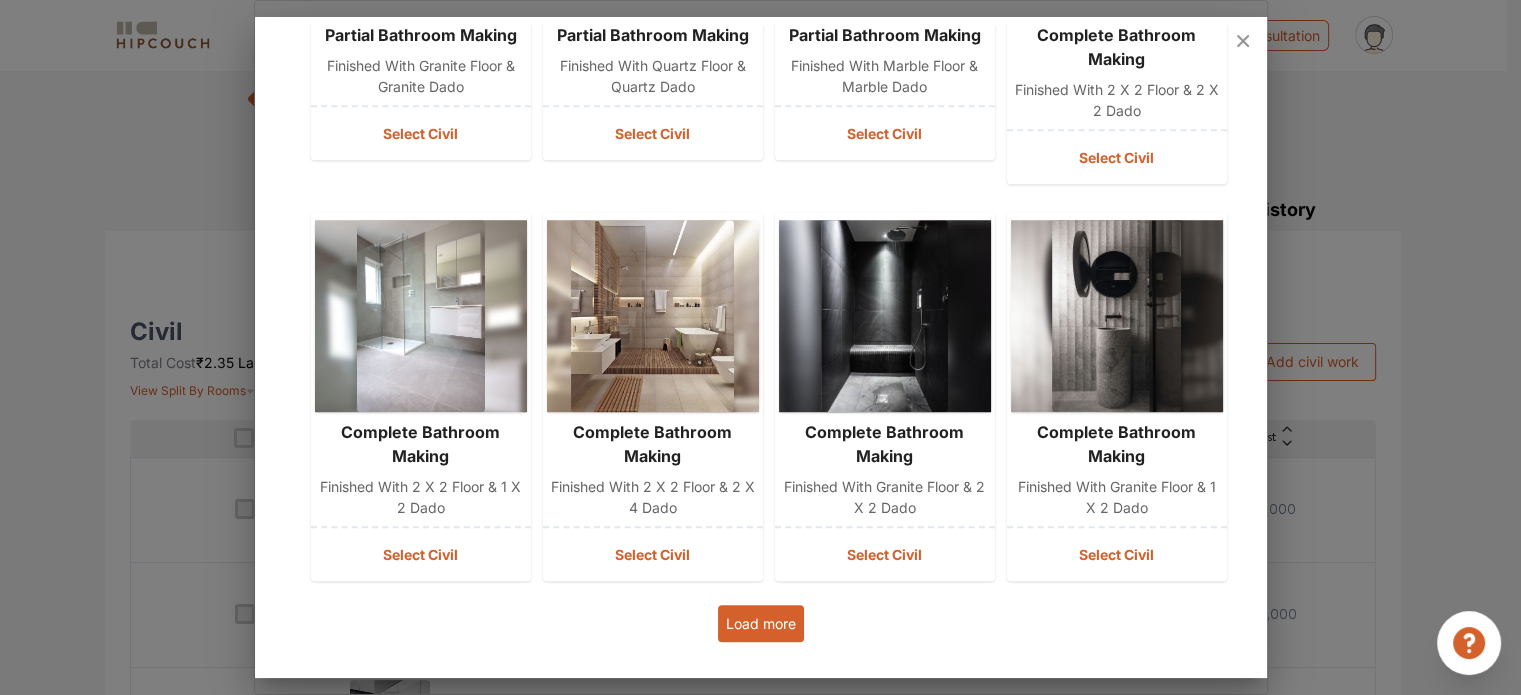 click on "partial bathroom making Finished with 2 x 2 floor & 2 x 2 dado Select Civil partial bathroom making Finished with 2 x 2 floor & 1 x 2 dado Select Civil partial bathroom making Finished with 2 x 2 floor & 2 x 4 dado Select Civil partial bathroom making Finished with granite floor & 2 x 2 dado Select Civil partial bathroom making Finished with granite floor & 1 x 2 dado Select Civil partial bathroom making Finished with granite floor & 2 x 4 dado Select Civil partial bathroom making Finished with quartz floor & 2 x 2 dado Select Civil partial bathroom making Finished with quartz floor & 1 x 2 dado Select Civil partial bathroom making Finished with quartz floor & 2 x 4 dado Select Civil partial bathroom making Finished with marble floor & 2 x 2 dado Select Civil partial bathroom making Finished with marble floor & 1 x 2 dado Select Civil partial bathroom making Finished with marble floor & 2 x 4 dado Select Civil partial bathroom making Finished with granite floor & granite dado Select Civil Select Civil" at bounding box center (761, -331) 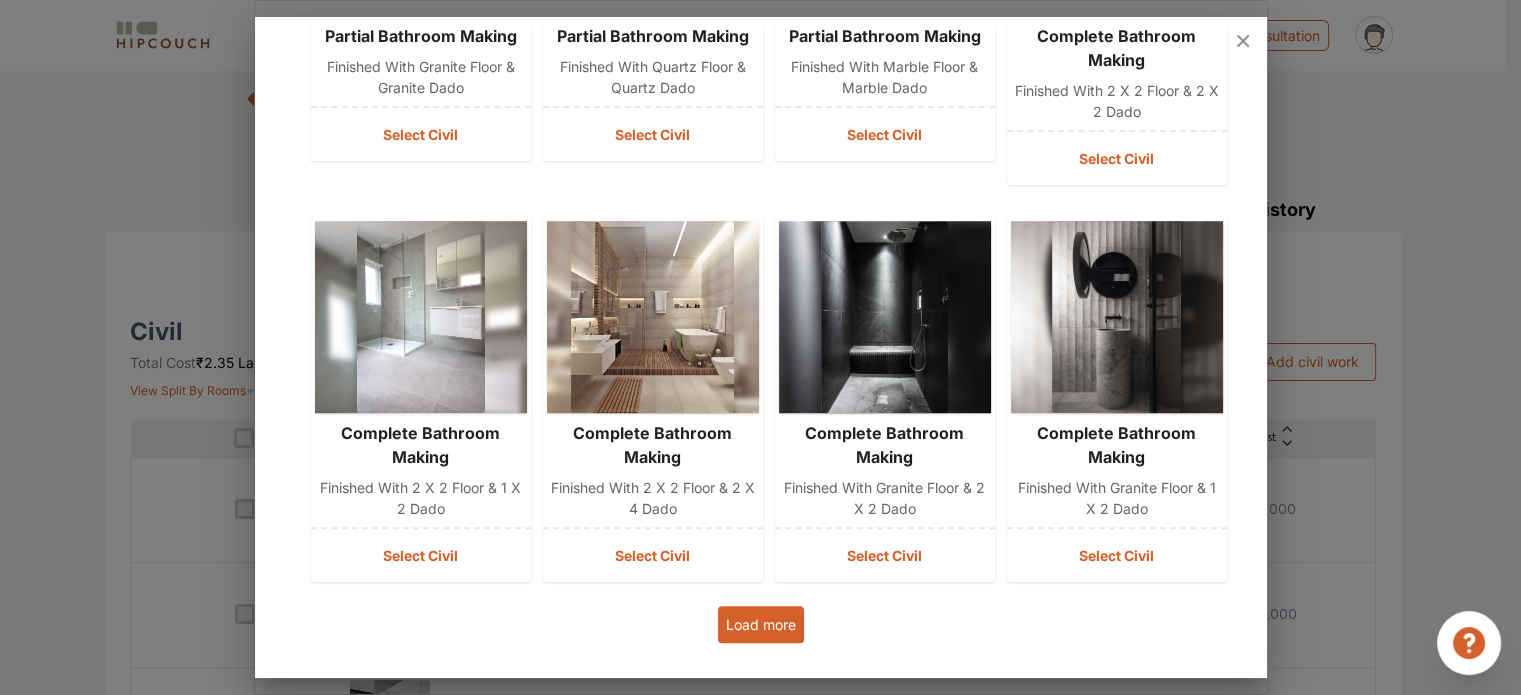 scroll, scrollTop: 1472, scrollLeft: 0, axis: vertical 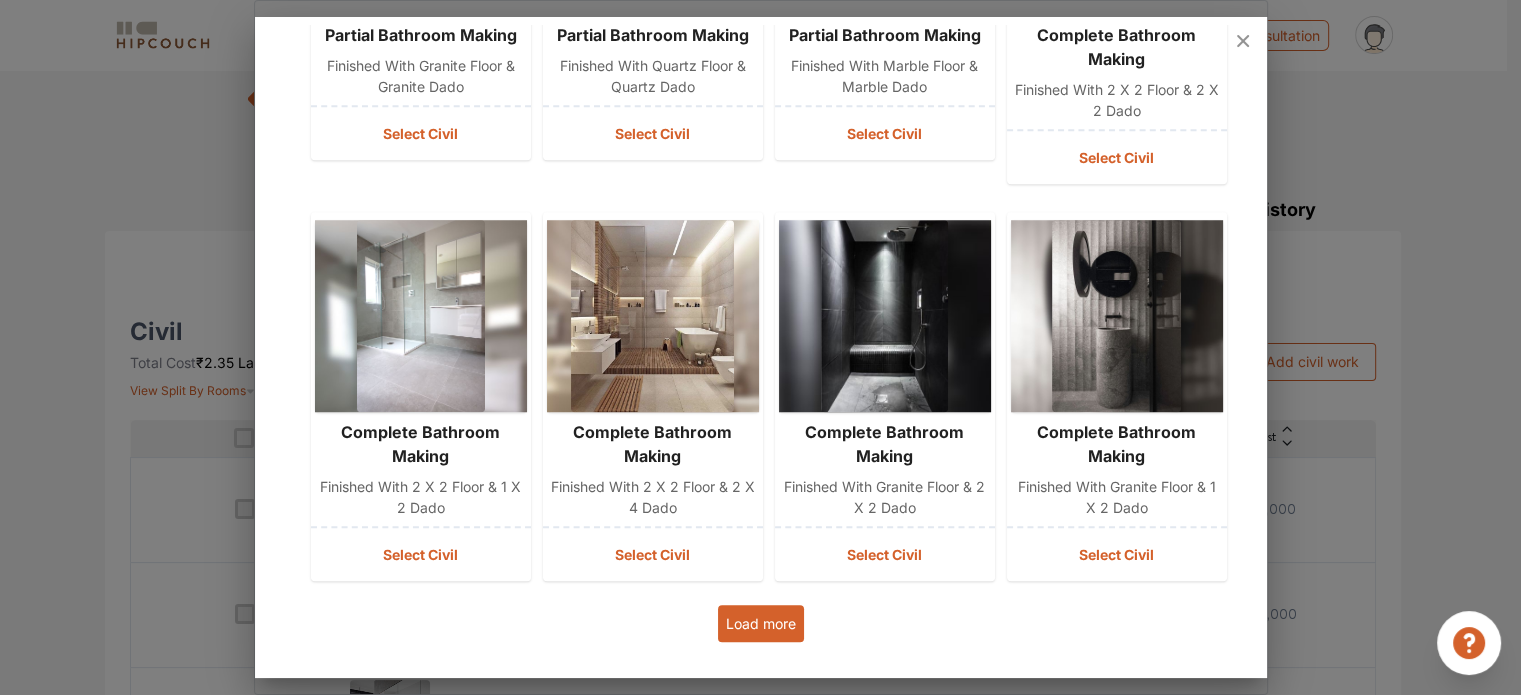 click on "Load more" at bounding box center (761, 623) 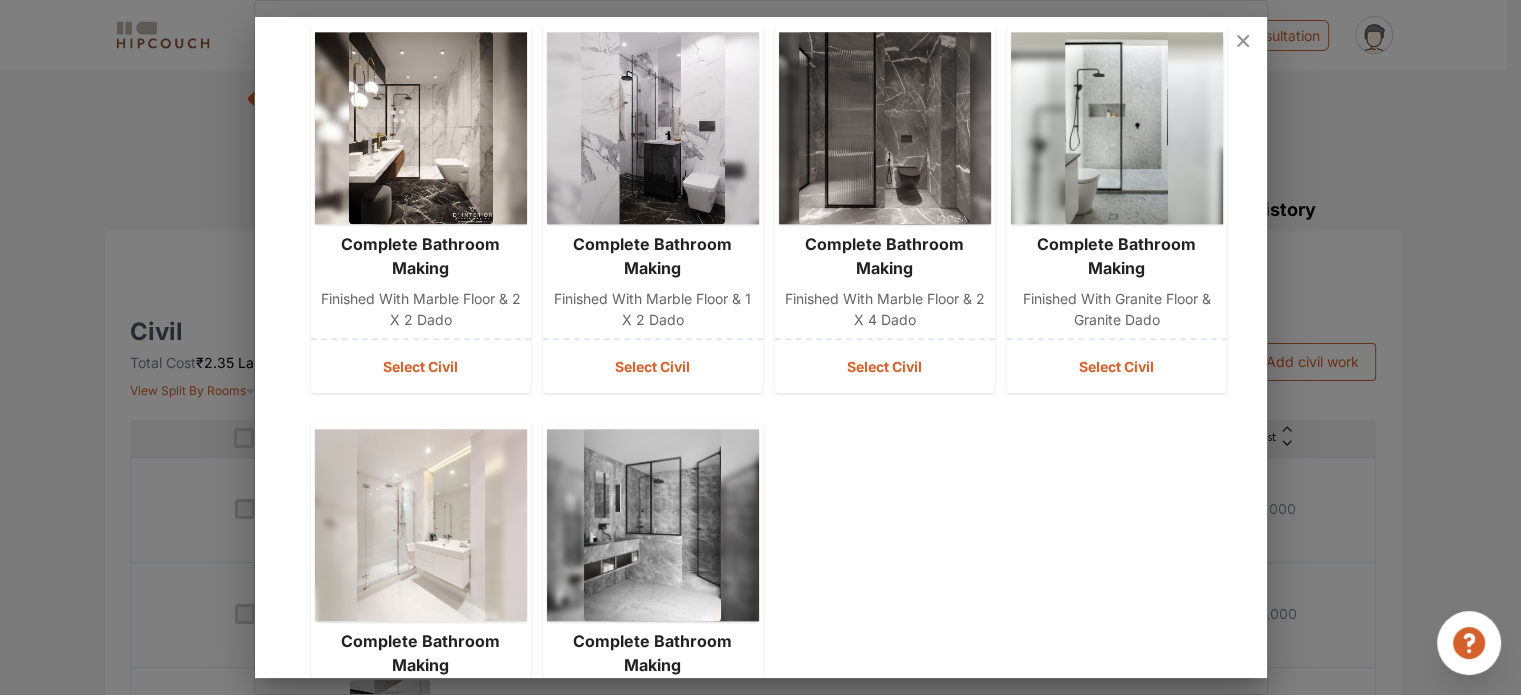 scroll, scrollTop: 2663, scrollLeft: 0, axis: vertical 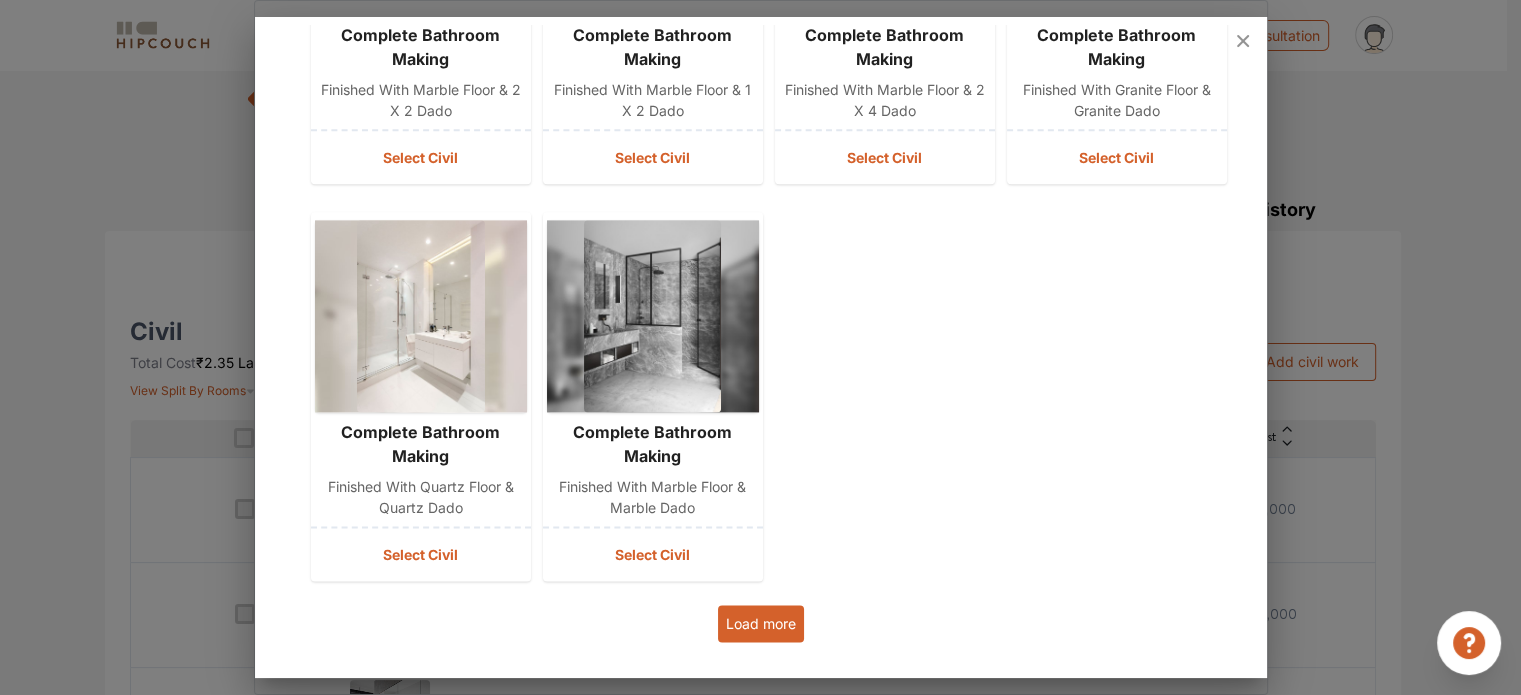 click on "Load more" at bounding box center [761, 623] 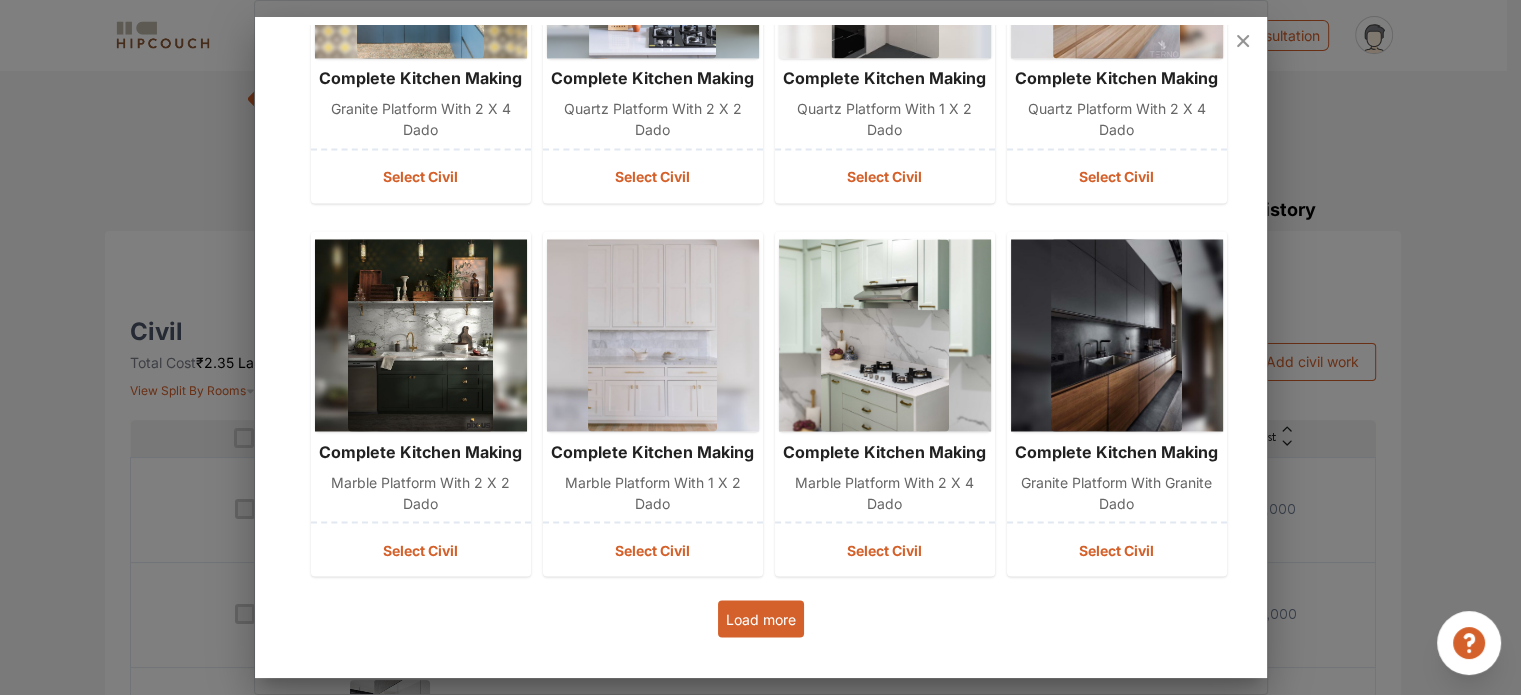 scroll, scrollTop: 3456, scrollLeft: 0, axis: vertical 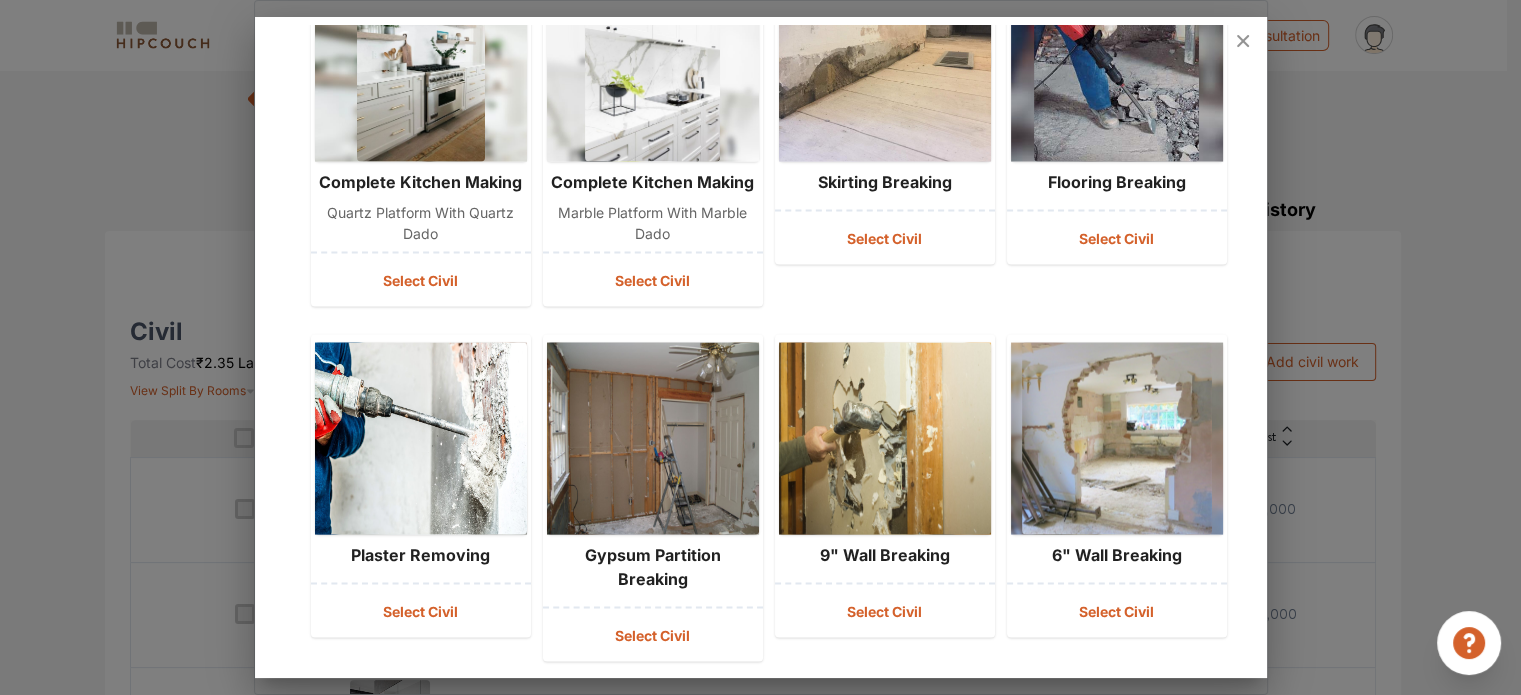 click at bounding box center (1116, 66) 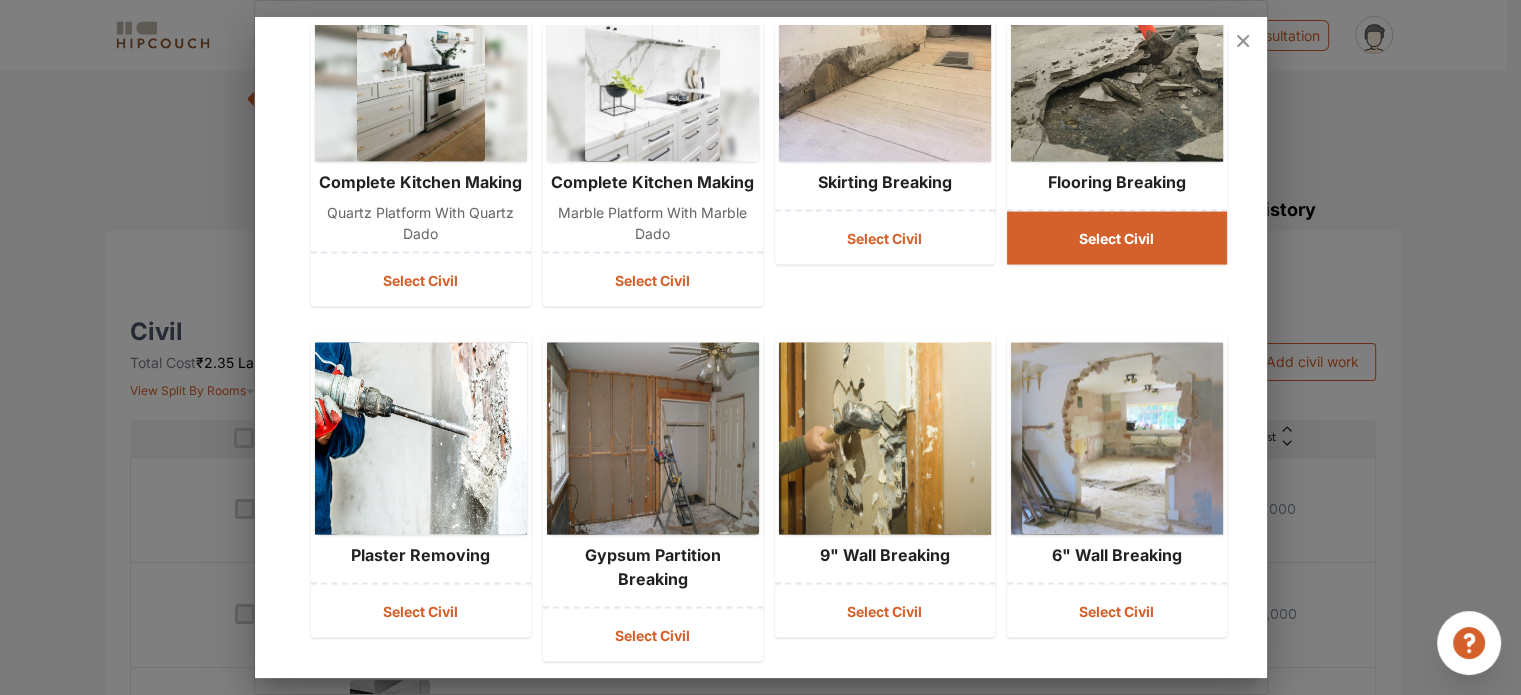 click on "Select Civil" at bounding box center [1117, 238] 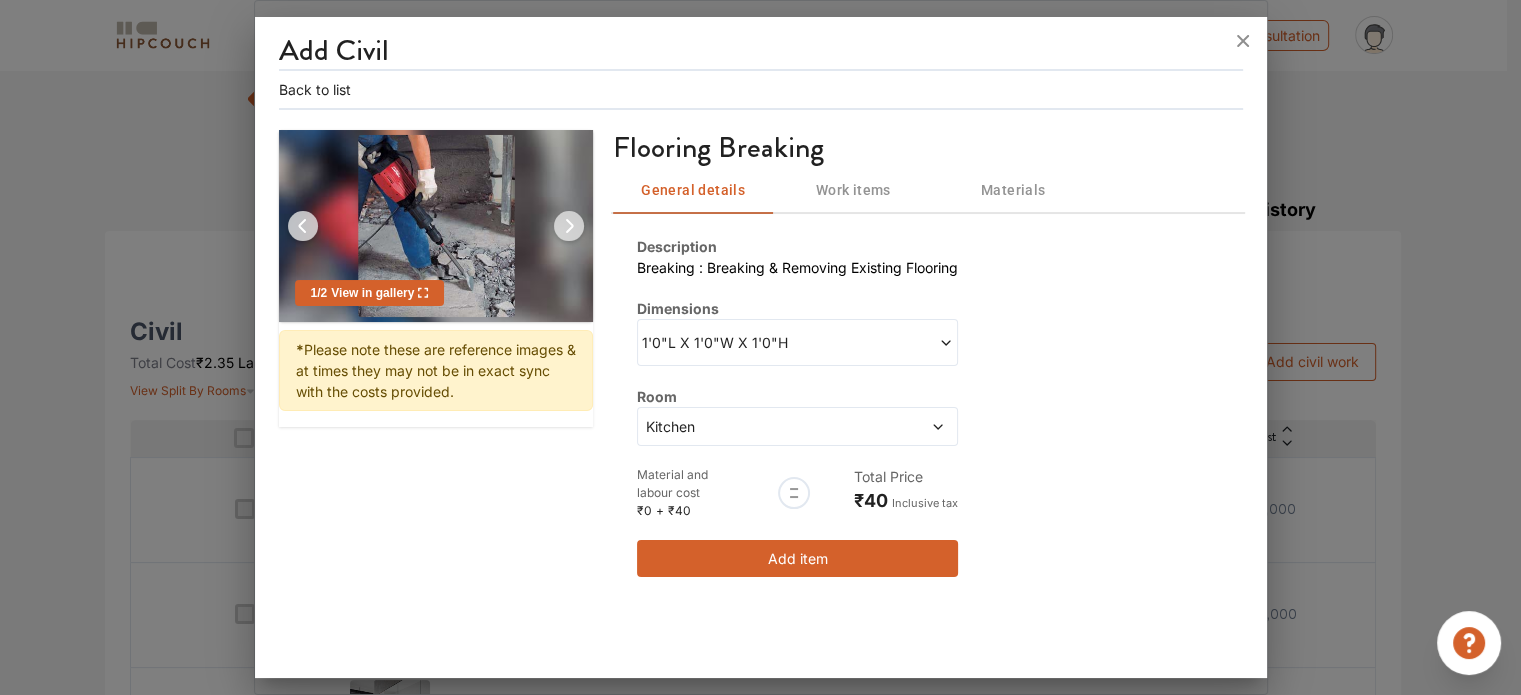 scroll, scrollTop: 0, scrollLeft: 0, axis: both 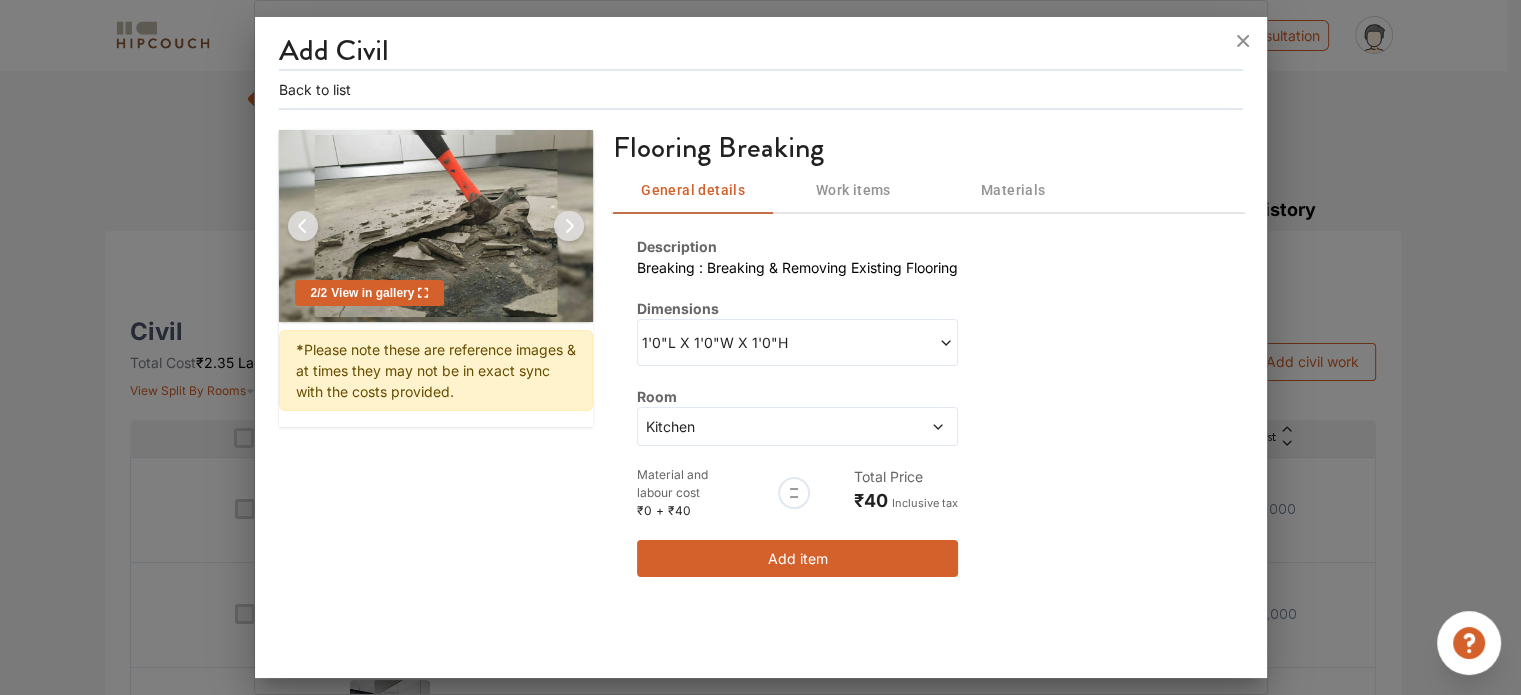 click at bounding box center (303, 226) 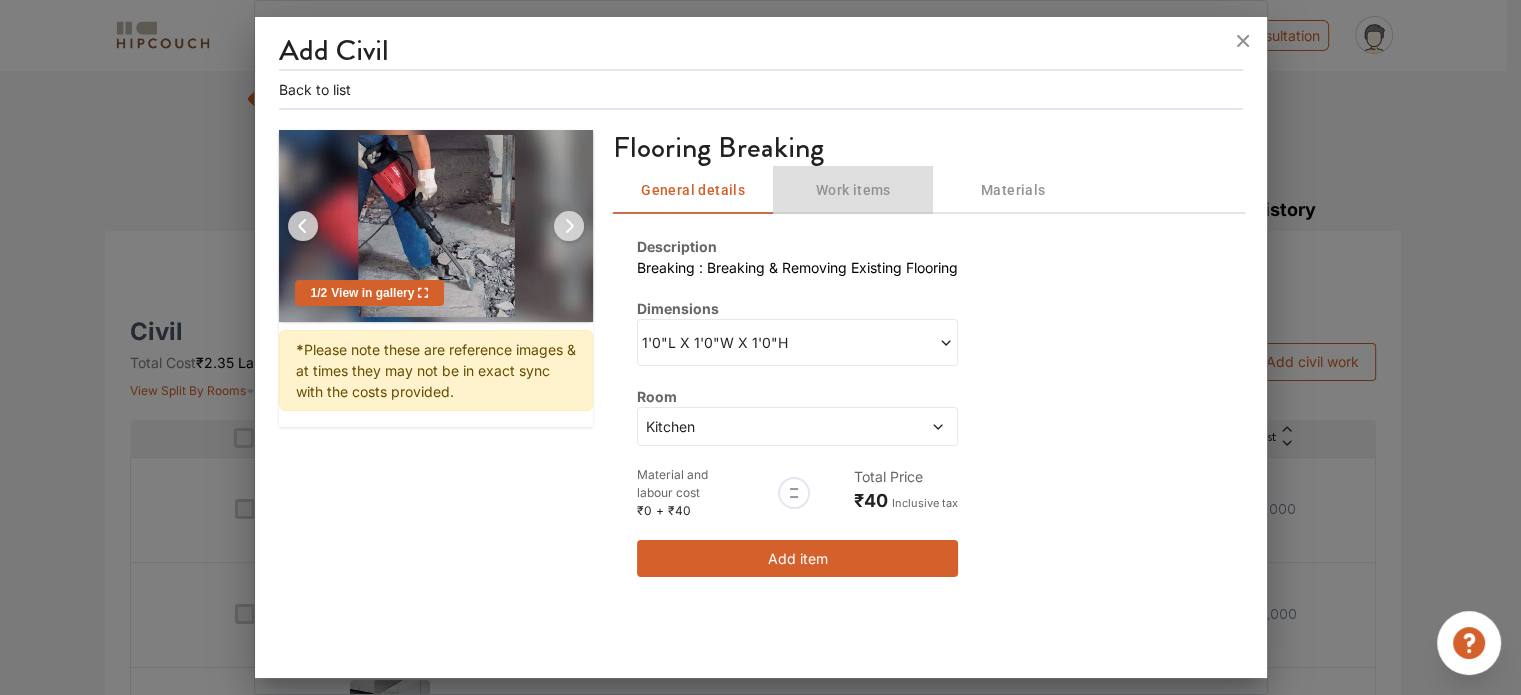click on "Work items" at bounding box center [853, 190] 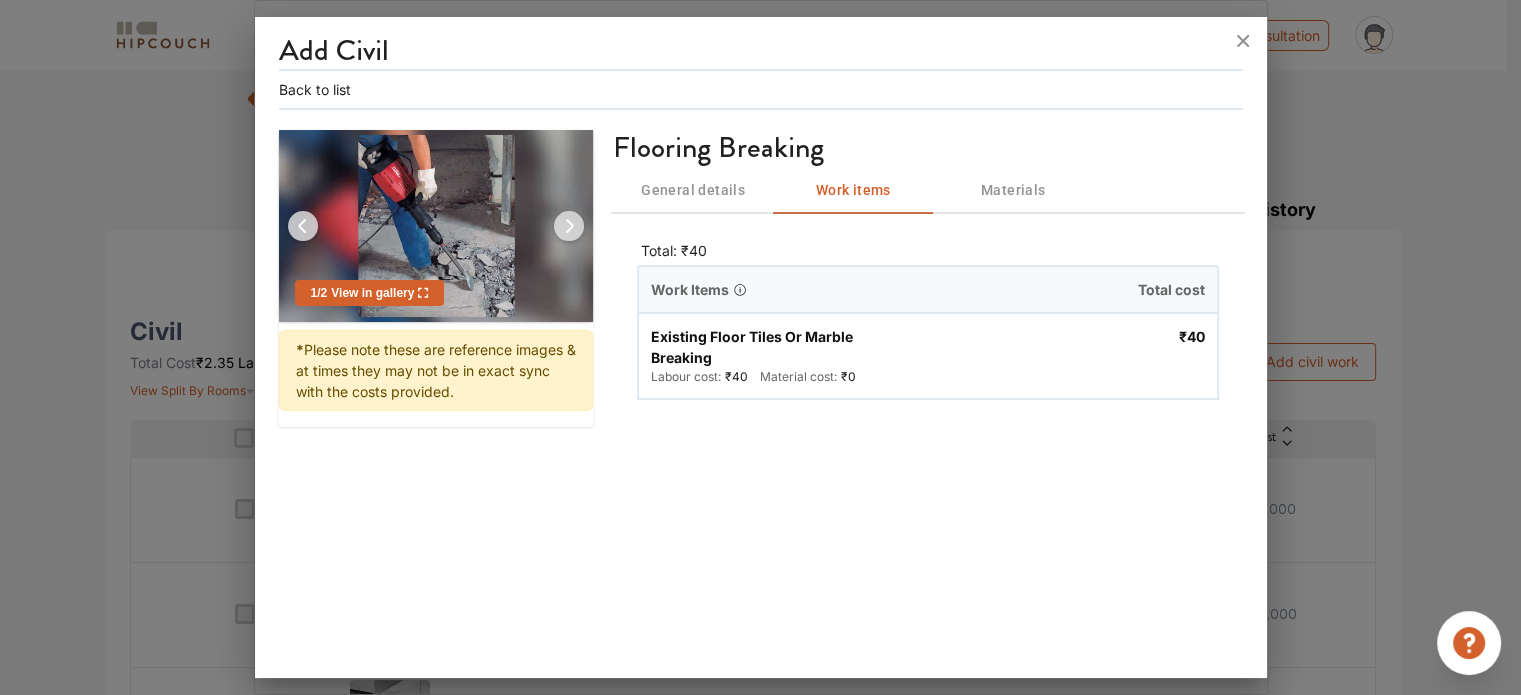 click on "Materials" at bounding box center [1013, 190] 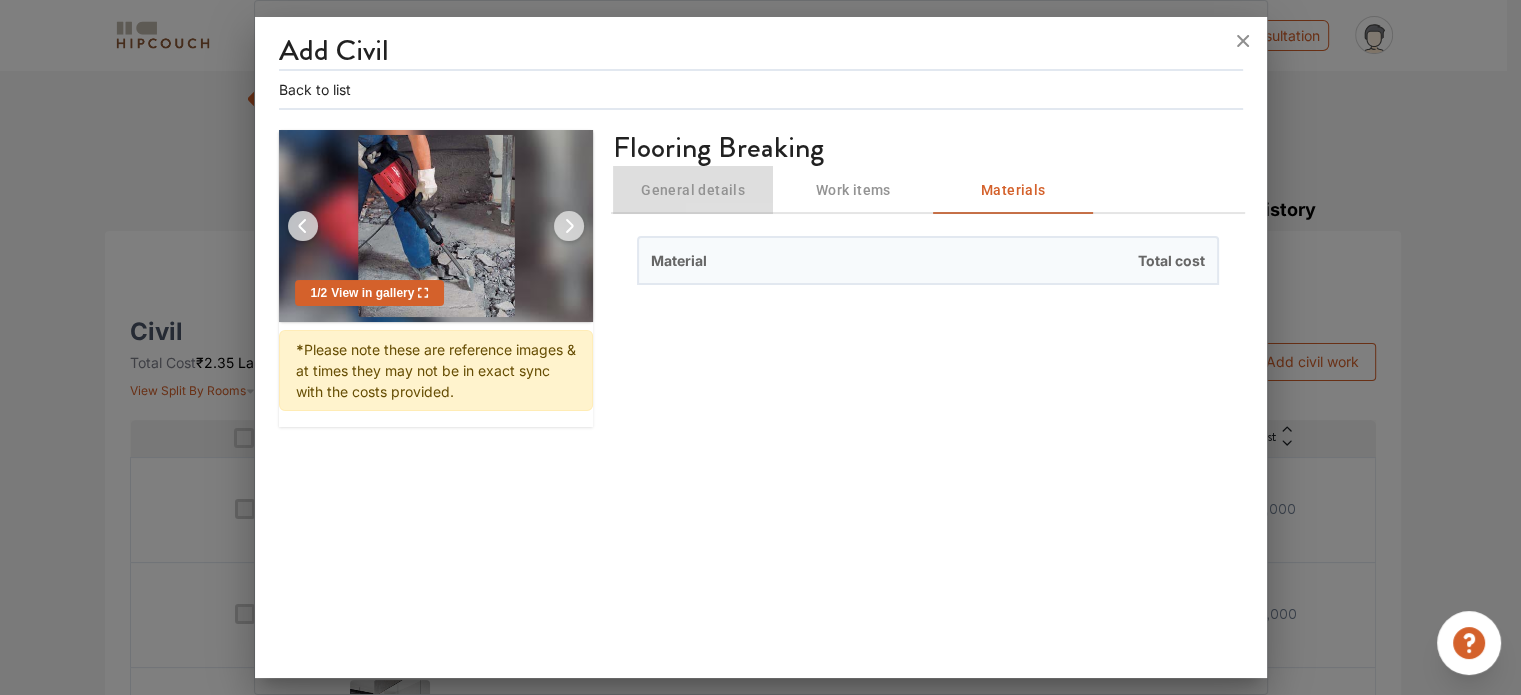 click on "General details" at bounding box center (693, 190) 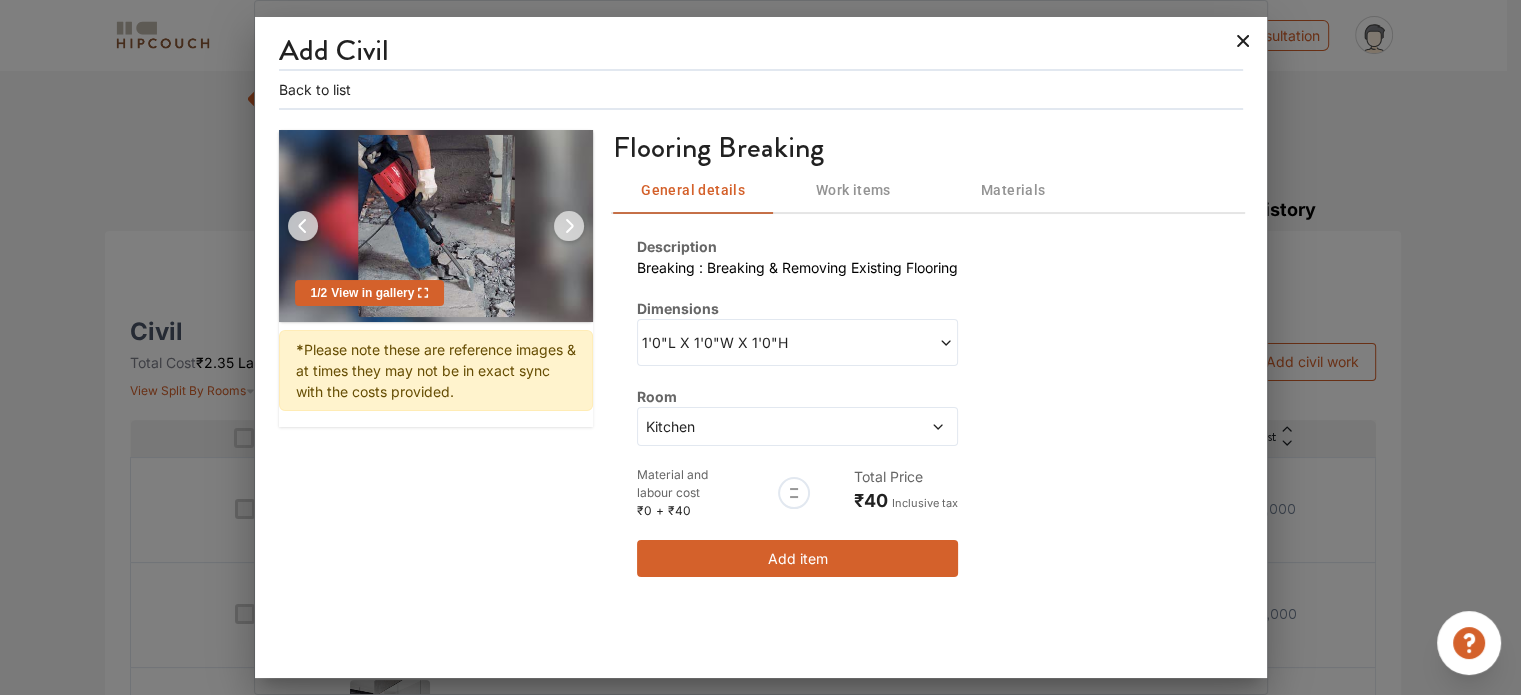 click 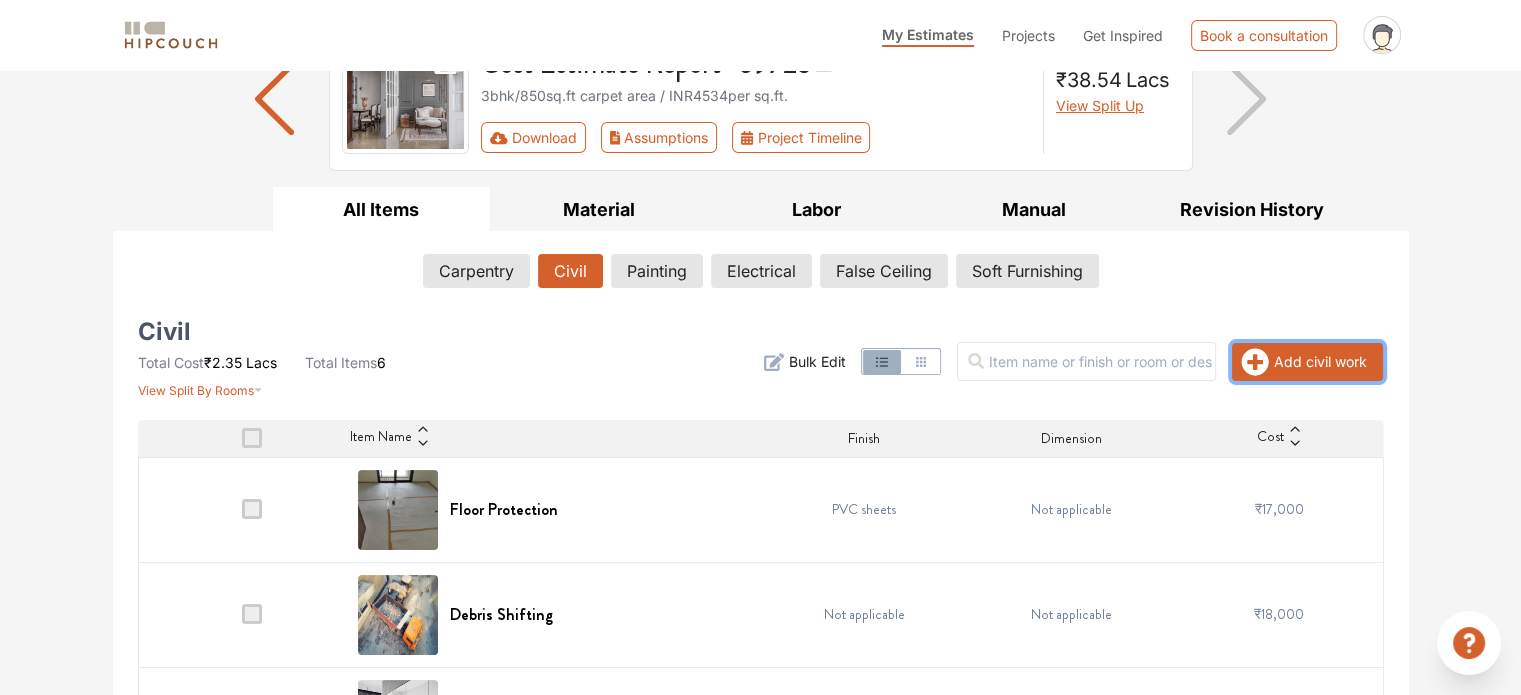 click on "Add civil work" at bounding box center [1307, 362] 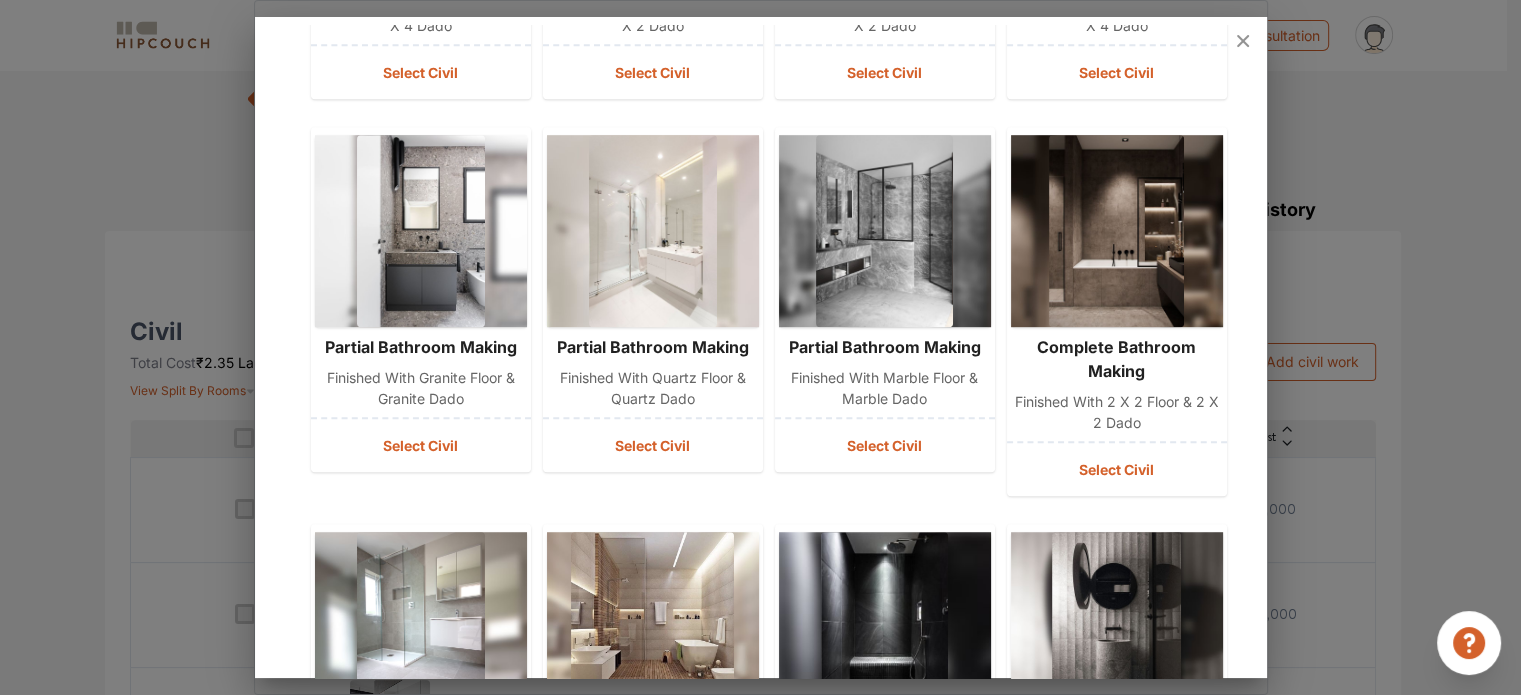 scroll, scrollTop: 680, scrollLeft: 0, axis: vertical 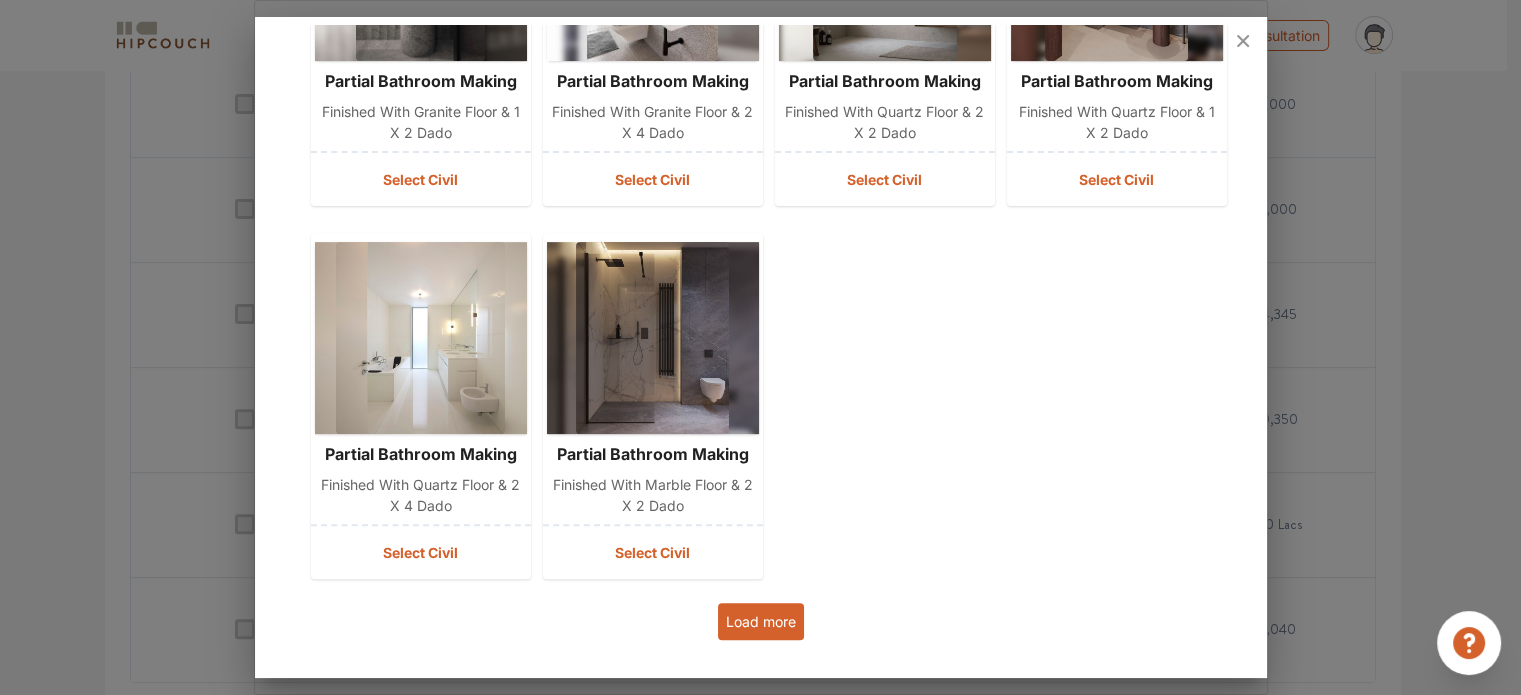 click on "Load more" at bounding box center [761, 621] 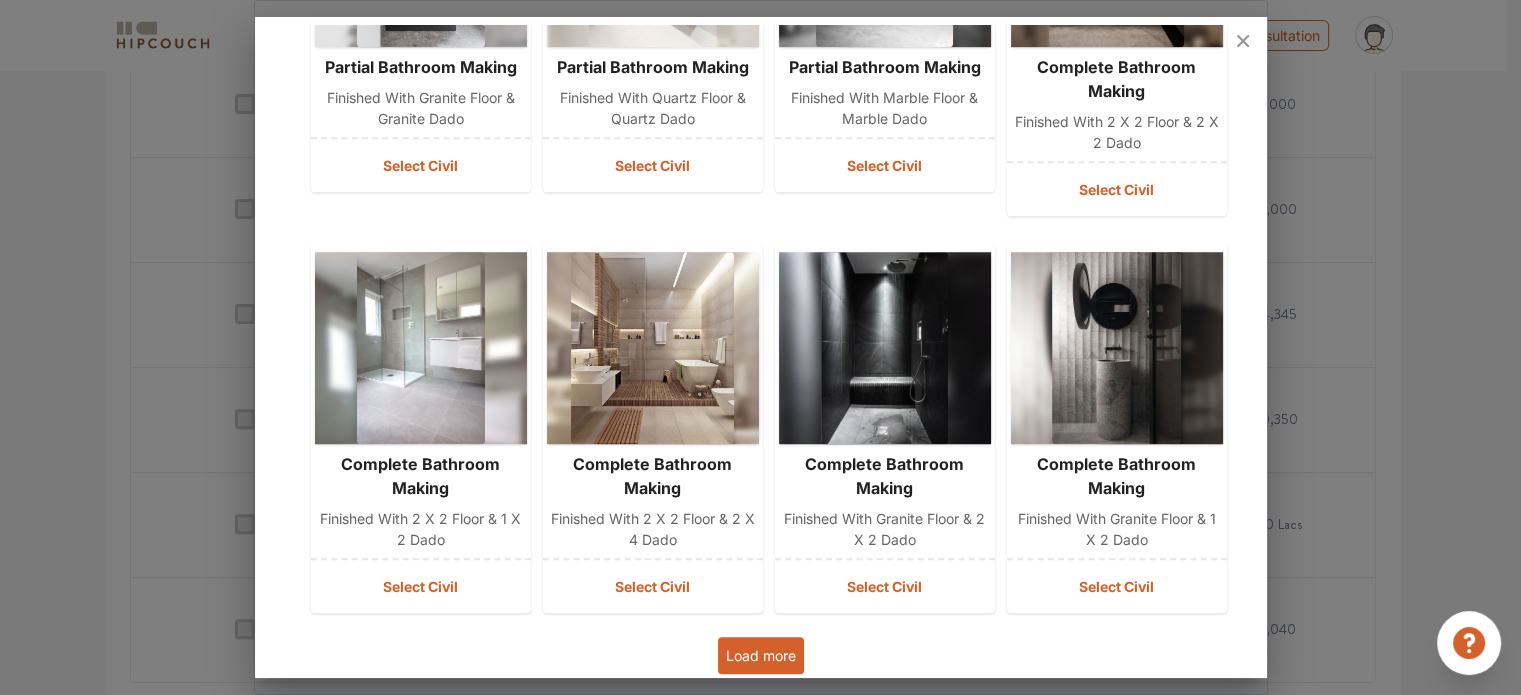 scroll, scrollTop: 1472, scrollLeft: 0, axis: vertical 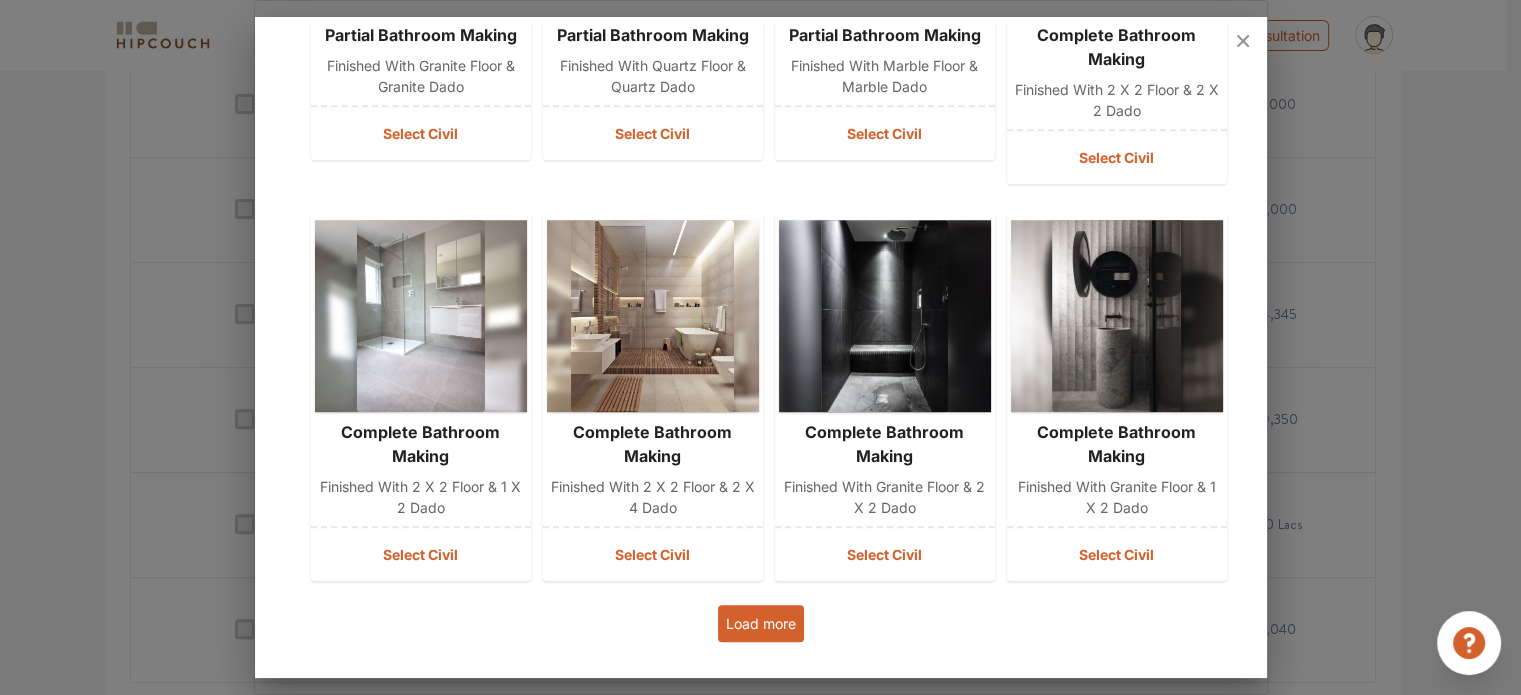click on "Load more" at bounding box center (761, 623) 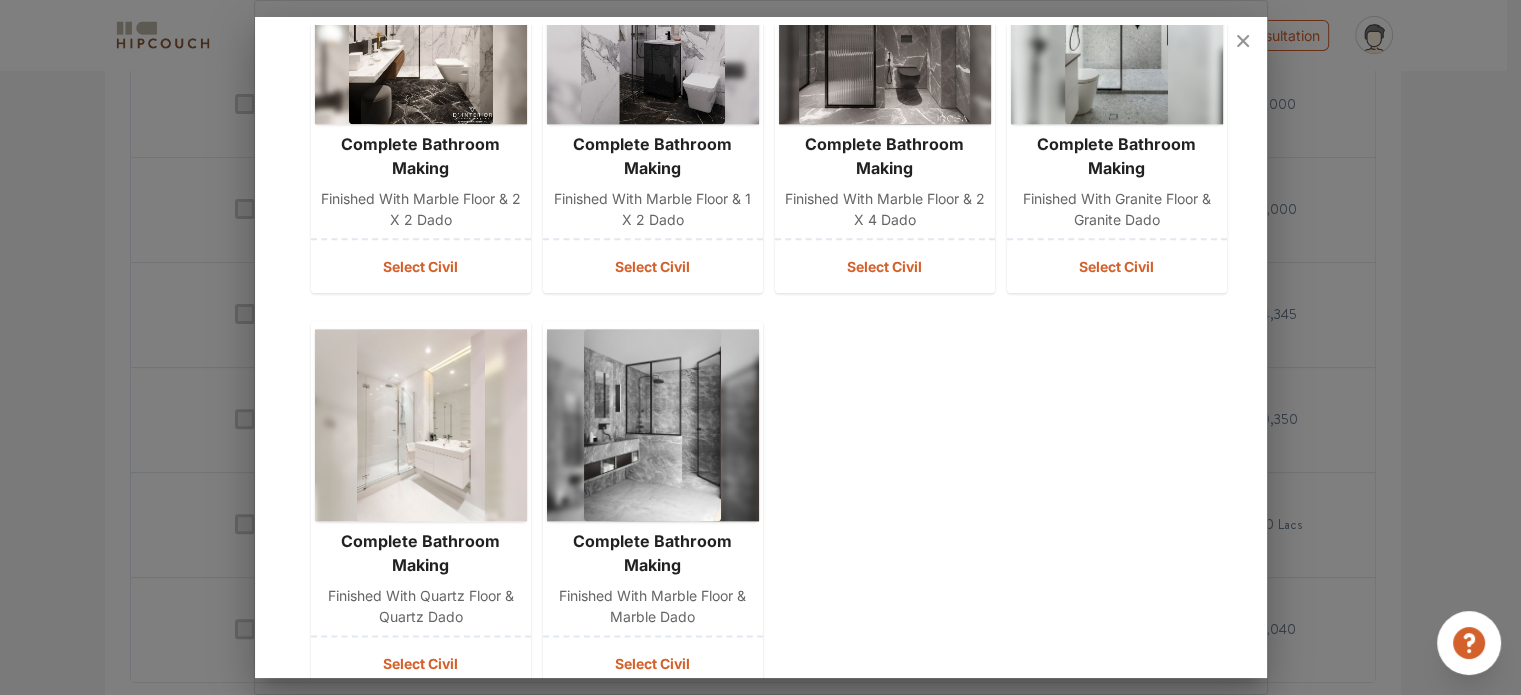 scroll, scrollTop: 2663, scrollLeft: 0, axis: vertical 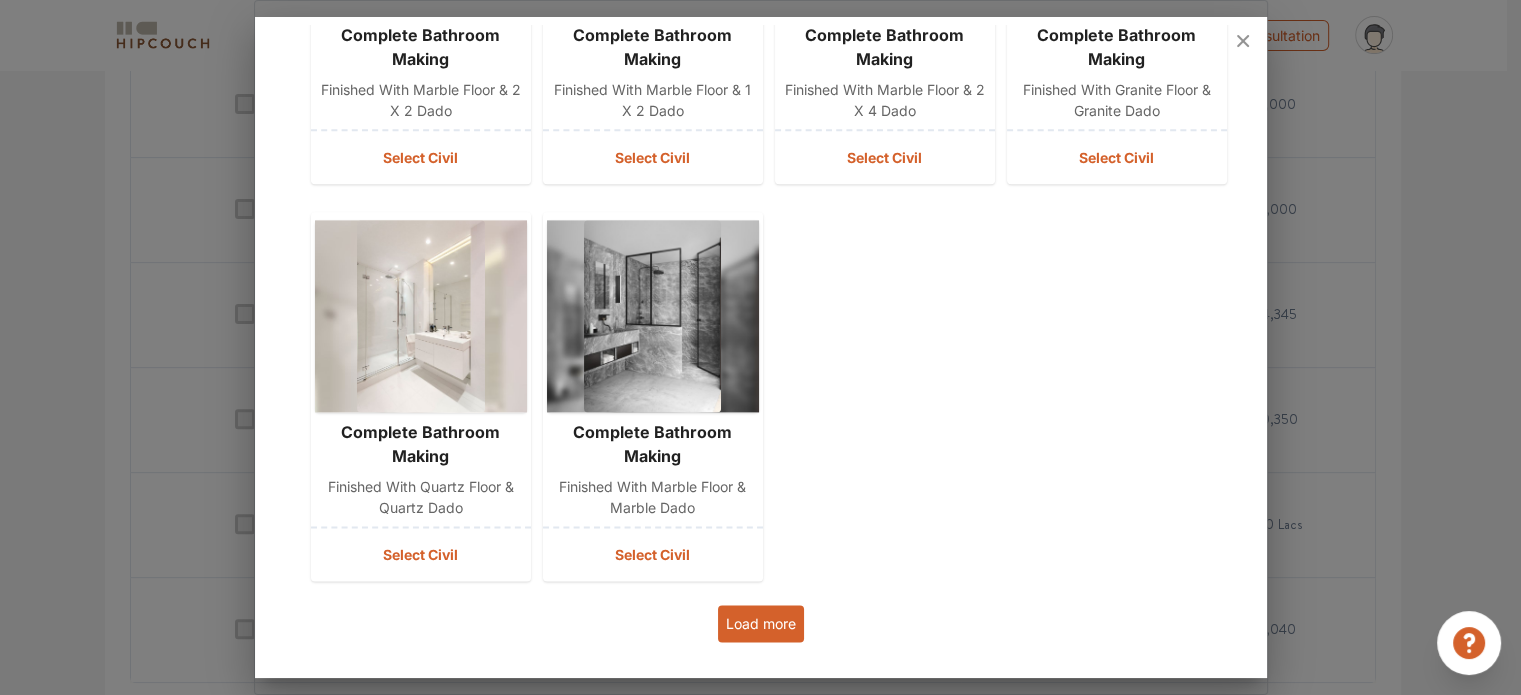click on "Load more" at bounding box center [761, 623] 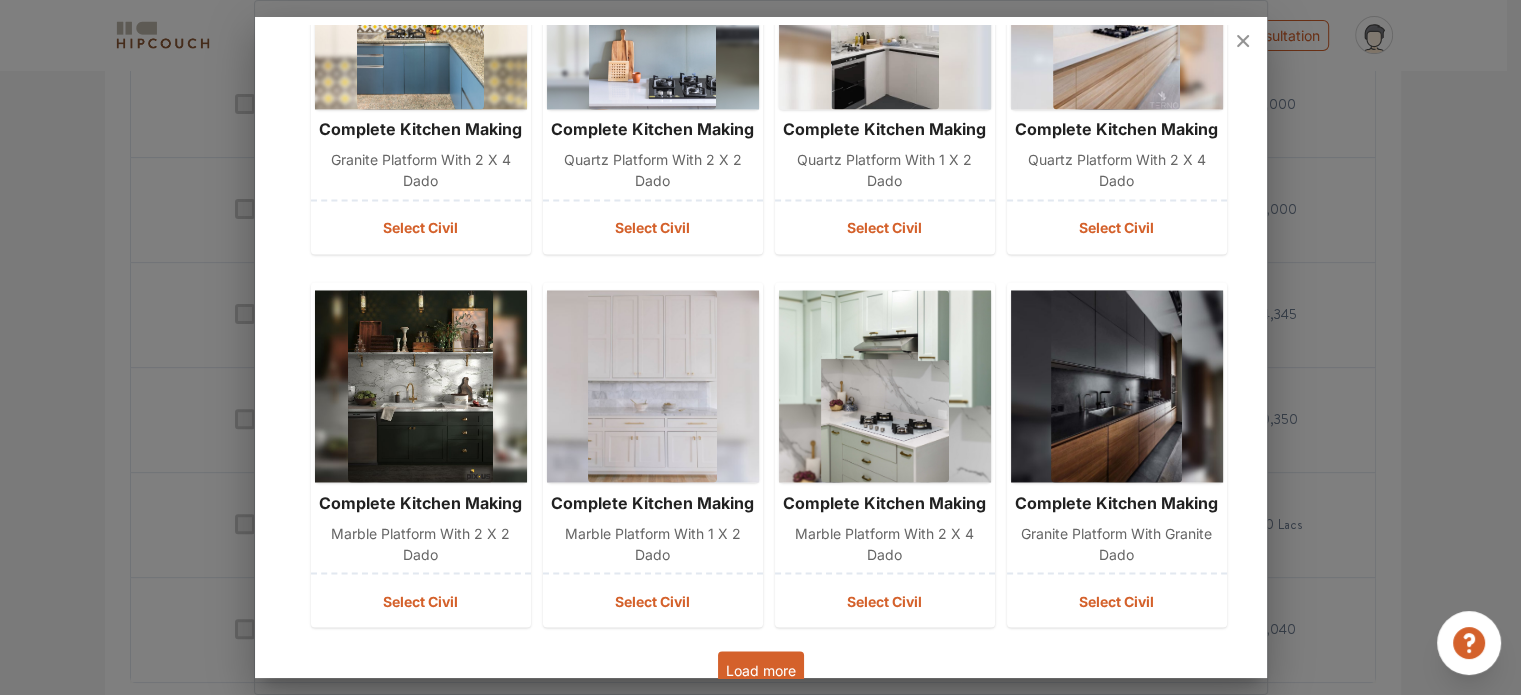 scroll, scrollTop: 3456, scrollLeft: 0, axis: vertical 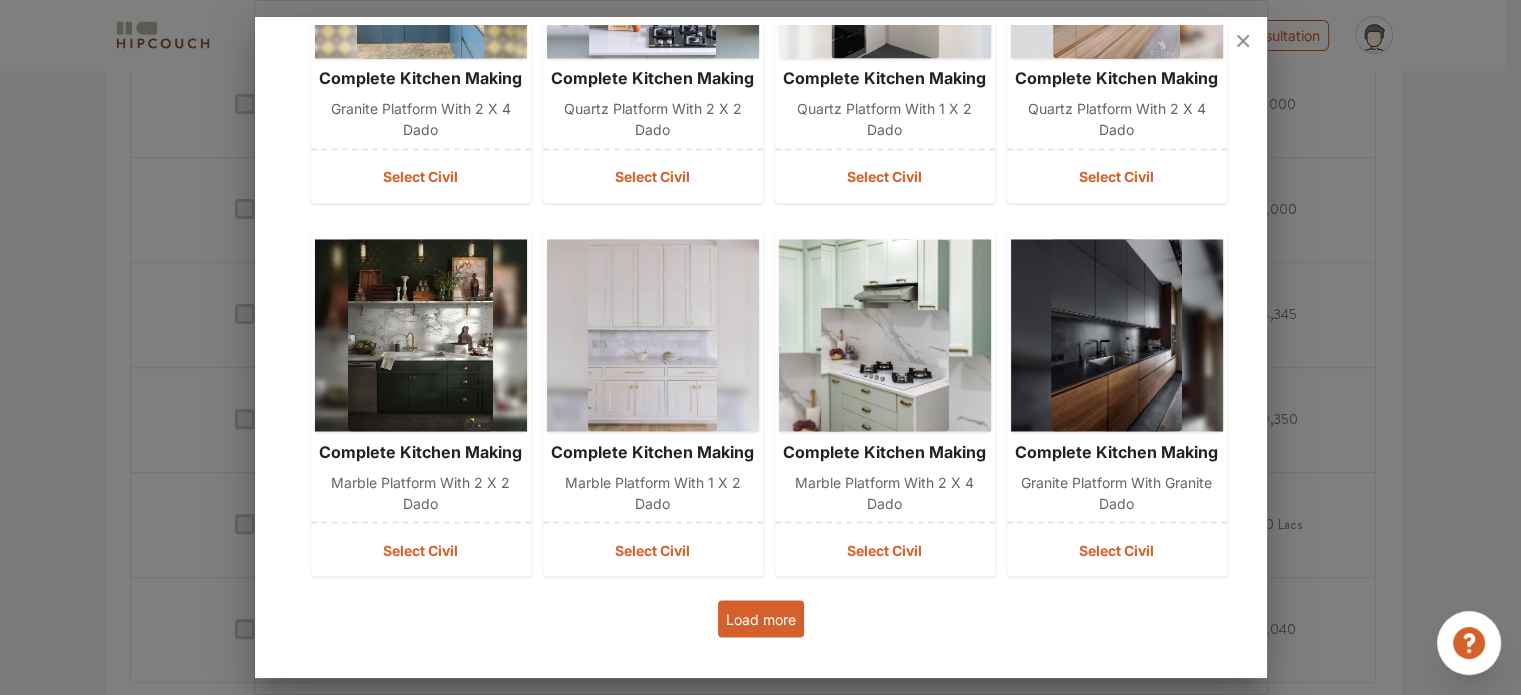 click on "Load more" at bounding box center (761, 618) 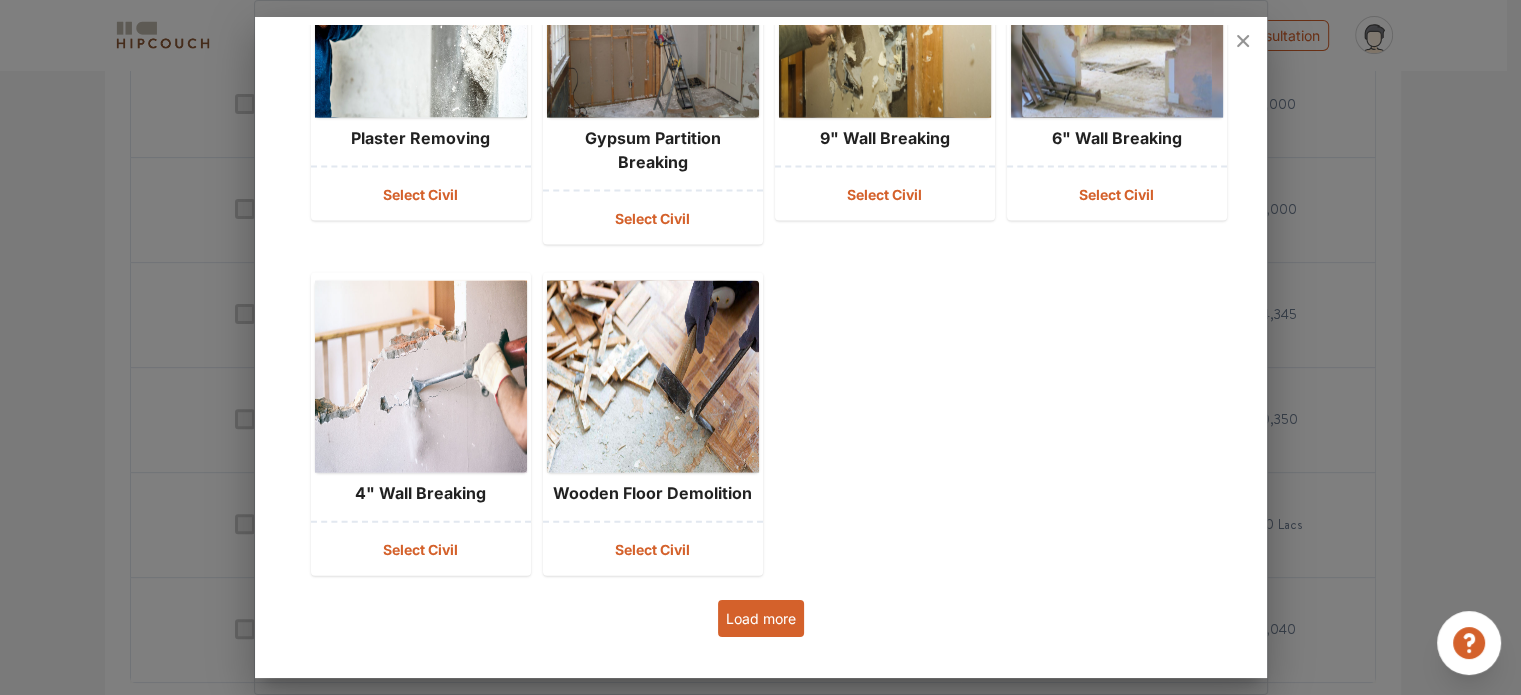 scroll, scrollTop: 4537, scrollLeft: 0, axis: vertical 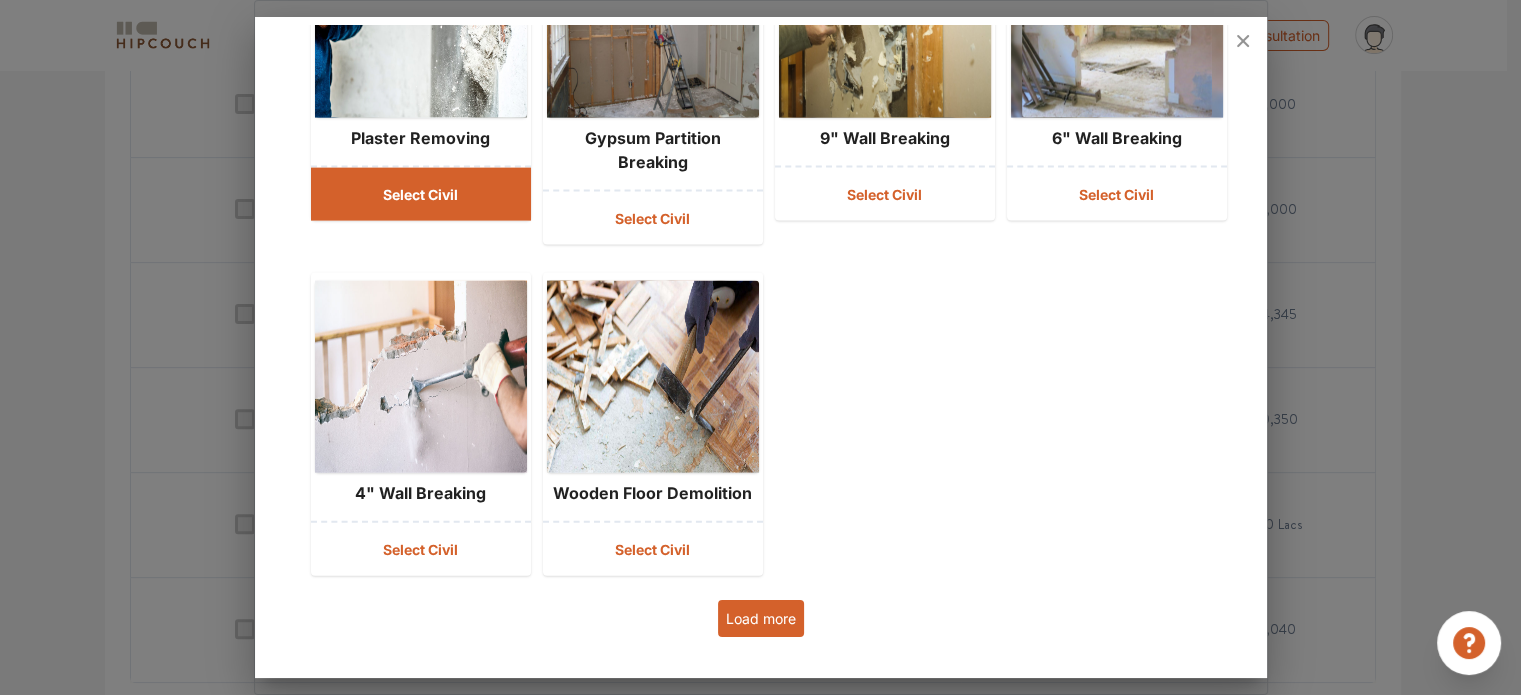 click on "Select Civil" at bounding box center (421, 194) 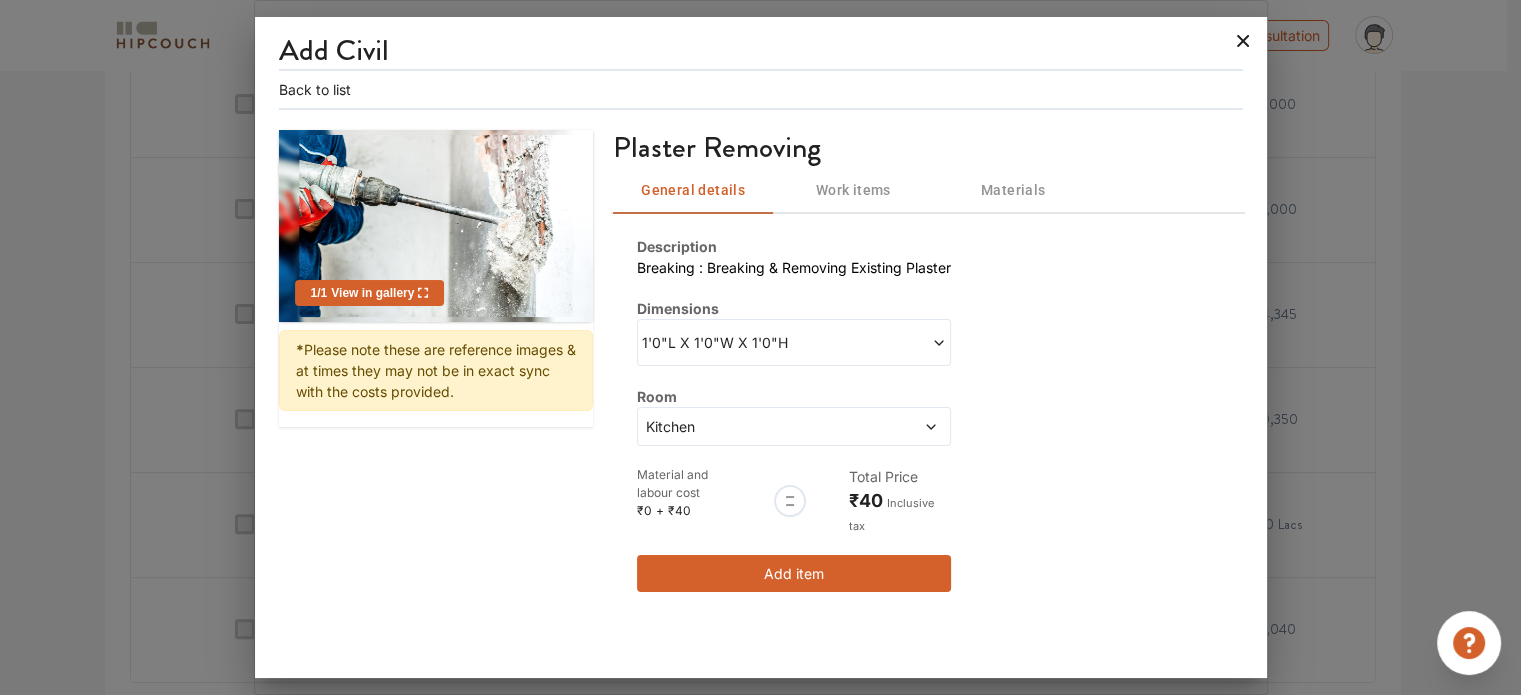 click 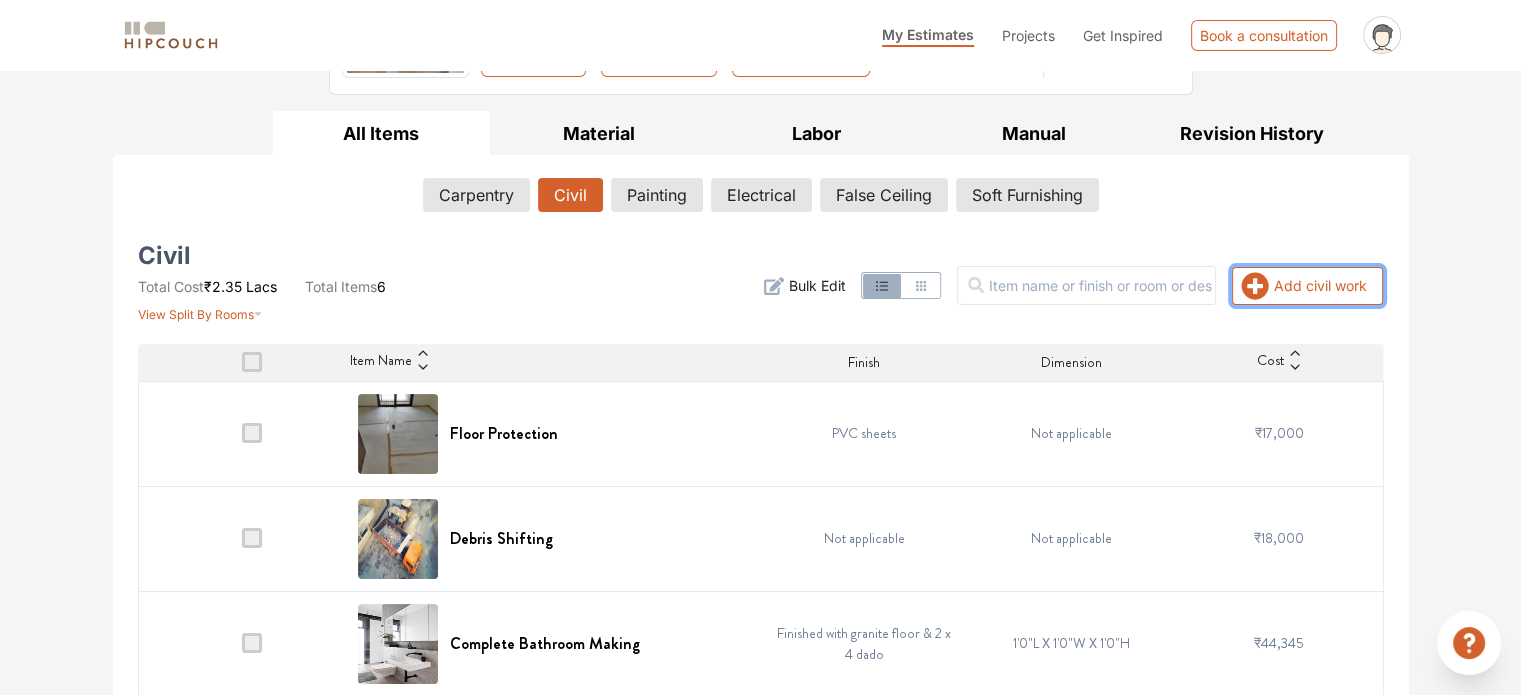 scroll, scrollTop: 193, scrollLeft: 0, axis: vertical 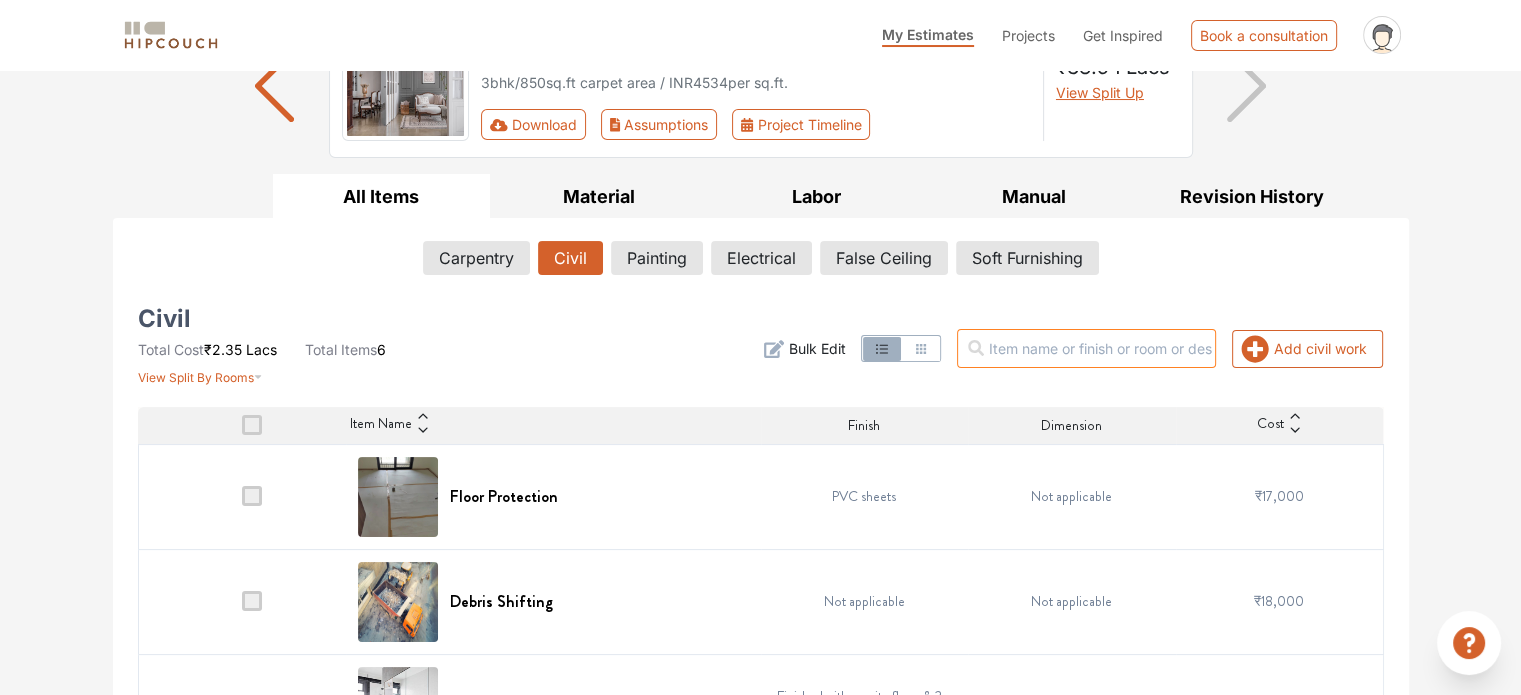 click at bounding box center [1086, 348] 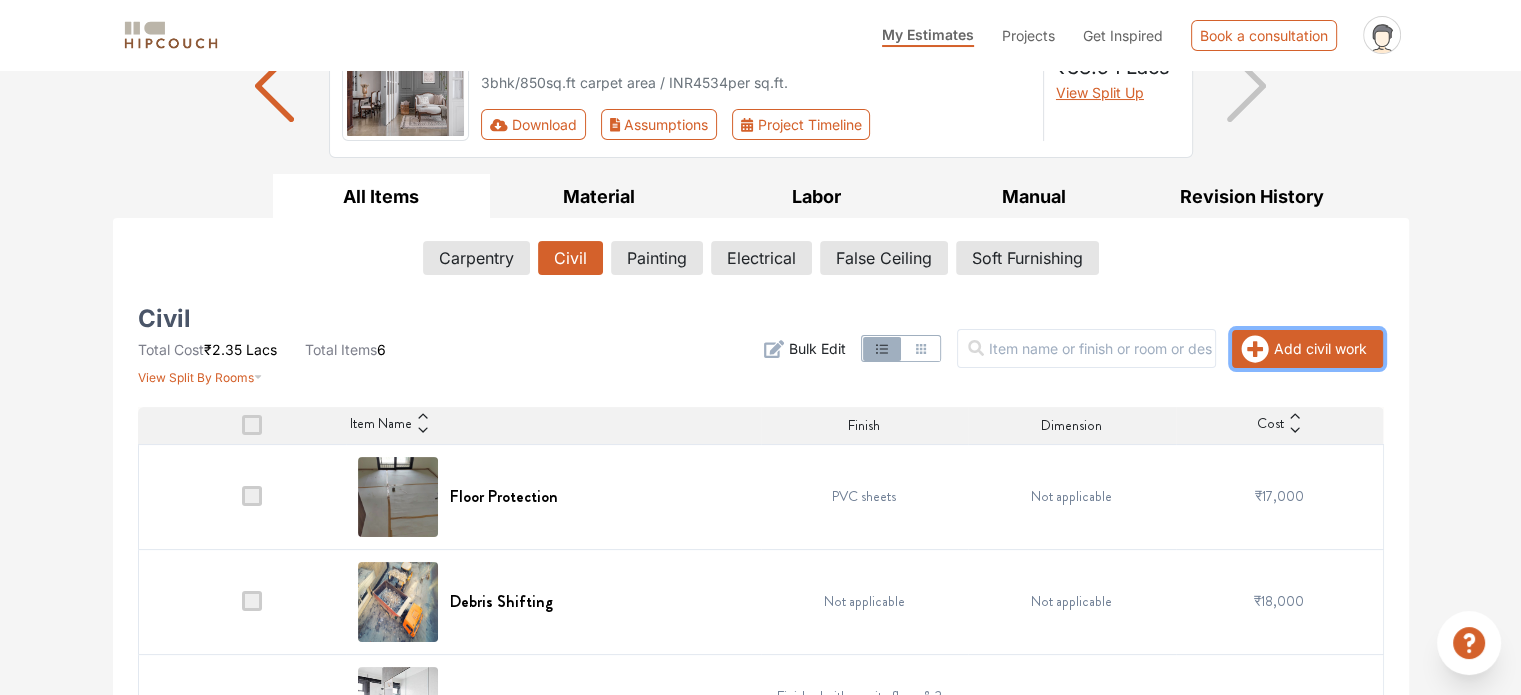 click on "Add civil work" at bounding box center (1307, 349) 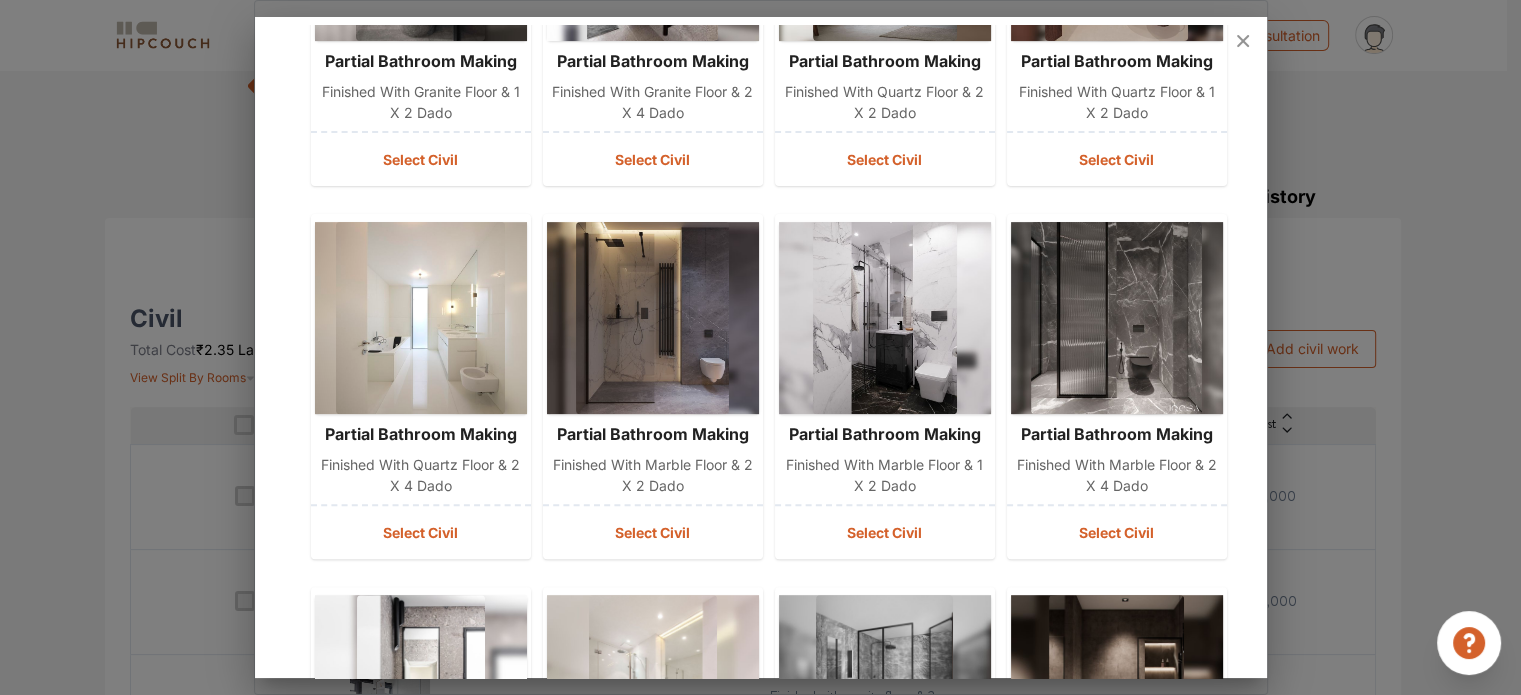 scroll, scrollTop: 680, scrollLeft: 0, axis: vertical 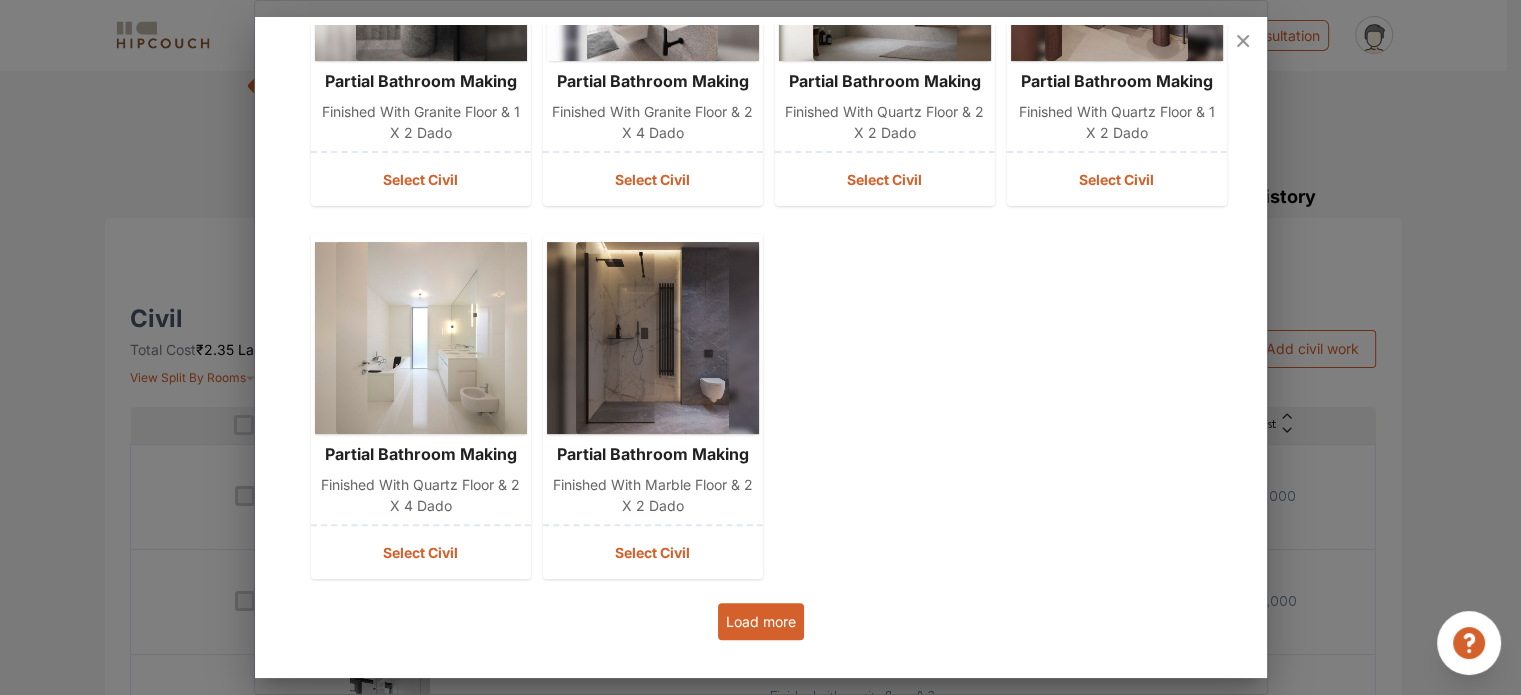 click on "Load more" at bounding box center [761, 621] 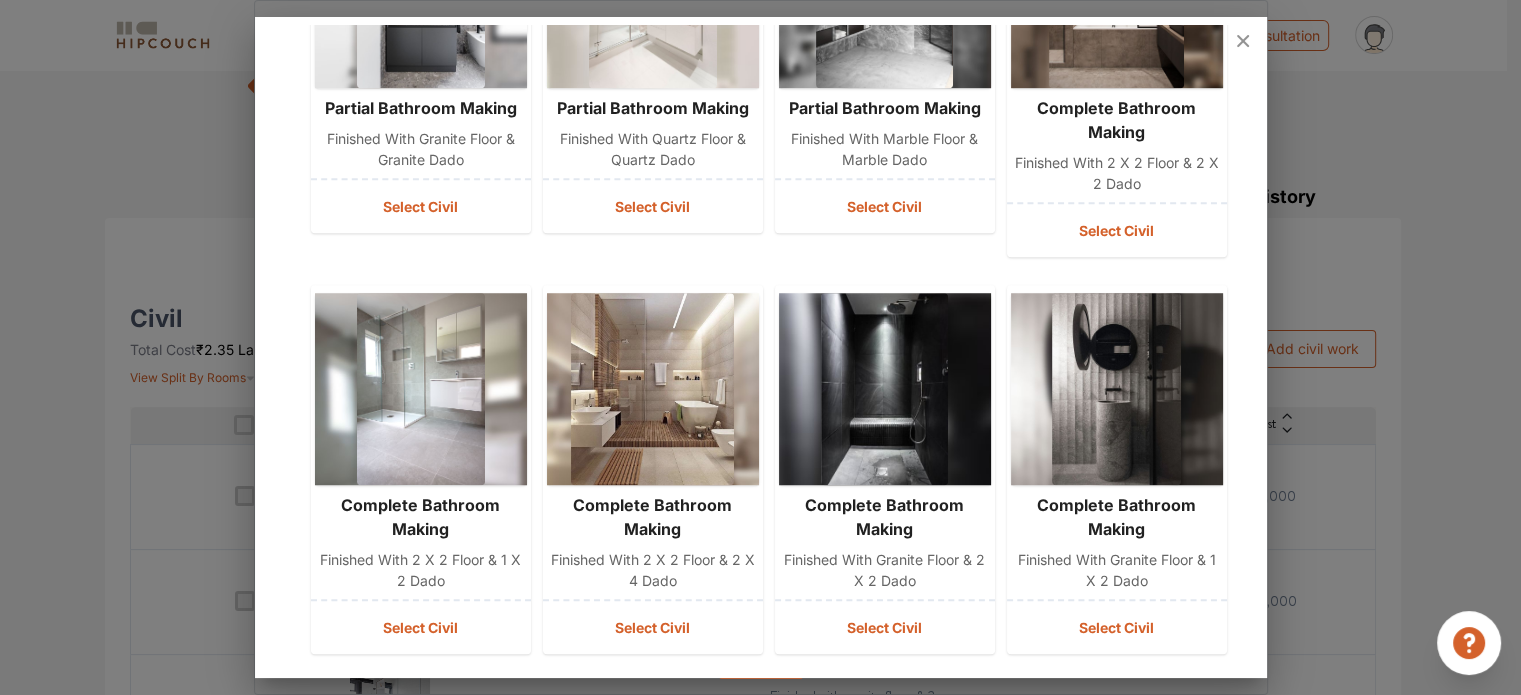 scroll, scrollTop: 1472, scrollLeft: 0, axis: vertical 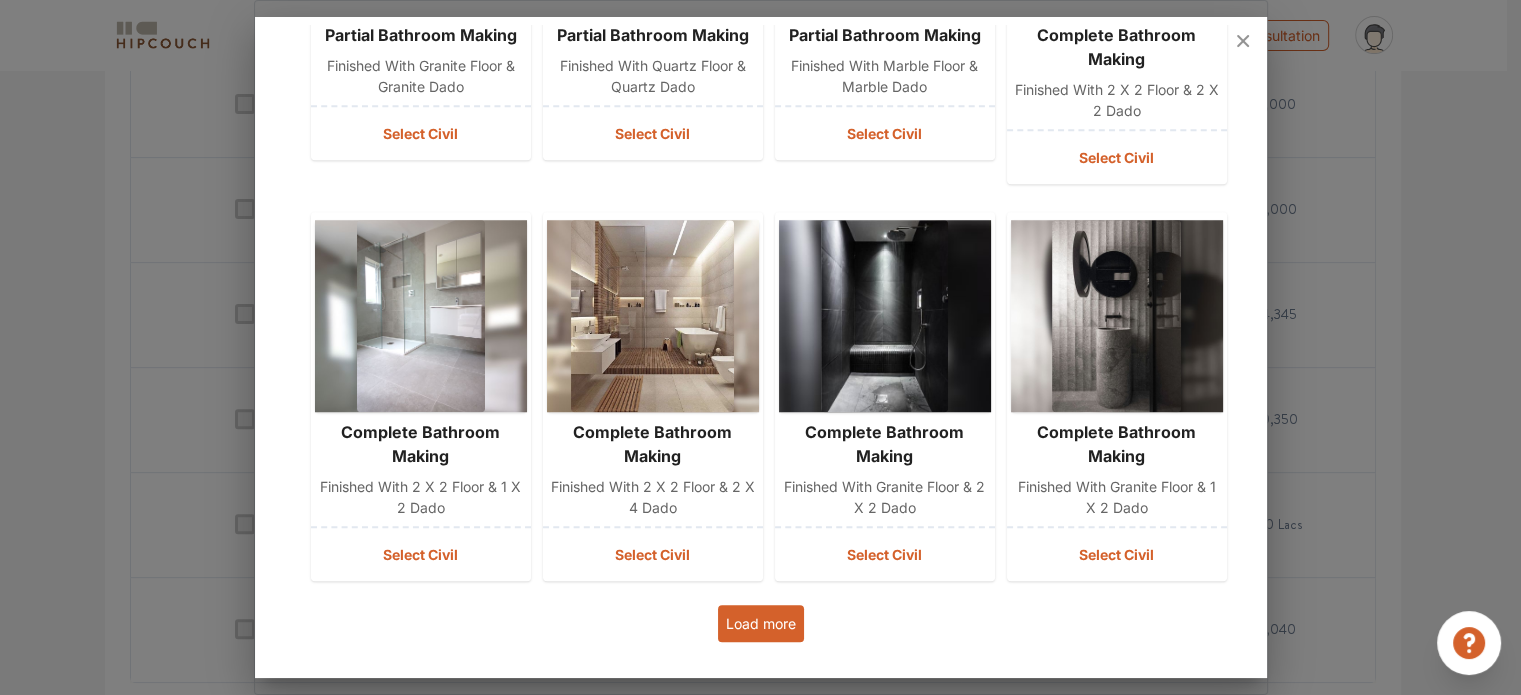 click on "Load more" at bounding box center (761, 623) 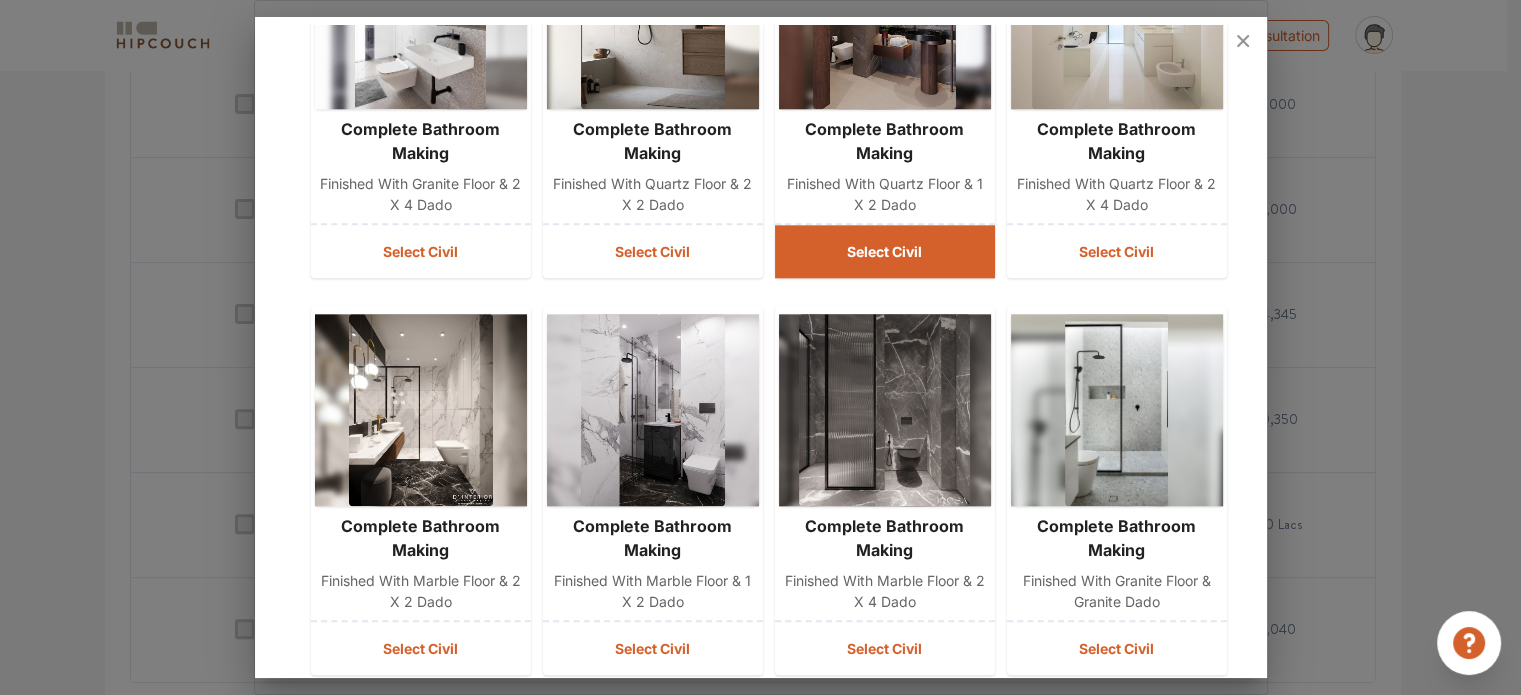 scroll, scrollTop: 2663, scrollLeft: 0, axis: vertical 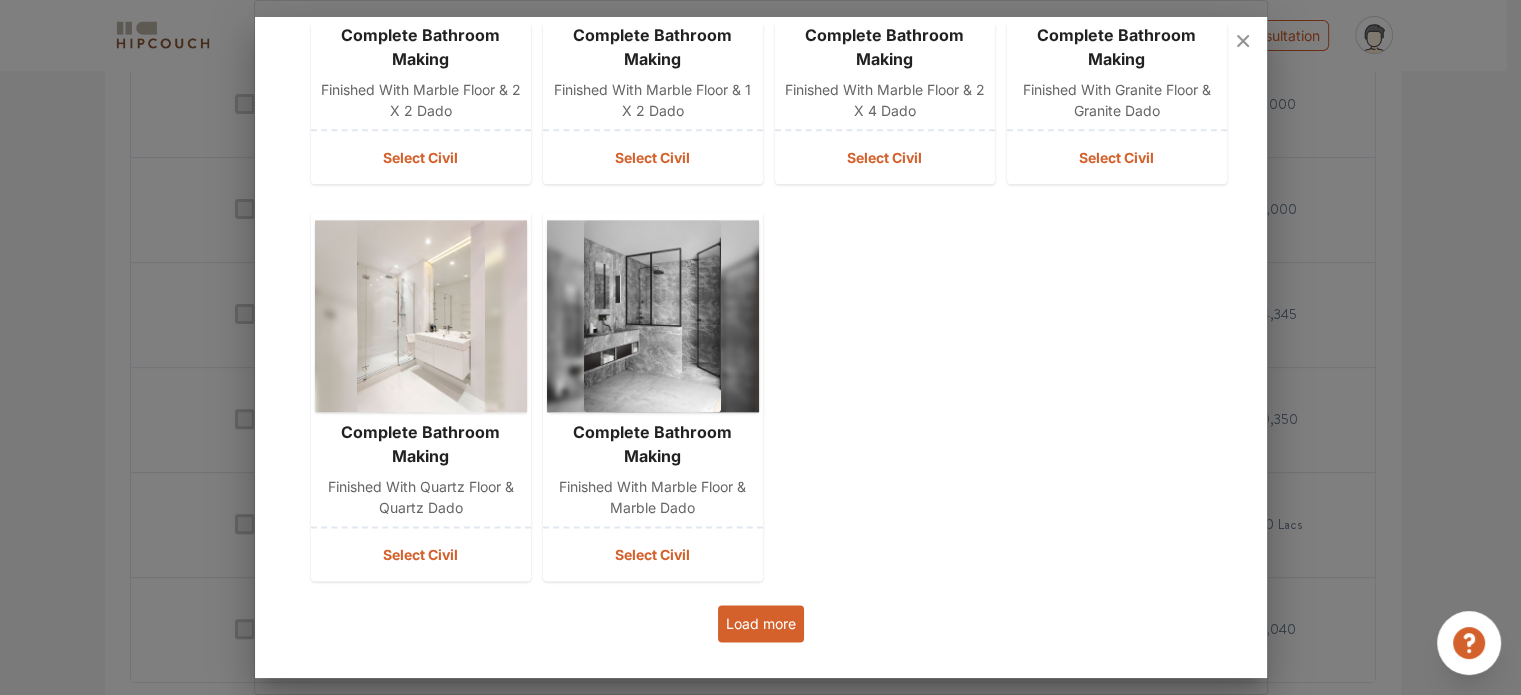 click on "Load more" at bounding box center (761, 623) 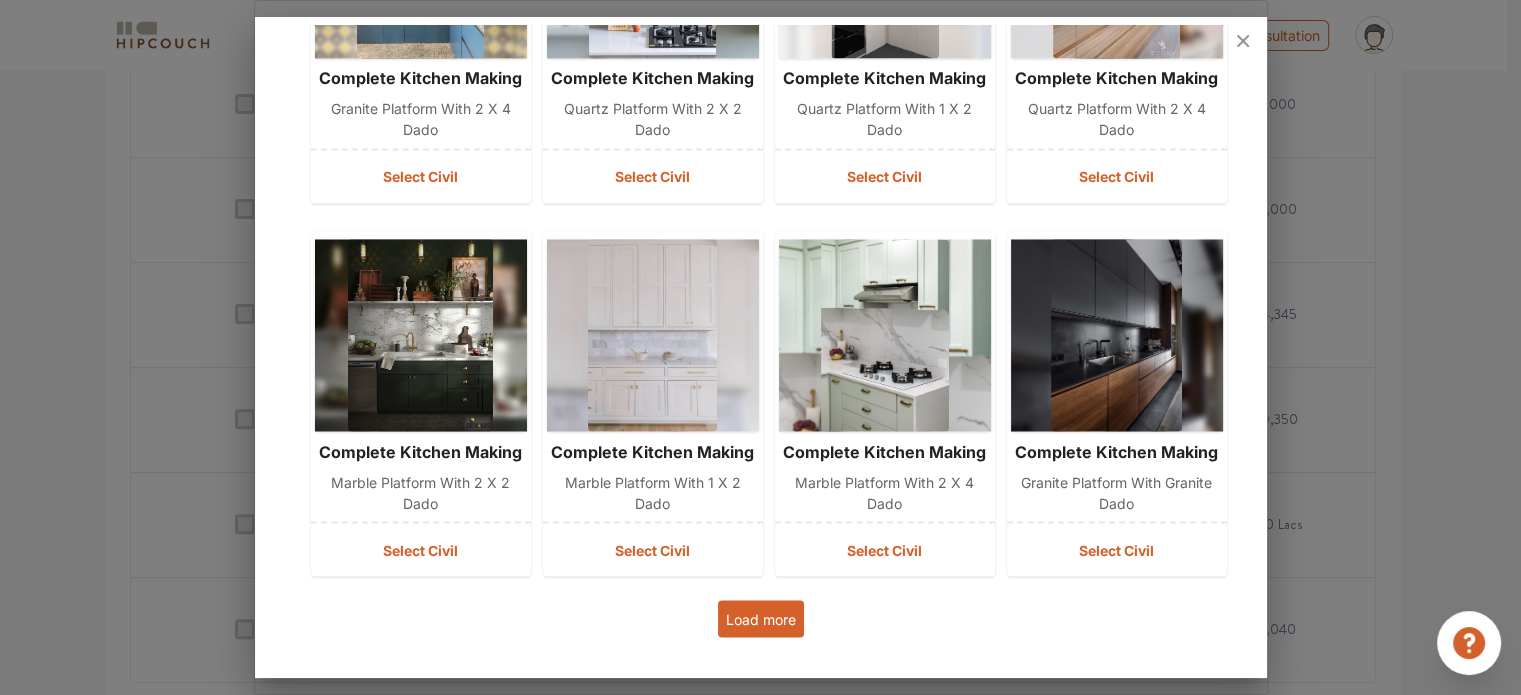 scroll, scrollTop: 3456, scrollLeft: 0, axis: vertical 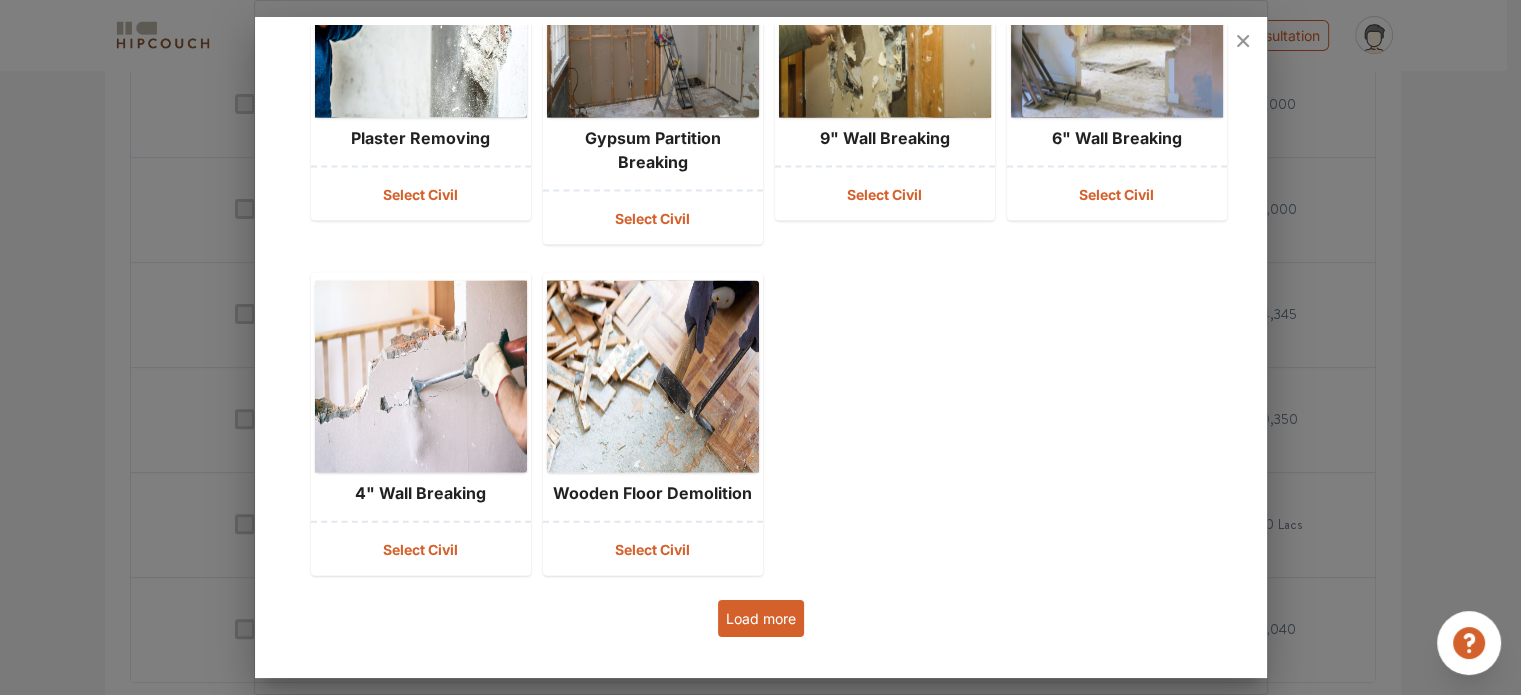 click on "Load more" at bounding box center (761, 618) 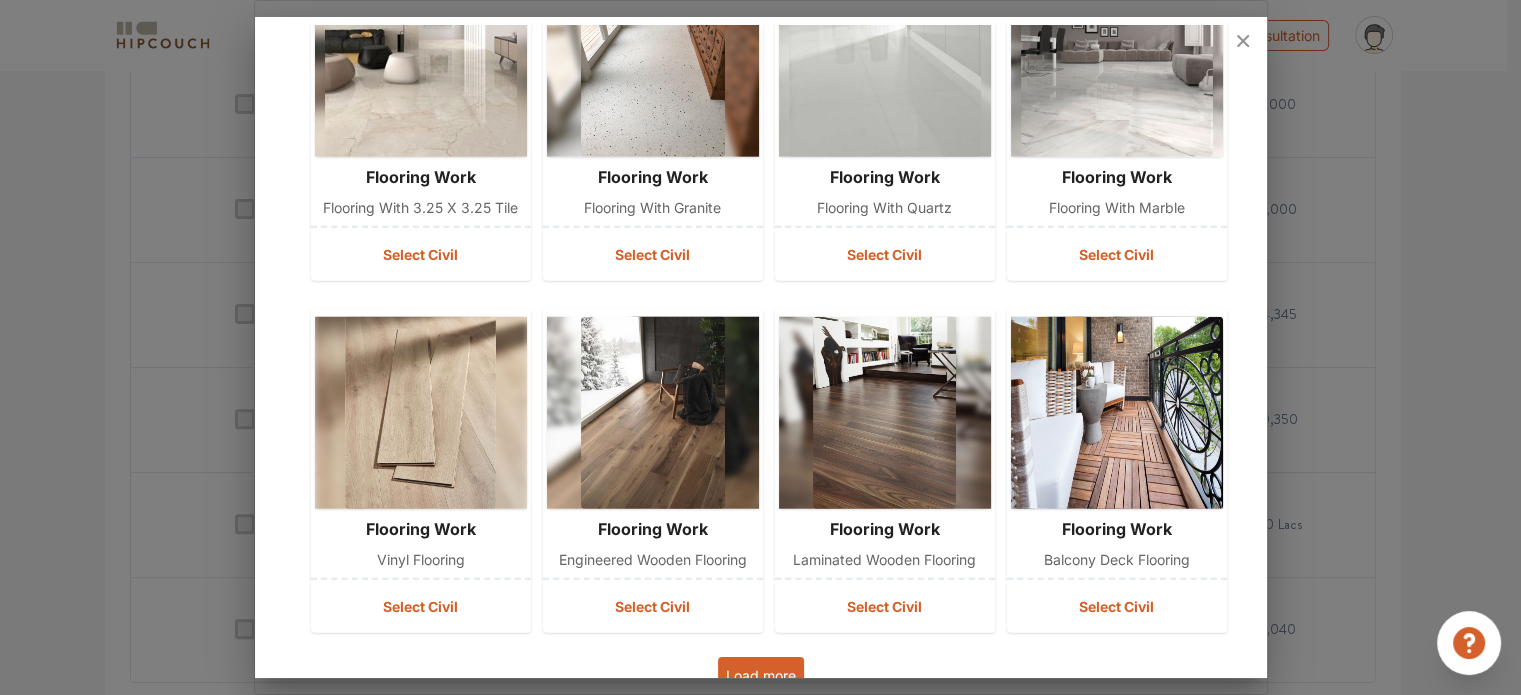 scroll, scrollTop: 5262, scrollLeft: 0, axis: vertical 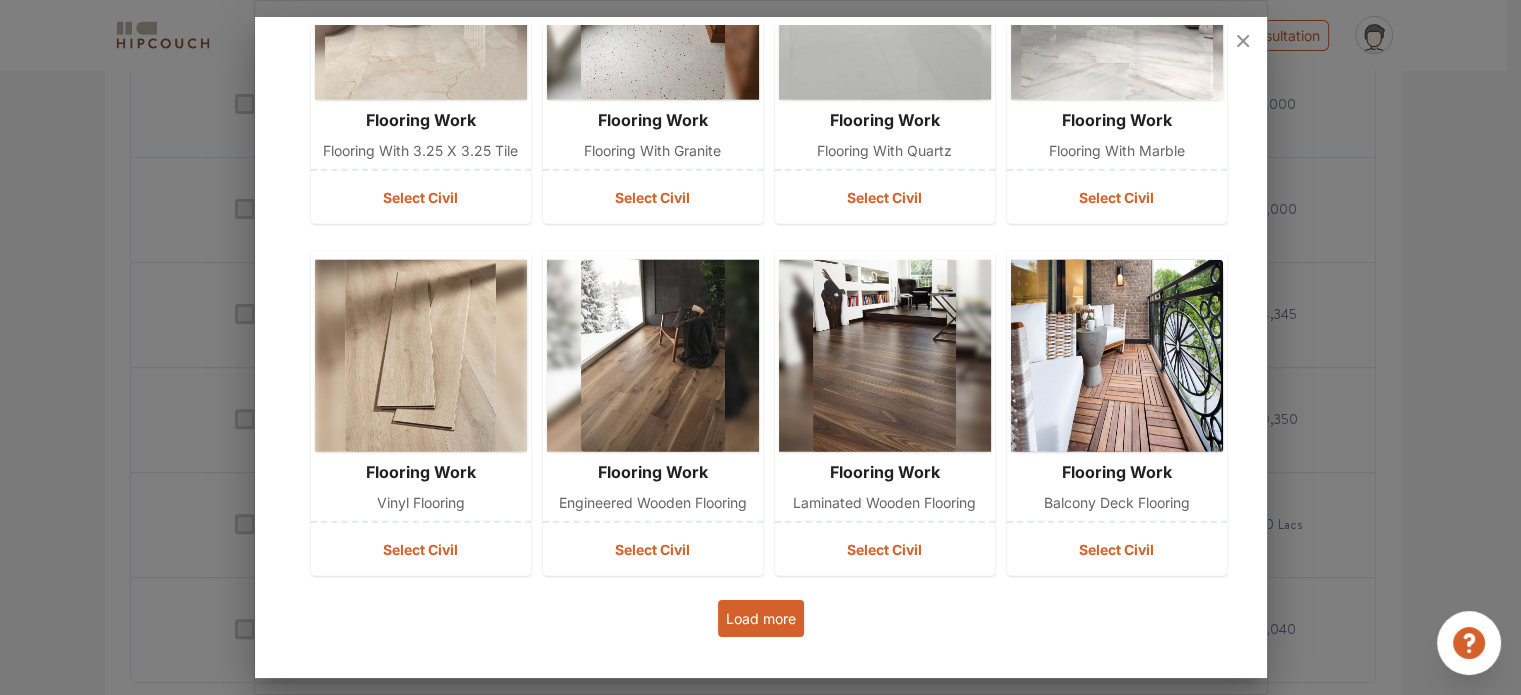 click on "Load more" at bounding box center (761, 618) 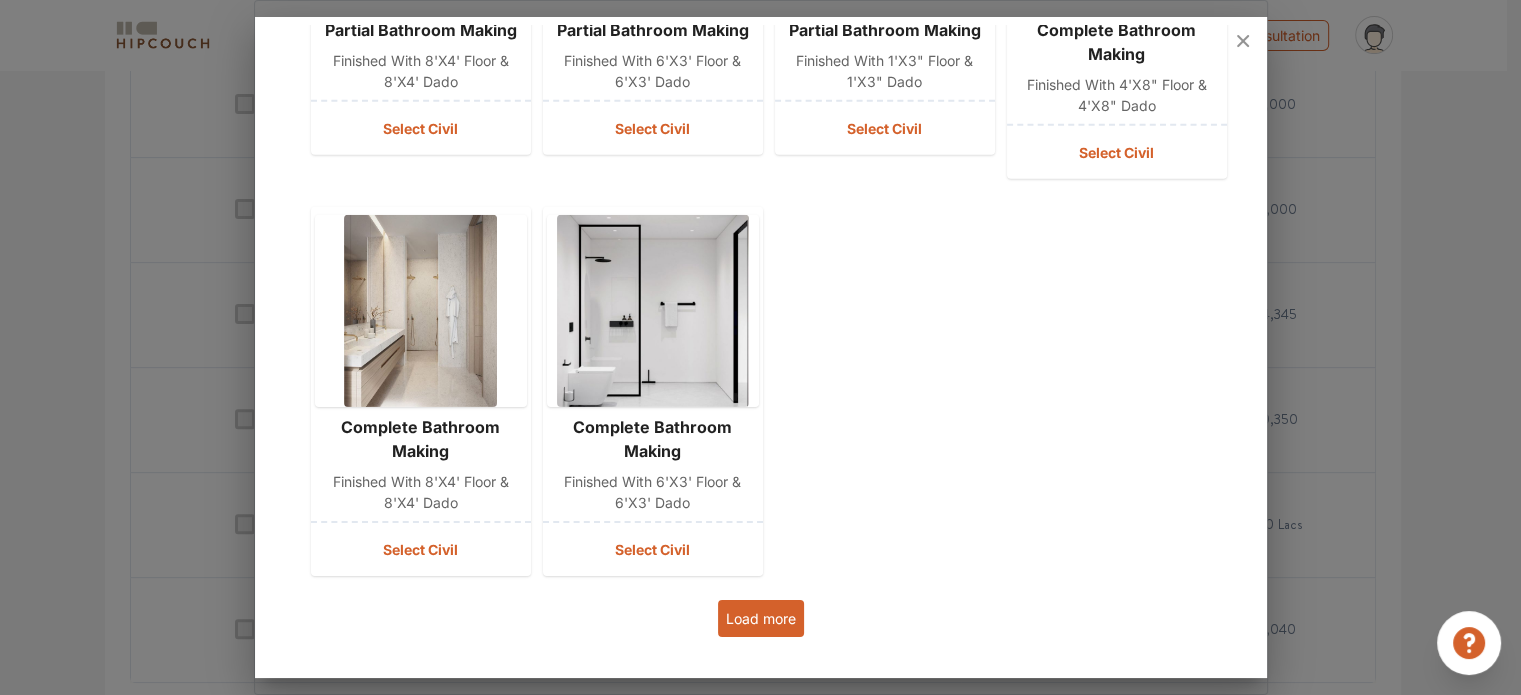 scroll, scrollTop: 6428, scrollLeft: 0, axis: vertical 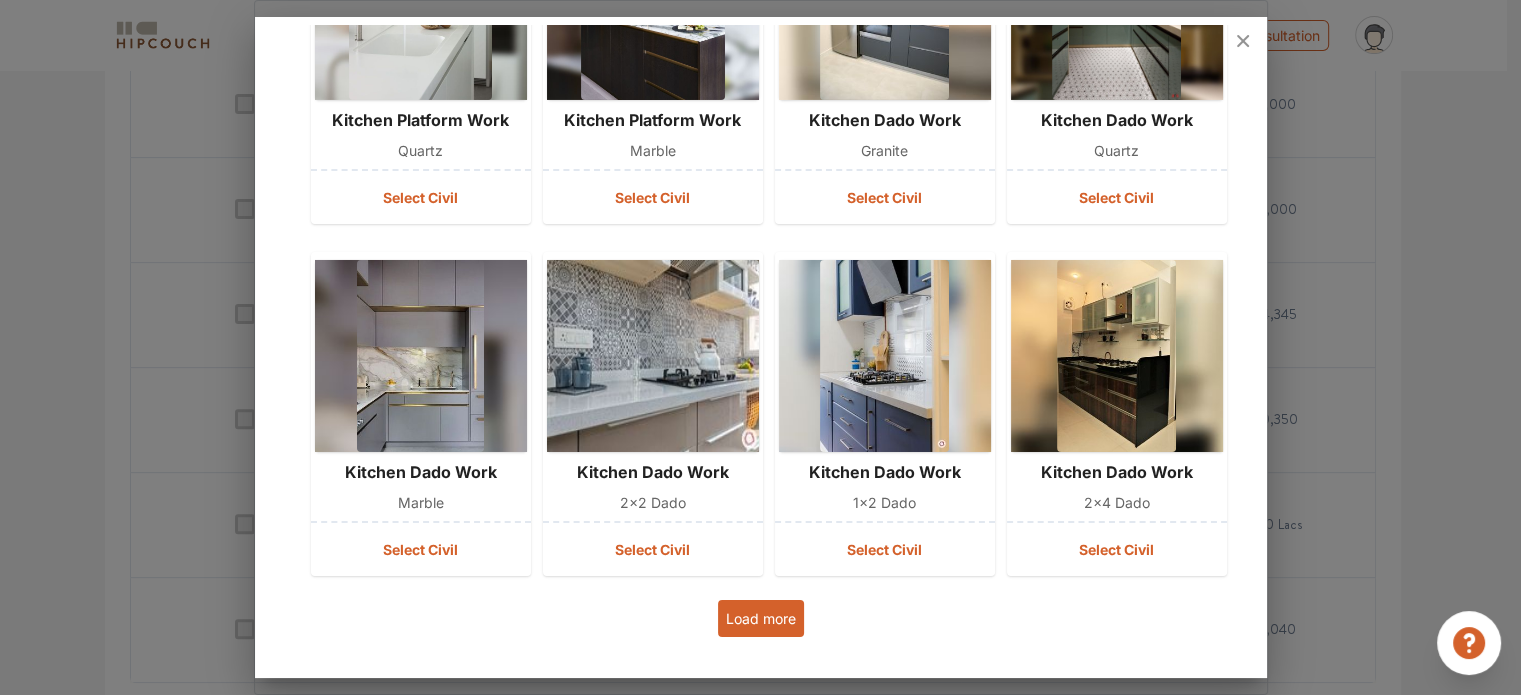 click on "Load more" at bounding box center (761, 618) 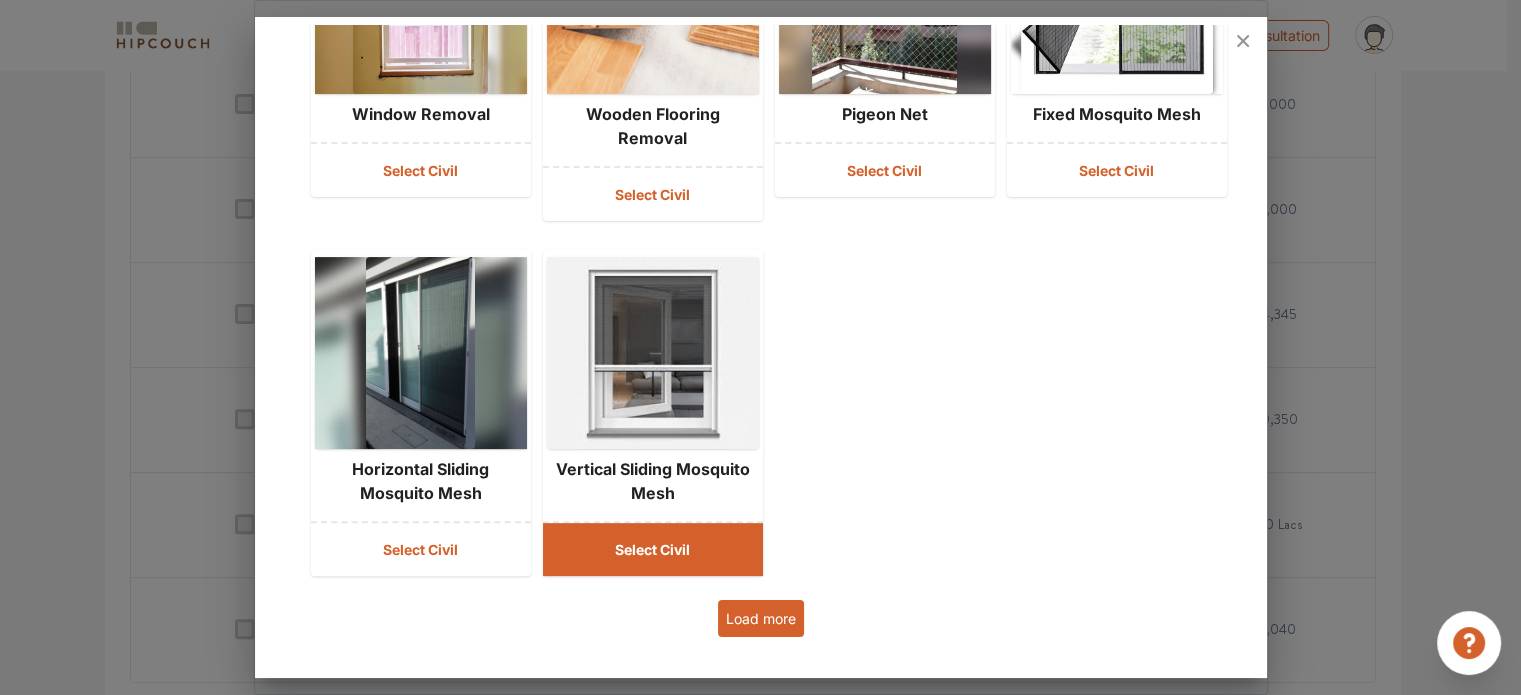 scroll, scrollTop: 8171, scrollLeft: 0, axis: vertical 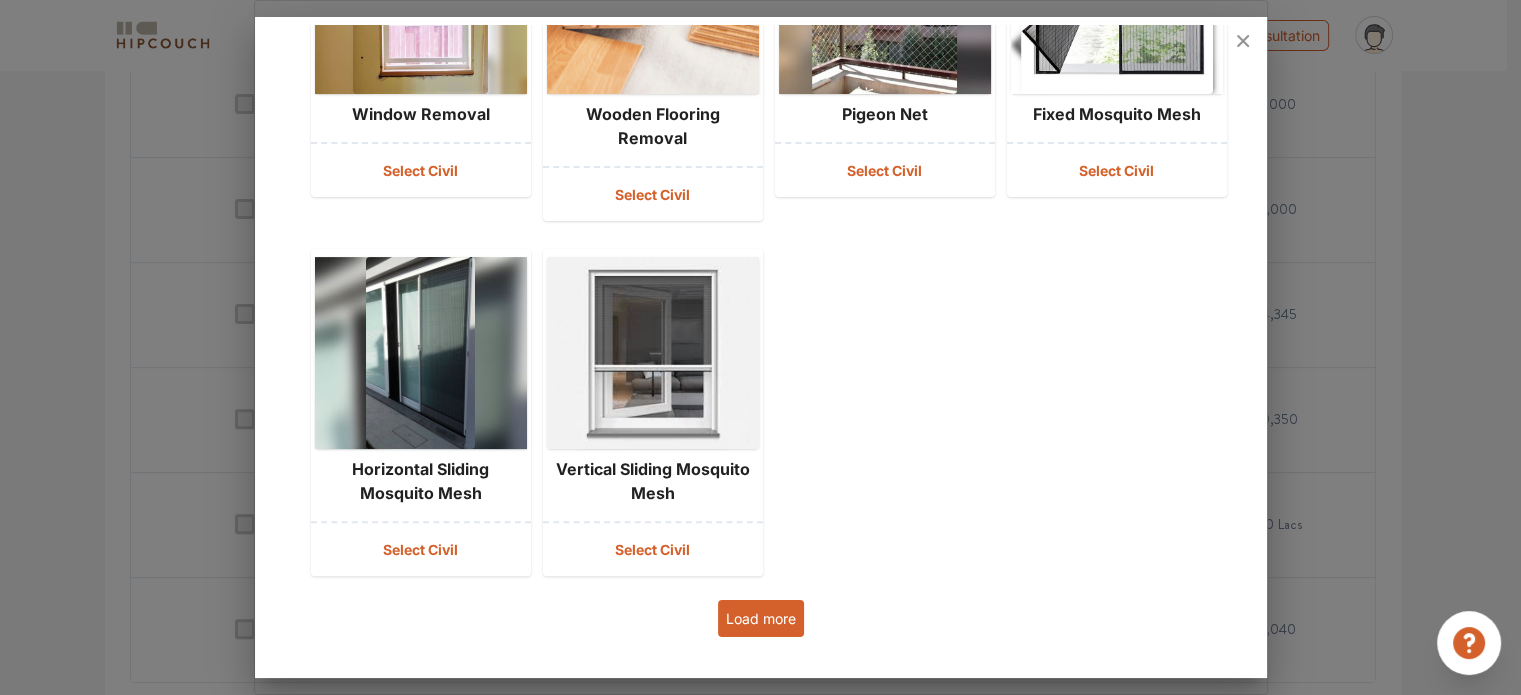 click on "Load more" at bounding box center (761, 618) 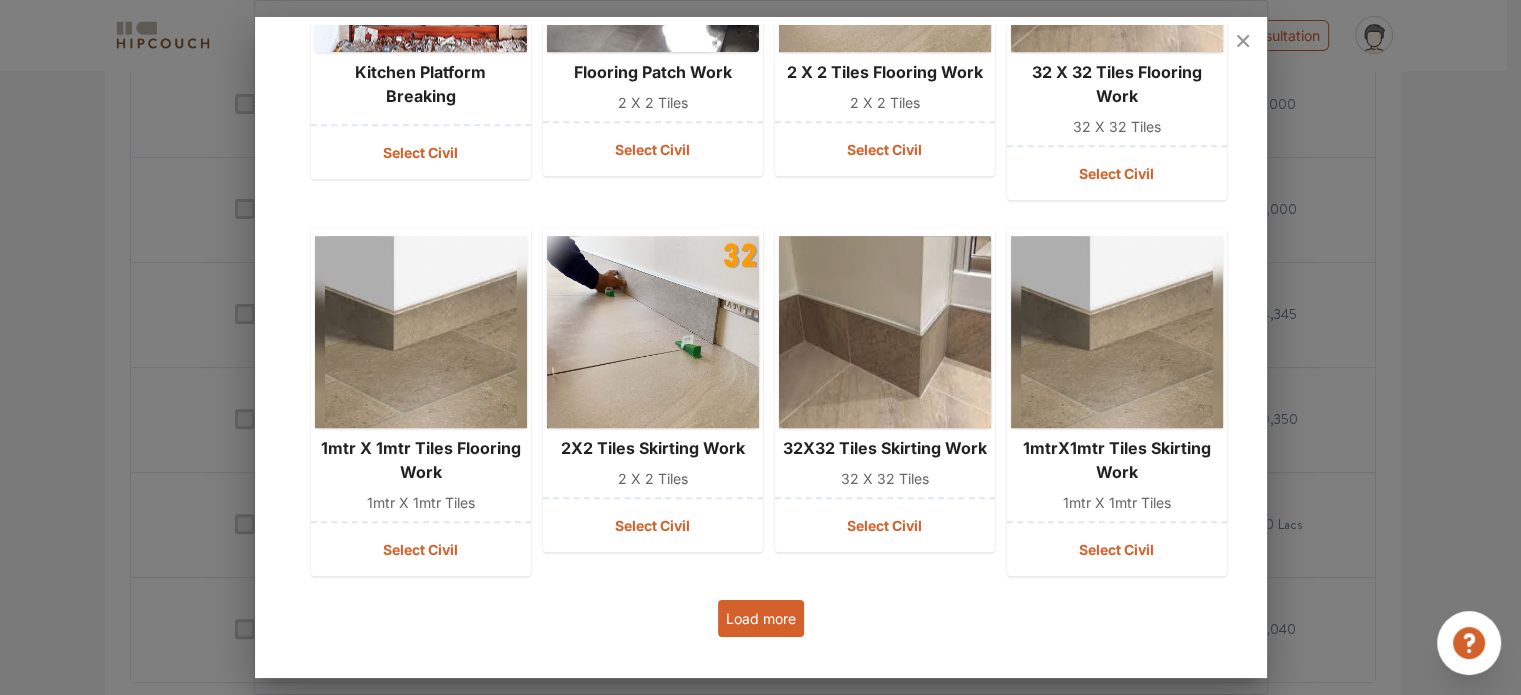 scroll, scrollTop: 8922, scrollLeft: 0, axis: vertical 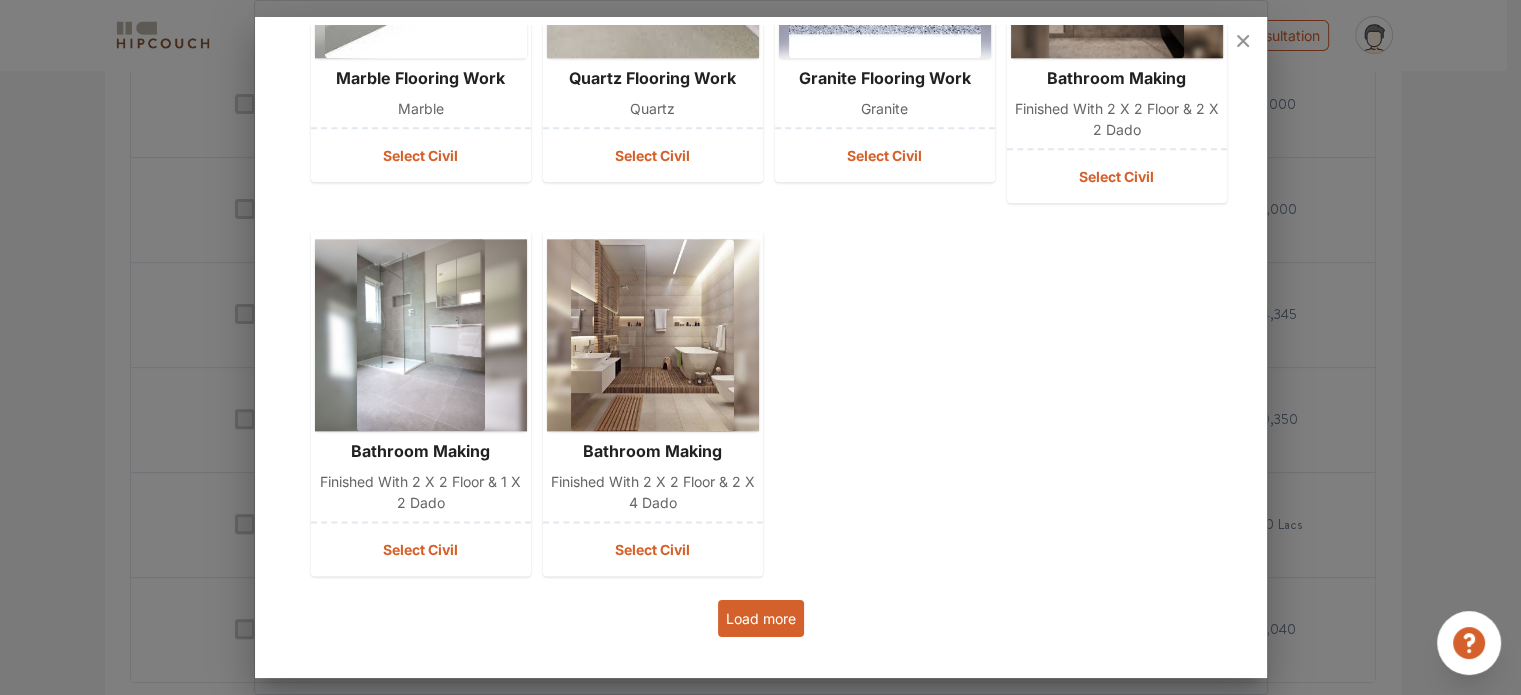 click on "Load more" at bounding box center (761, 618) 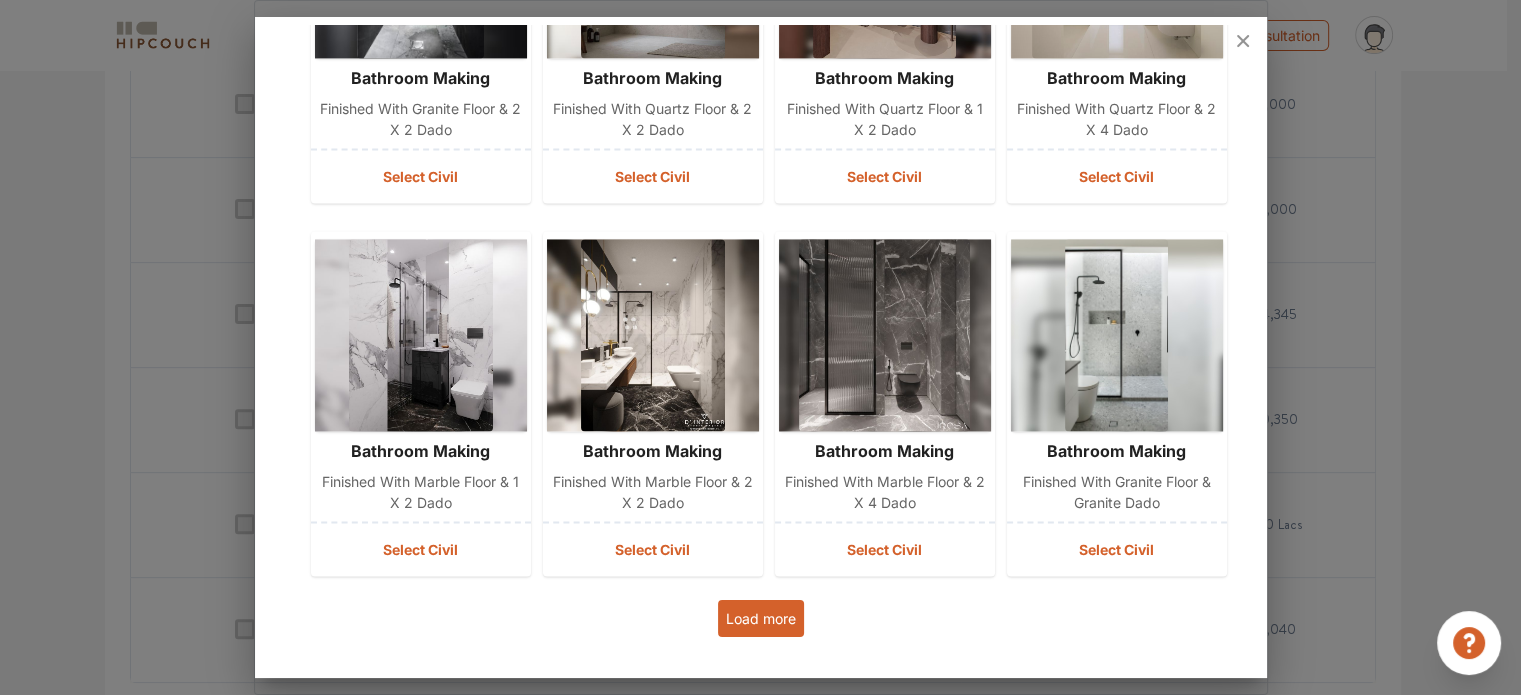 scroll, scrollTop: 10764, scrollLeft: 0, axis: vertical 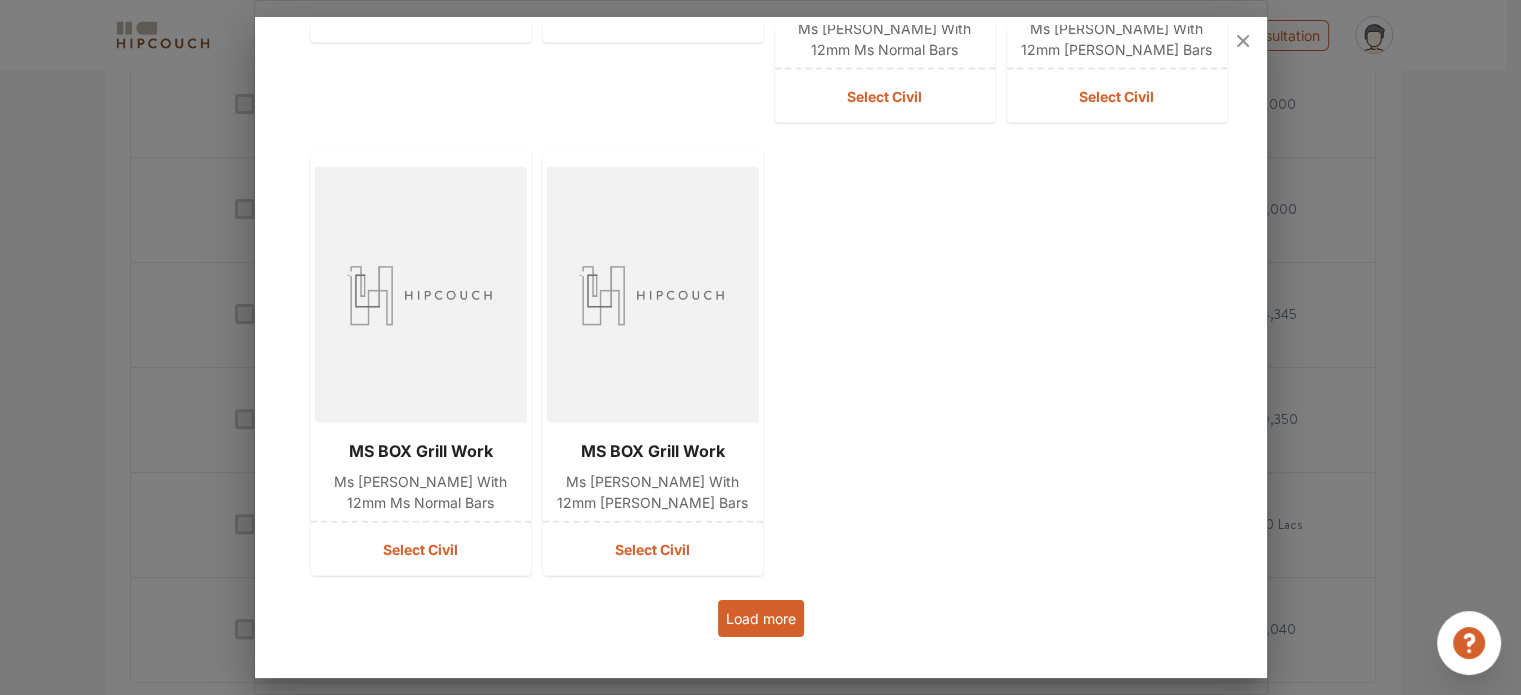 drag, startPoint x: 760, startPoint y: 646, endPoint x: 768, endPoint y: 617, distance: 30.083218 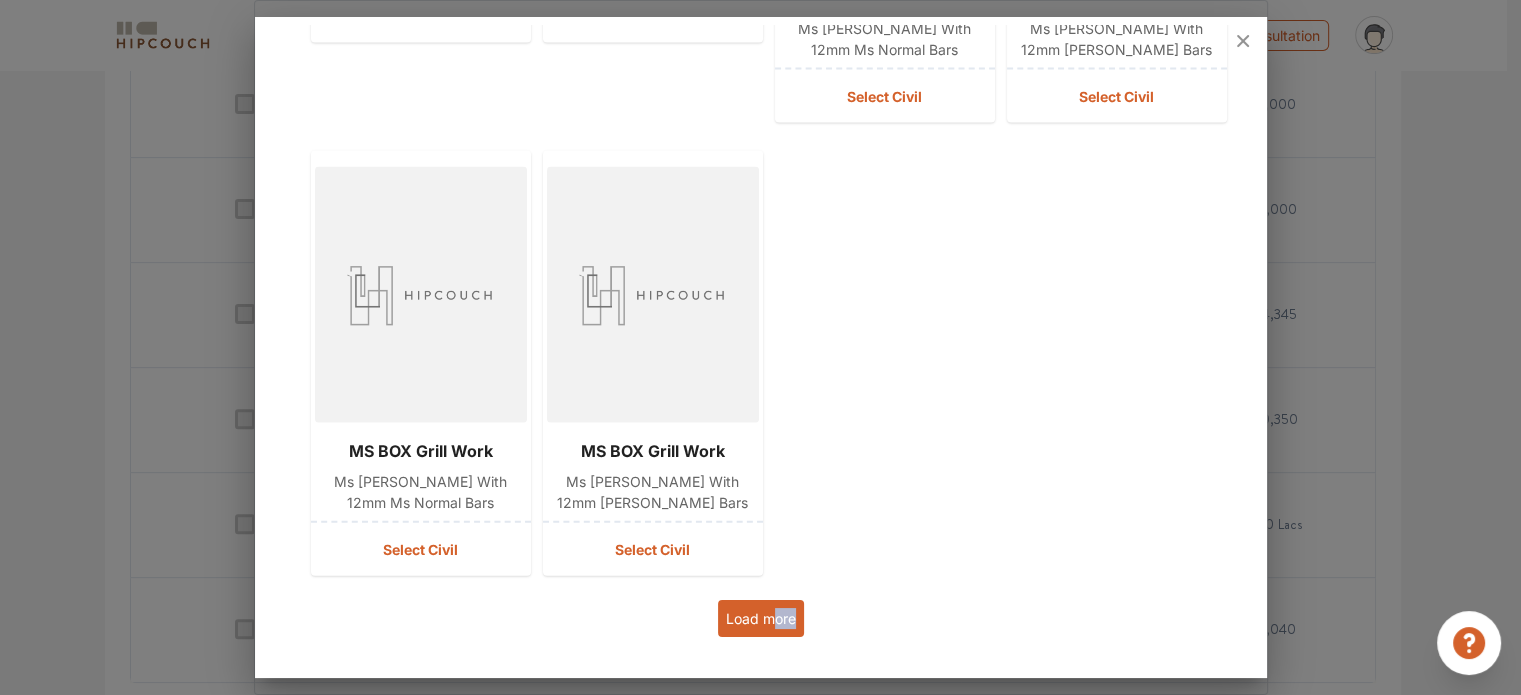 click on "Load more" at bounding box center (761, 618) 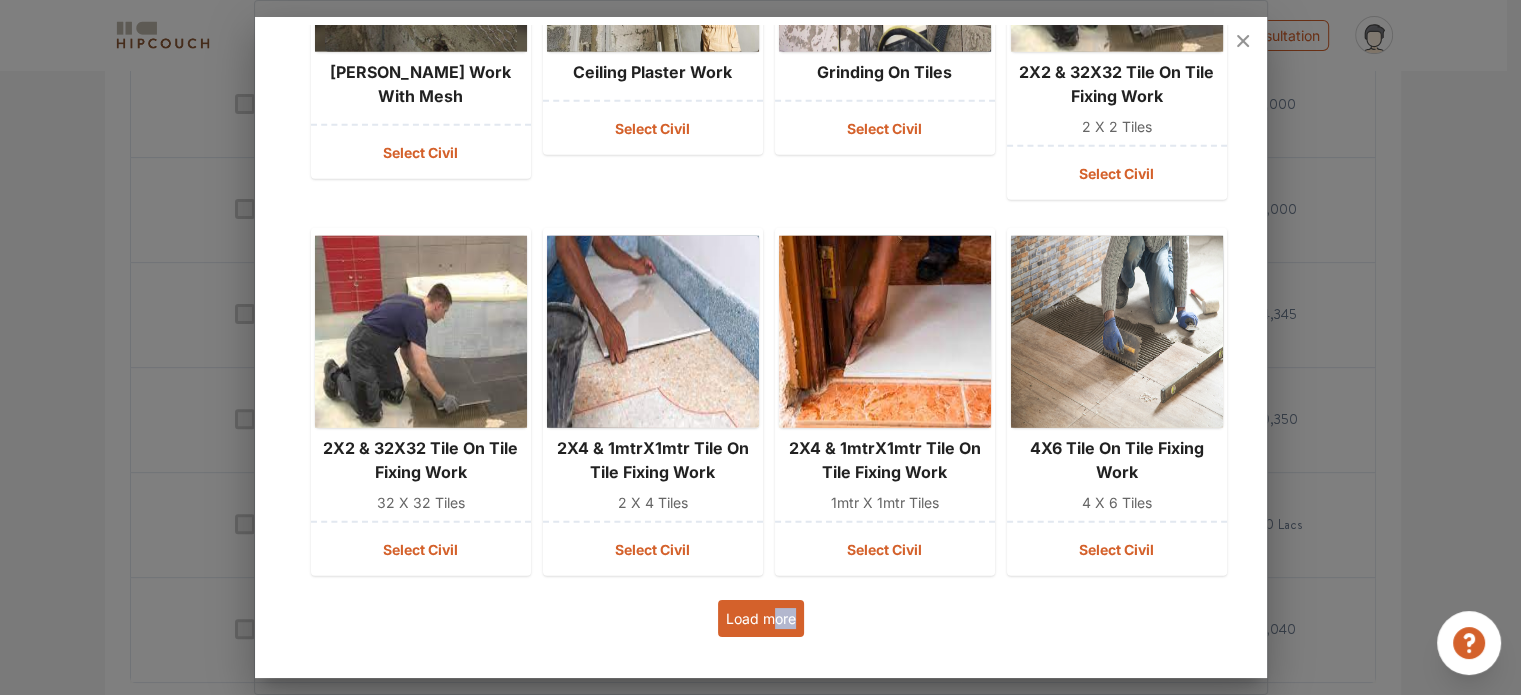 scroll, scrollTop: 12792, scrollLeft: 0, axis: vertical 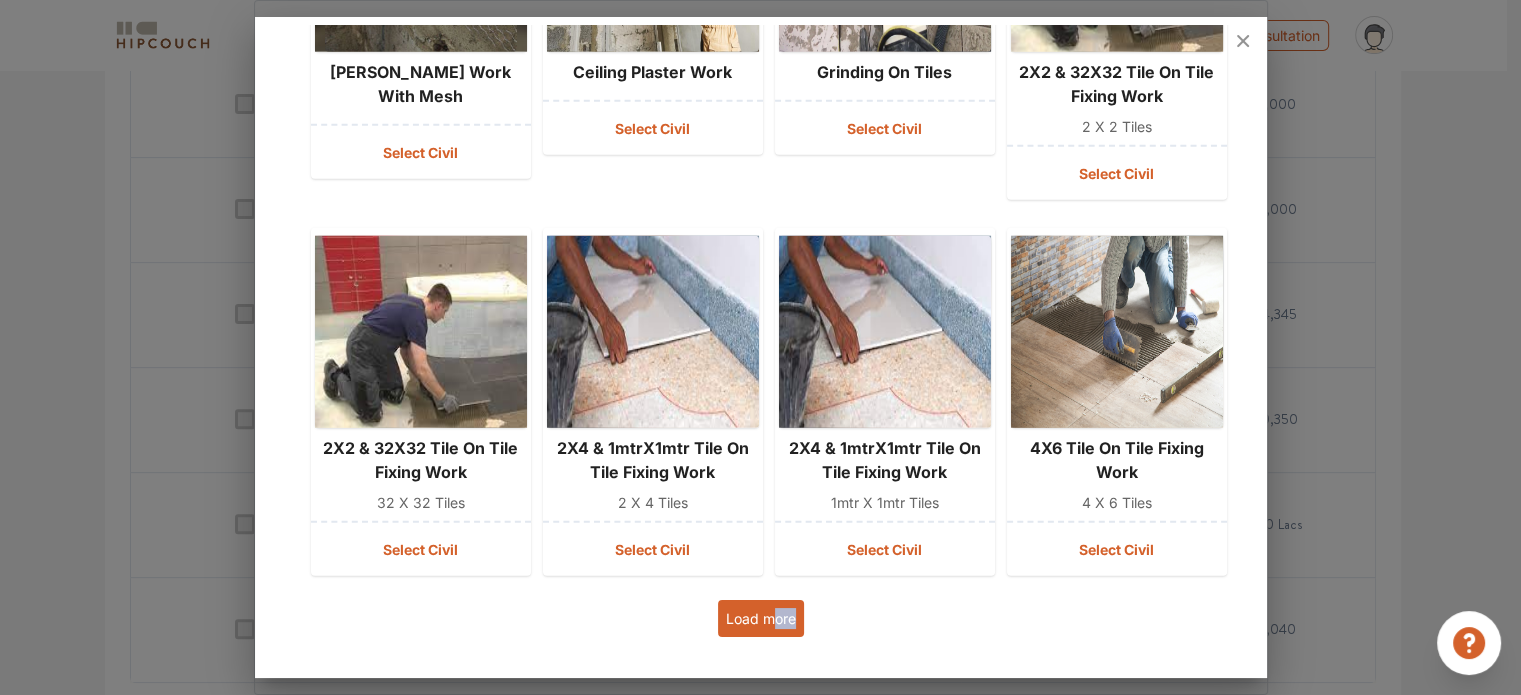 click on "Load more" at bounding box center [761, 618] 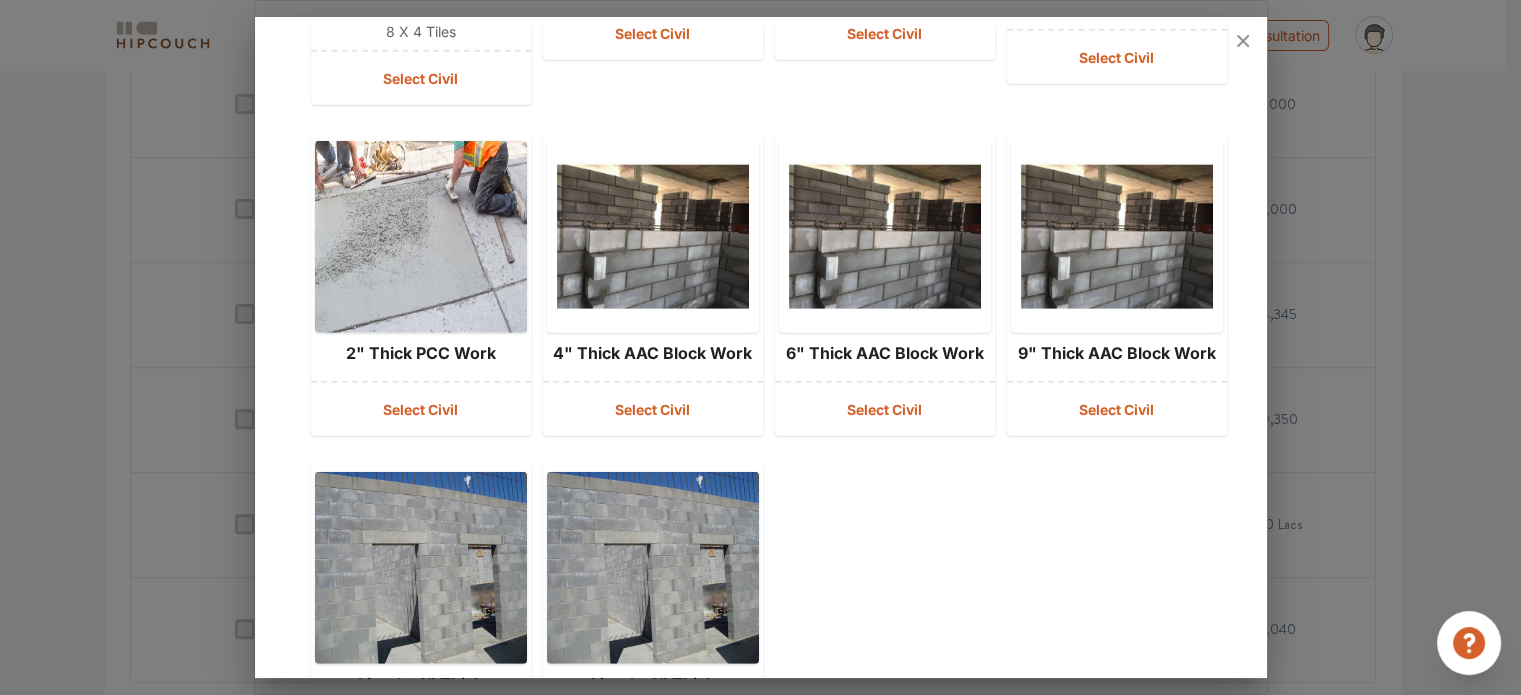 scroll, scrollTop: 13792, scrollLeft: 0, axis: vertical 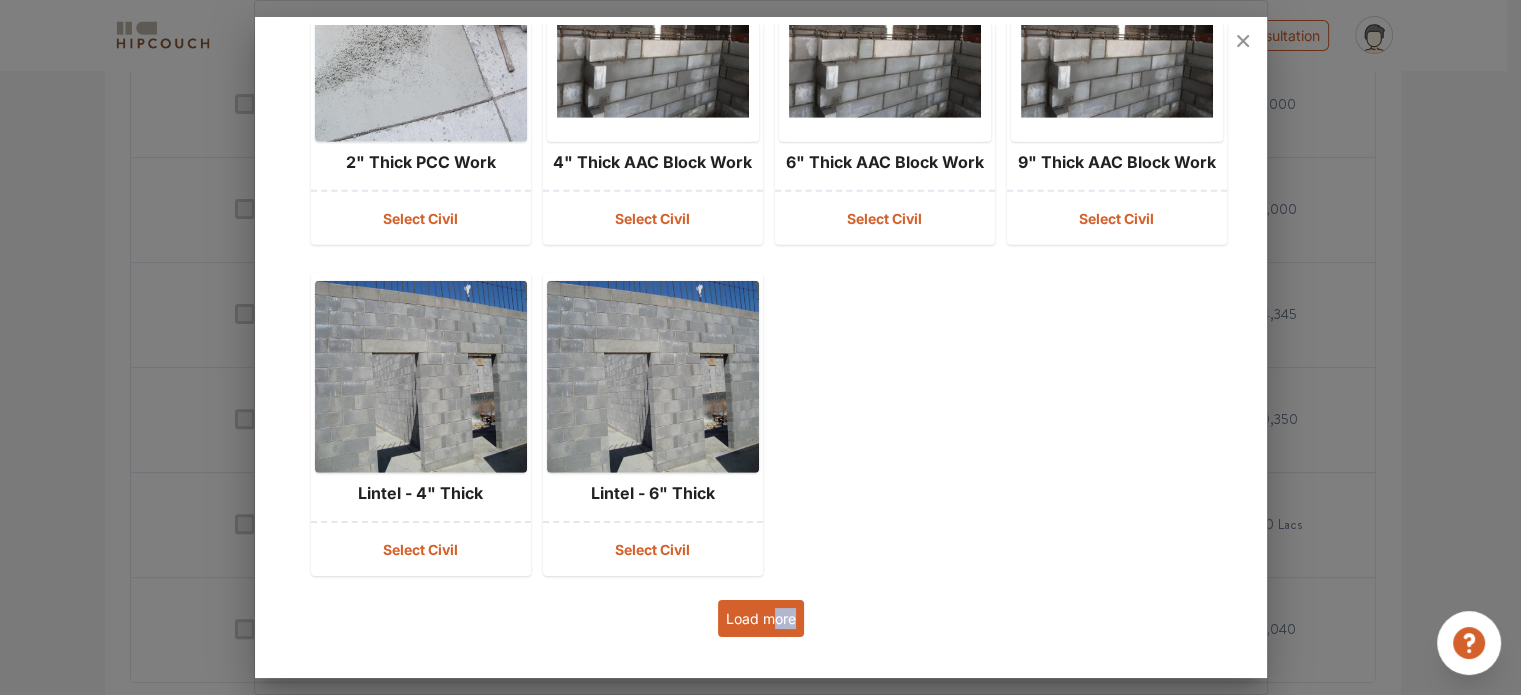 click on "Load more" at bounding box center (761, 618) 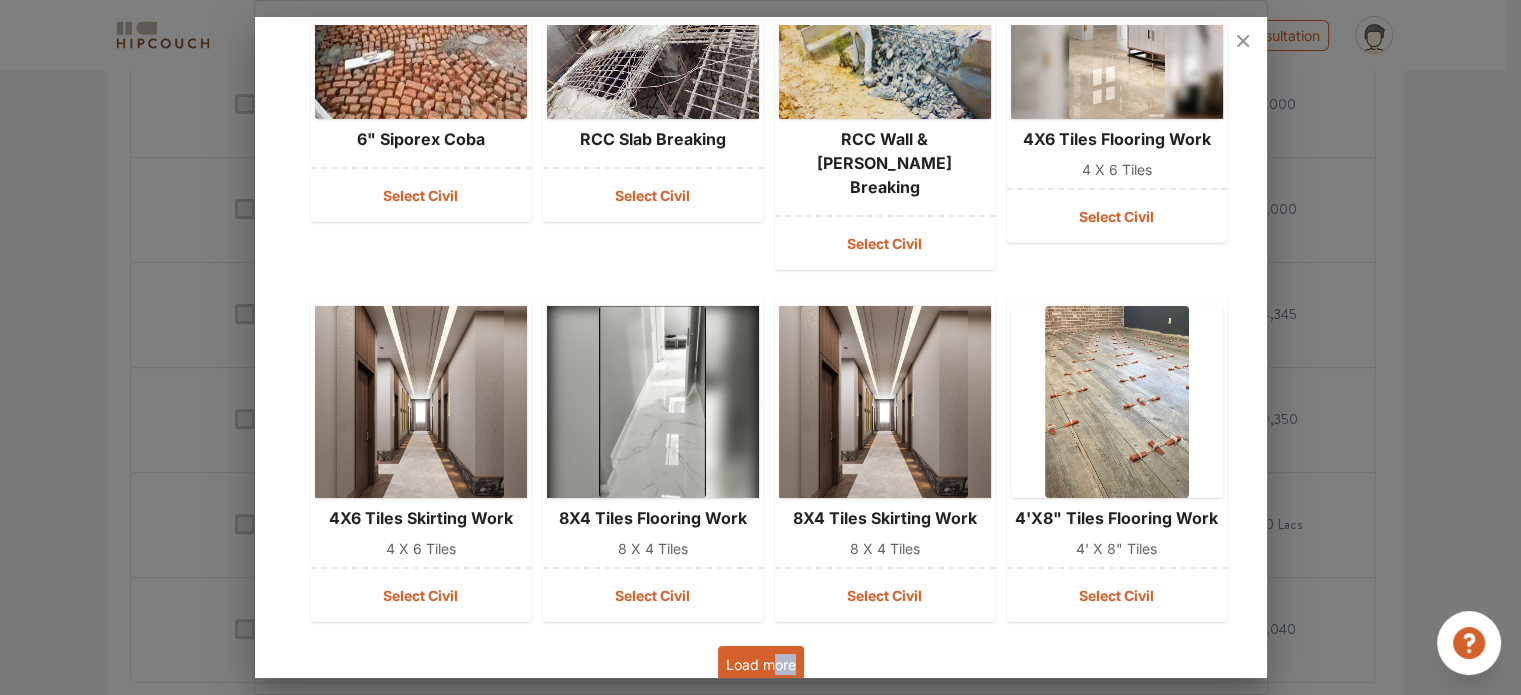 scroll, scrollTop: 14560, scrollLeft: 0, axis: vertical 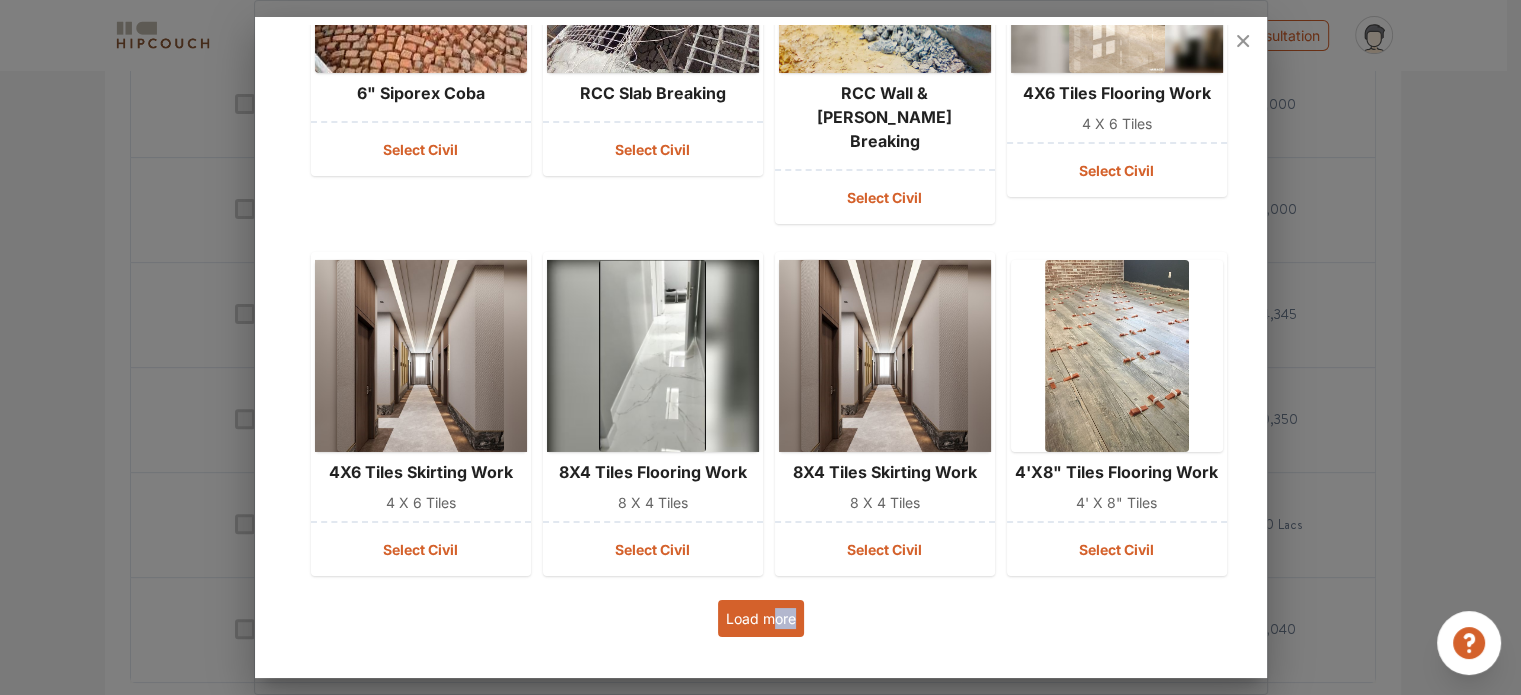 click on "Load more" at bounding box center (761, 618) 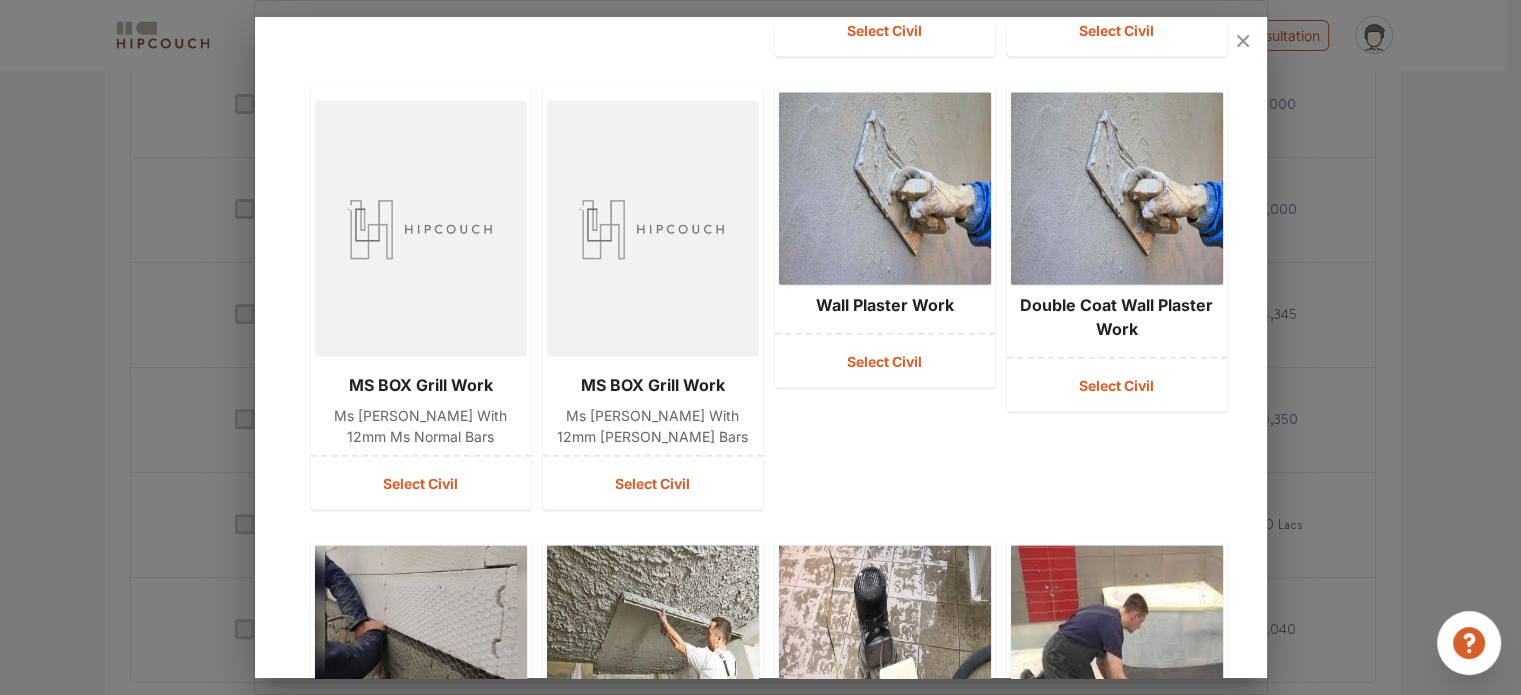 scroll, scrollTop: 12050, scrollLeft: 0, axis: vertical 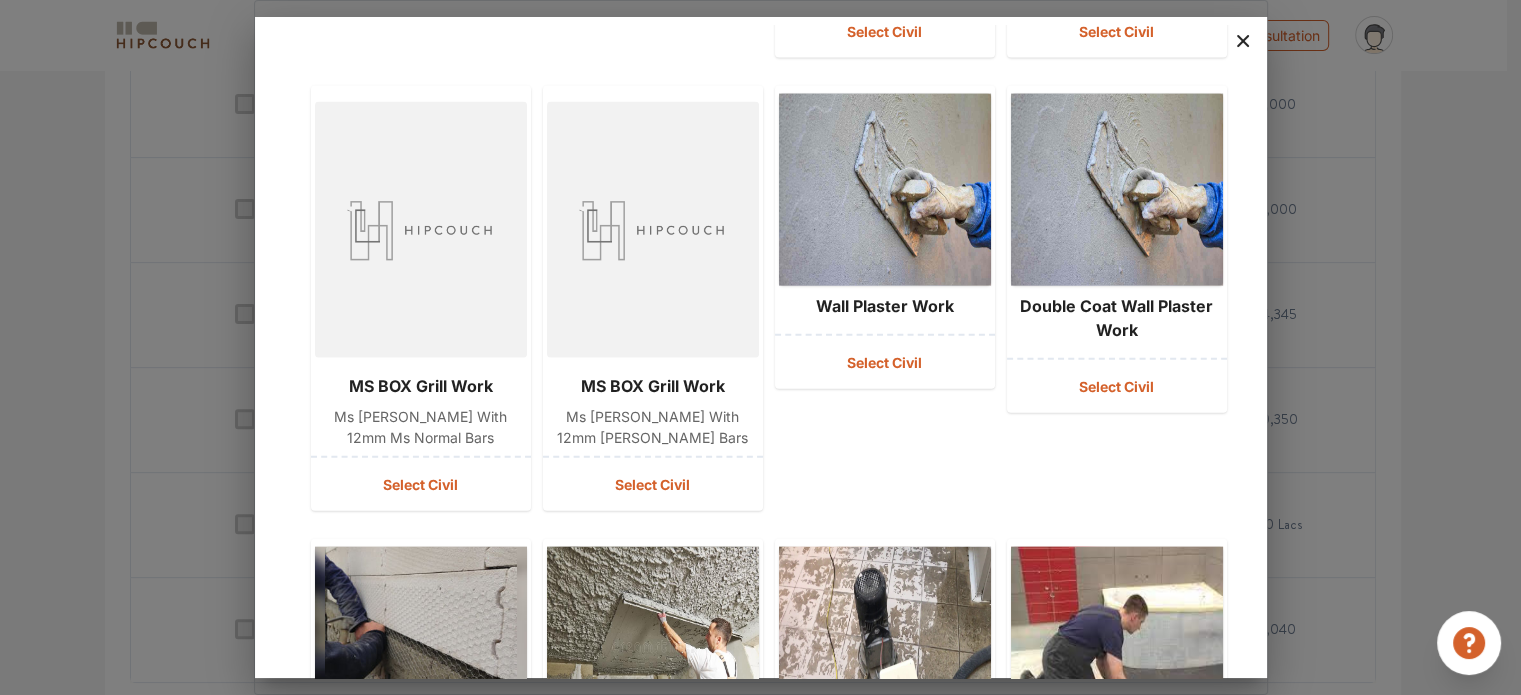 click 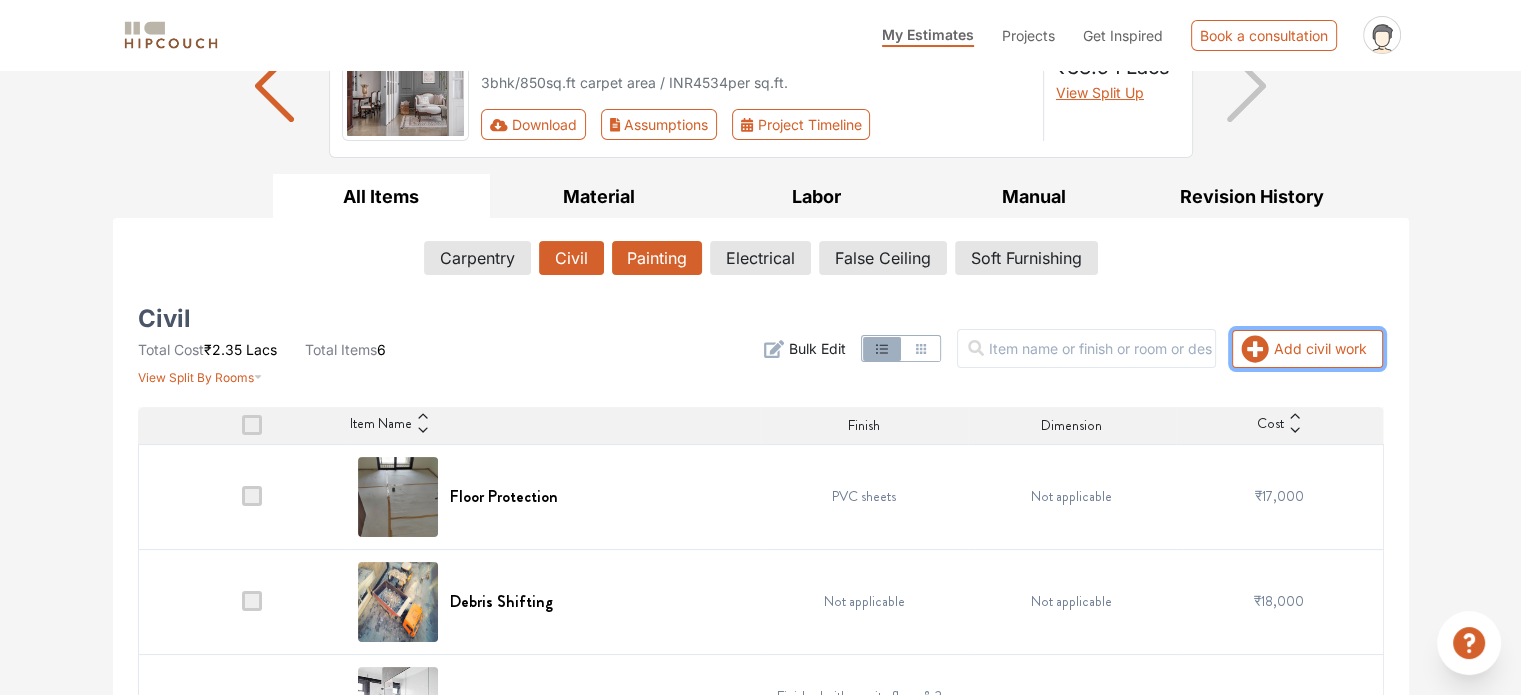scroll, scrollTop: 0, scrollLeft: 0, axis: both 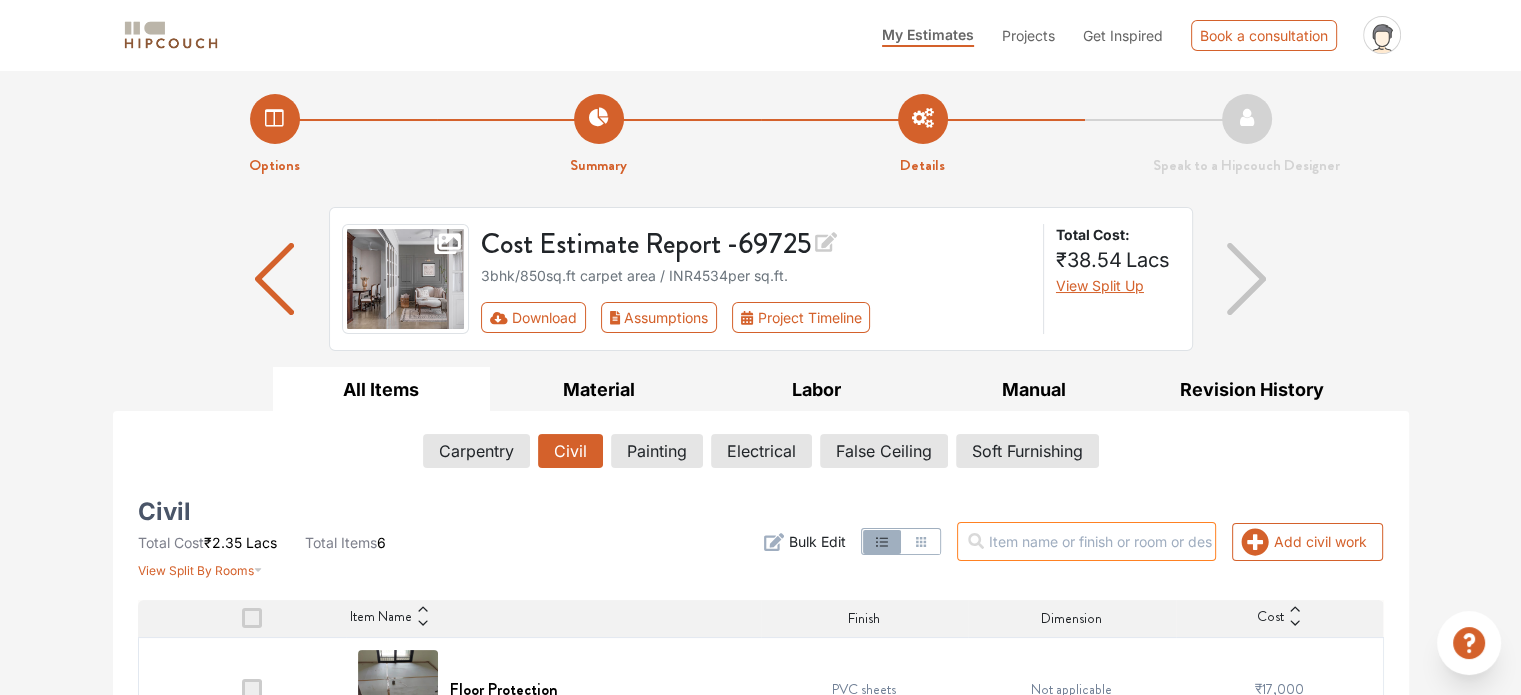 click at bounding box center [1086, 541] 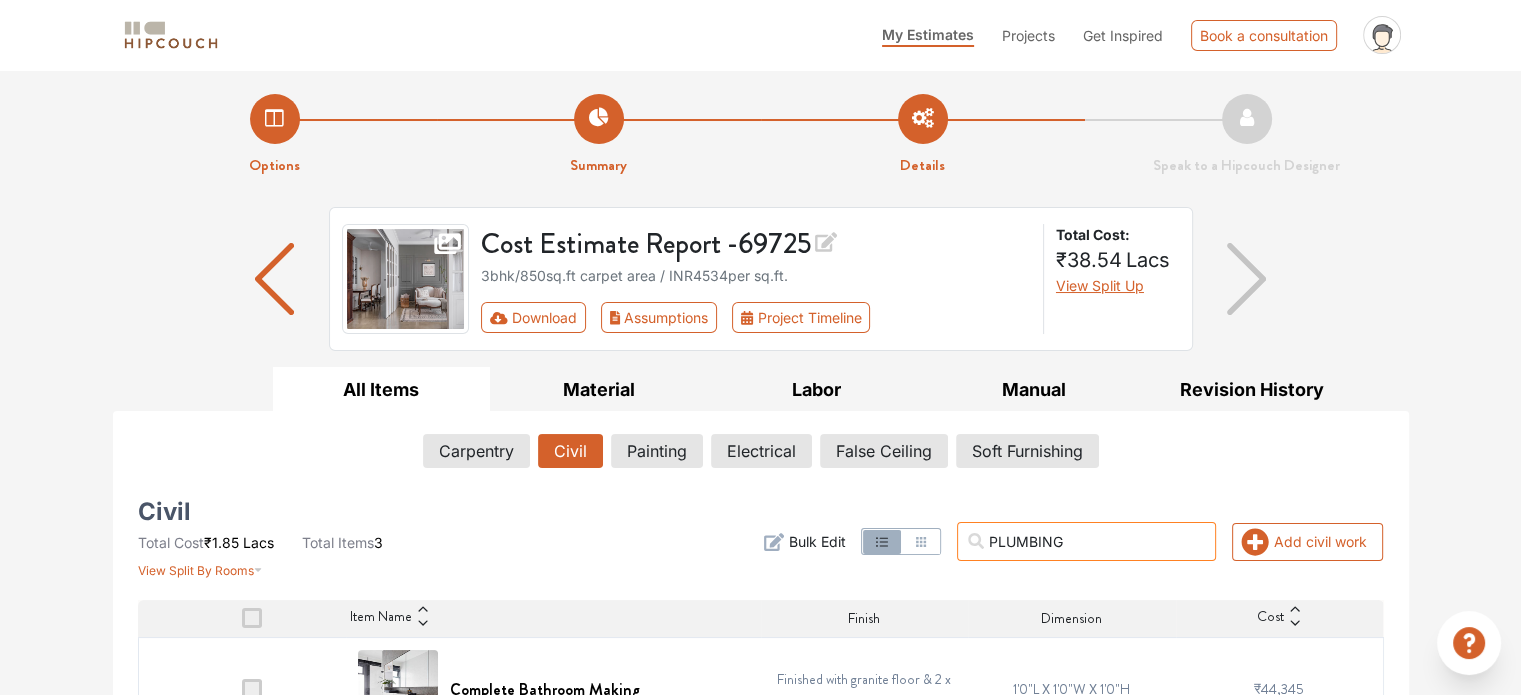 type on "PLUMBING" 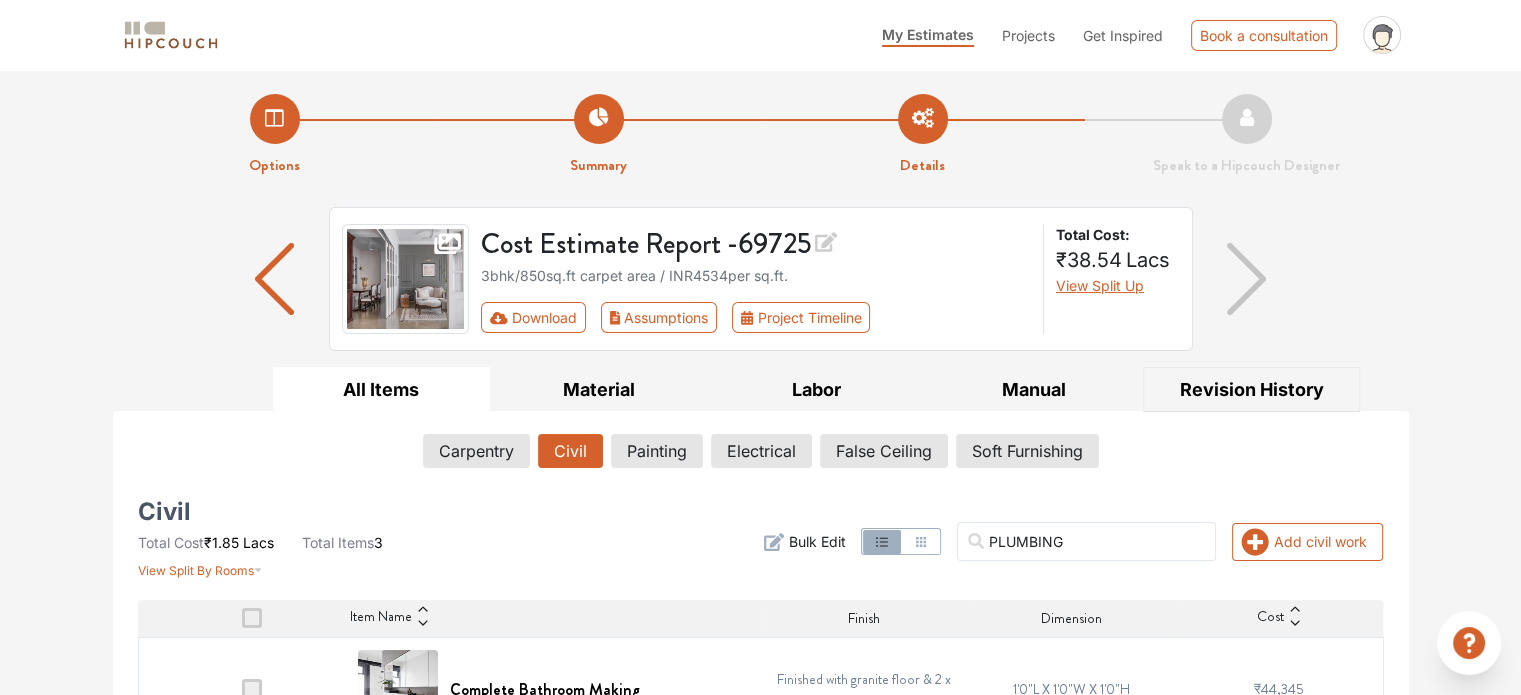 click on "Revision History" at bounding box center (1252, 389) 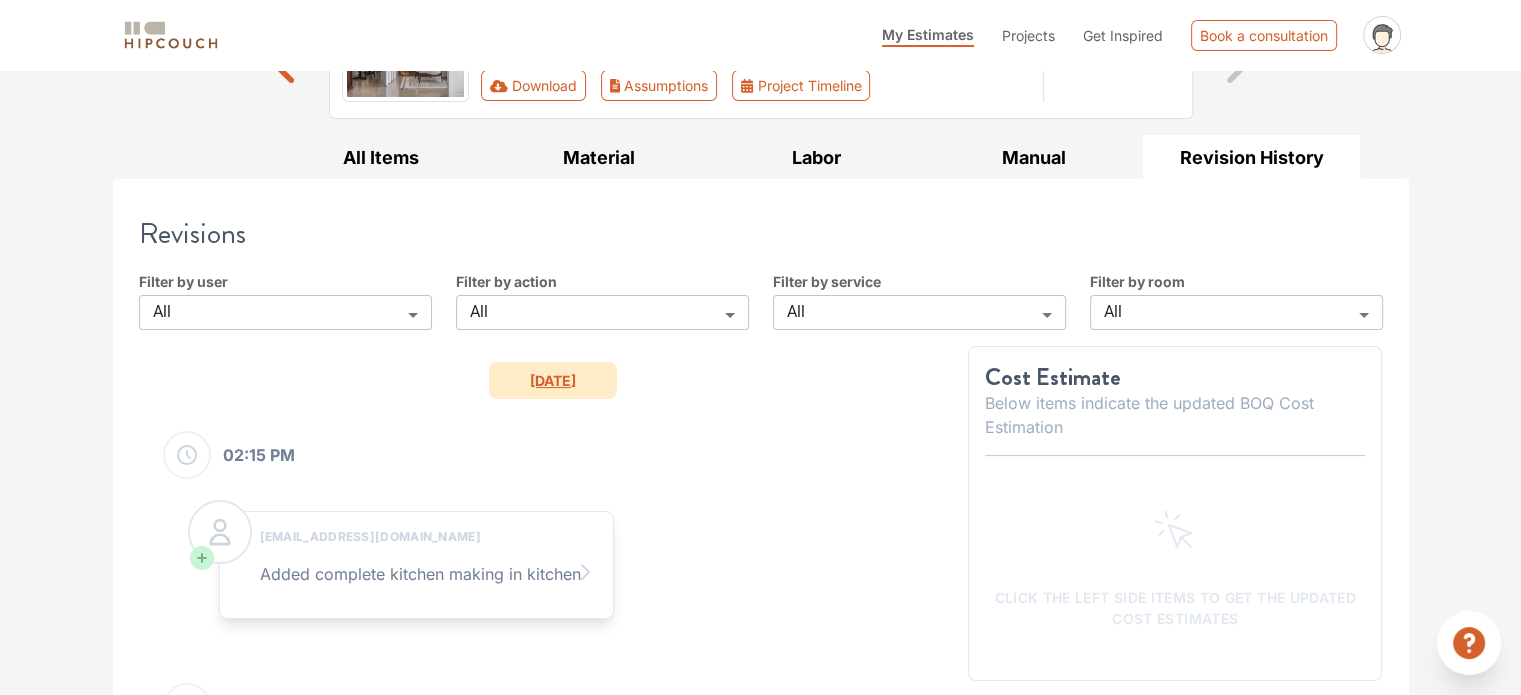 scroll, scrollTop: 300, scrollLeft: 0, axis: vertical 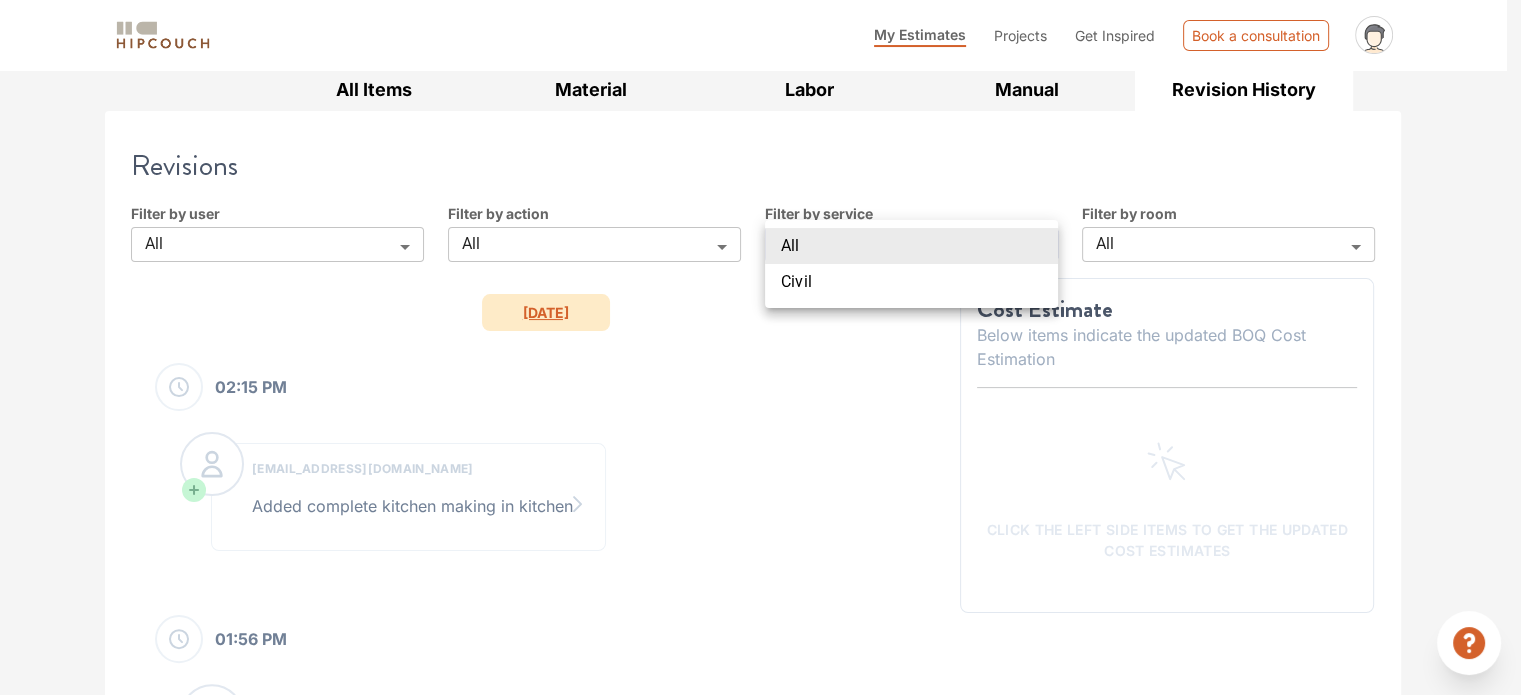 click on "My Estimates Projects Get Inspired Book a consultation profile pic Upload Boq Logout Options Summary Details Speak to a Hipcouch Designer Cost Estimate Report -  69725 3bhk  /  850  sq.ft carpet area / INR  4534  per sq.ft. Download Assumptions Project Timeline Total Cost:  ₹38.54 Lacs  View Split Up All Items Material Labor Manual Revision History Carpentry Civil Painting Electrical False Ceiling Soft Furnishing Civil Total Cost  ₹1.85 Lacs  Total Items  3 View Split By Rooms PLUMBING Add civil work Filter Bulk Edit Item Name Finish Dimension Cost Complete Bathroom Making Finished with granite floor & 2 x 4 dado 1'0"L X 1'0"W X 1'0"H ₹44,345 Complete Bathroom Making Finished with 2 x 2 floor & 2 x 4 dado 1'0"L X 1'0"W X 1'0"H ₹40,350 Complete Bathroom Making Finished with marble floor & marble dado 1'0"L X 1'0"W X 1'0"H ₹1.00 Lacs  Material Costs for Carpentry Material Costs for Civil Carpentry Materials Total Cost  ₹14.86 Lacs  Total Items  29 View Split By Rooms Filter Material Name Qty 32 / 4" at bounding box center [760, 47] 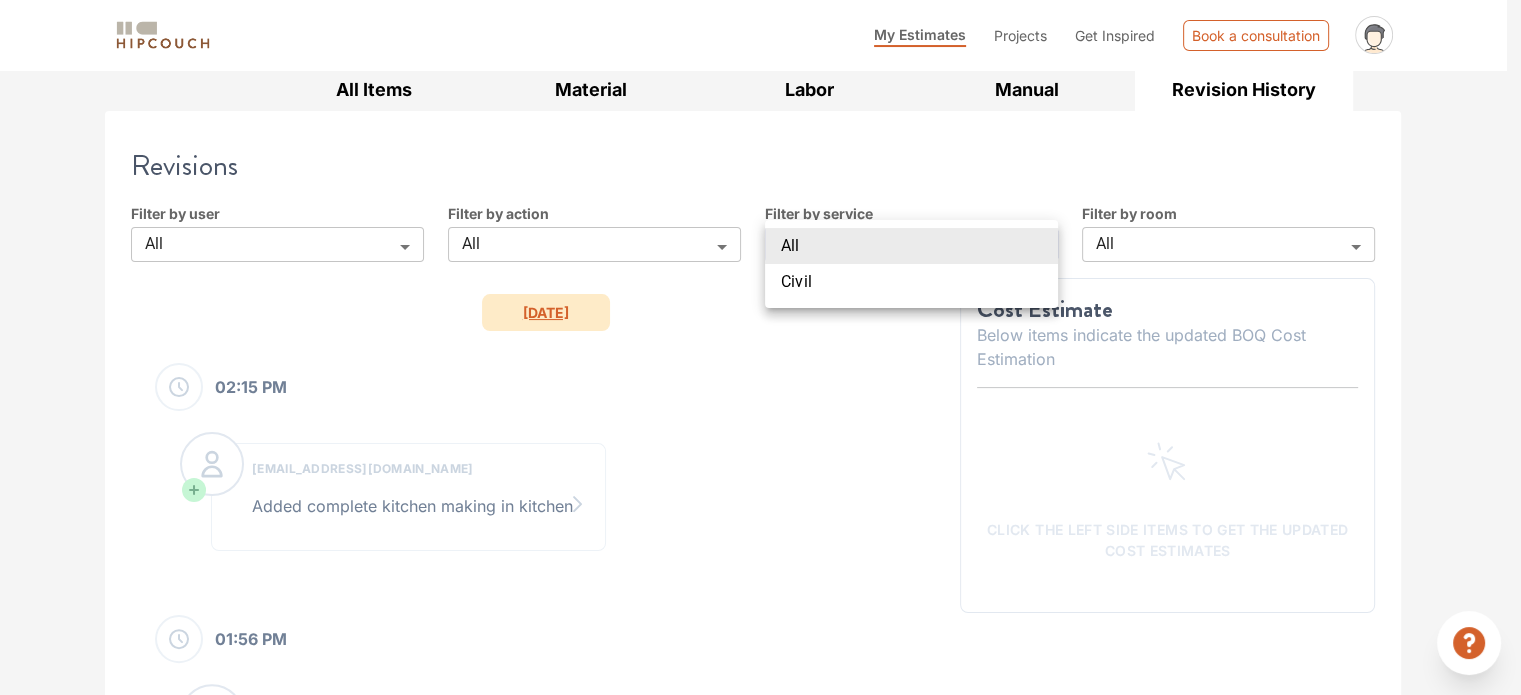 click at bounding box center (760, 347) 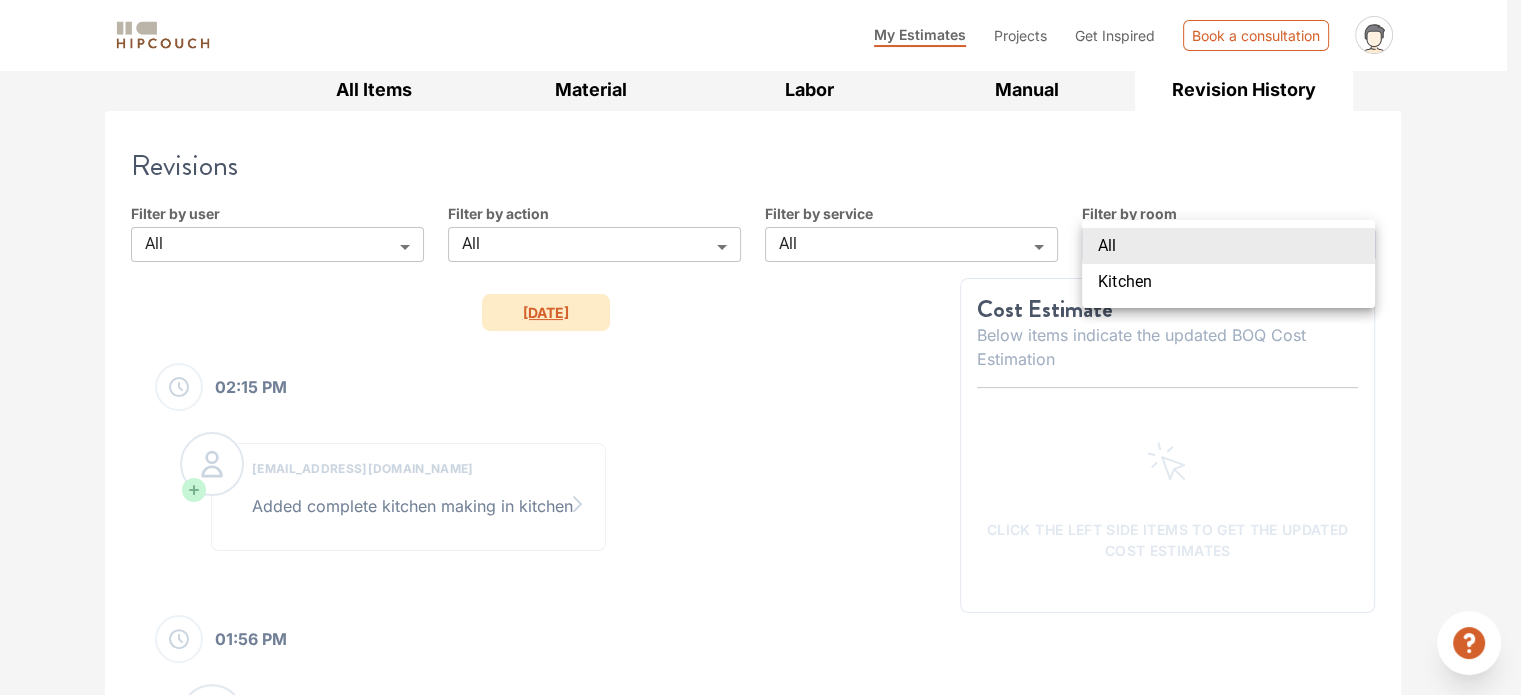click on "My Estimates Projects Get Inspired Book a consultation profile pic Upload Boq Logout Options Summary Details Speak to a Hipcouch Designer Cost Estimate Report -  69725 3bhk  /  850  sq.ft carpet area / INR  4534  per sq.ft. Download Assumptions Project Timeline Total Cost:  ₹38.54 Lacs  View Split Up All Items Material Labor Manual Revision History Carpentry Civil Painting Electrical False Ceiling Soft Furnishing Civil Total Cost  ₹1.85 Lacs  Total Items  3 View Split By Rooms PLUMBING Add civil work Filter Bulk Edit Item Name Finish Dimension Cost Complete Bathroom Making Finished with granite floor & 2 x 4 dado 1'0"L X 1'0"W X 1'0"H ₹44,345 Complete Bathroom Making Finished with 2 x 2 floor & 2 x 4 dado 1'0"L X 1'0"W X 1'0"H ₹40,350 Complete Bathroom Making Finished with marble floor & marble dado 1'0"L X 1'0"W X 1'0"H ₹1.00 Lacs  Material Costs for Carpentry Material Costs for Civil Carpentry Materials Total Cost  ₹14.86 Lacs  Total Items  29 View Split By Rooms Filter Material Name Qty 32 / 4" at bounding box center [760, 47] 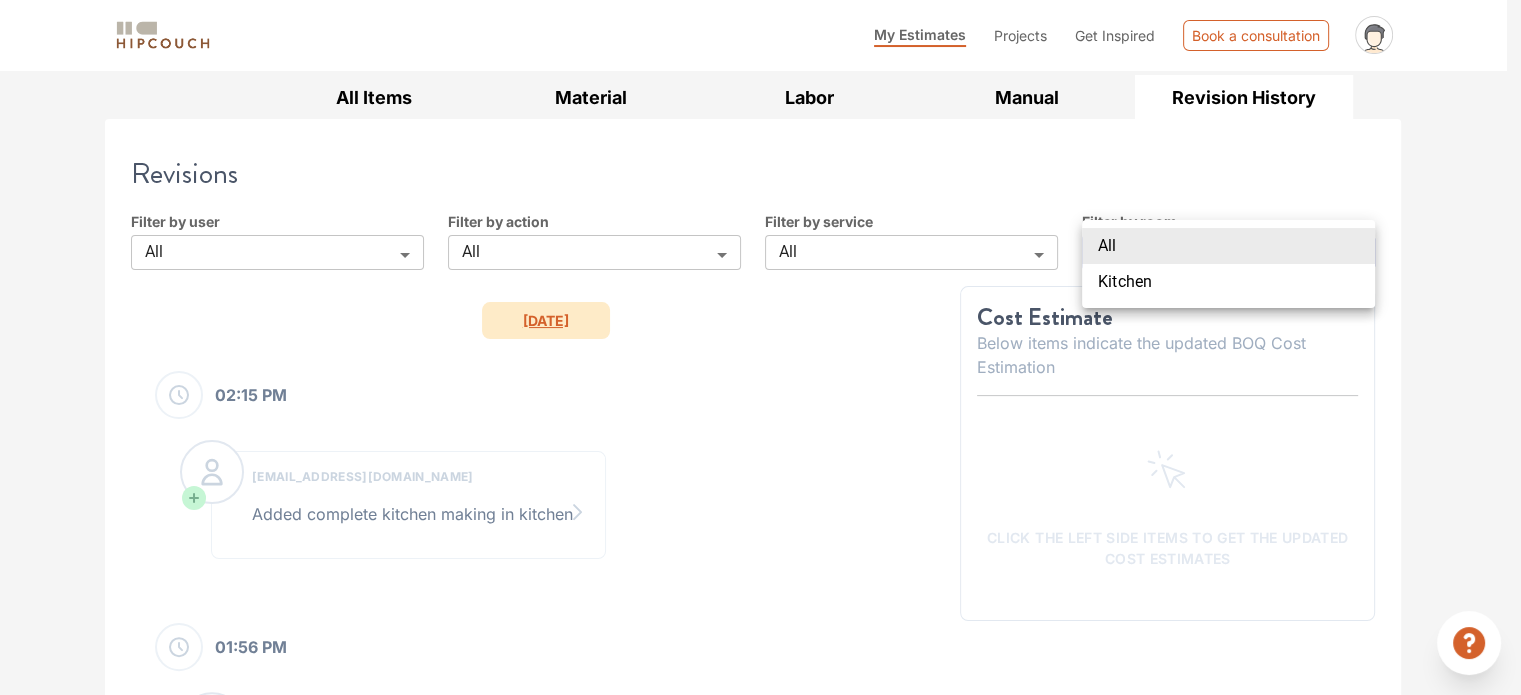 scroll, scrollTop: 0, scrollLeft: 0, axis: both 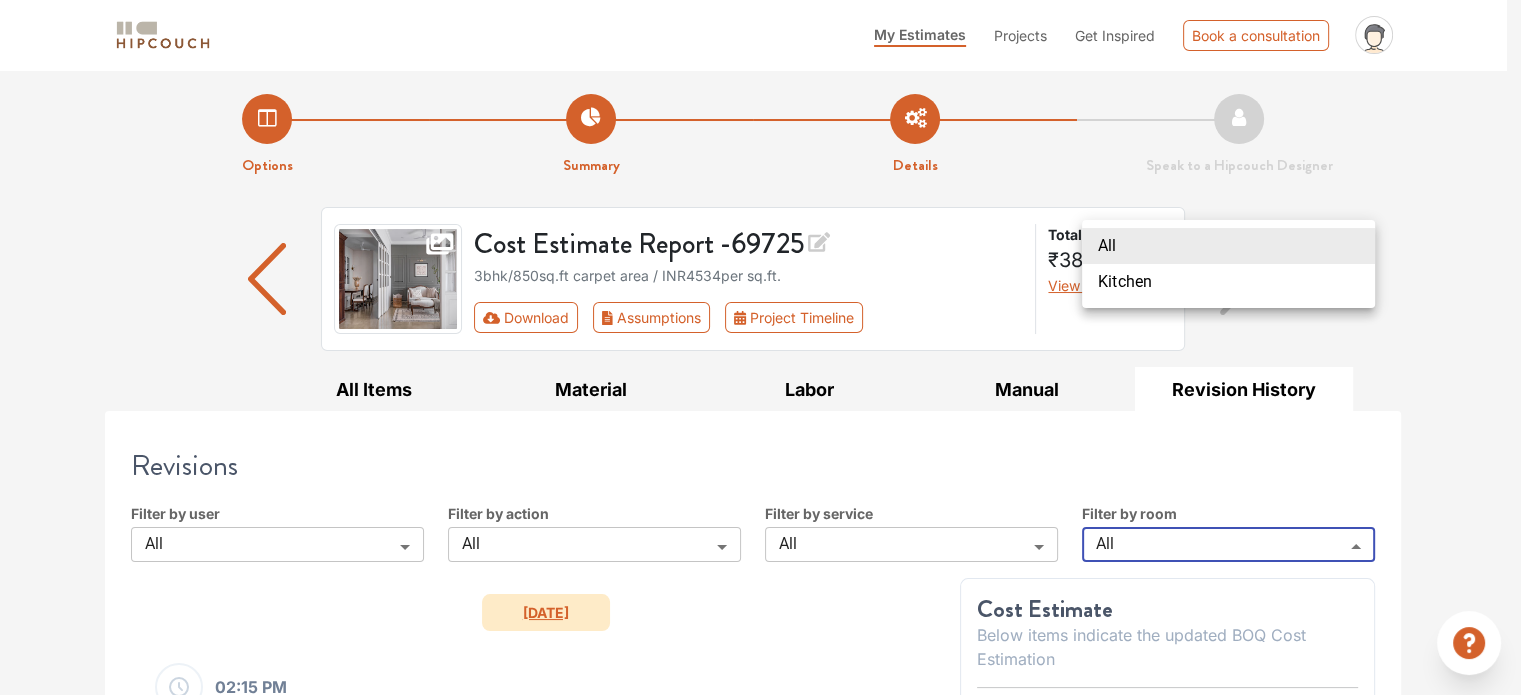 click at bounding box center (760, 347) 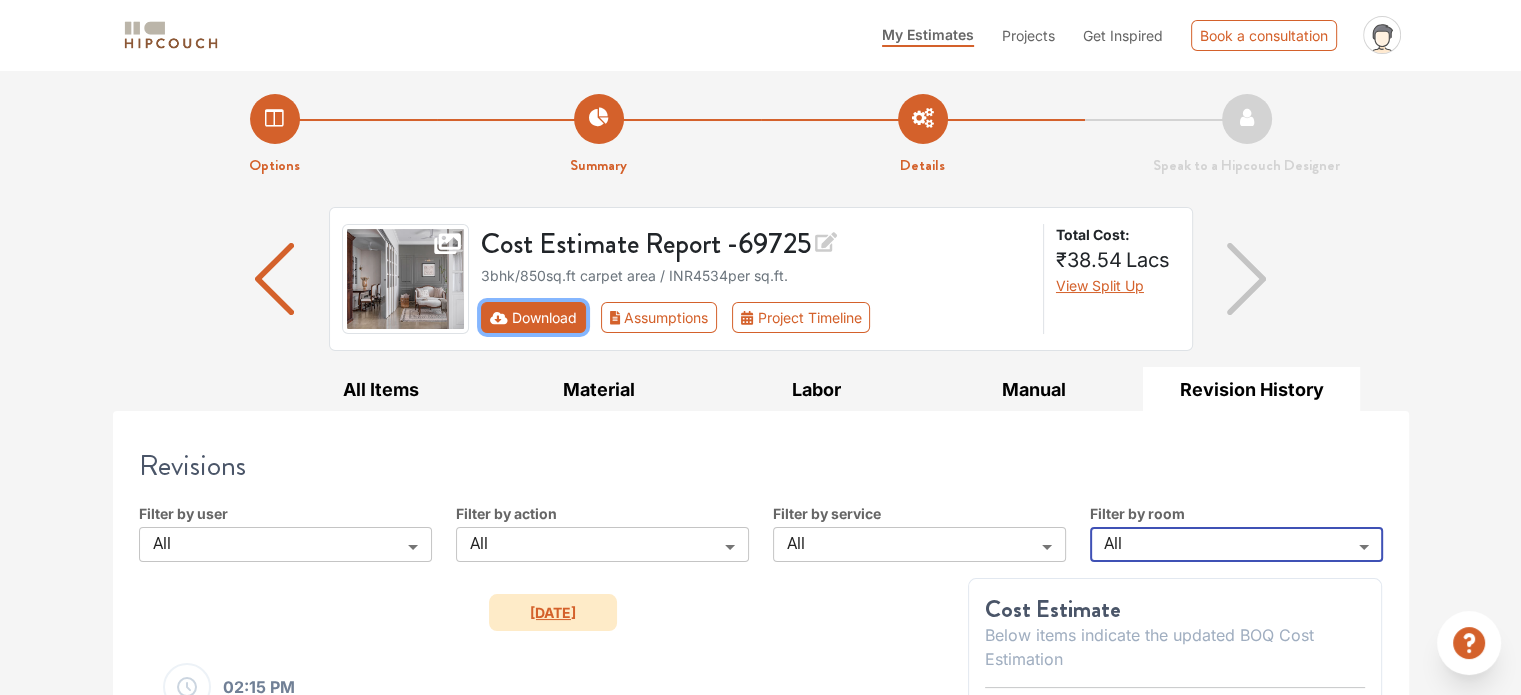 click on "Download" at bounding box center [533, 317] 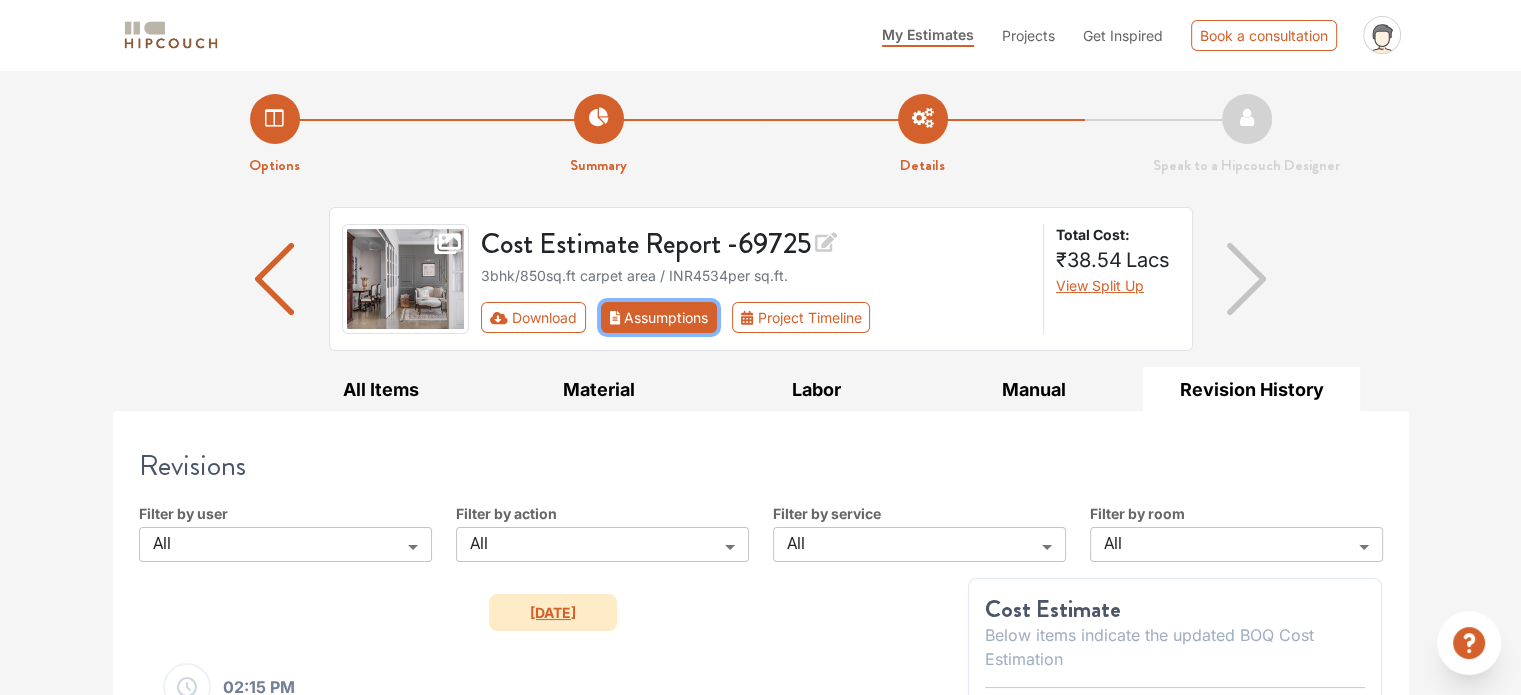 click on "Assumptions" at bounding box center (659, 317) 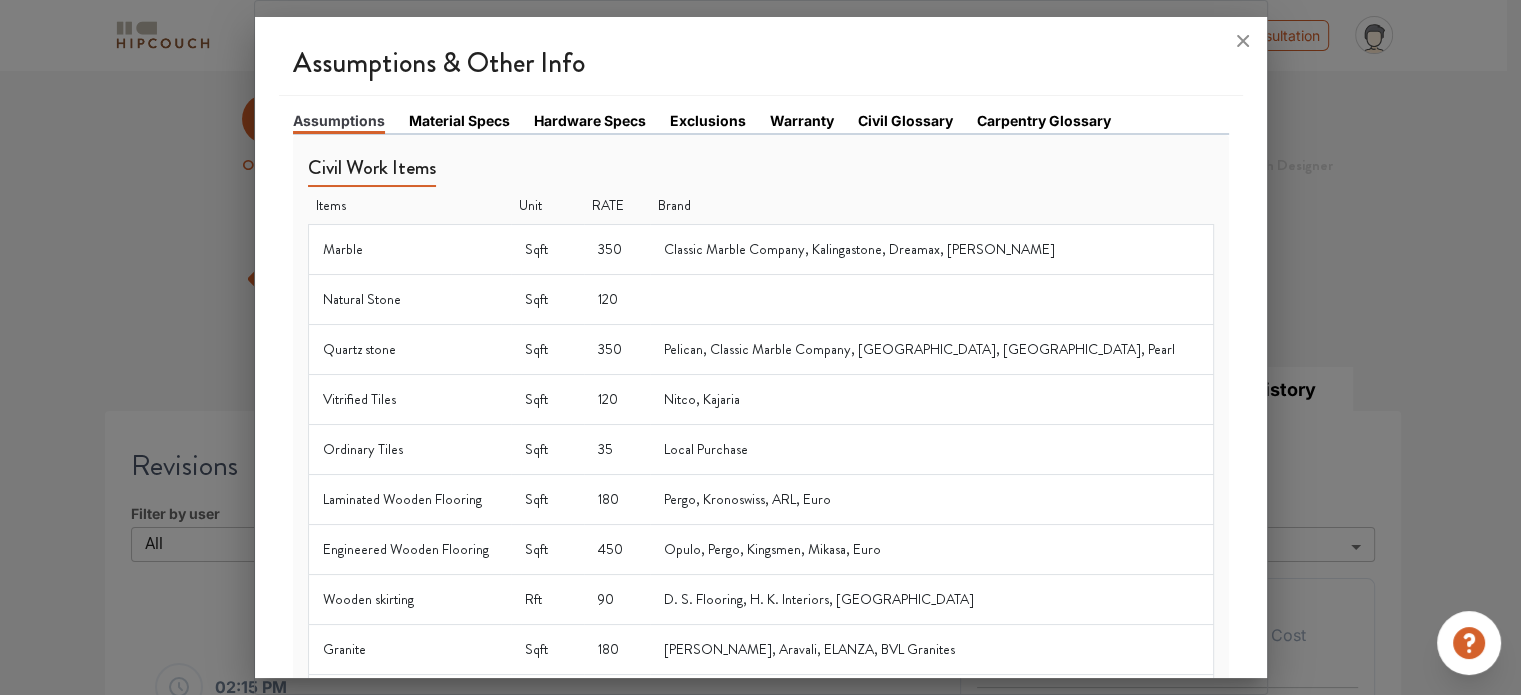 click on "Material Specs" at bounding box center [459, 120] 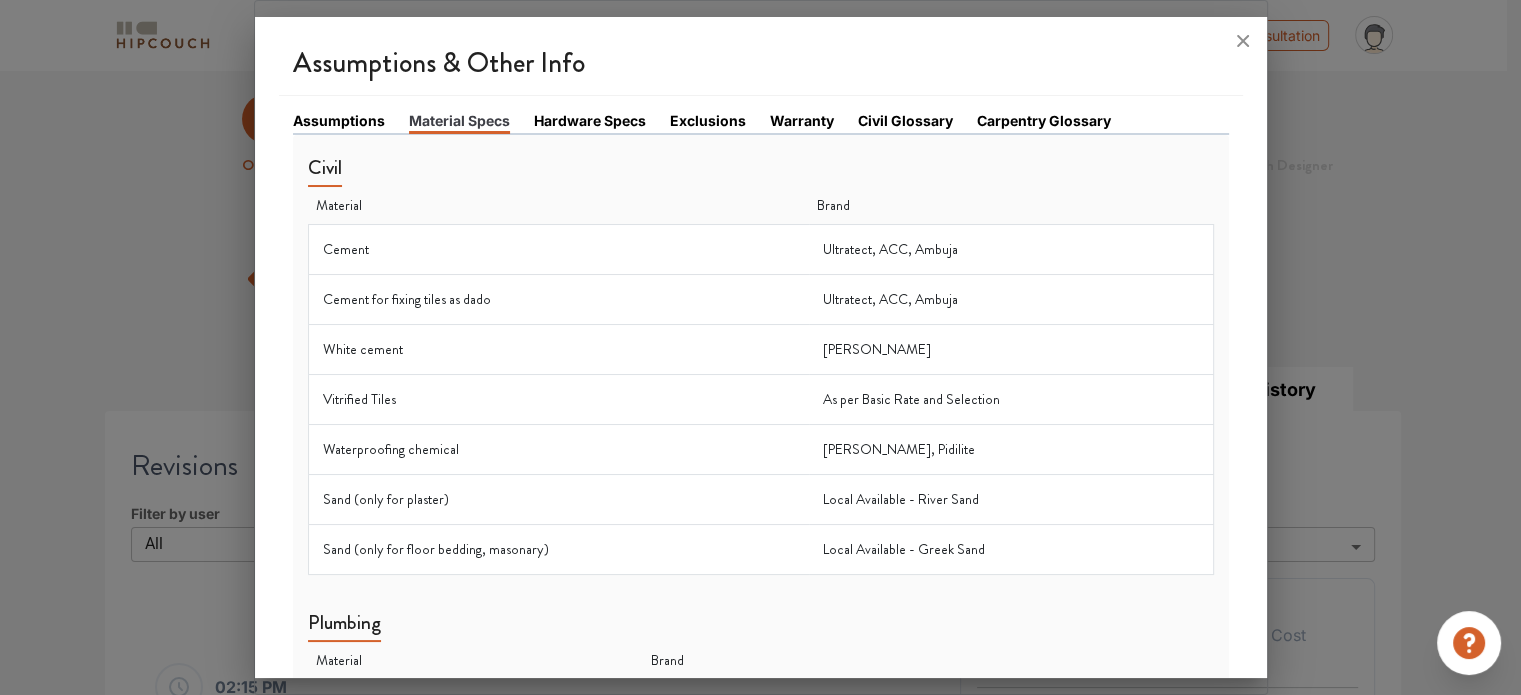 click on "Hardware Specs" at bounding box center [590, 120] 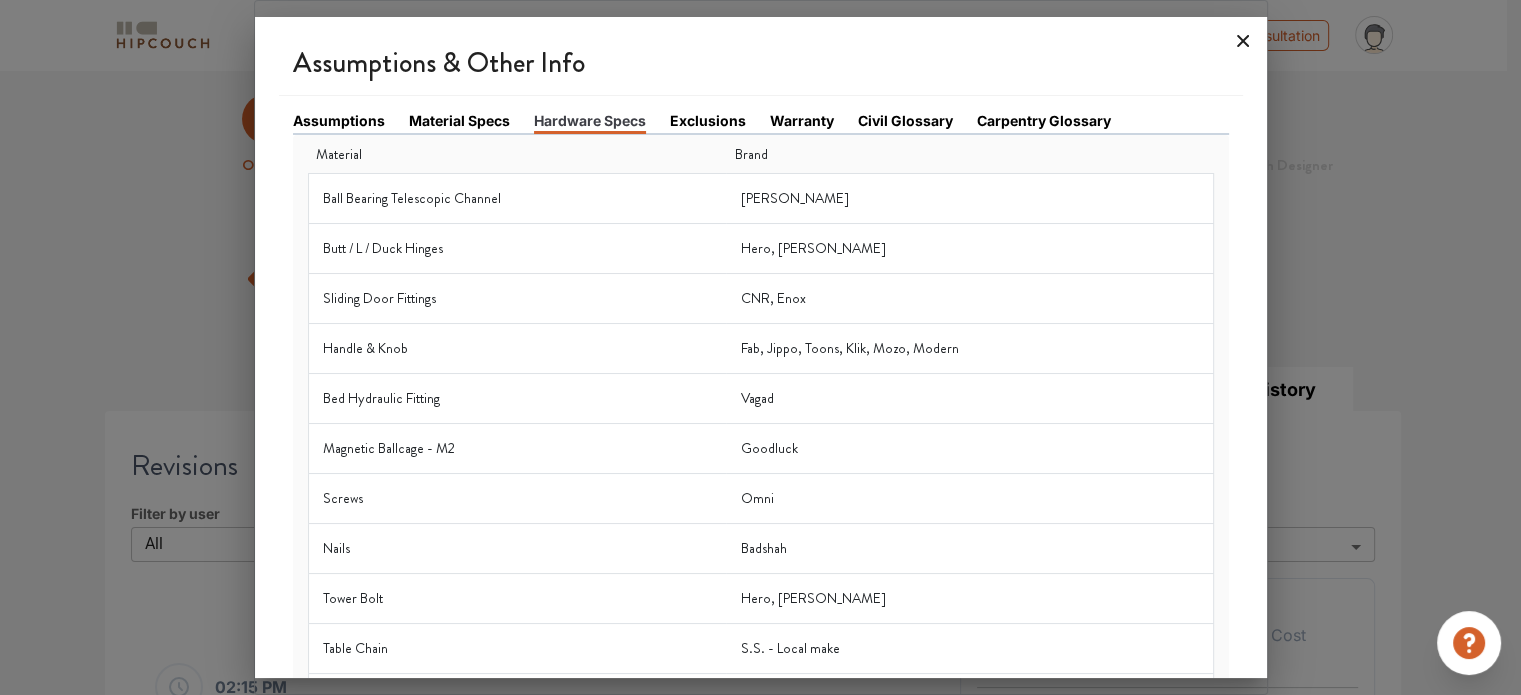 click 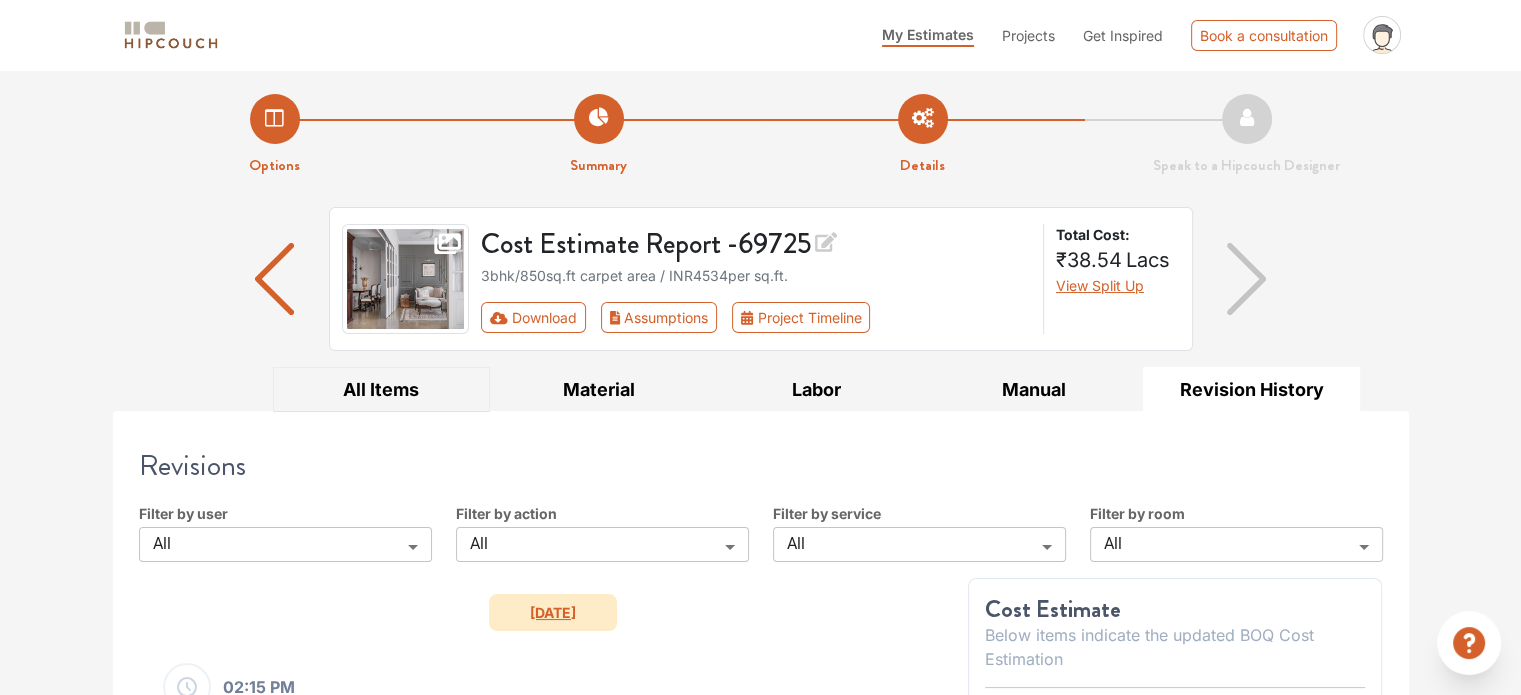 click on "All Items" at bounding box center (382, 389) 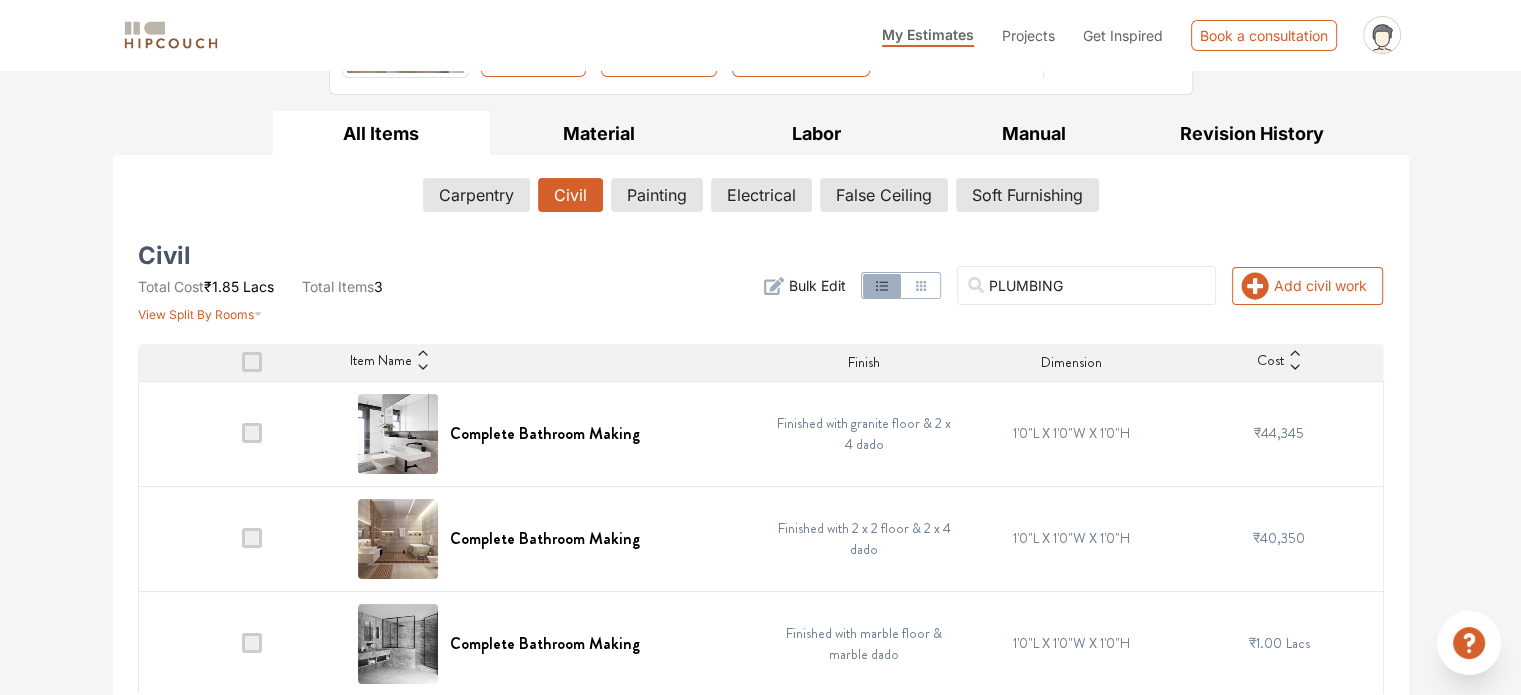 scroll, scrollTop: 271, scrollLeft: 0, axis: vertical 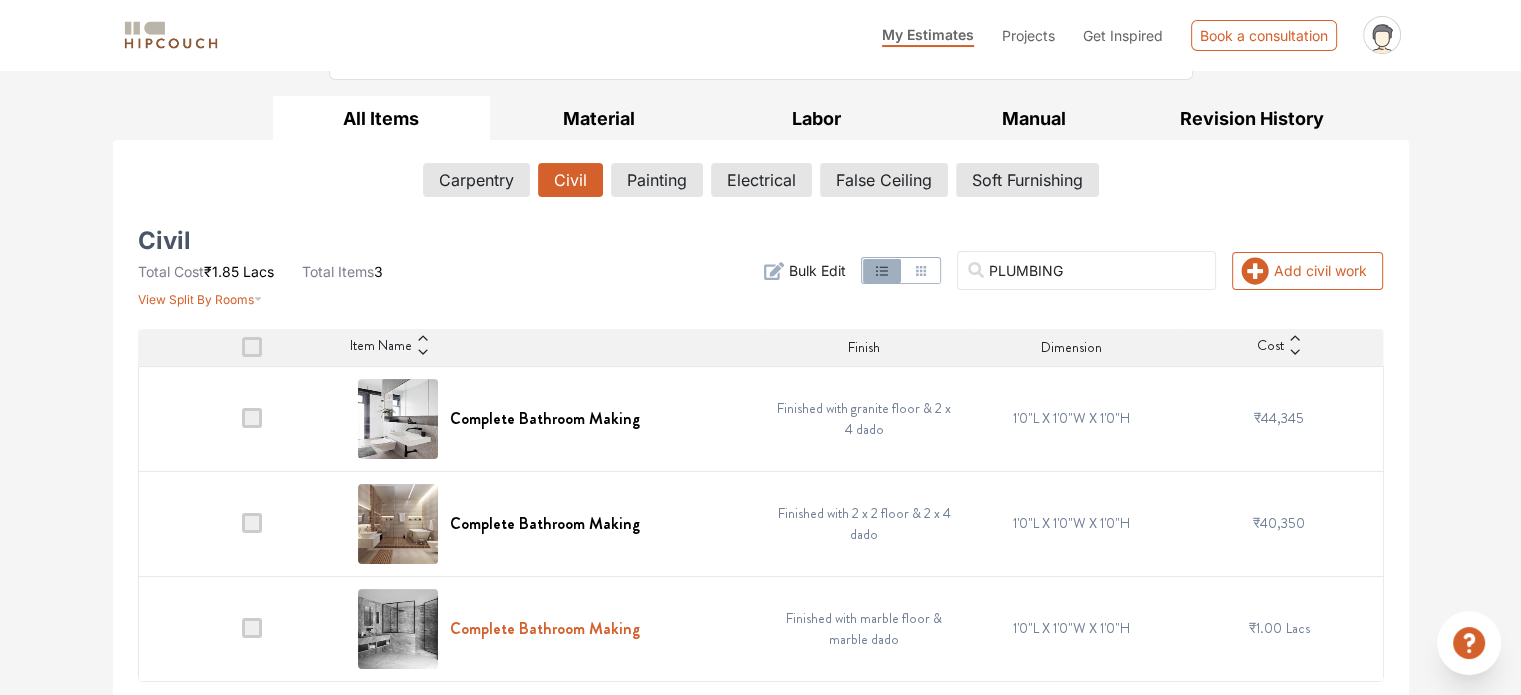 click on "Complete Bathroom Making" at bounding box center (545, 628) 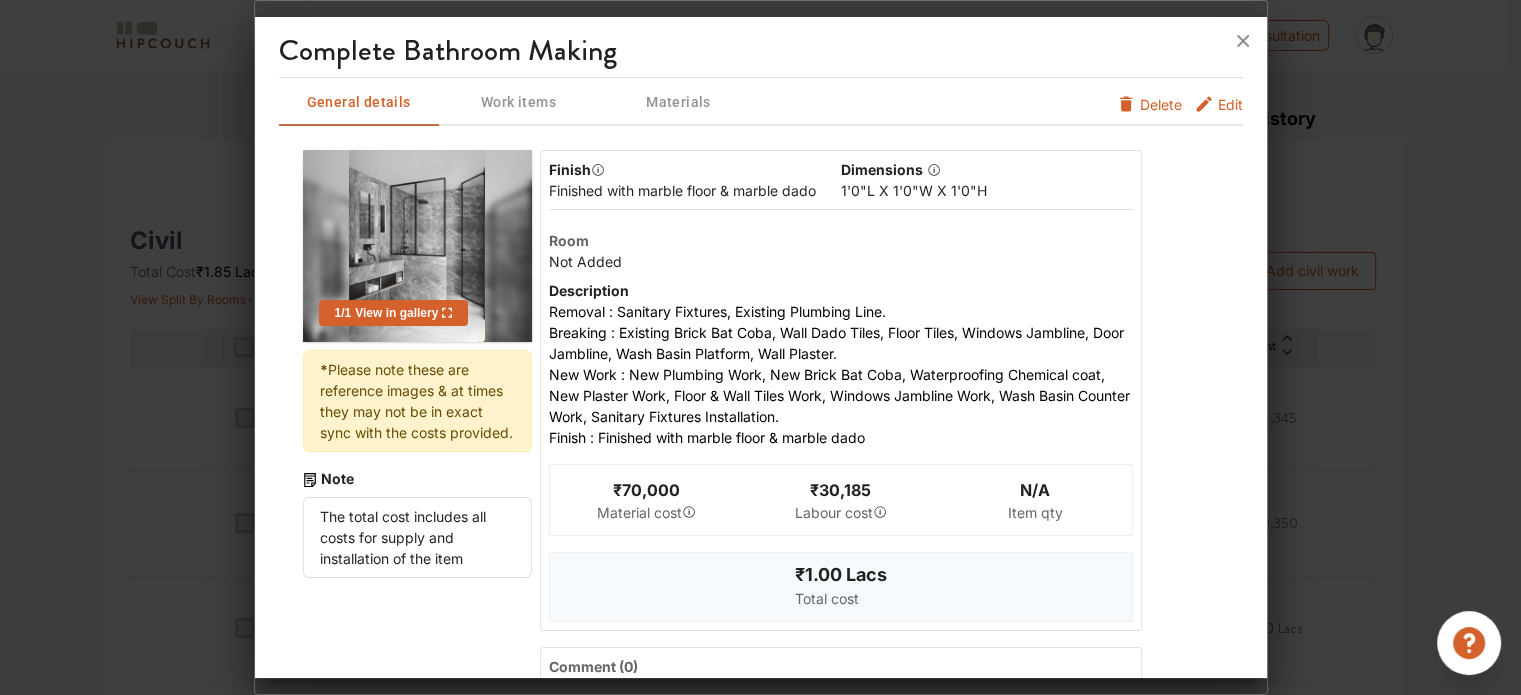 click on "Work items" at bounding box center (519, 102) 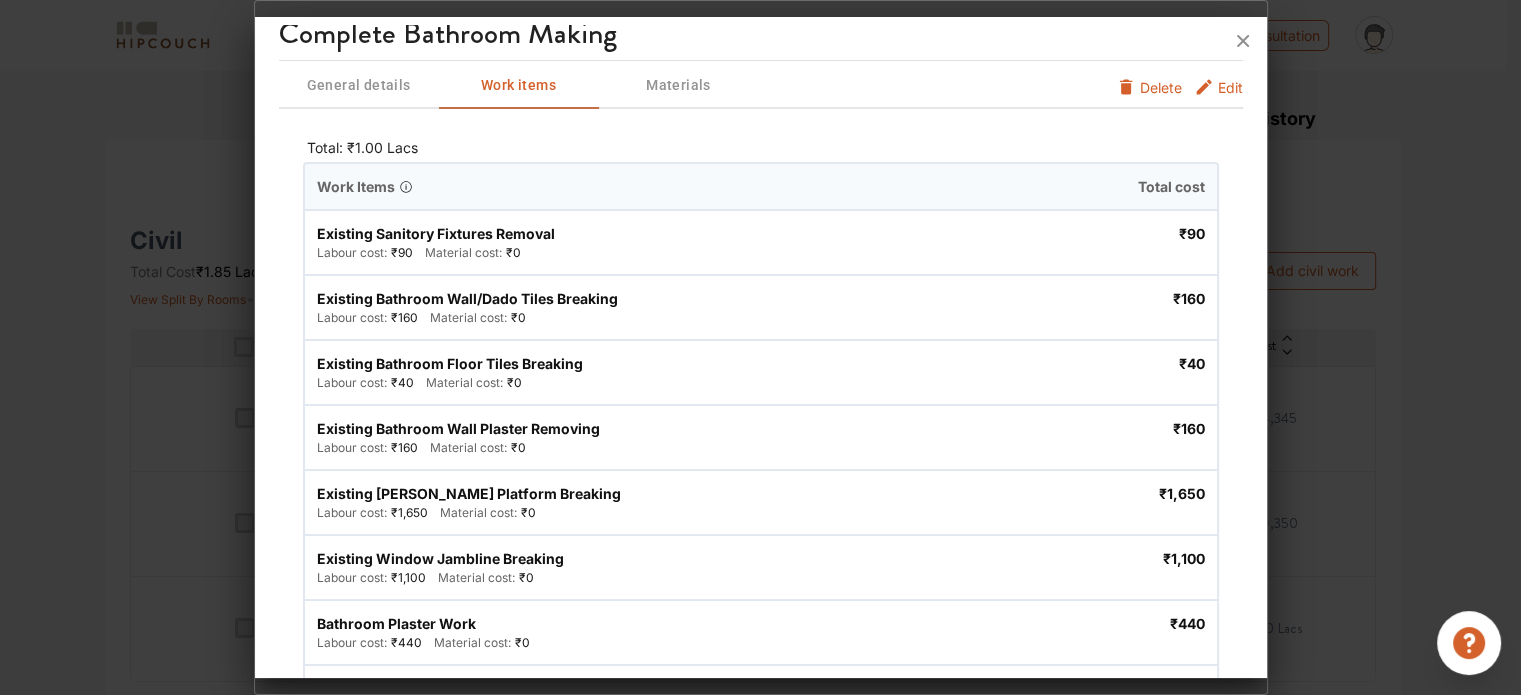 scroll, scrollTop: 0, scrollLeft: 0, axis: both 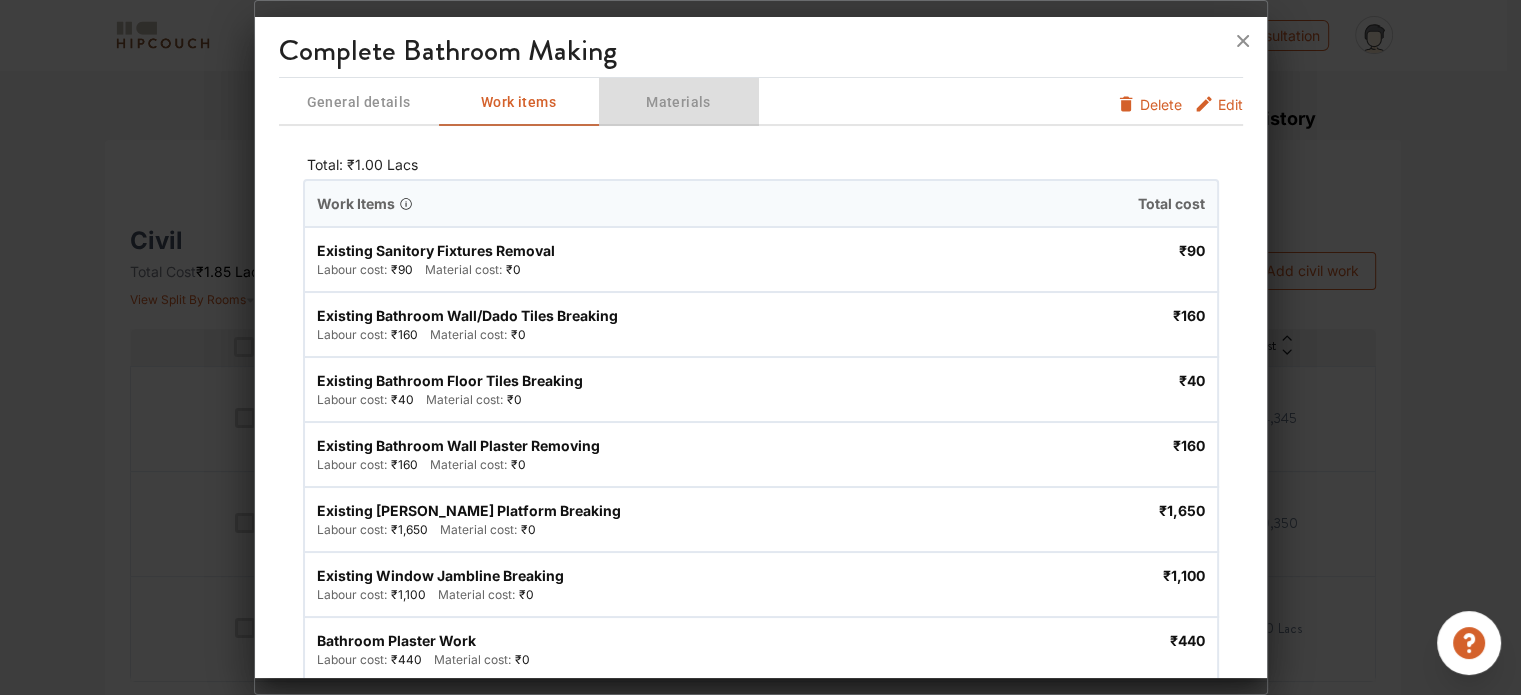 click on "Materials" at bounding box center [679, 102] 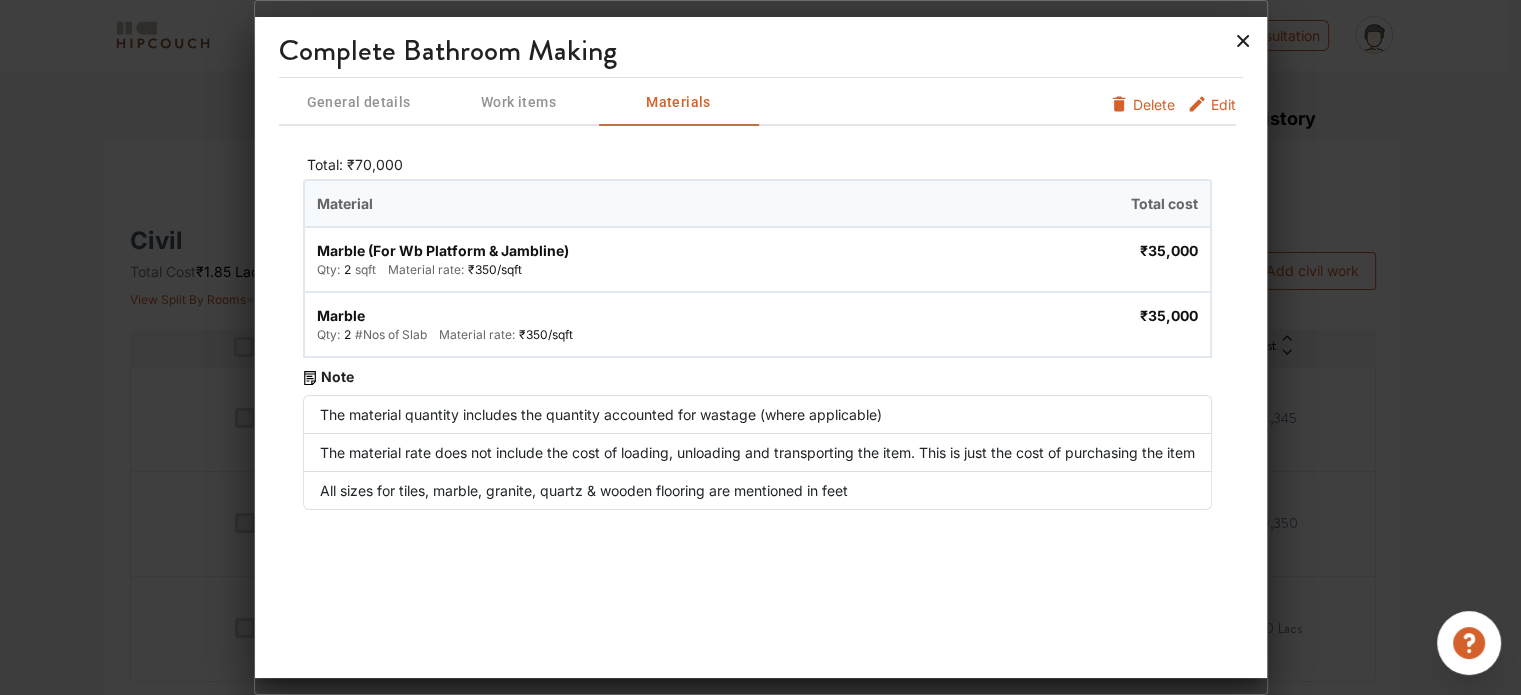 click 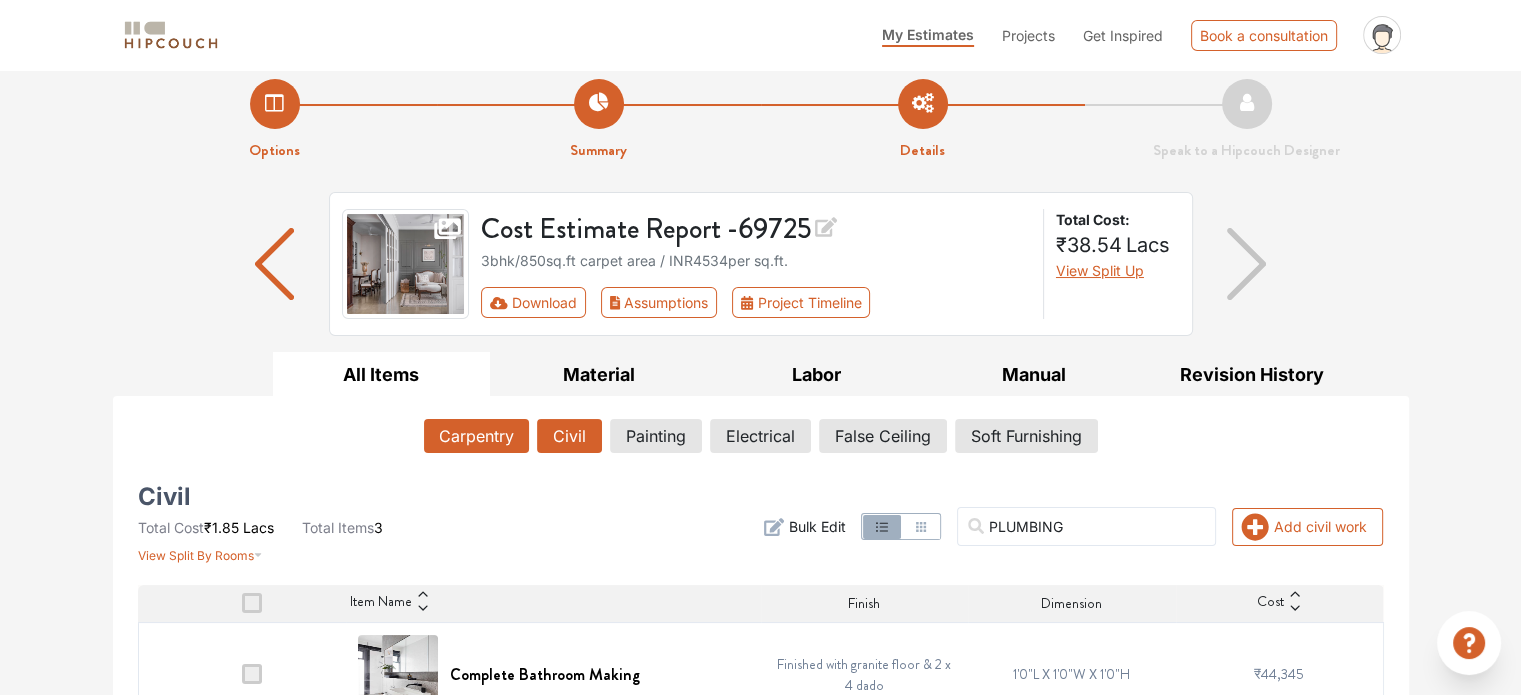 scroll, scrollTop: 0, scrollLeft: 0, axis: both 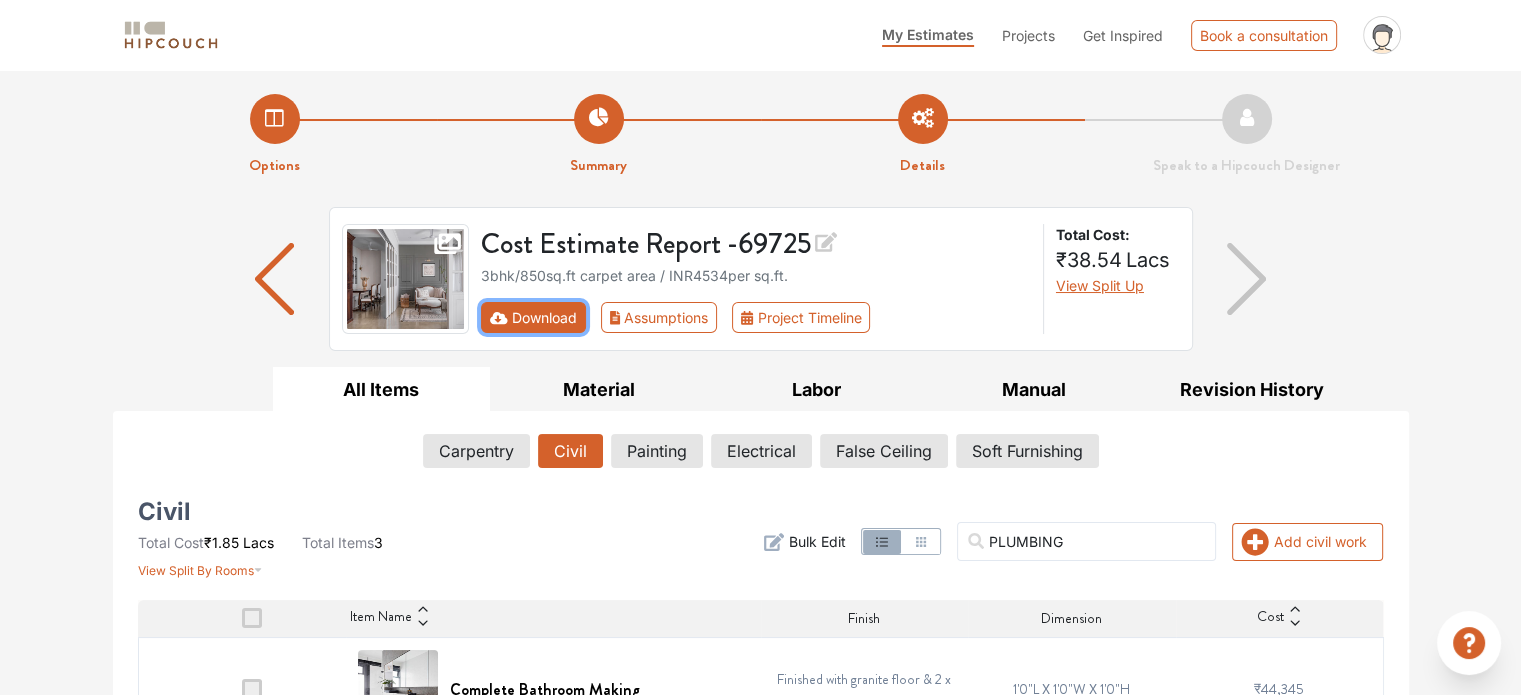 click on "Download" at bounding box center [533, 317] 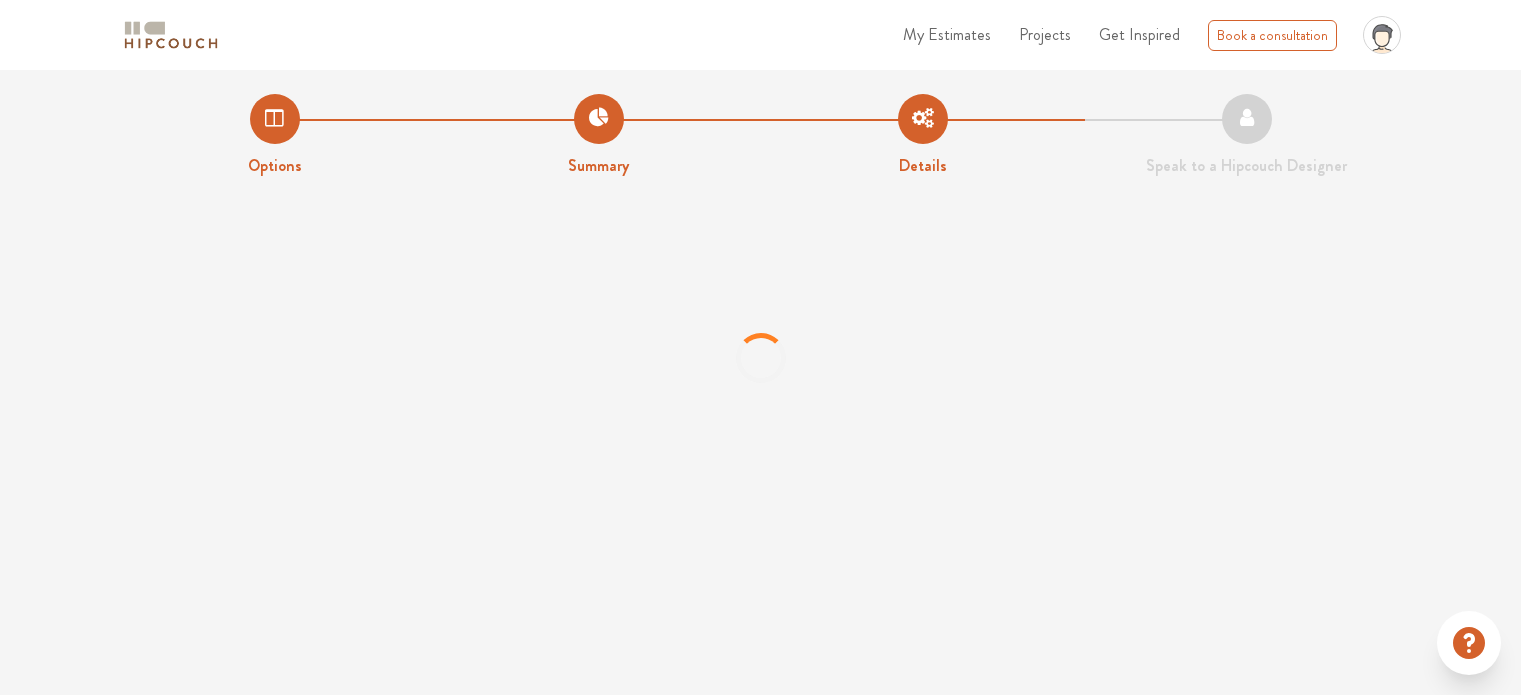 scroll, scrollTop: 0, scrollLeft: 0, axis: both 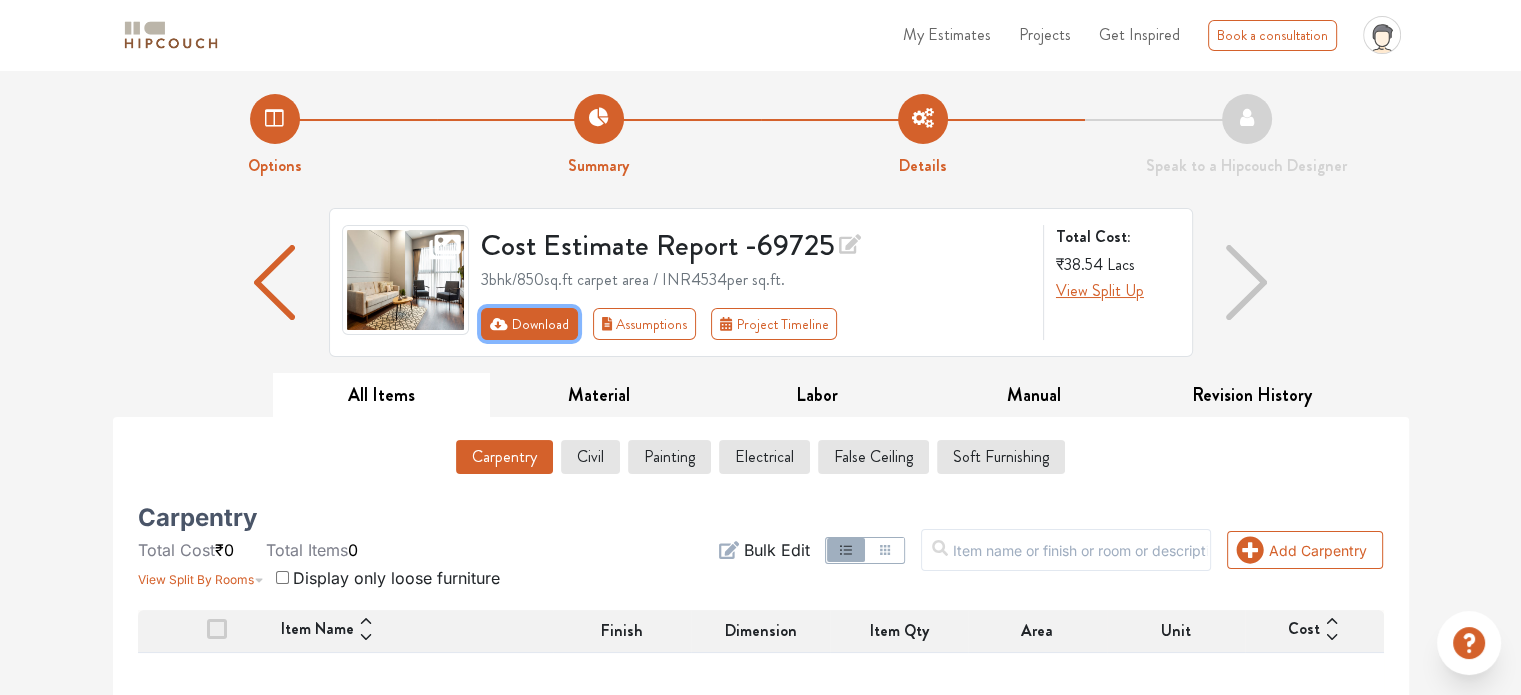 click on "Download" at bounding box center [529, 324] 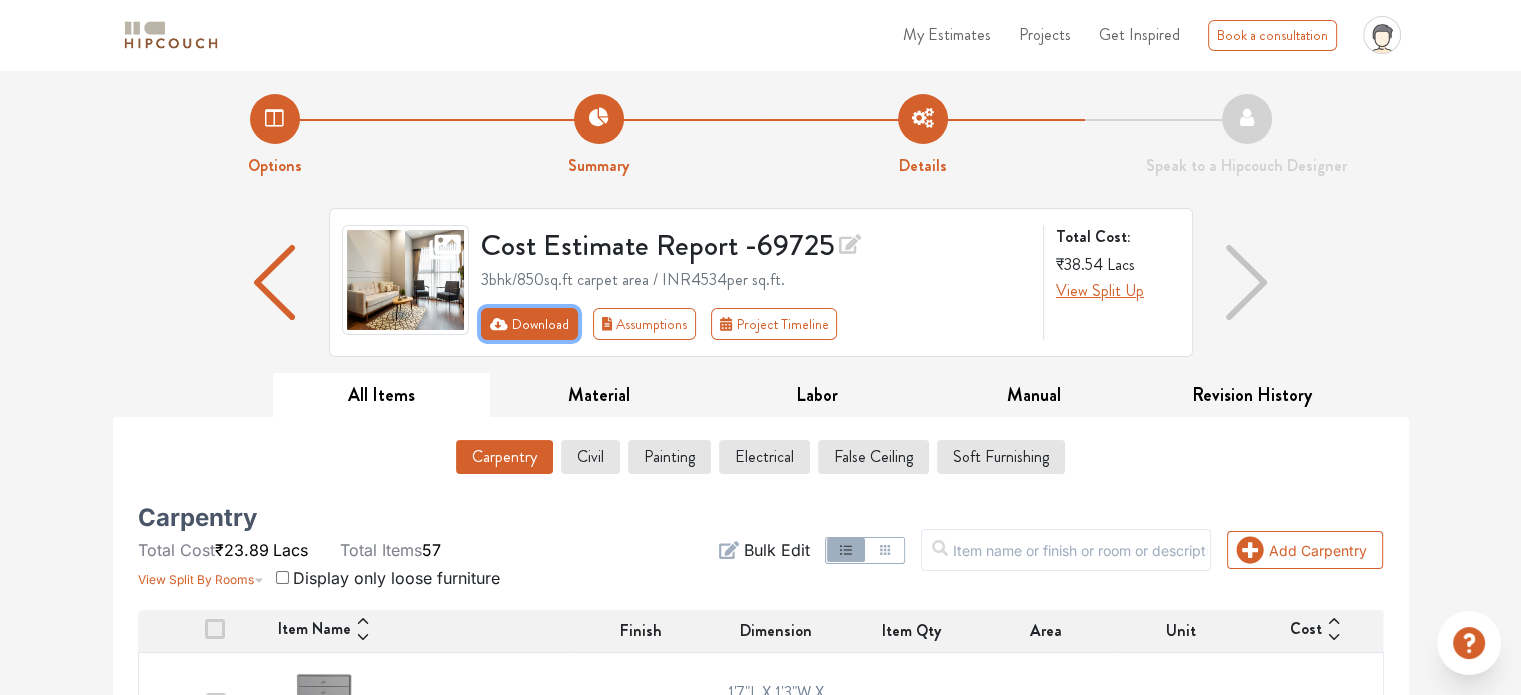 click on "Download" at bounding box center [529, 324] 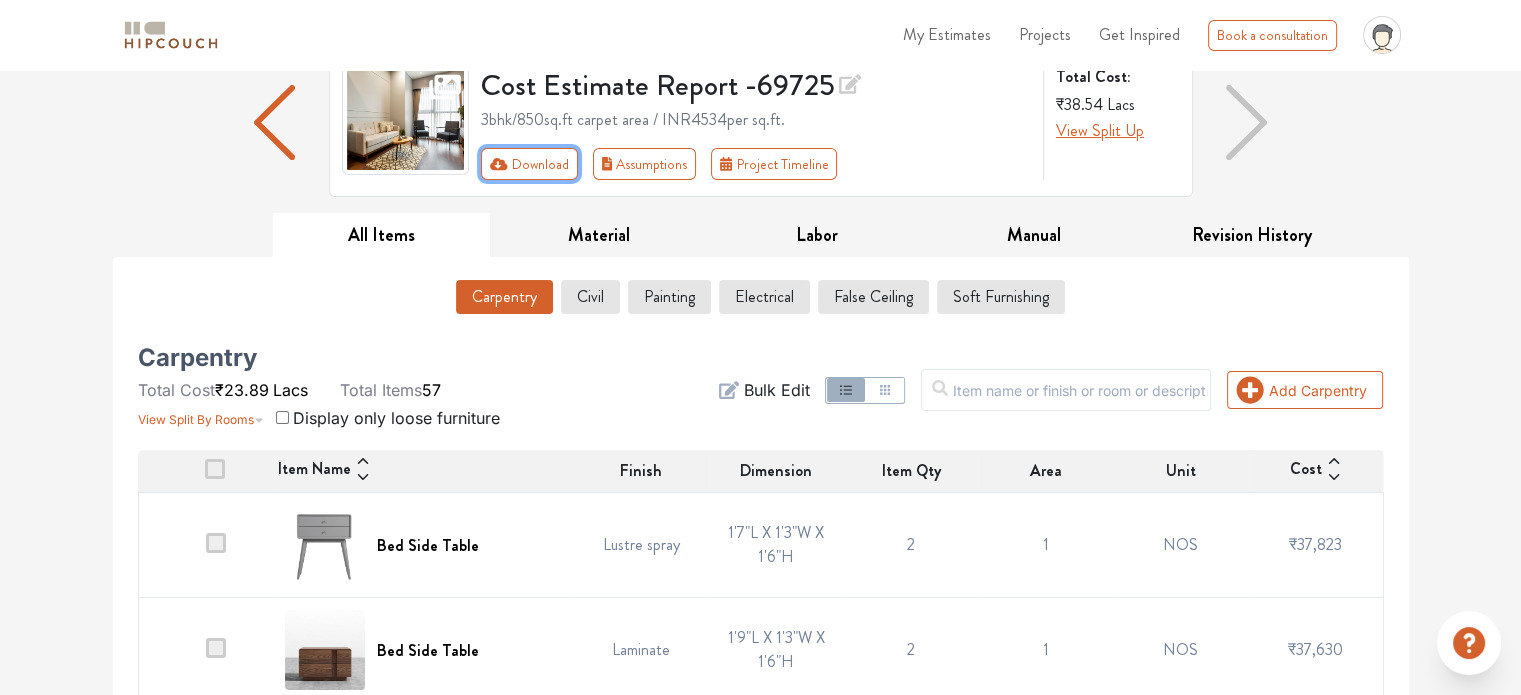 scroll, scrollTop: 0, scrollLeft: 0, axis: both 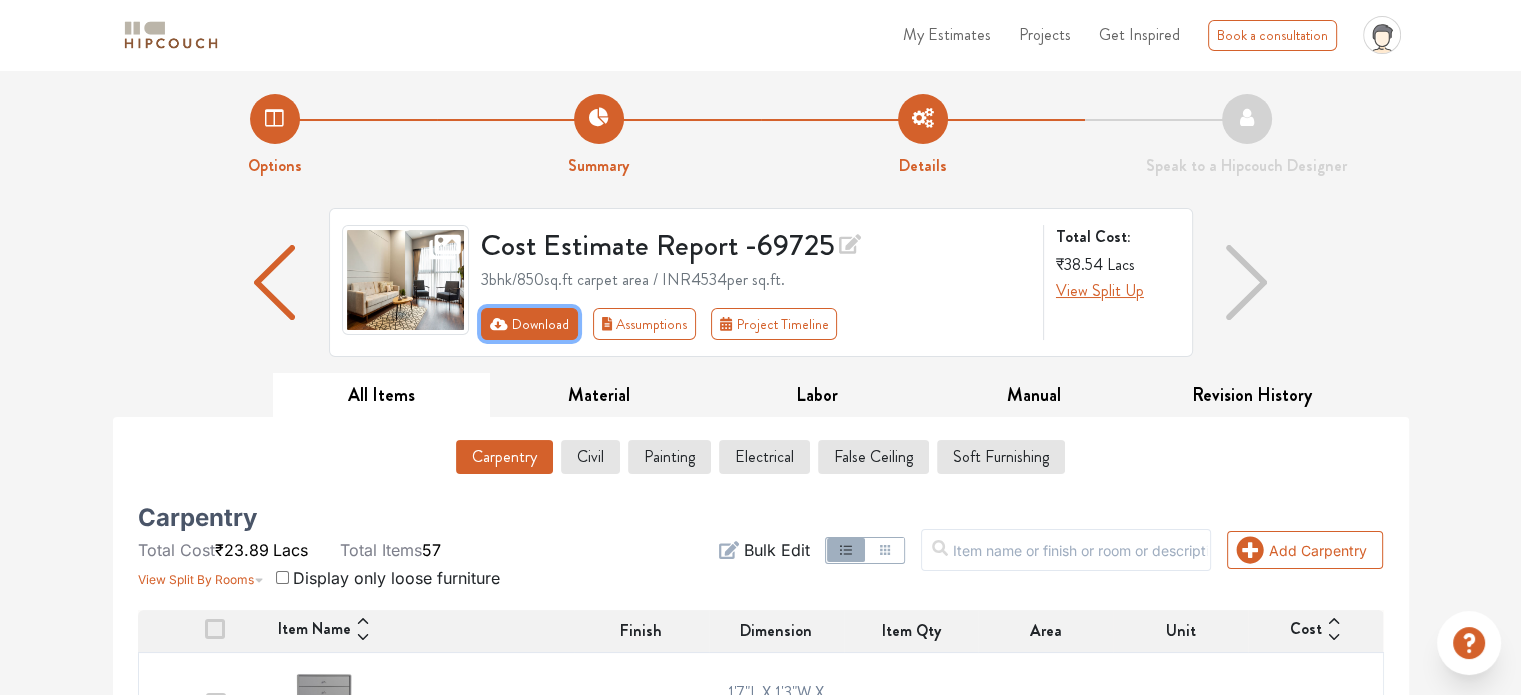 click on "Download" at bounding box center [529, 324] 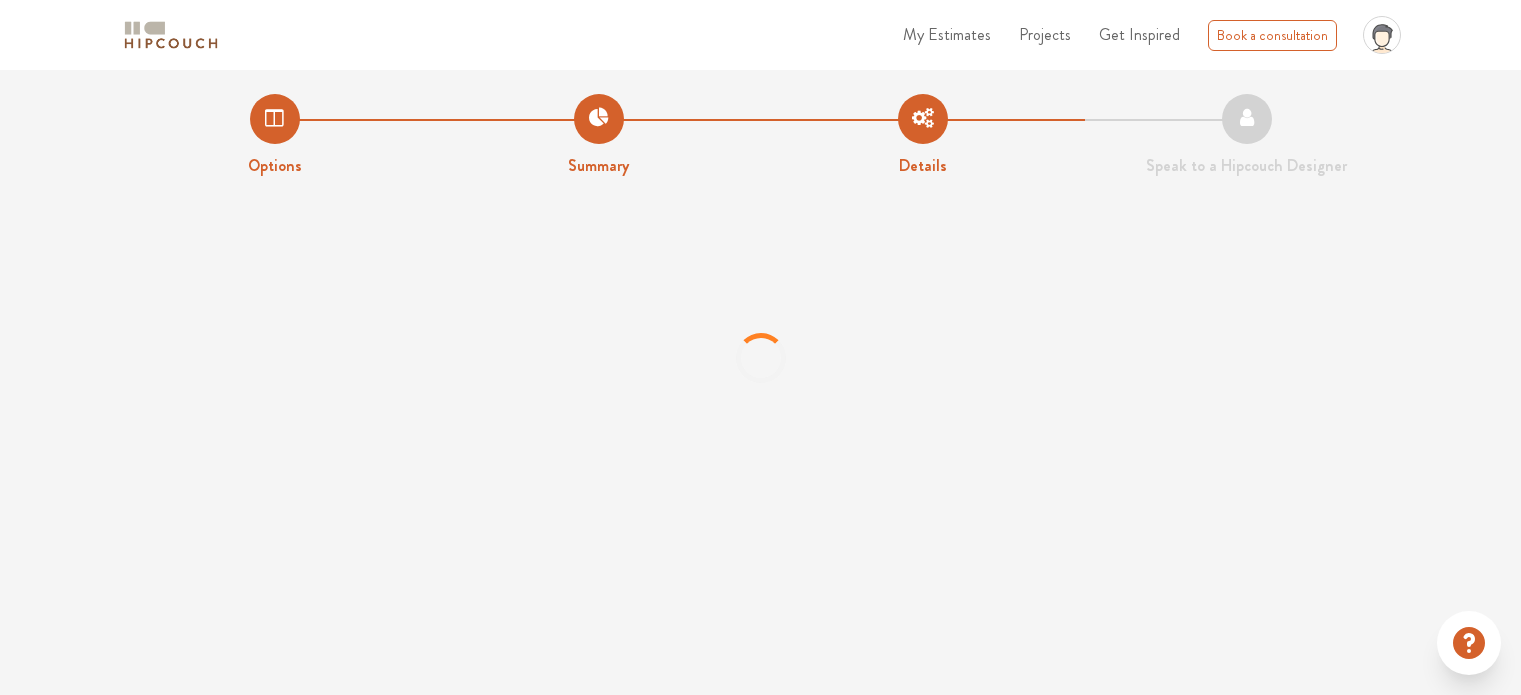 scroll, scrollTop: 0, scrollLeft: 0, axis: both 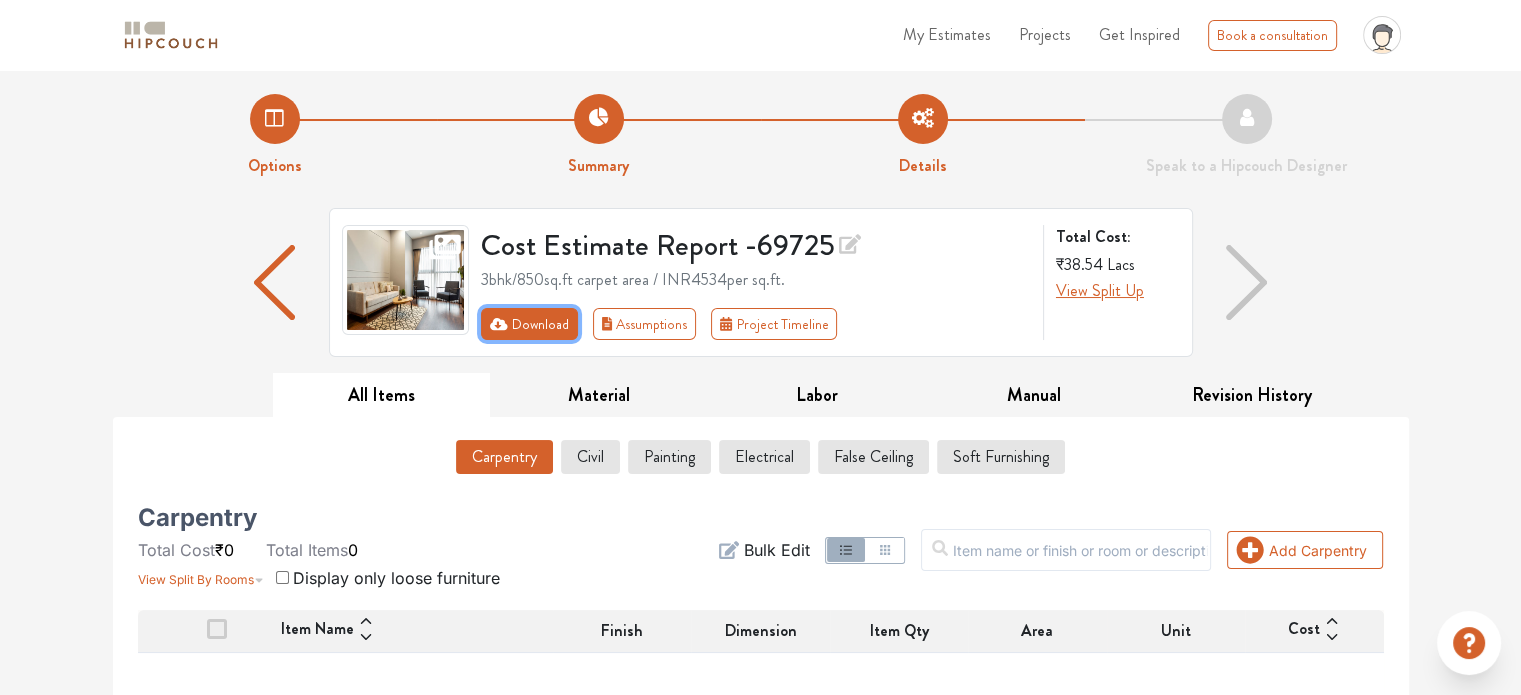 click 